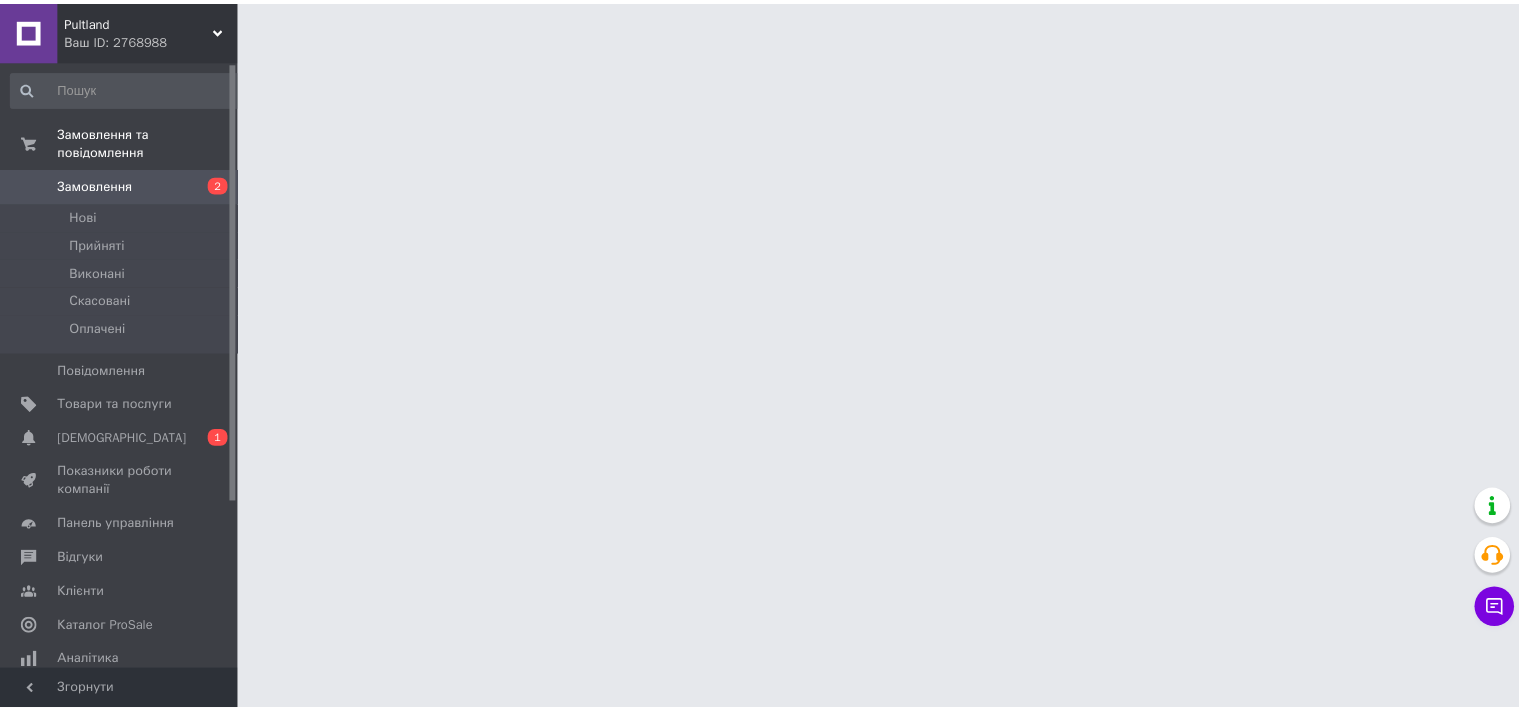 scroll, scrollTop: 0, scrollLeft: 0, axis: both 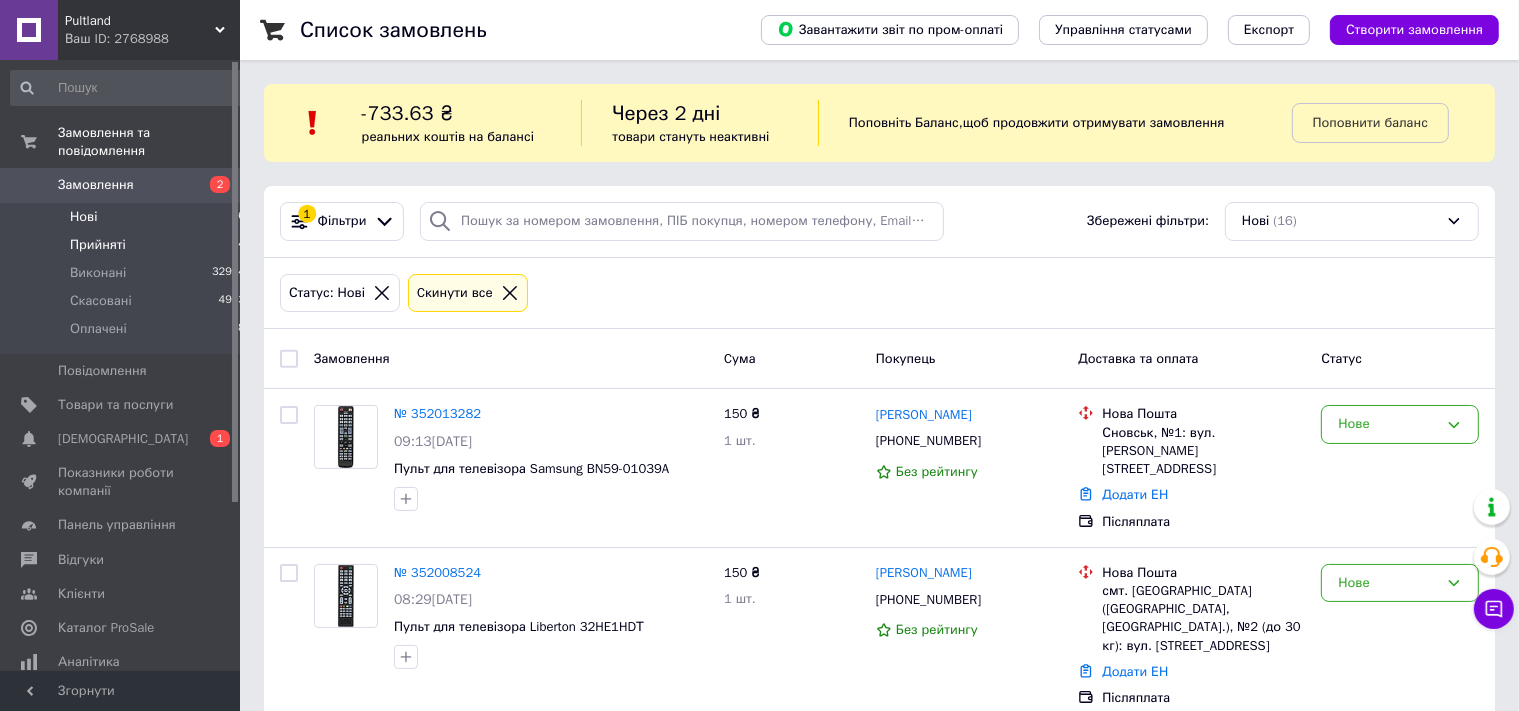 click on "Прийняті" at bounding box center [98, 245] 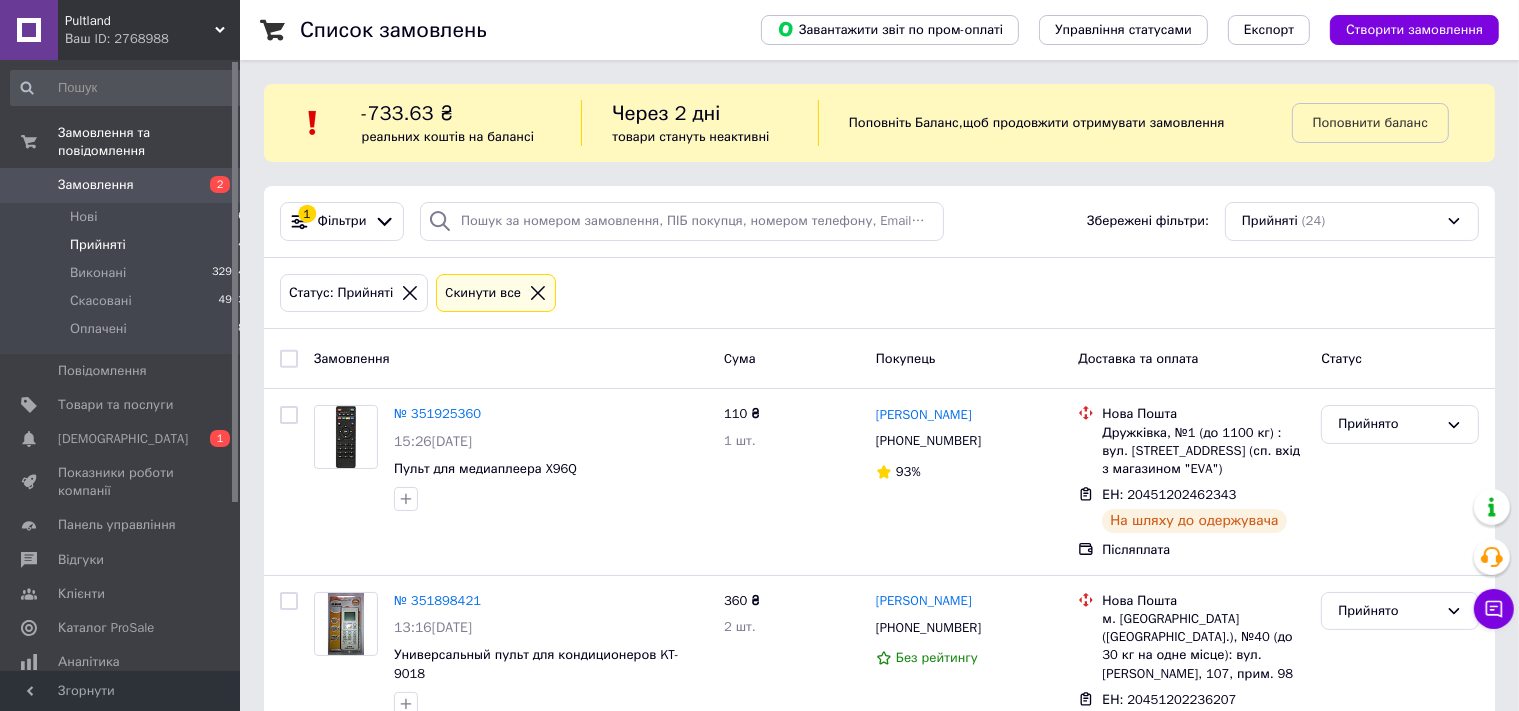 drag, startPoint x: 282, startPoint y: 356, endPoint x: 341, endPoint y: 426, distance: 91.5478 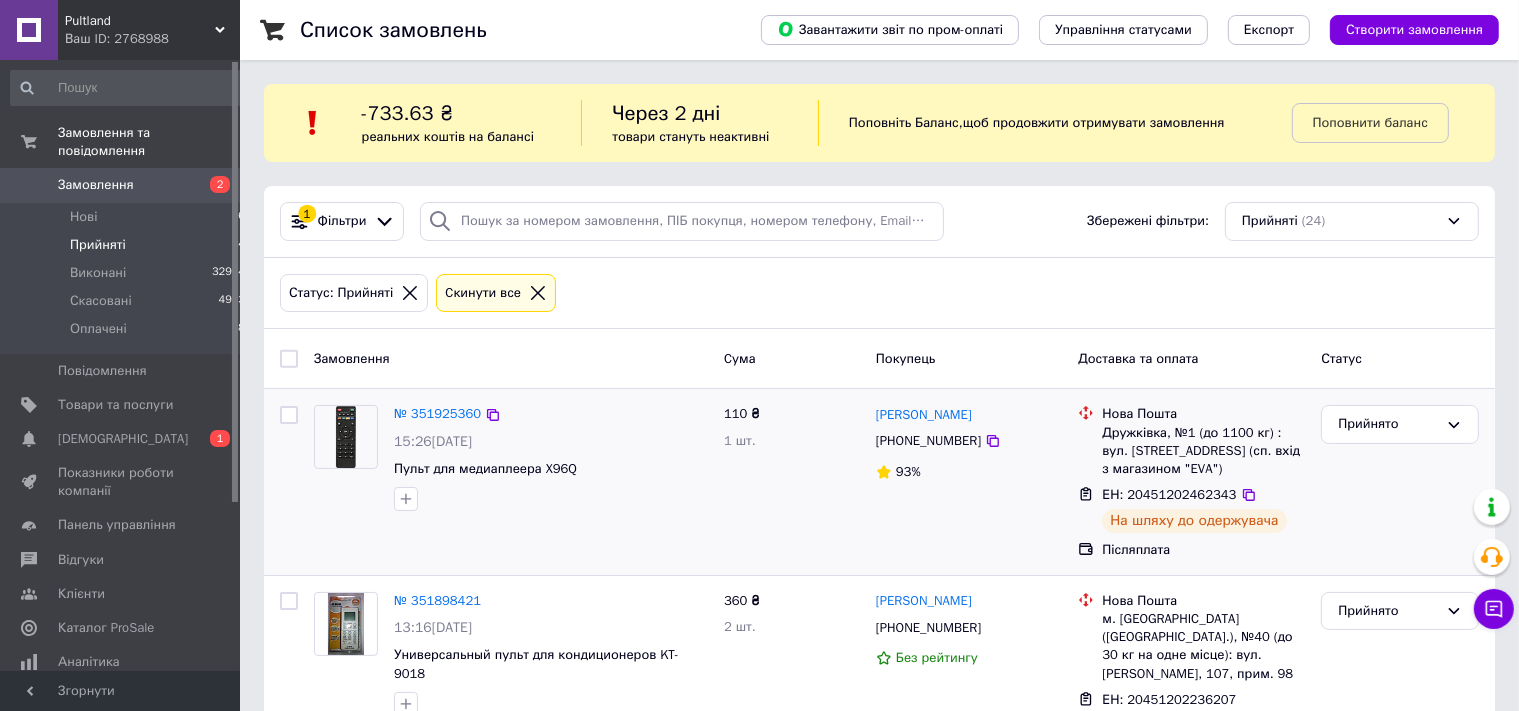 click at bounding box center [289, 359] 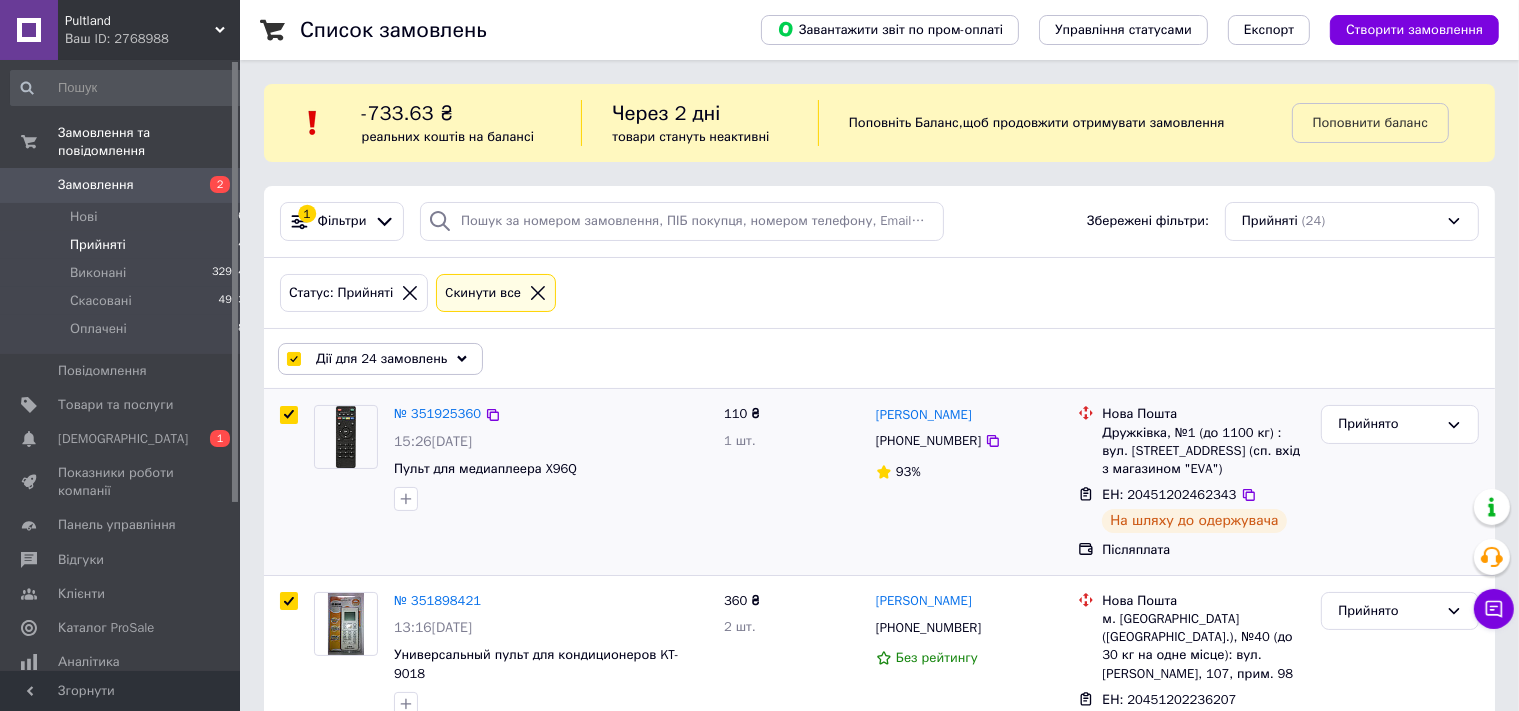 checkbox on "true" 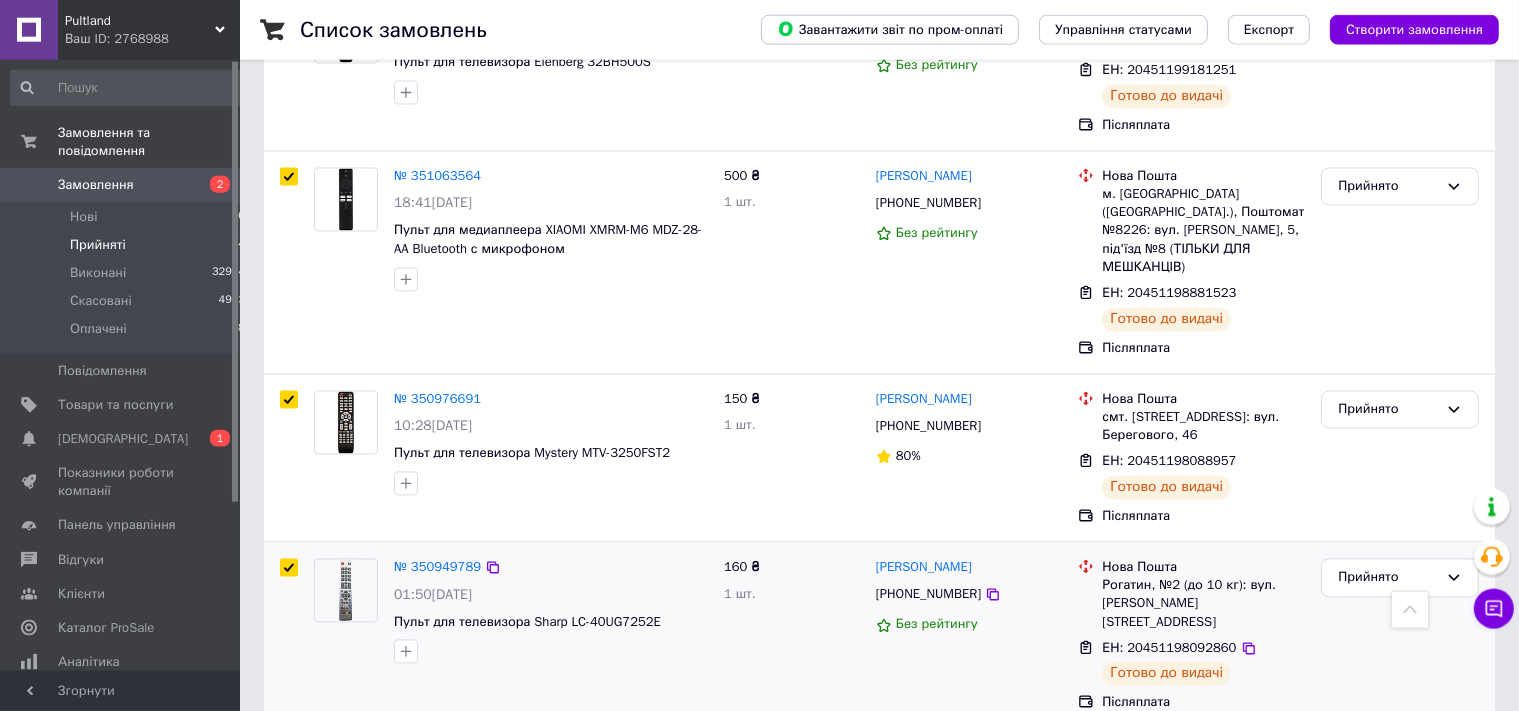 scroll, scrollTop: 4111, scrollLeft: 0, axis: vertical 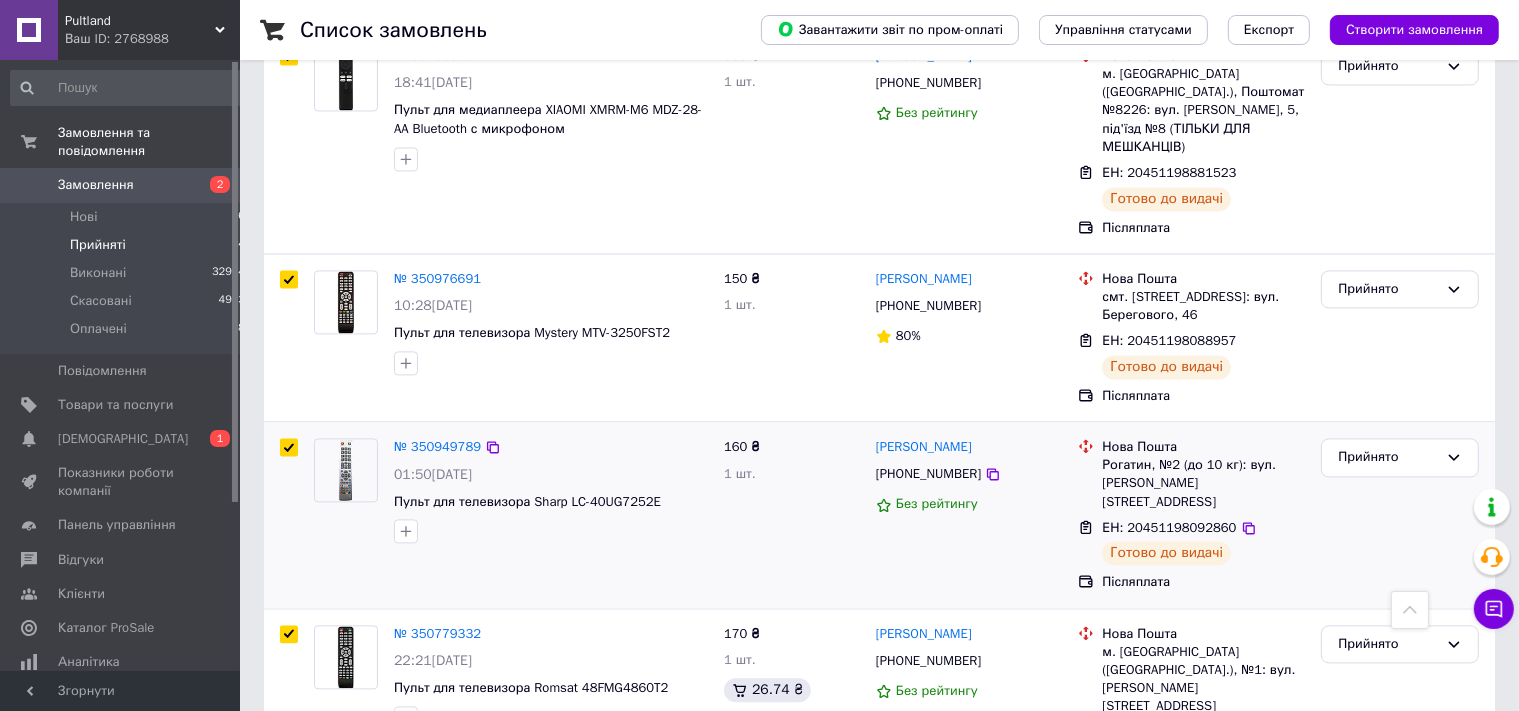 drag, startPoint x: 288, startPoint y: 477, endPoint x: 281, endPoint y: 434, distance: 43.56604 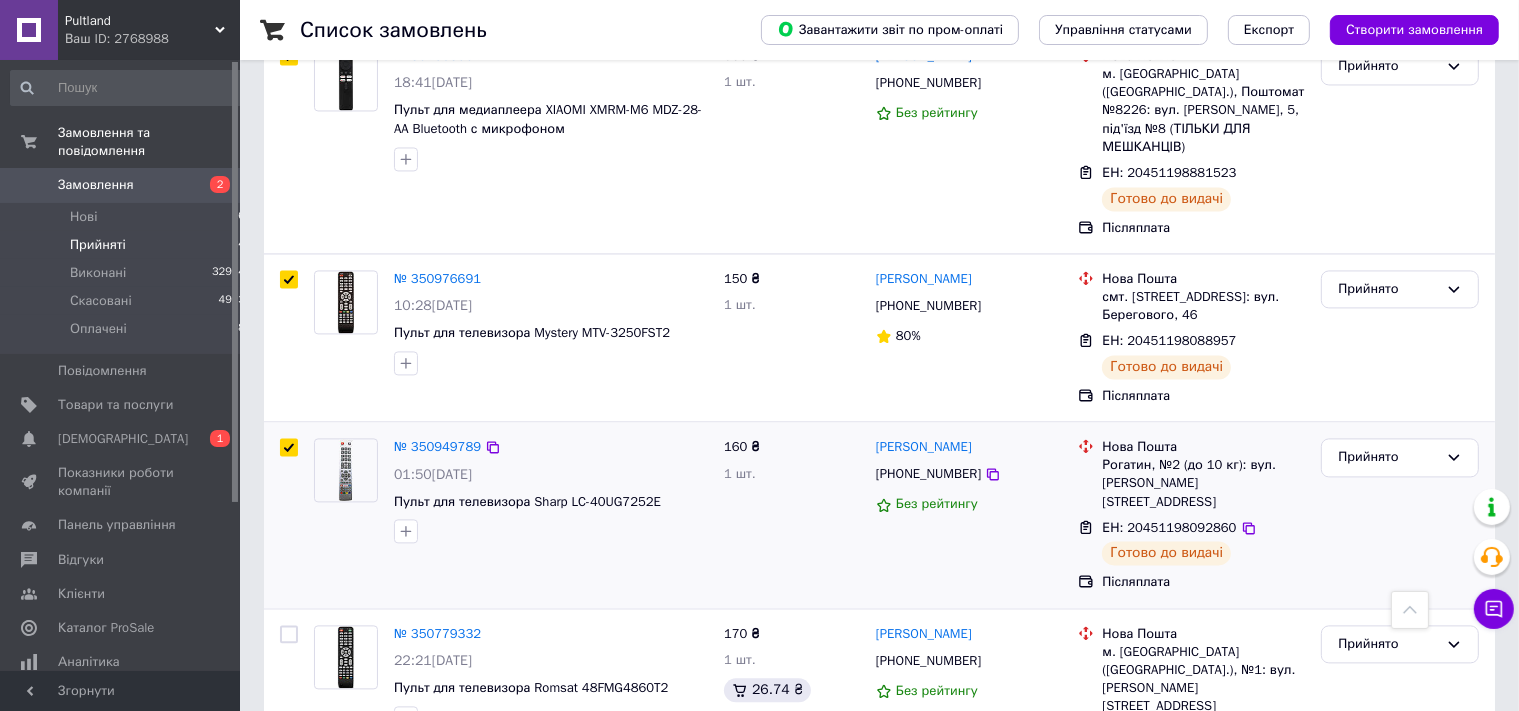 checkbox on "false" 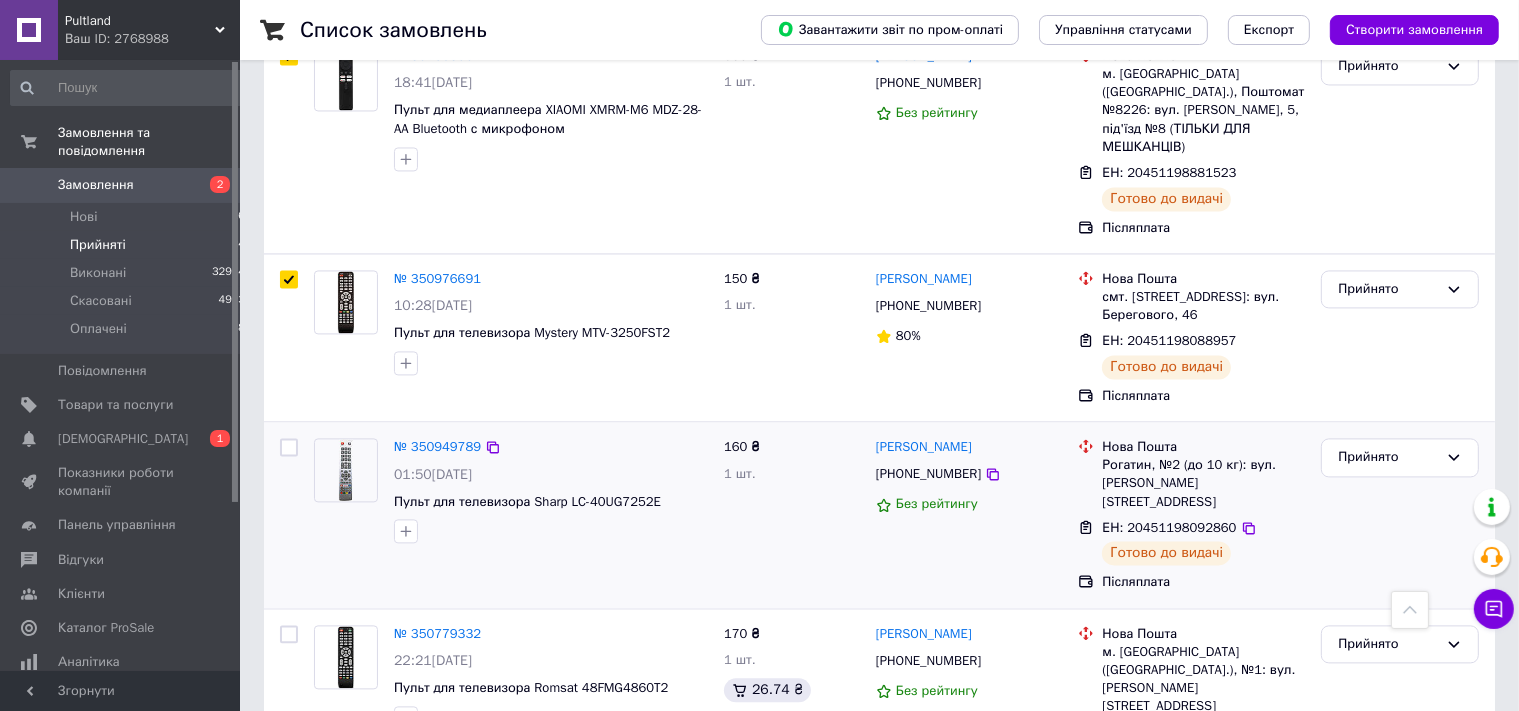checkbox on "false" 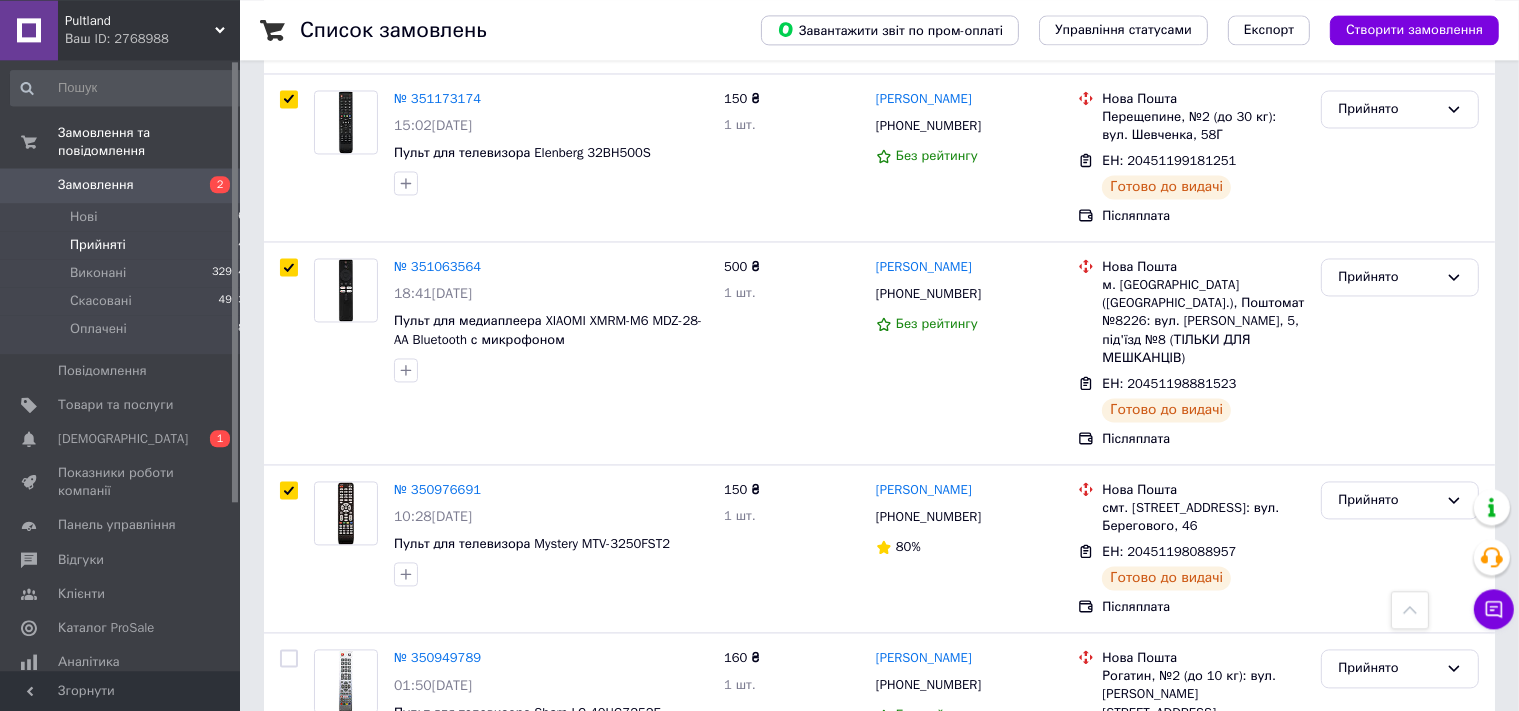 scroll, scrollTop: 3900, scrollLeft: 0, axis: vertical 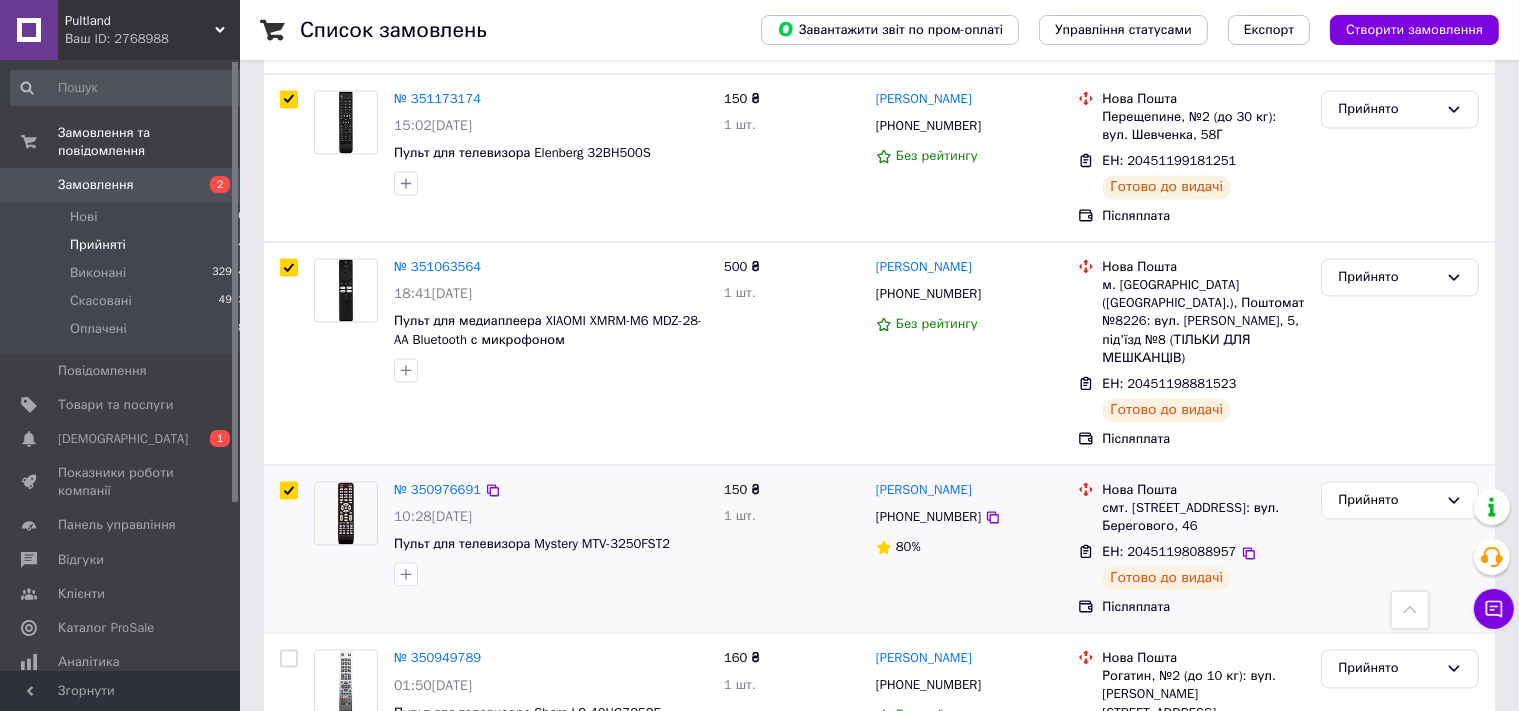 click at bounding box center [289, 490] 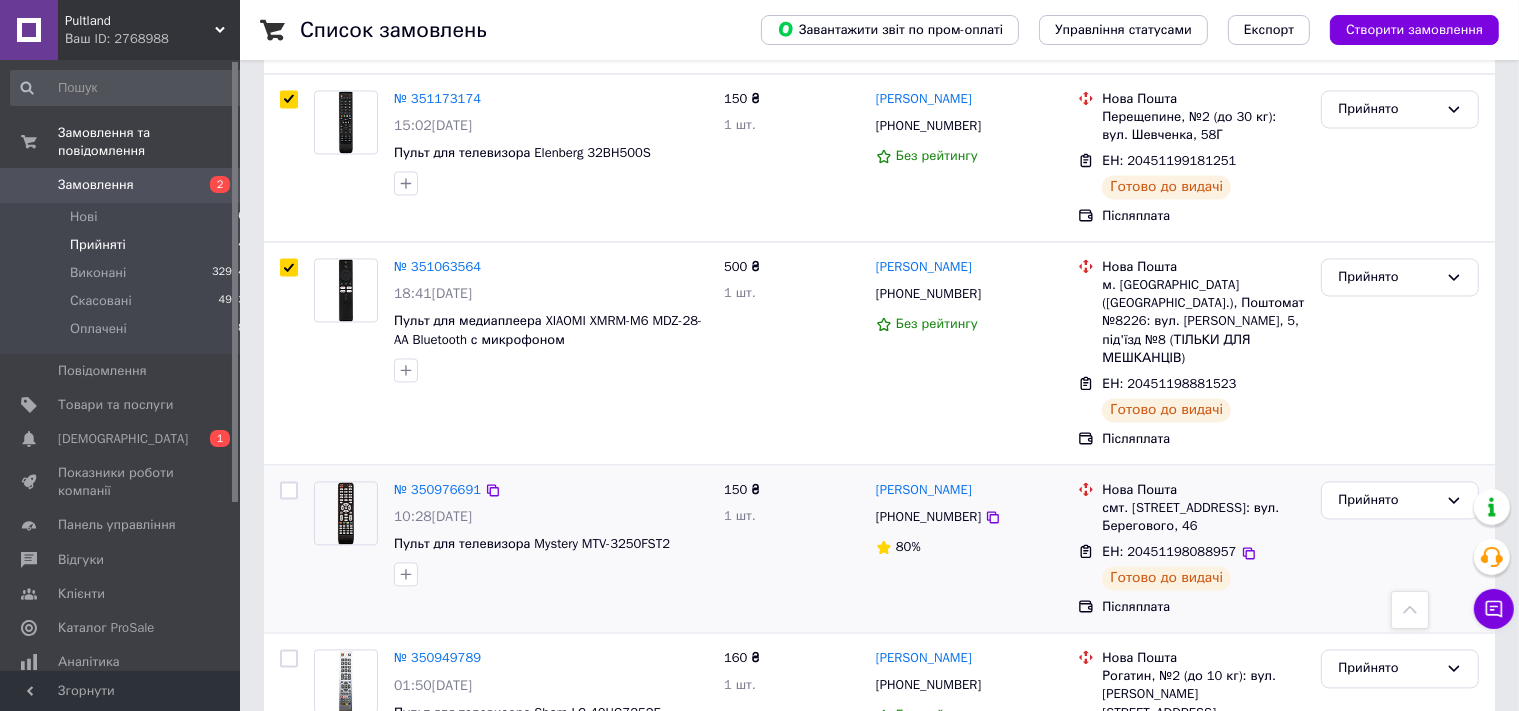checkbox on "false" 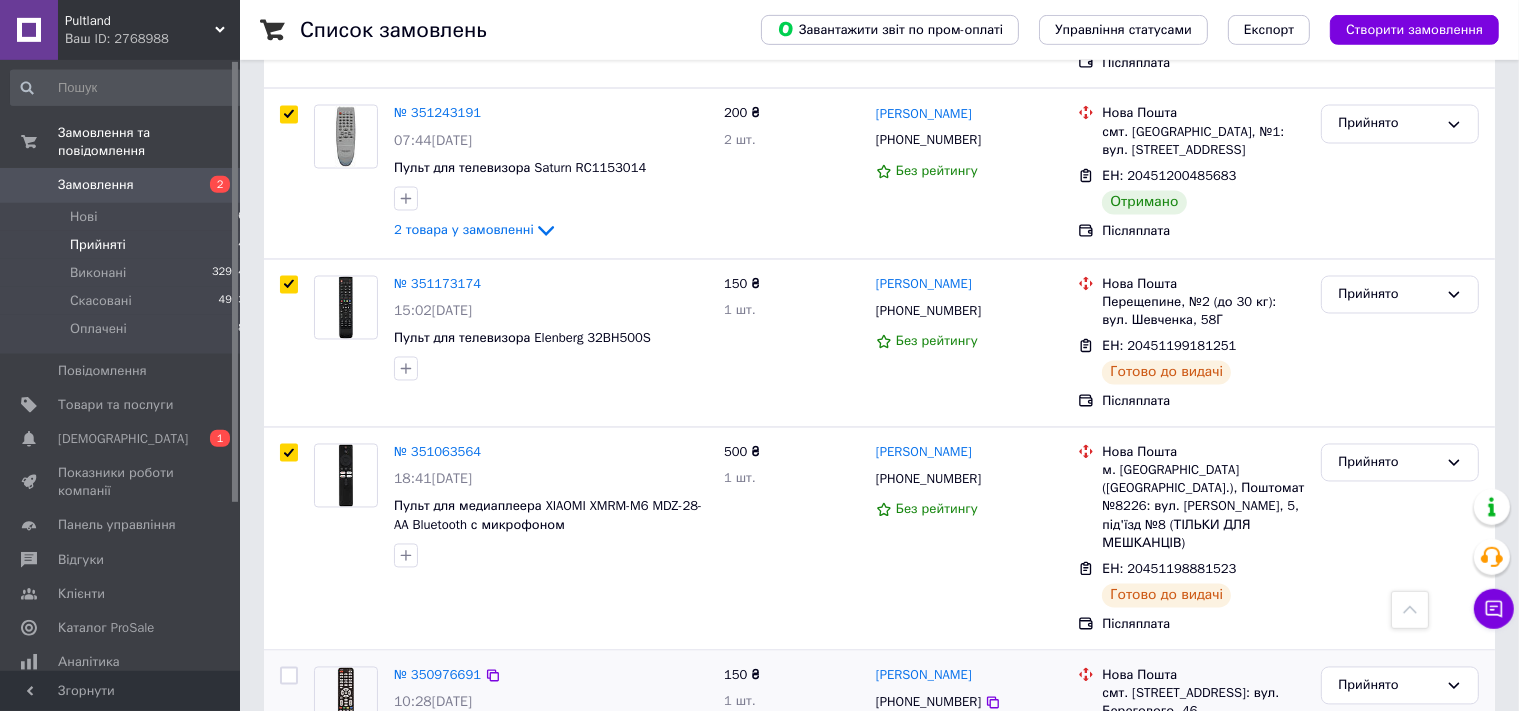 scroll, scrollTop: 3688, scrollLeft: 0, axis: vertical 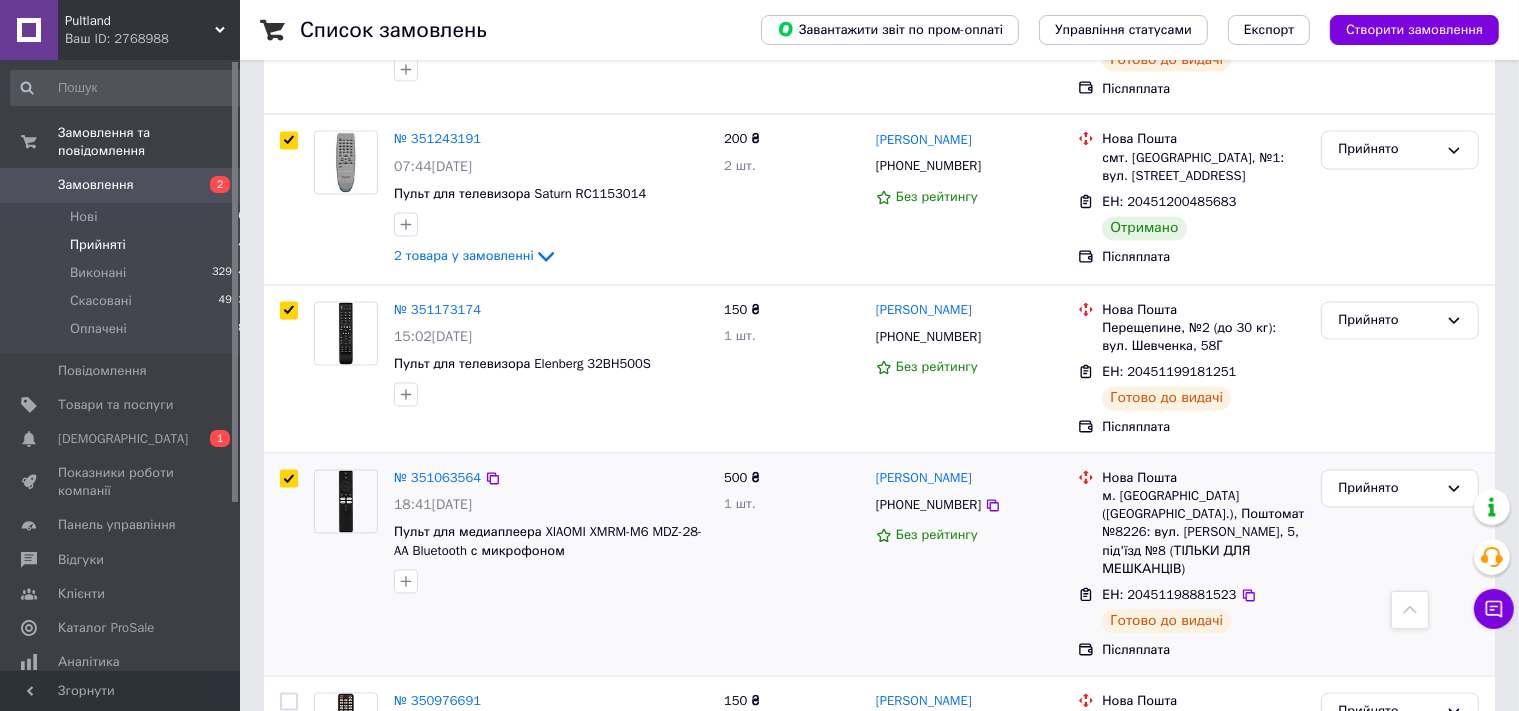 click at bounding box center [289, 479] 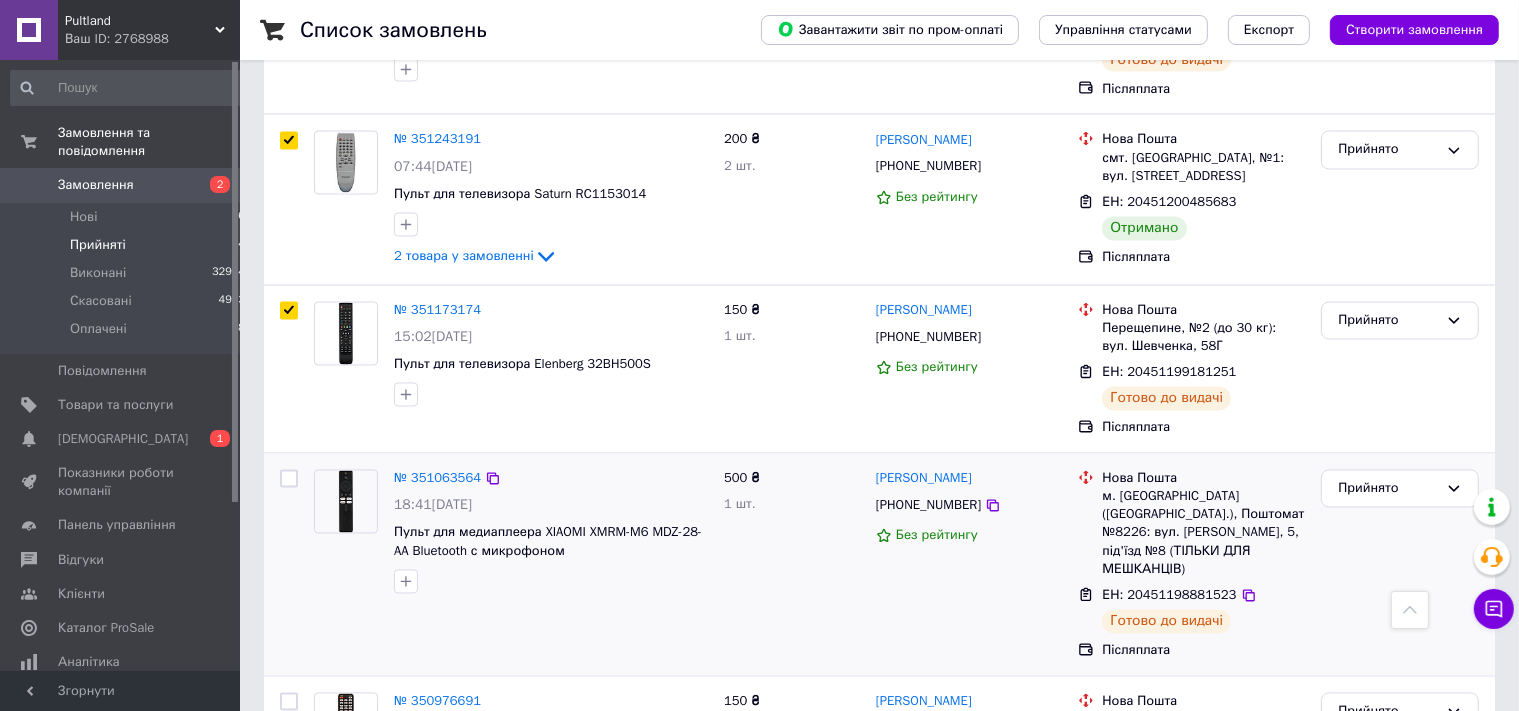 checkbox on "false" 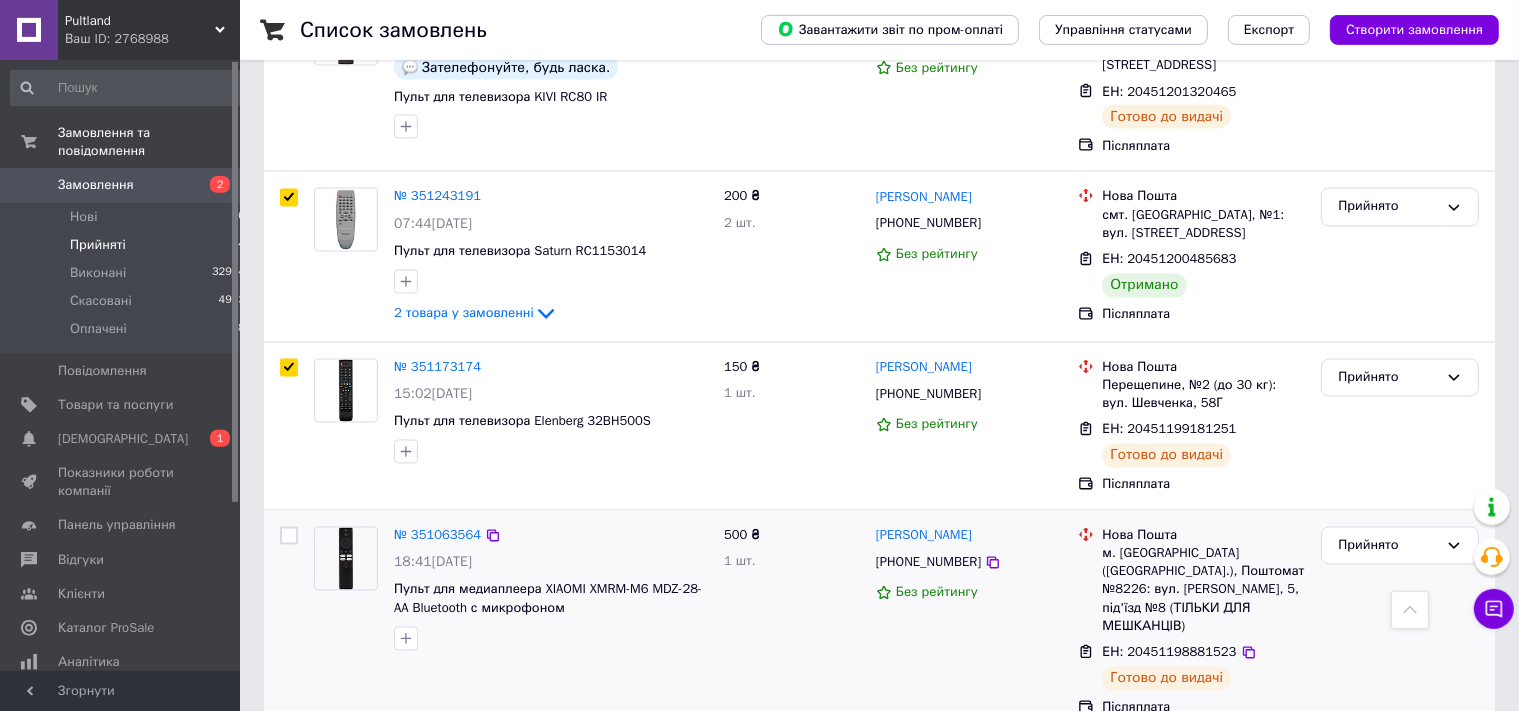 scroll, scrollTop: 3583, scrollLeft: 0, axis: vertical 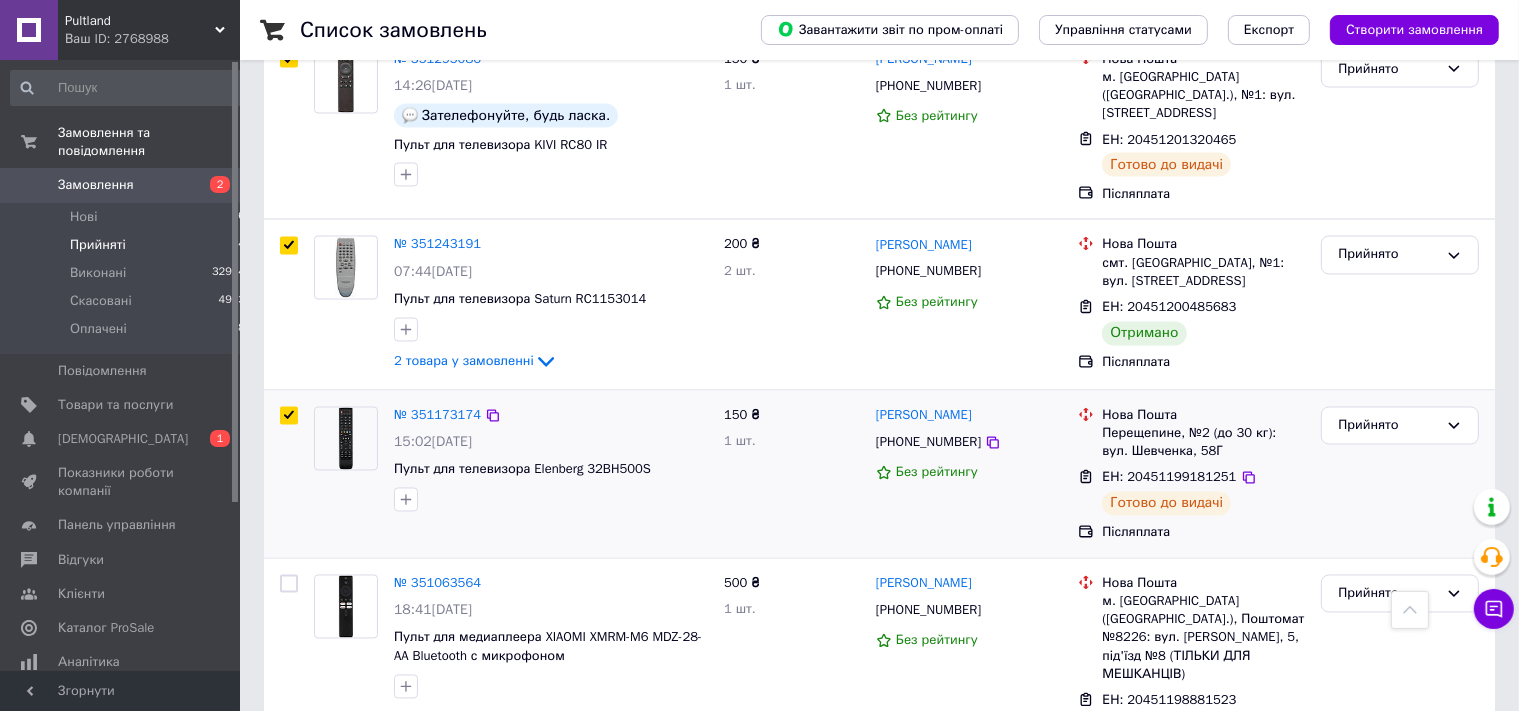 click at bounding box center (289, 416) 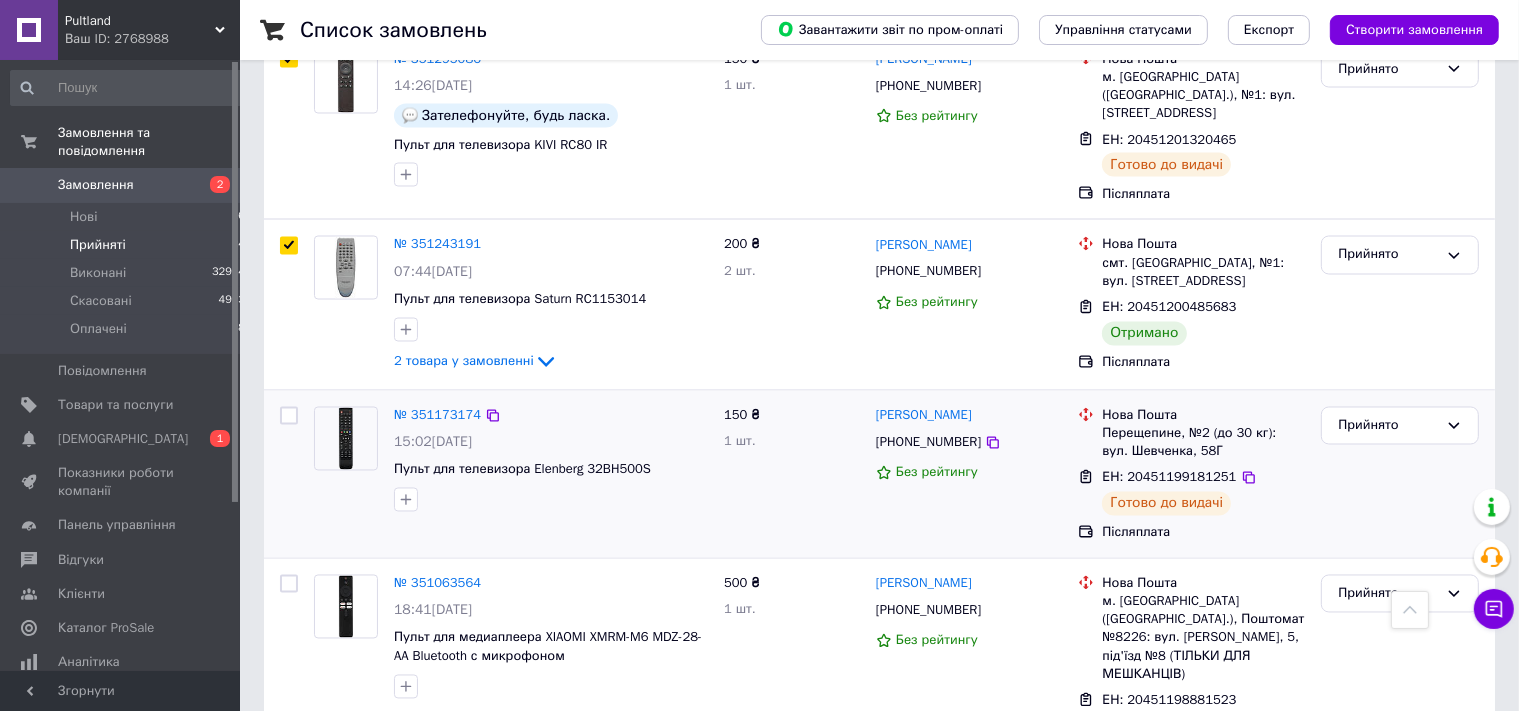 checkbox on "false" 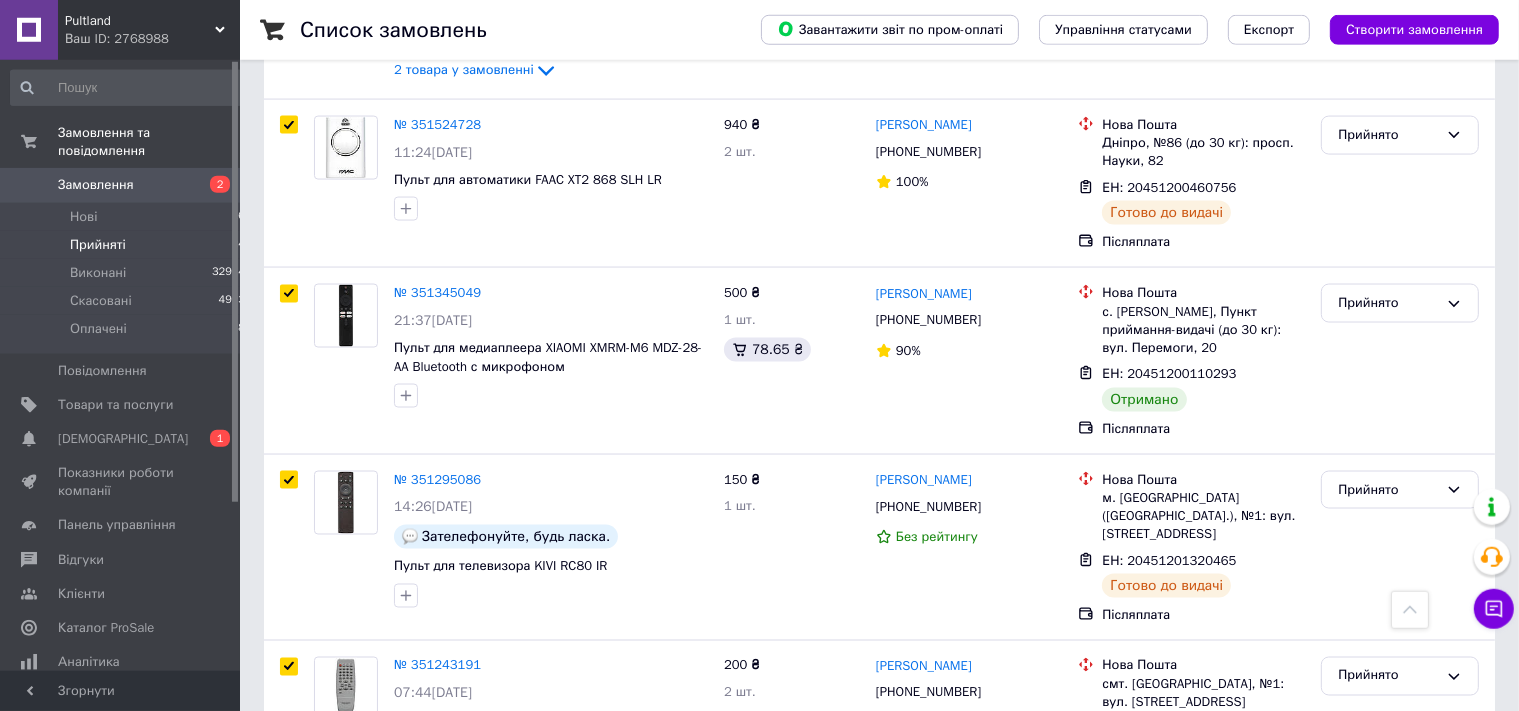 scroll, scrollTop: 3160, scrollLeft: 0, axis: vertical 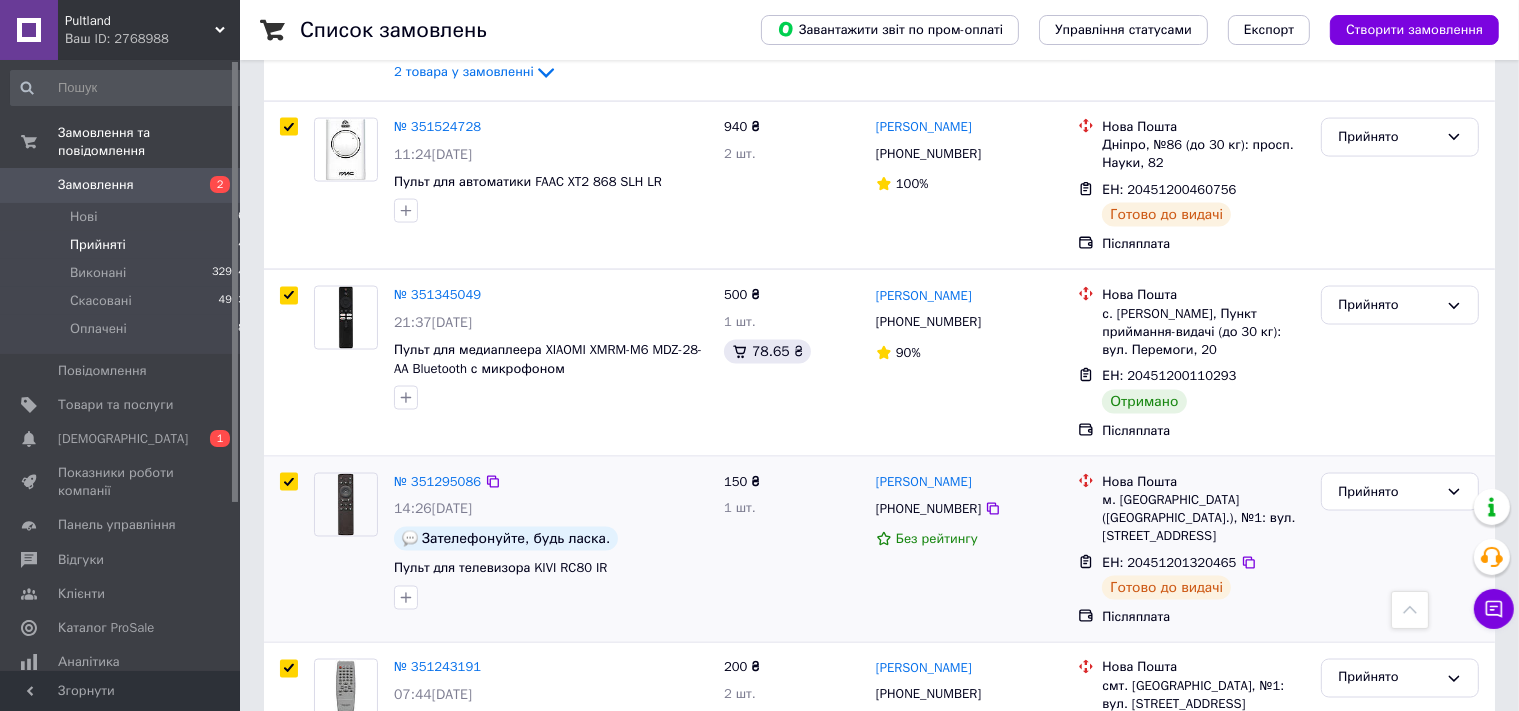 click at bounding box center [289, 482] 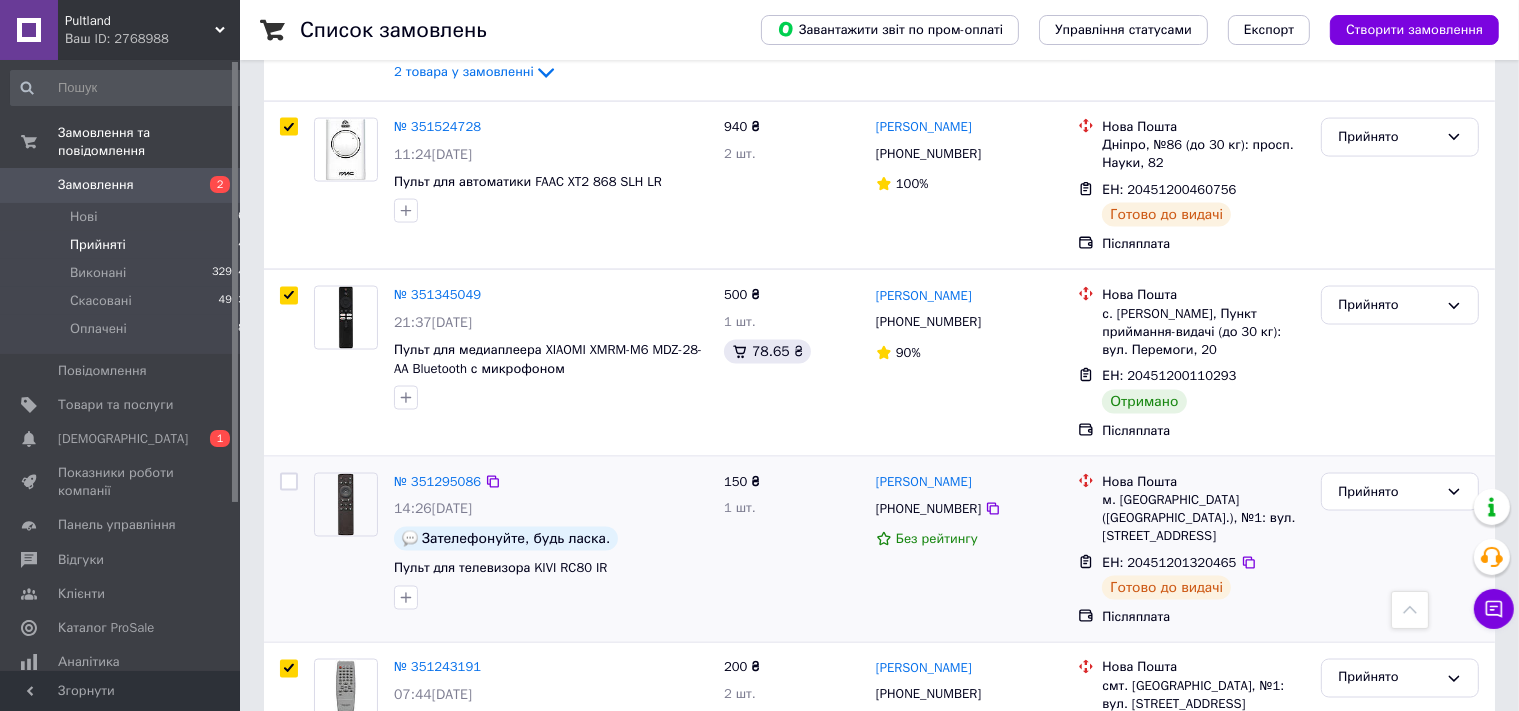 checkbox on "false" 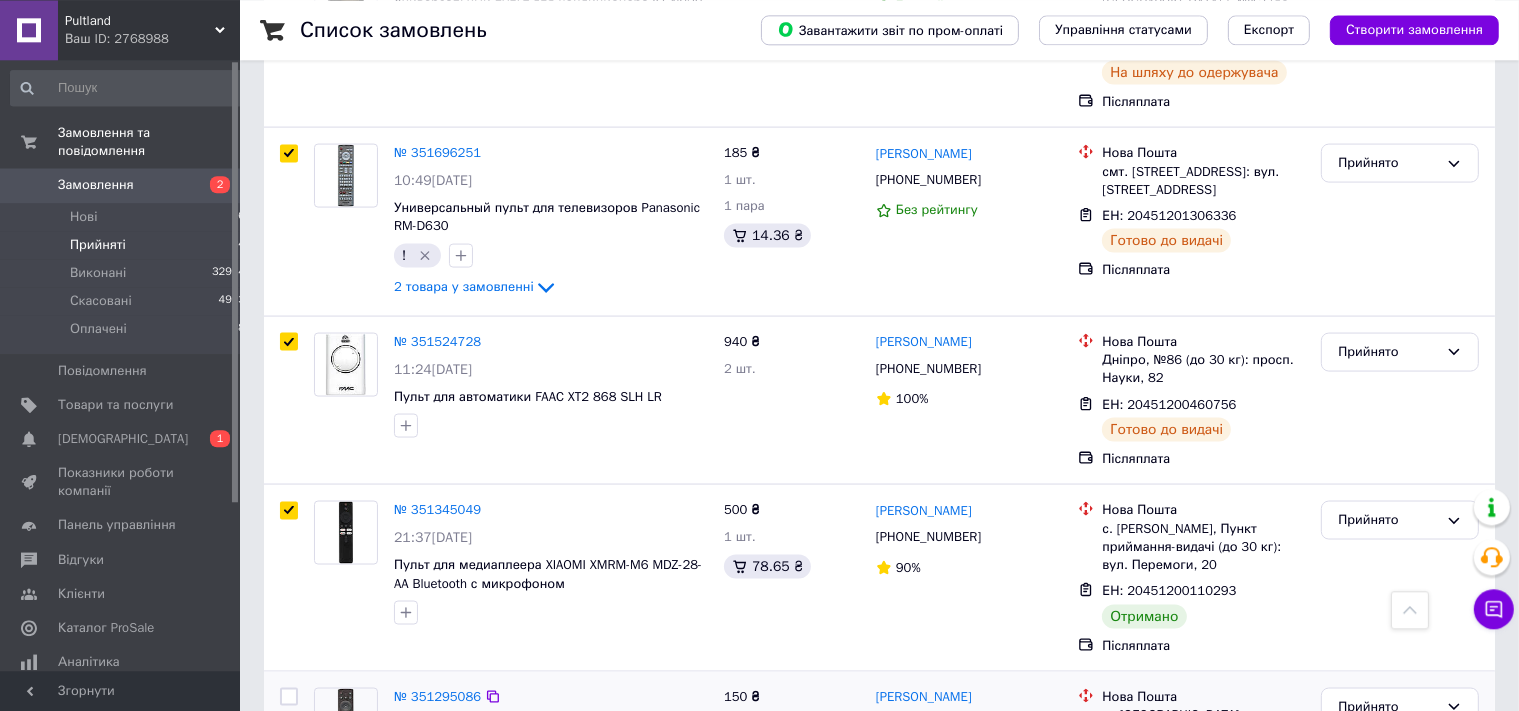 scroll, scrollTop: 2844, scrollLeft: 0, axis: vertical 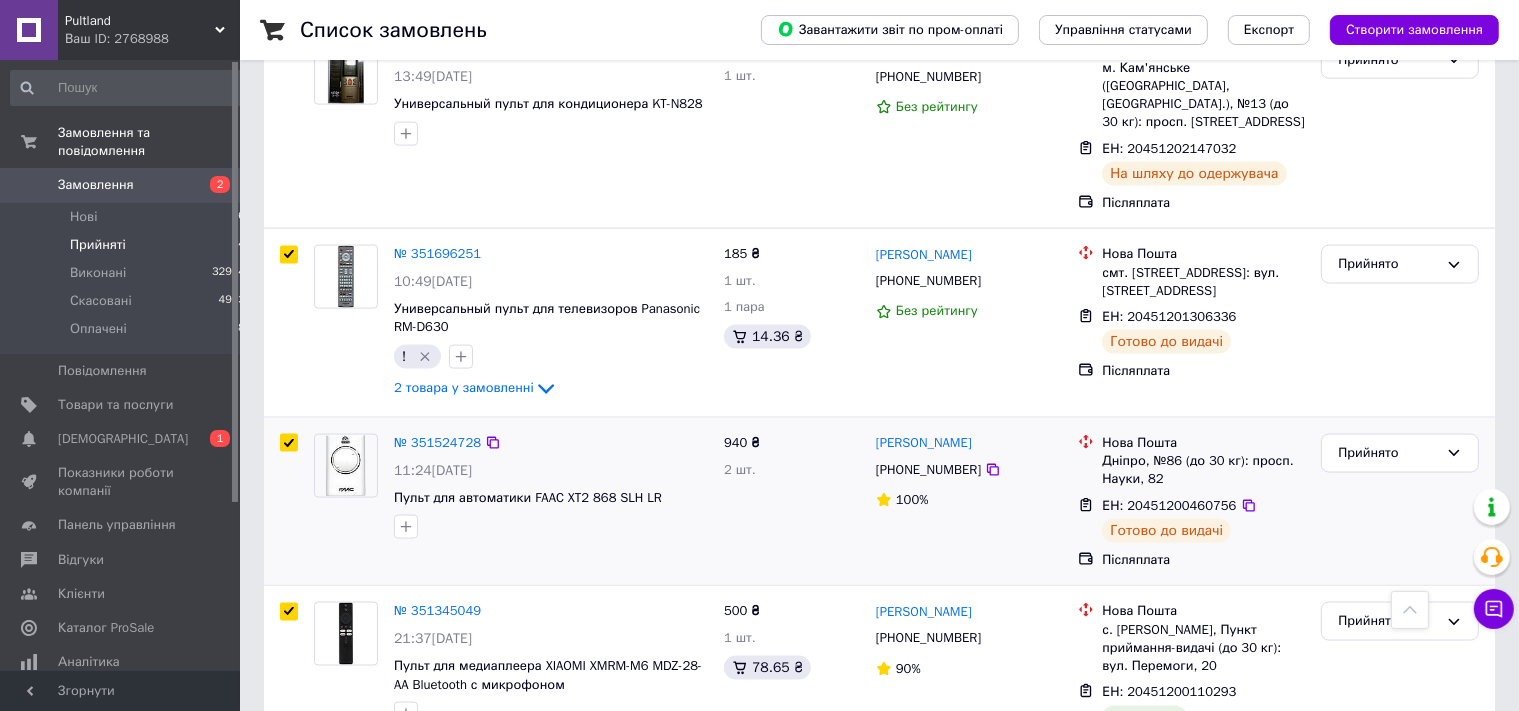 drag, startPoint x: 287, startPoint y: 357, endPoint x: 293, endPoint y: 442, distance: 85.2115 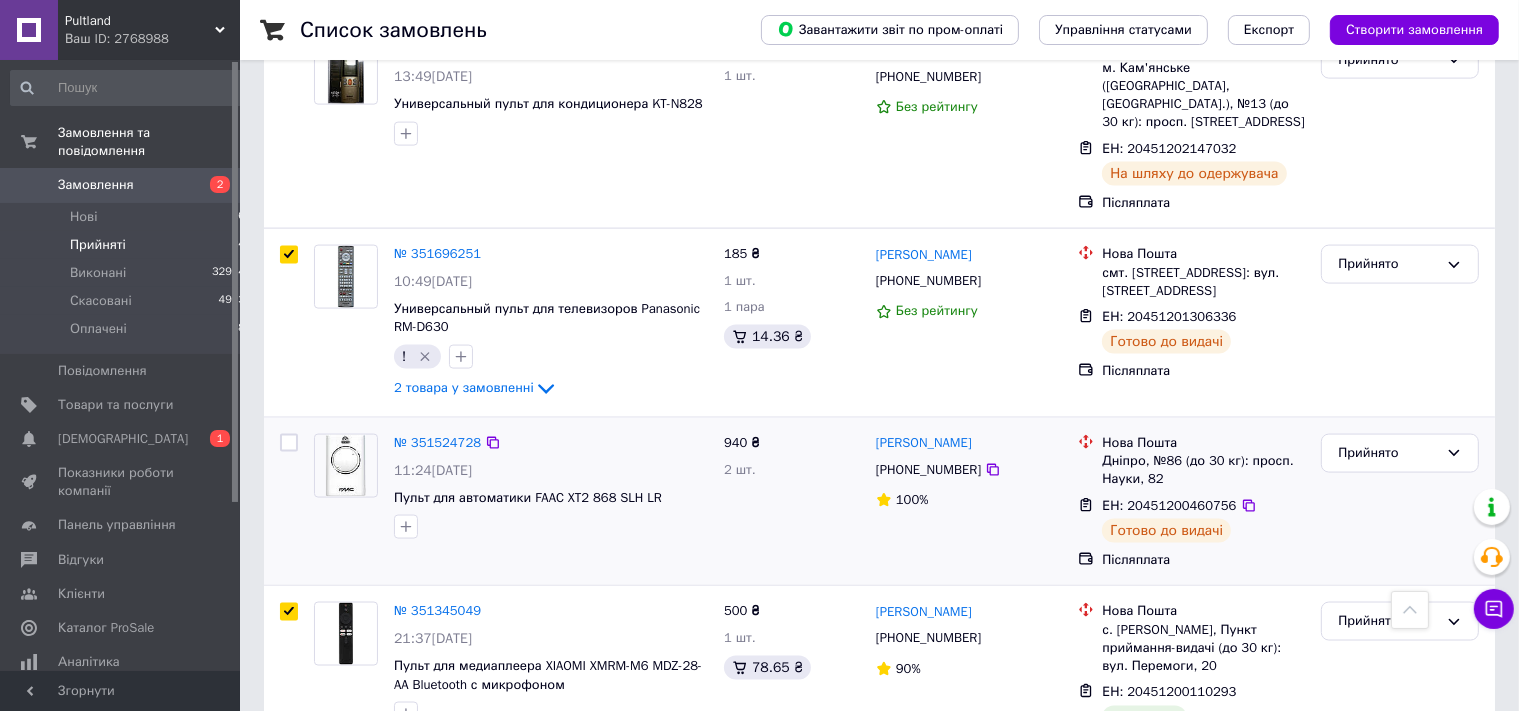 checkbox on "false" 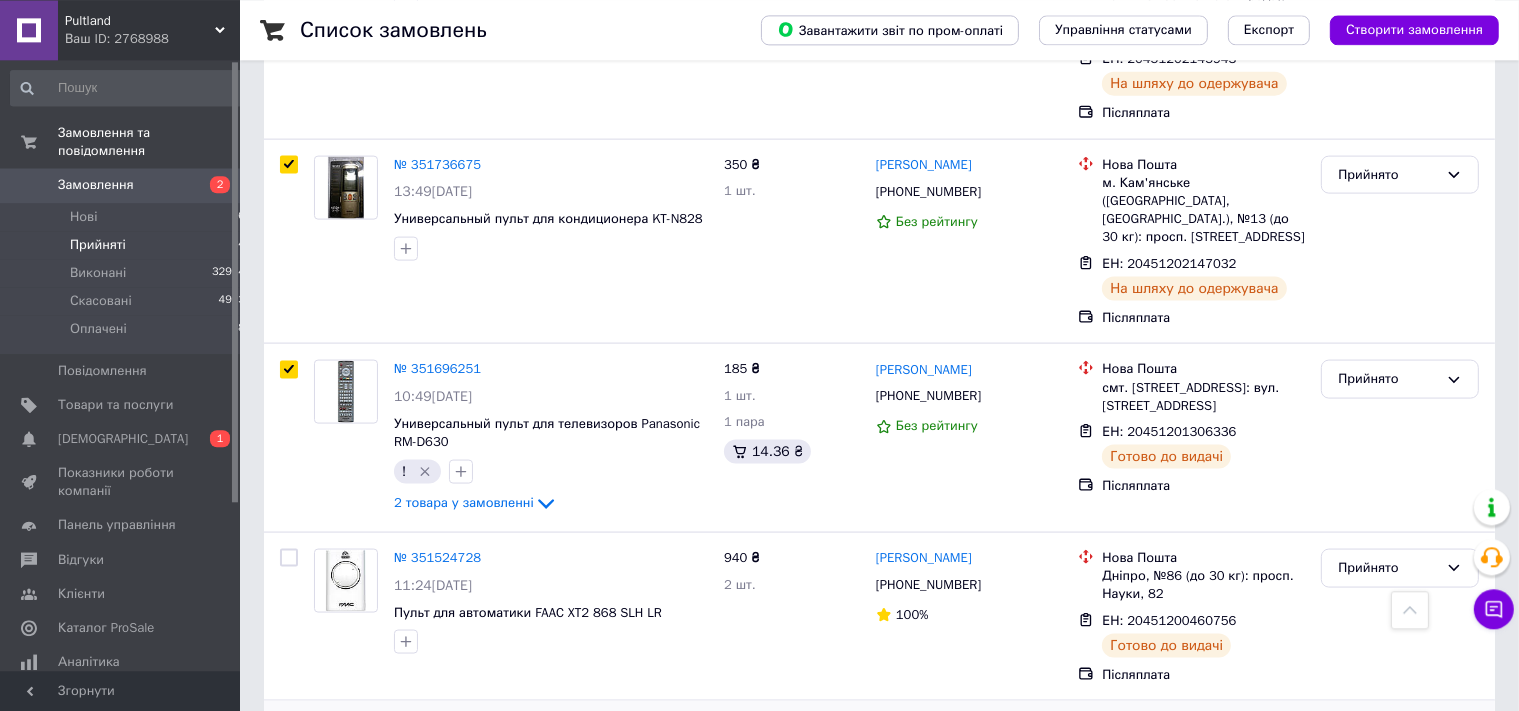 scroll, scrollTop: 2632, scrollLeft: 0, axis: vertical 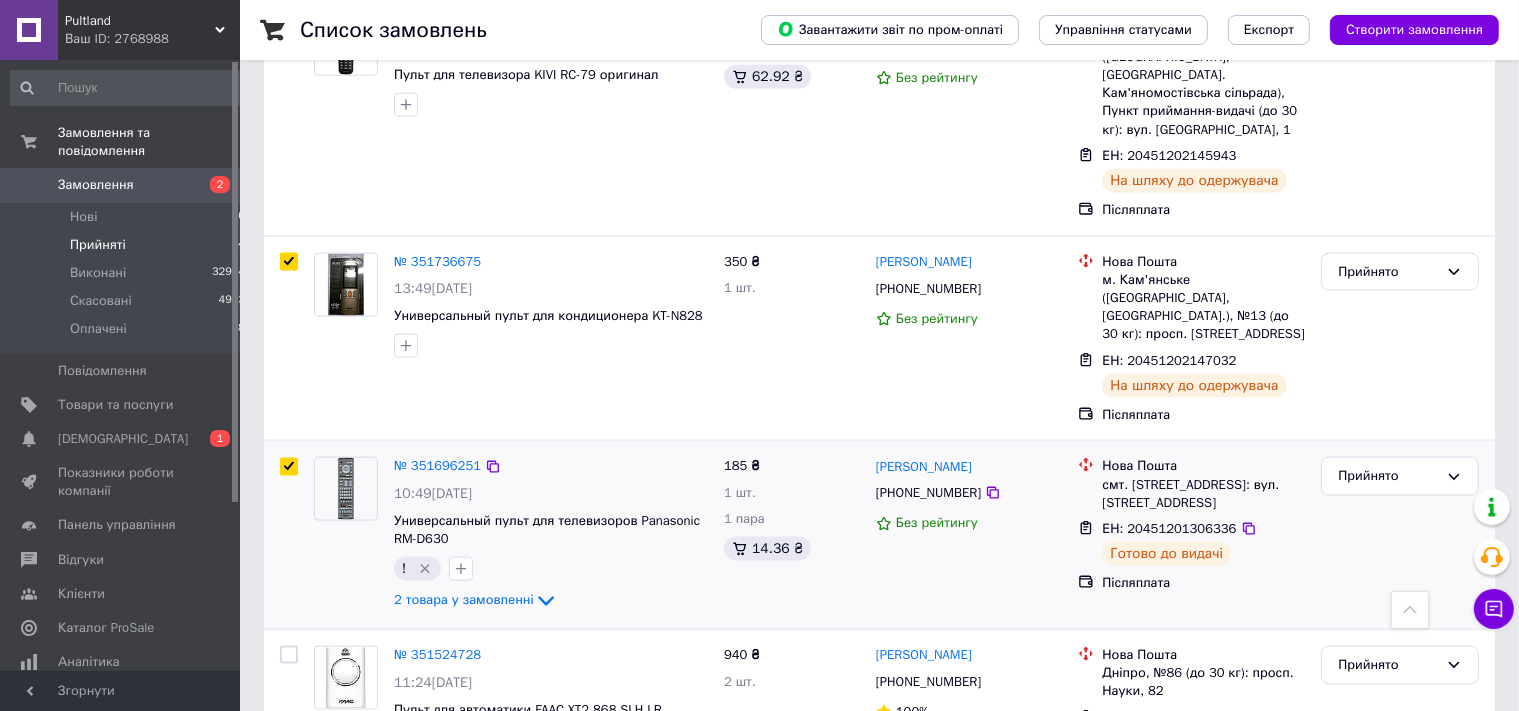 drag, startPoint x: 289, startPoint y: 370, endPoint x: 266, endPoint y: 475, distance: 107.48953 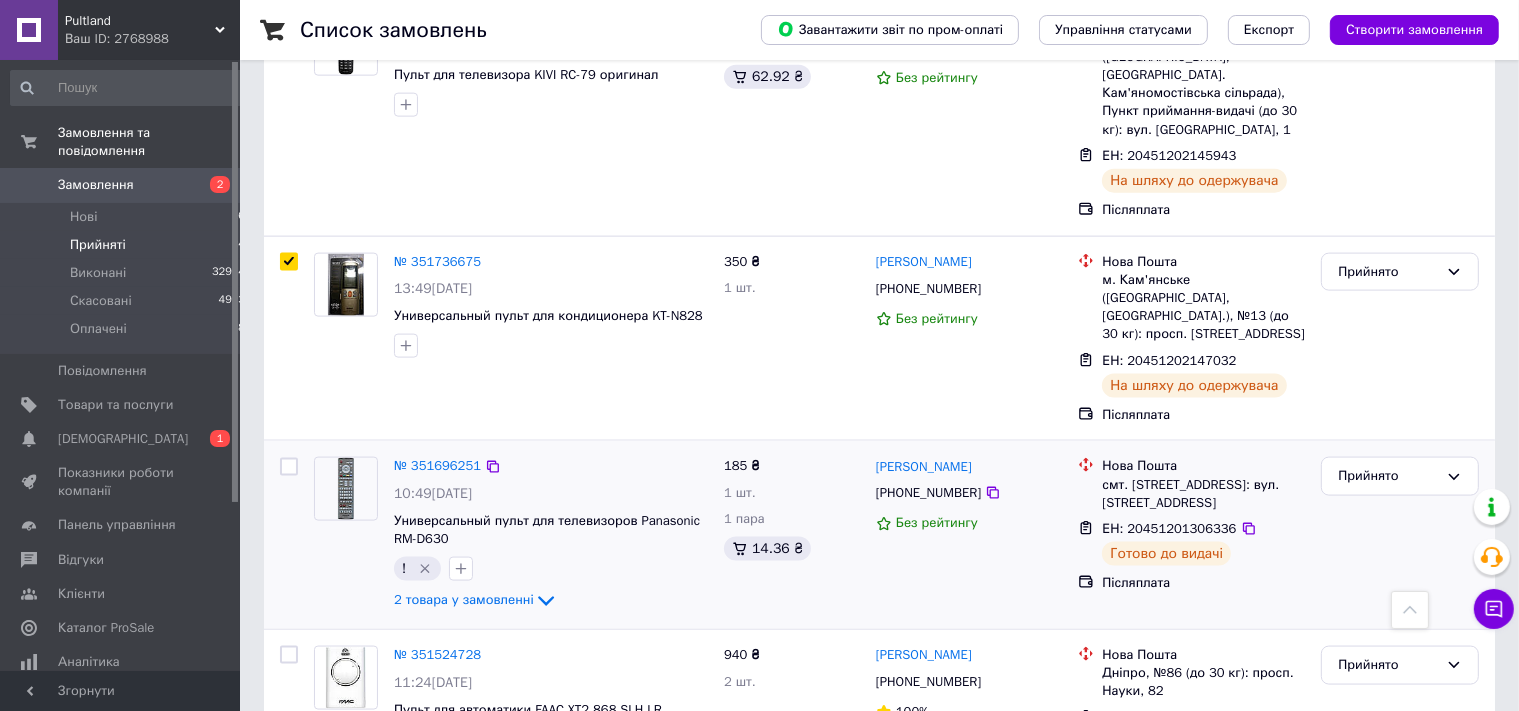 checkbox on "false" 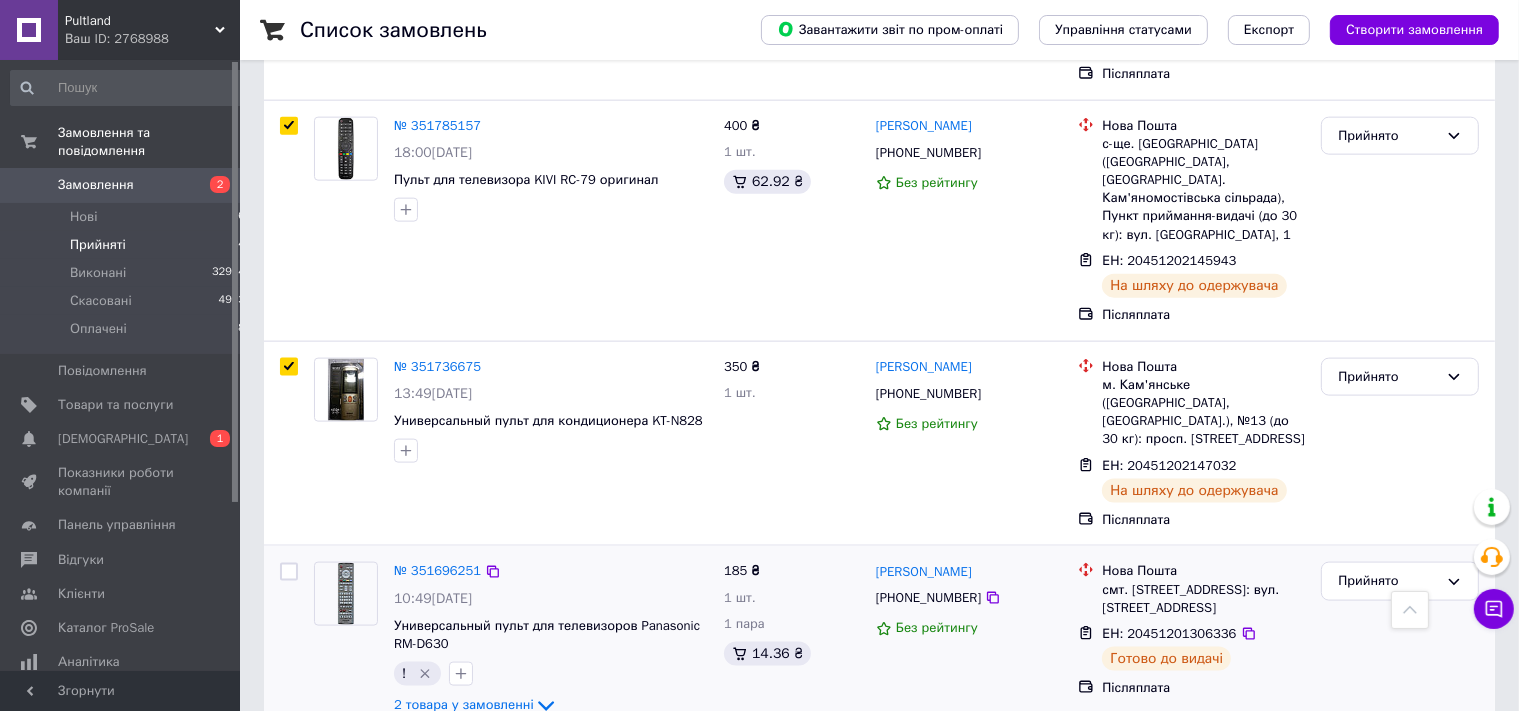 scroll, scrollTop: 2421, scrollLeft: 0, axis: vertical 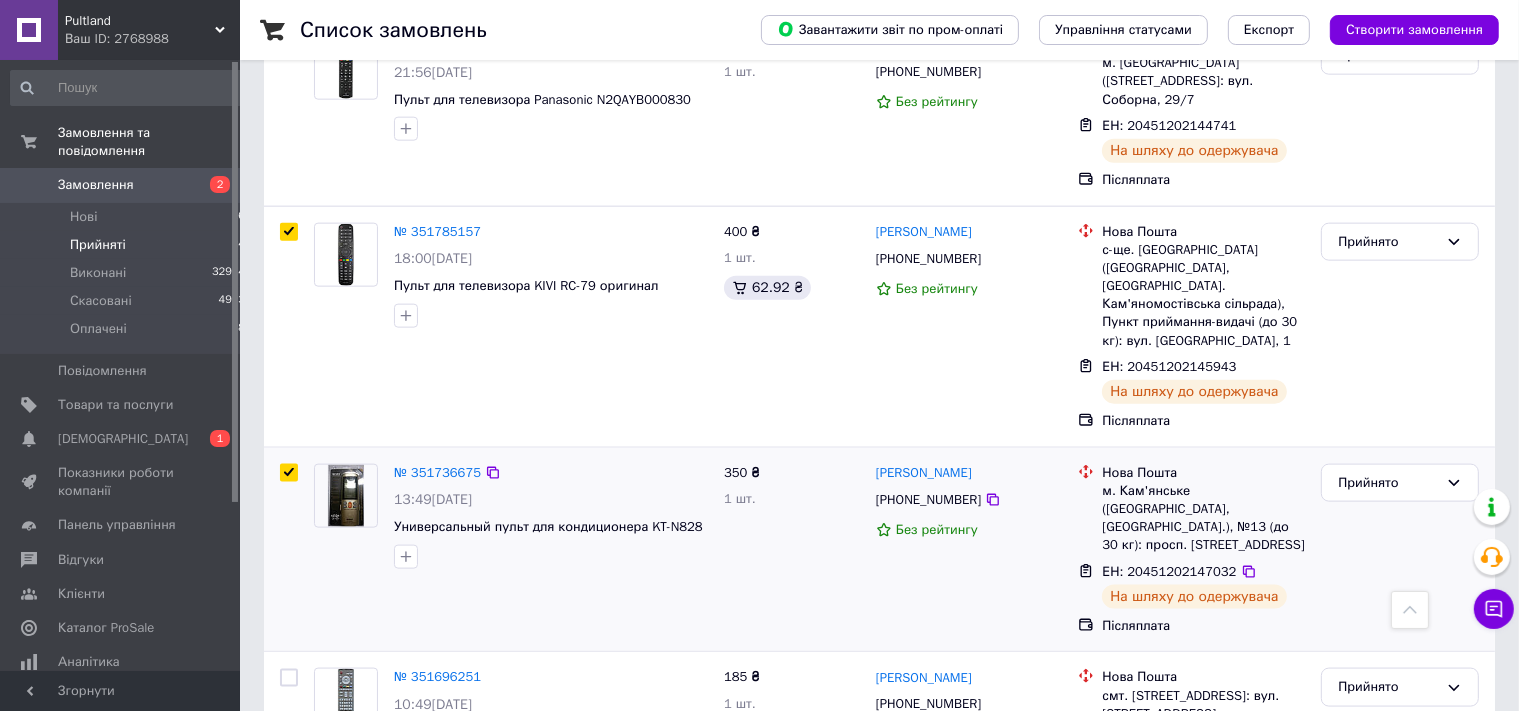 drag, startPoint x: 293, startPoint y: 395, endPoint x: 286, endPoint y: 480, distance: 85.28775 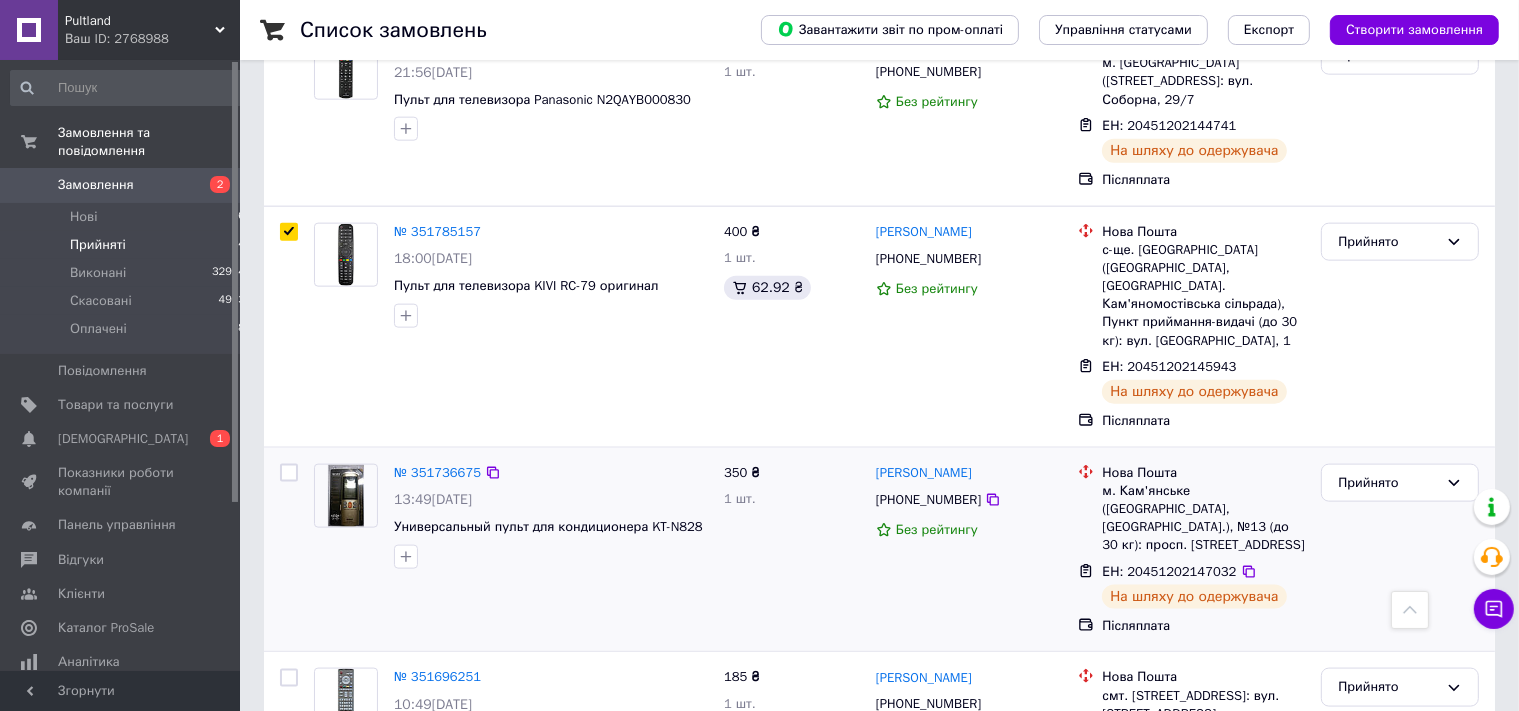 checkbox on "false" 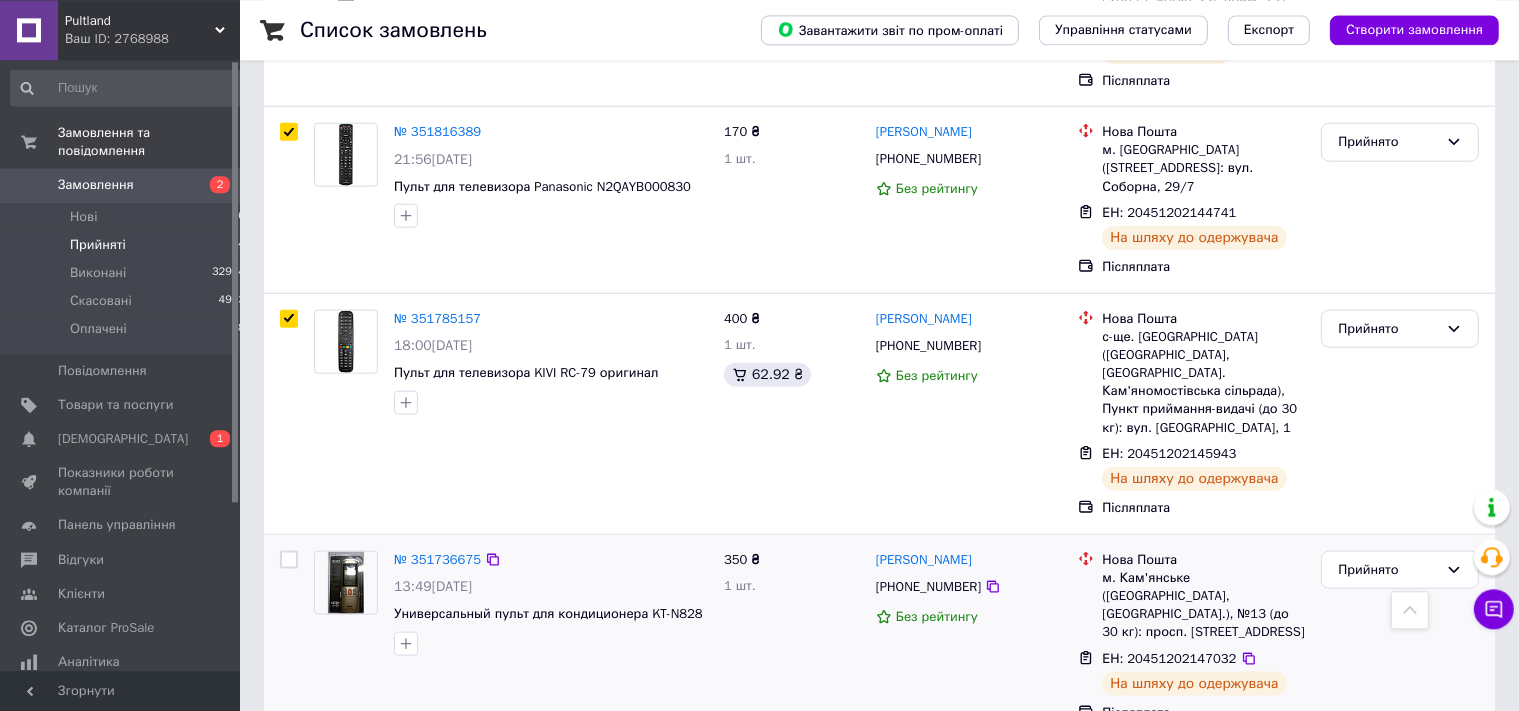 scroll, scrollTop: 2210, scrollLeft: 0, axis: vertical 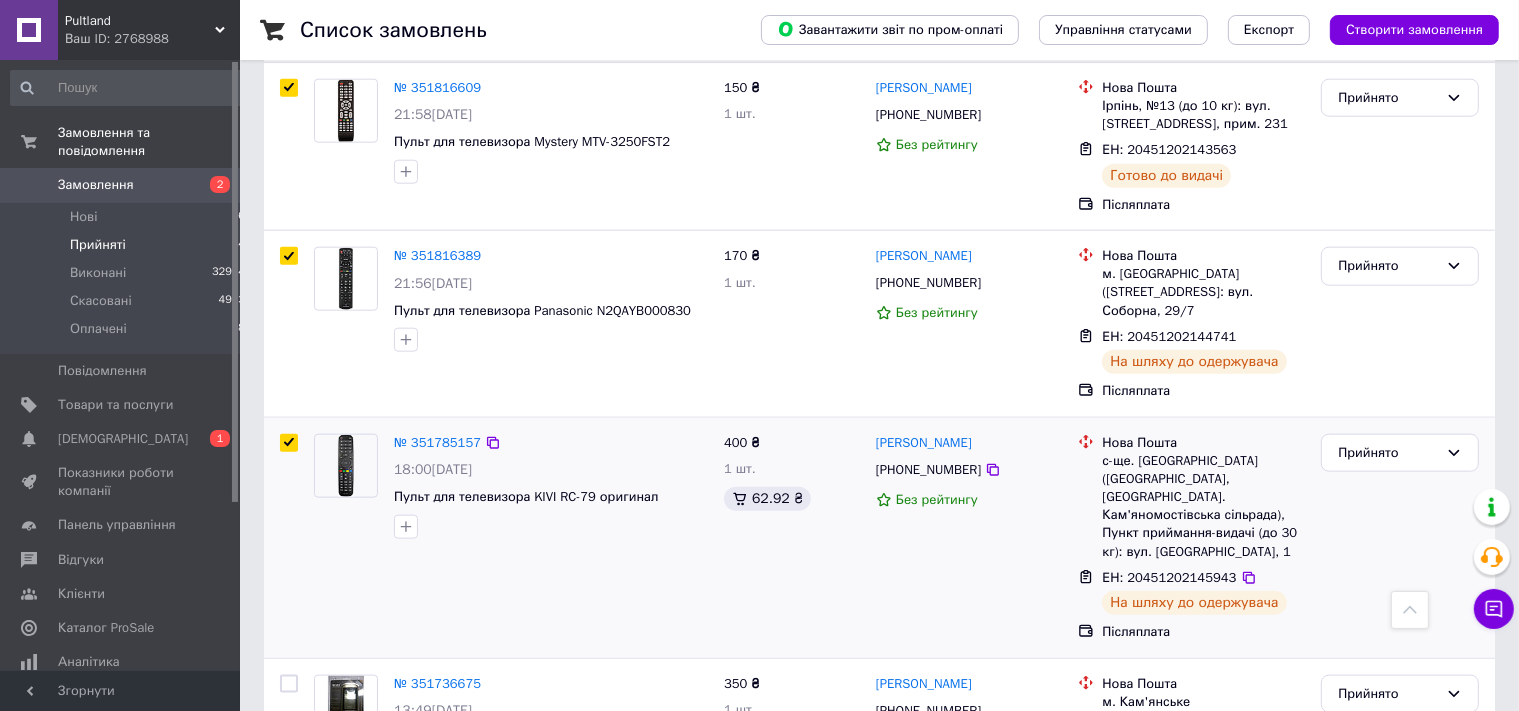 drag, startPoint x: 288, startPoint y: 366, endPoint x: 301, endPoint y: 426, distance: 61.39218 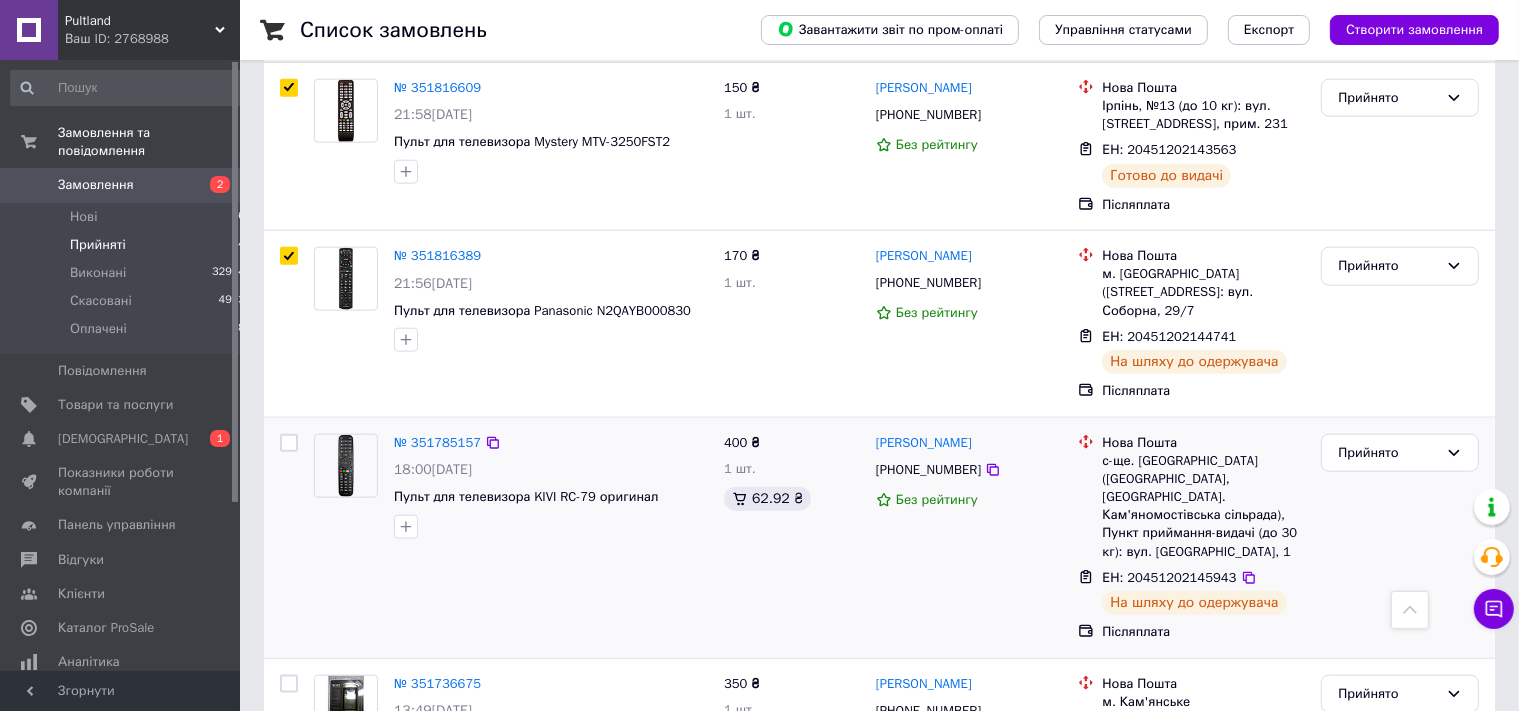 checkbox on "false" 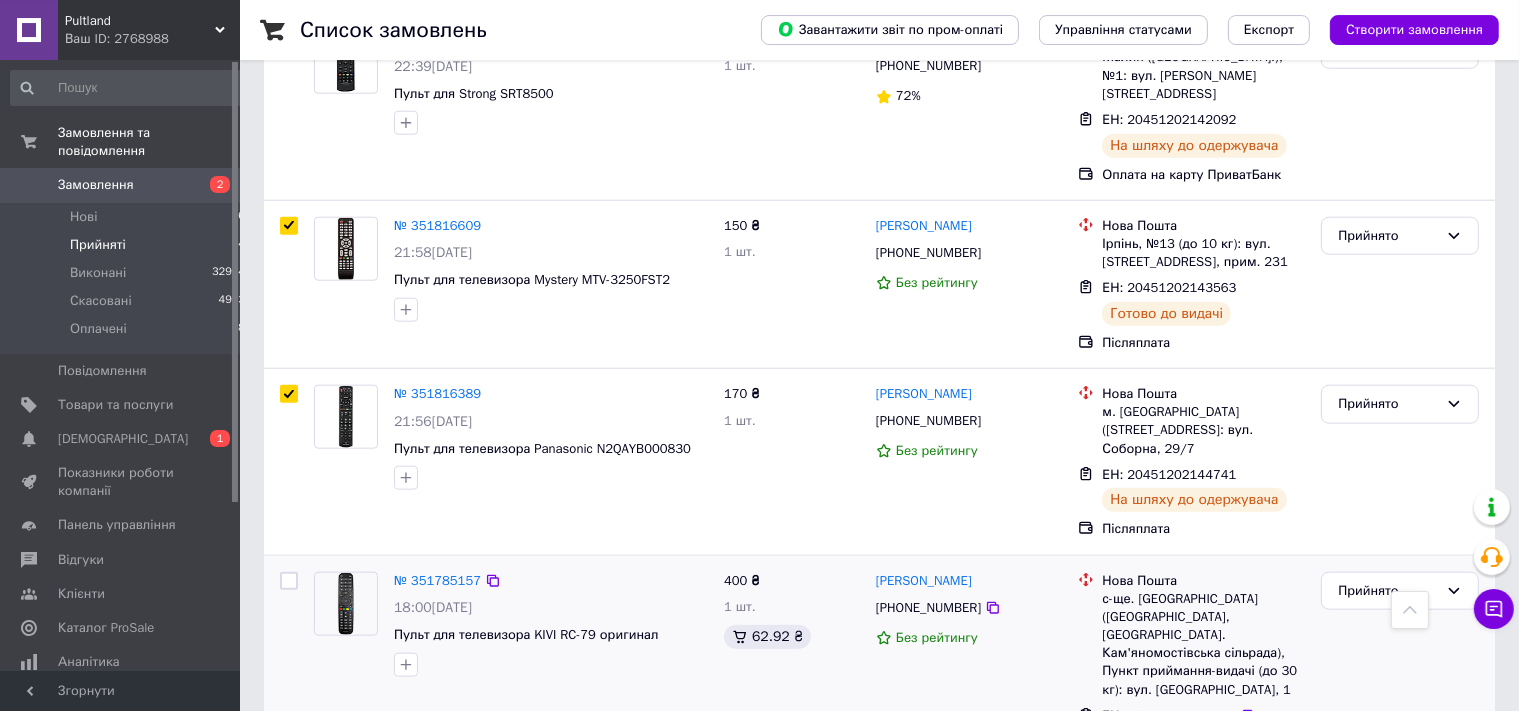 scroll, scrollTop: 1999, scrollLeft: 0, axis: vertical 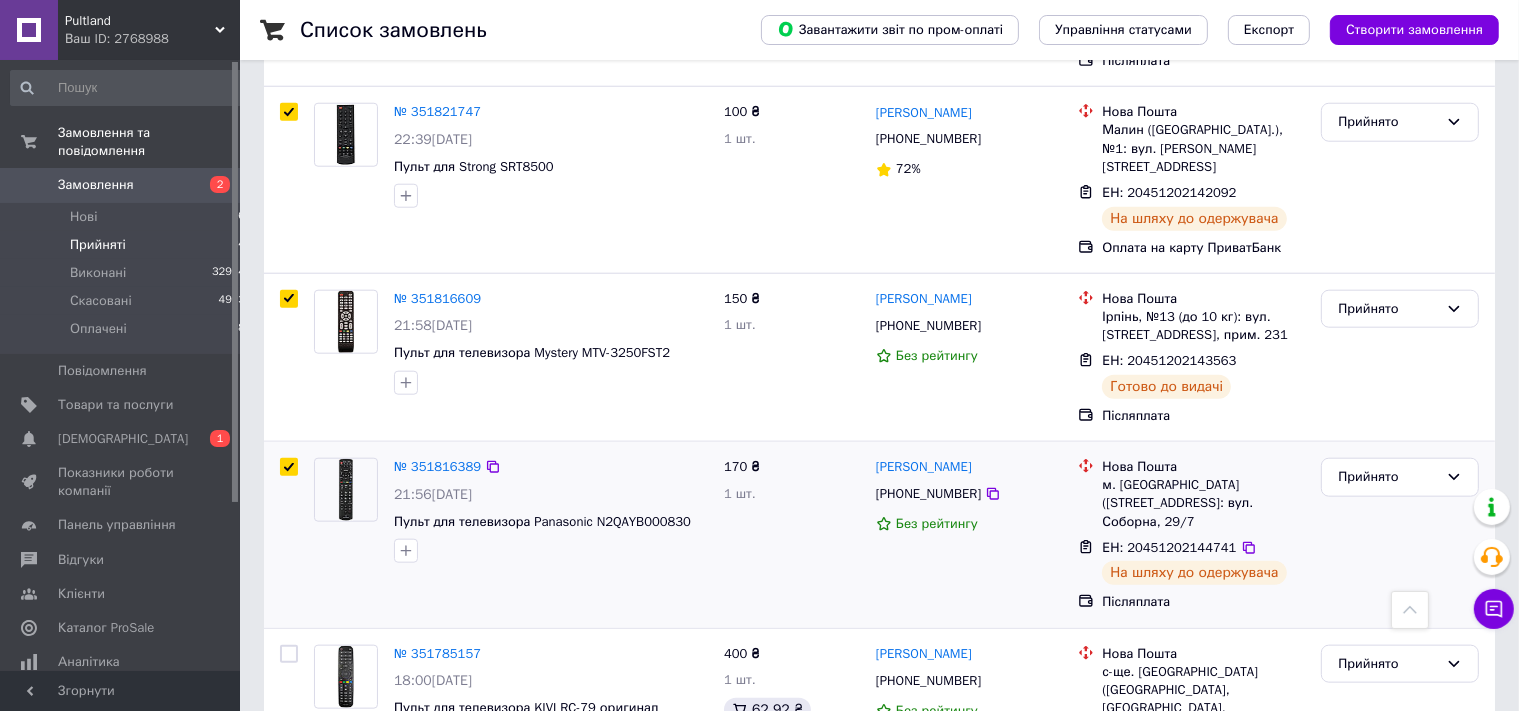 drag, startPoint x: 287, startPoint y: 392, endPoint x: 277, endPoint y: 482, distance: 90.55385 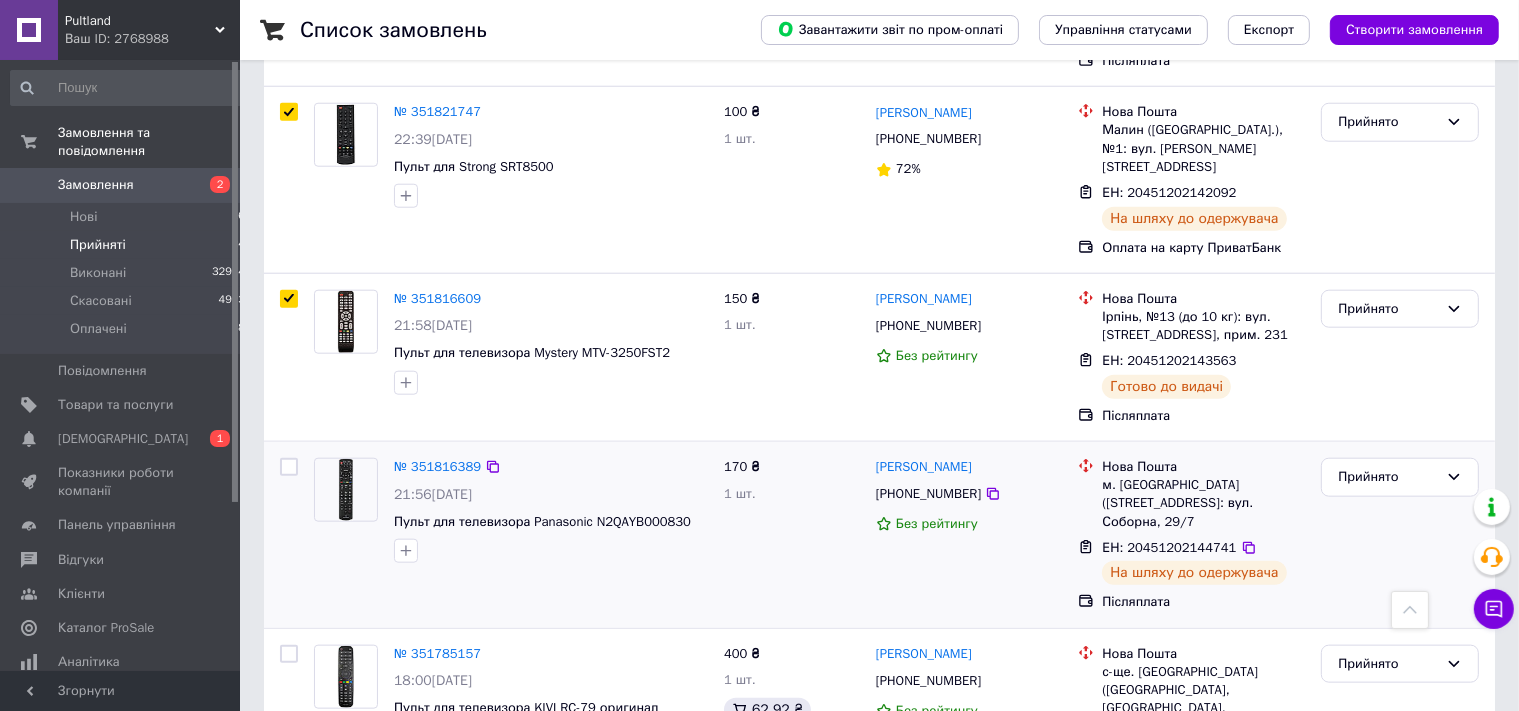 checkbox on "false" 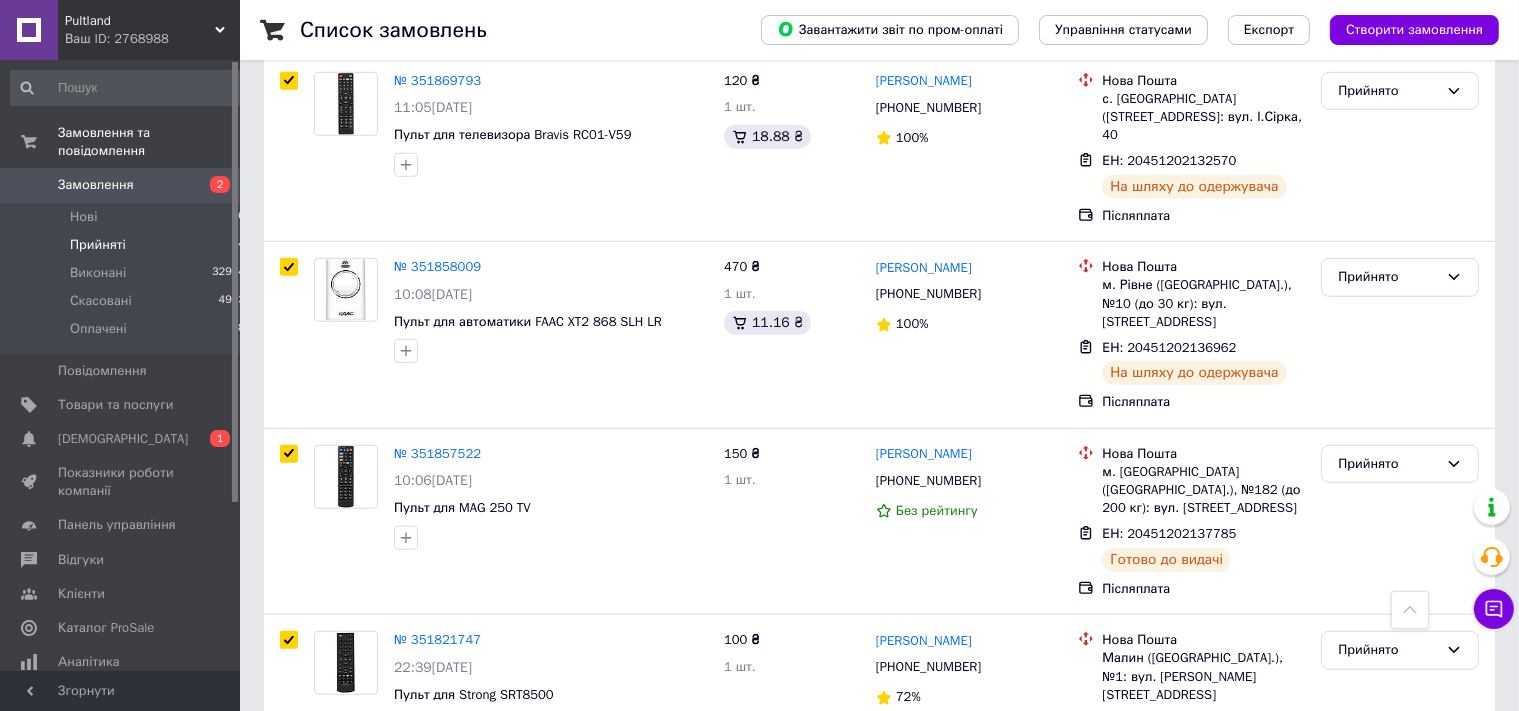 scroll, scrollTop: 1365, scrollLeft: 0, axis: vertical 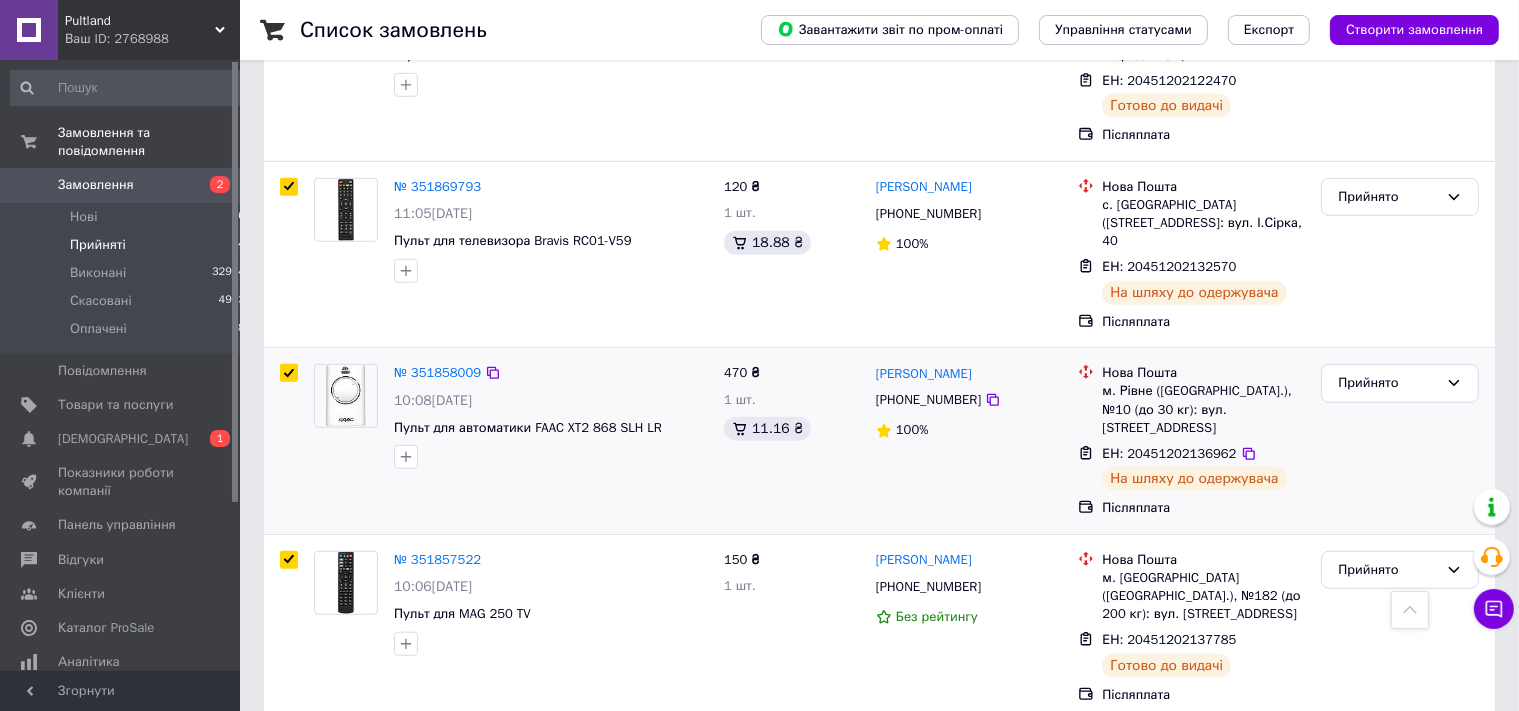 drag, startPoint x: 288, startPoint y: 333, endPoint x: 290, endPoint y: 382, distance: 49.0408 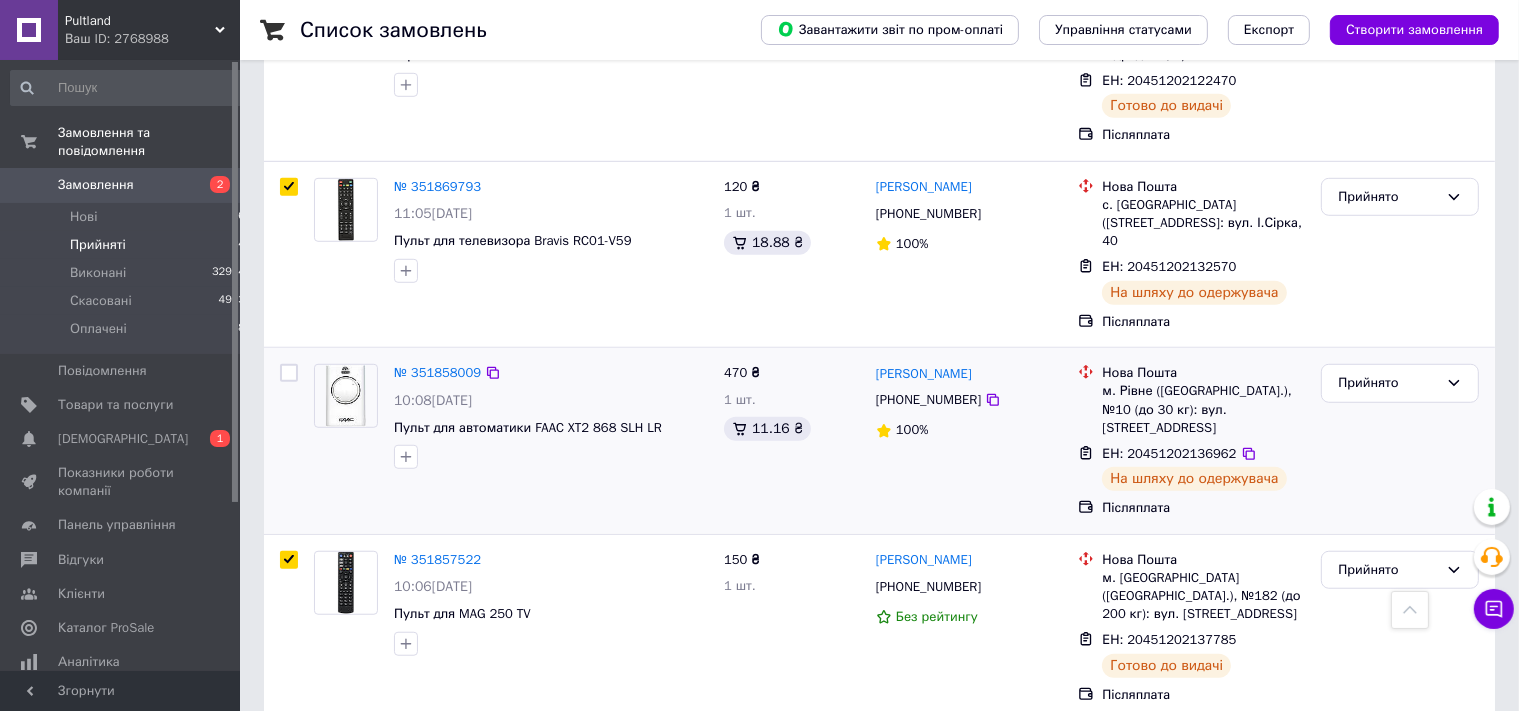 checkbox on "false" 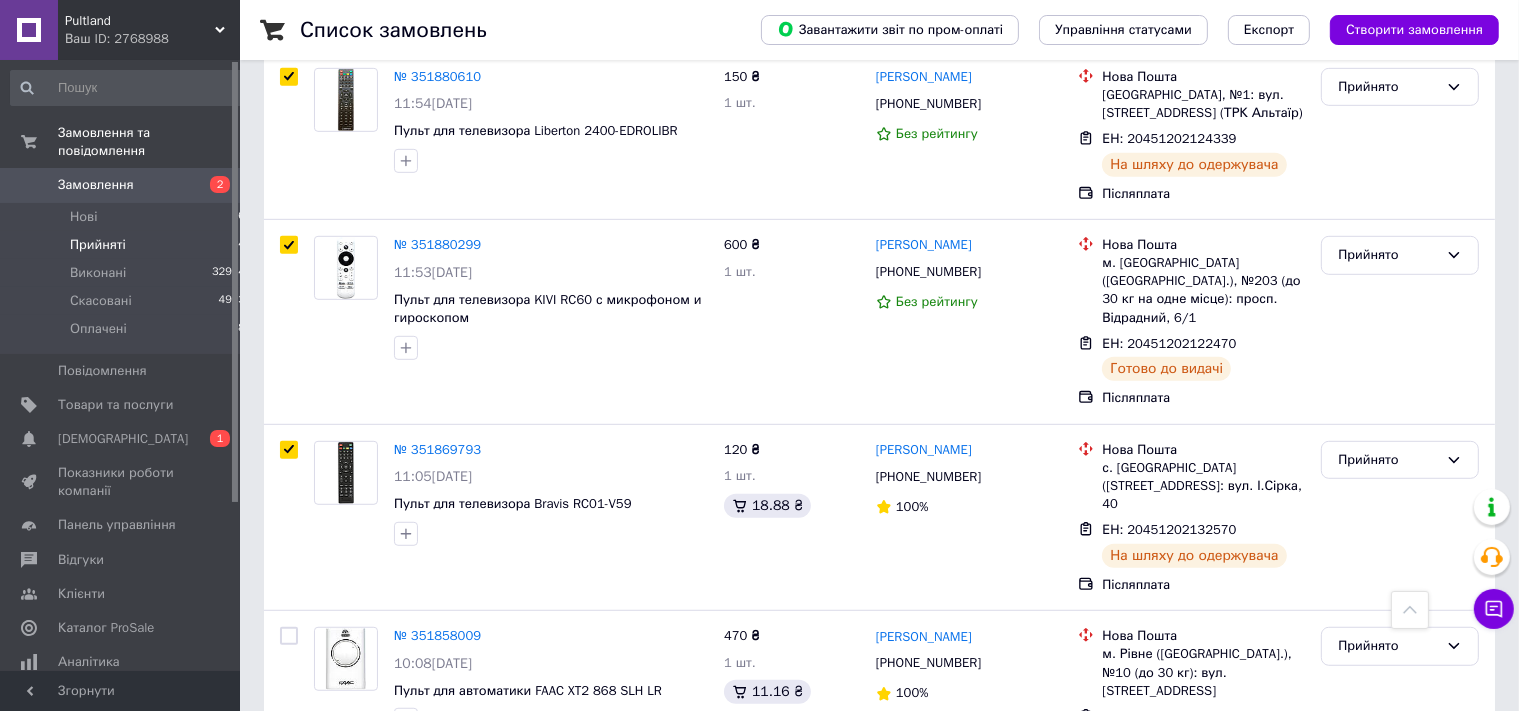 scroll, scrollTop: 1048, scrollLeft: 0, axis: vertical 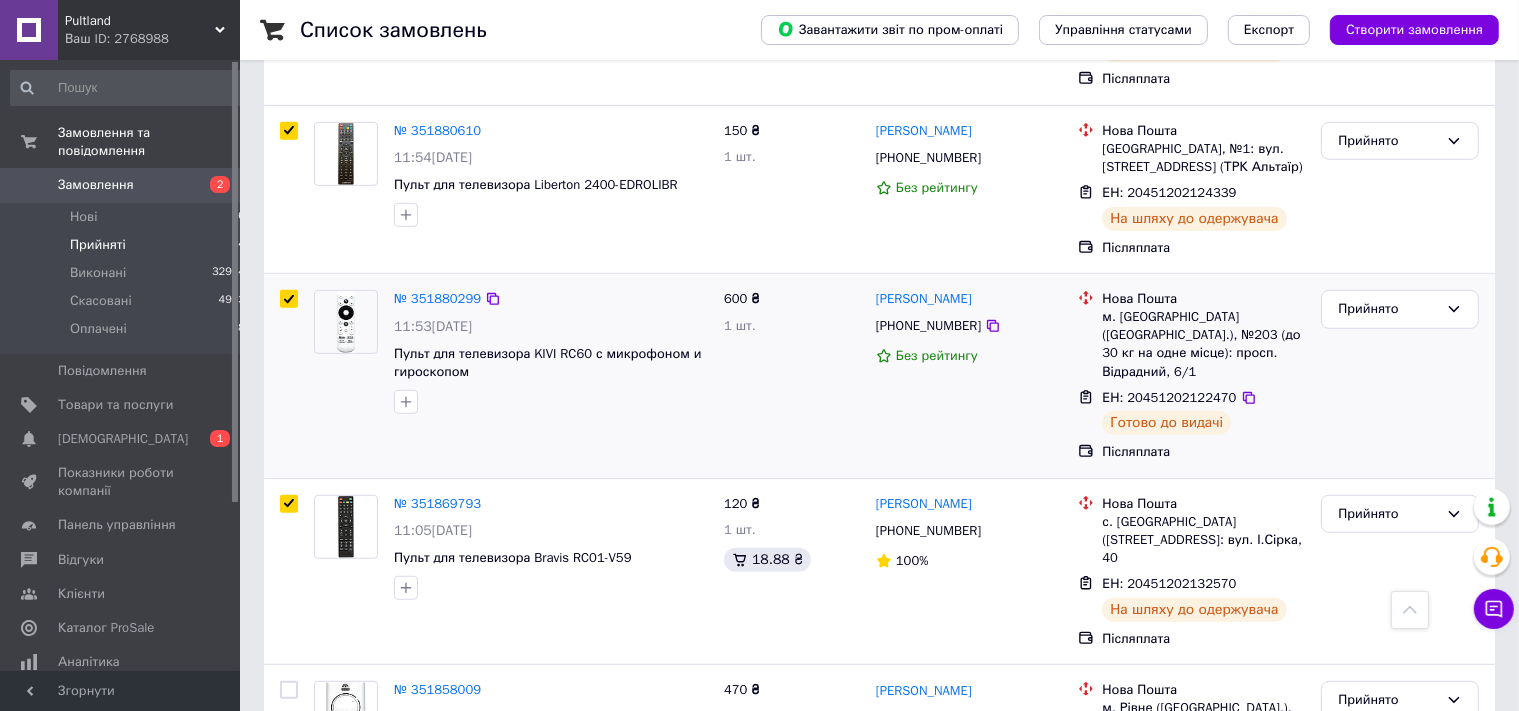 click at bounding box center [289, 299] 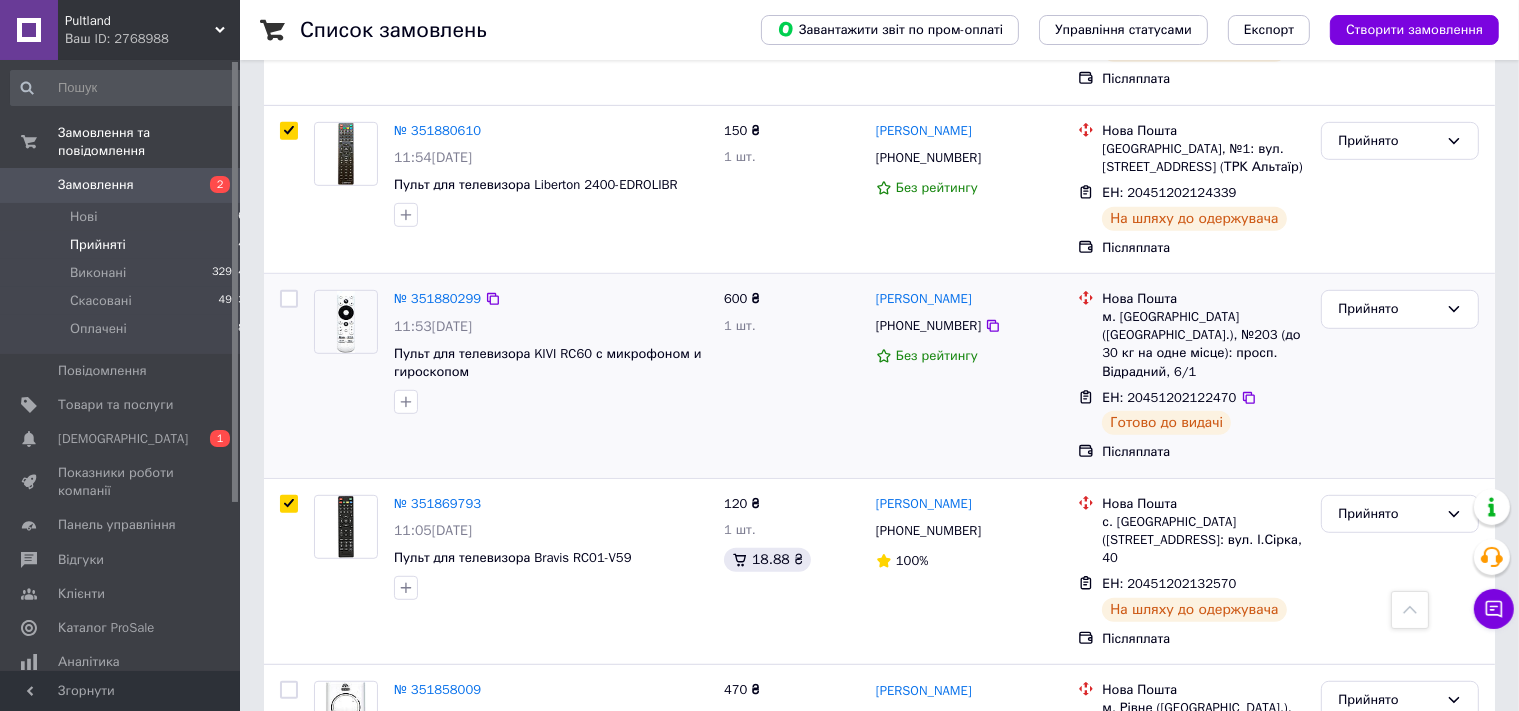 checkbox on "false" 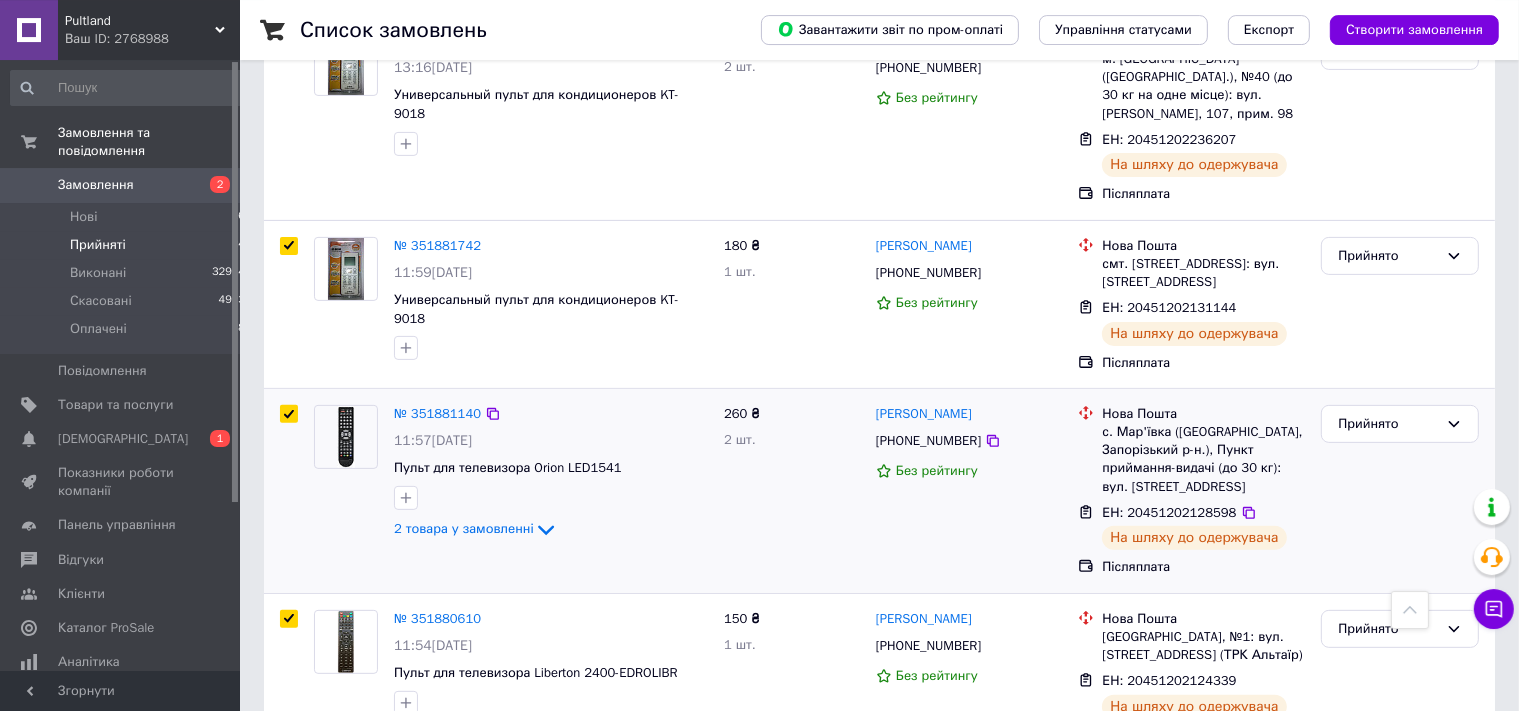 scroll, scrollTop: 520, scrollLeft: 0, axis: vertical 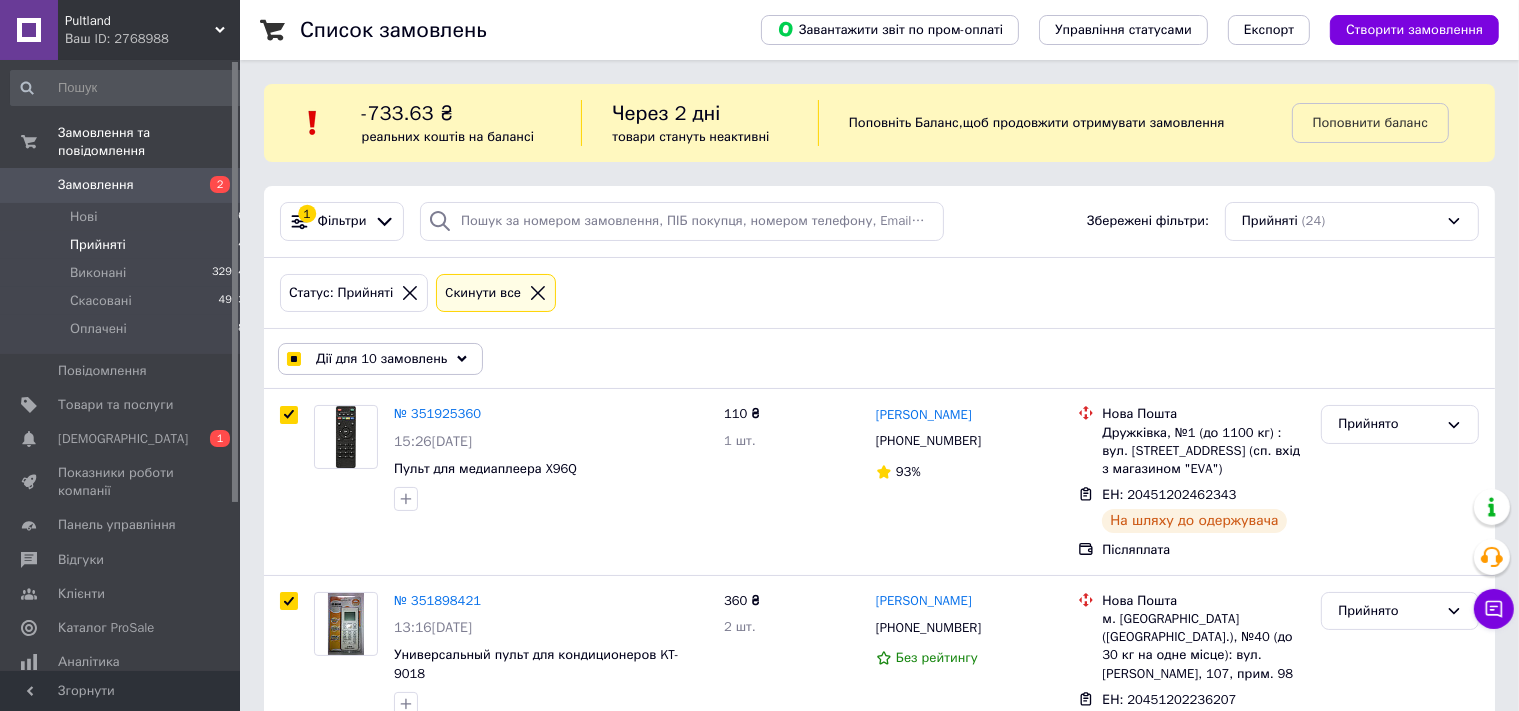 click on "Дії для 10 замовлень" at bounding box center [381, 359] 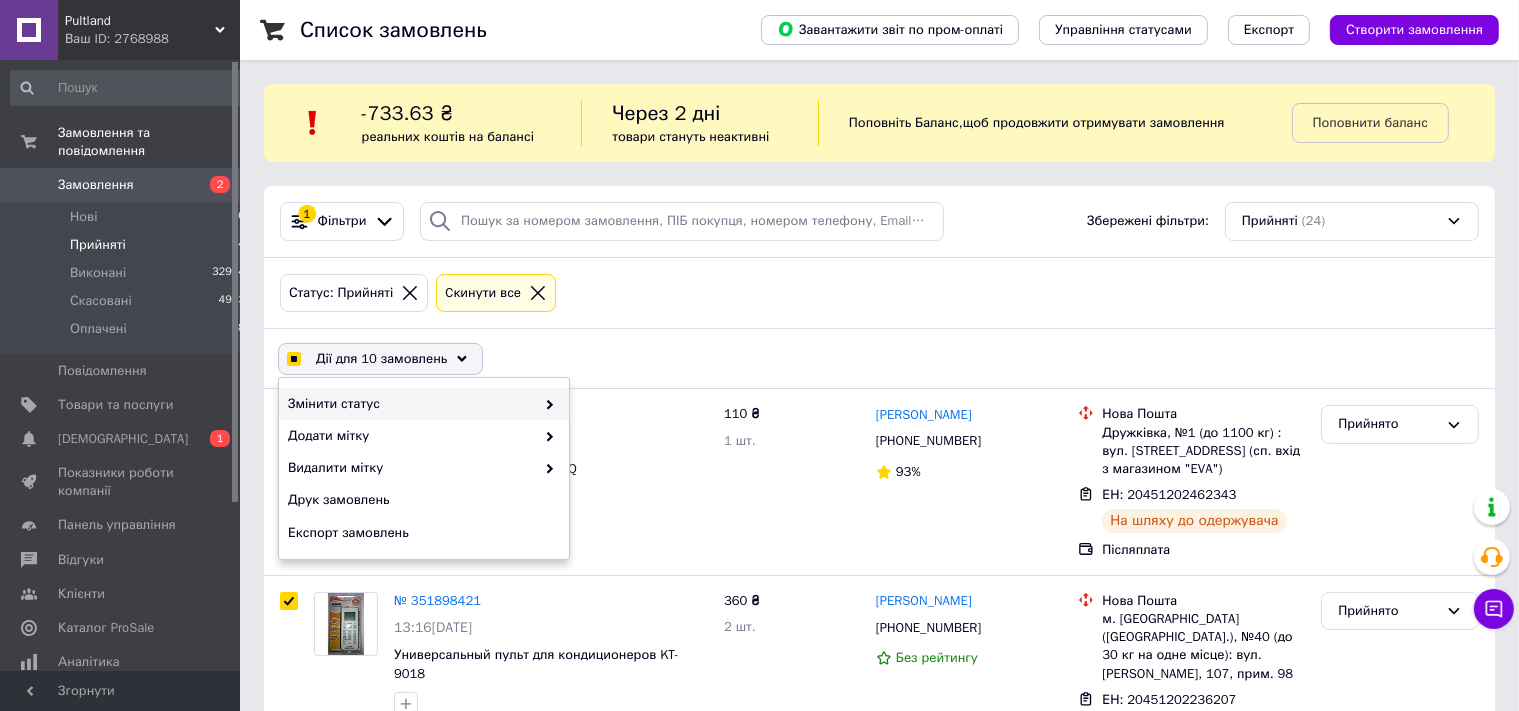 checkbox on "true" 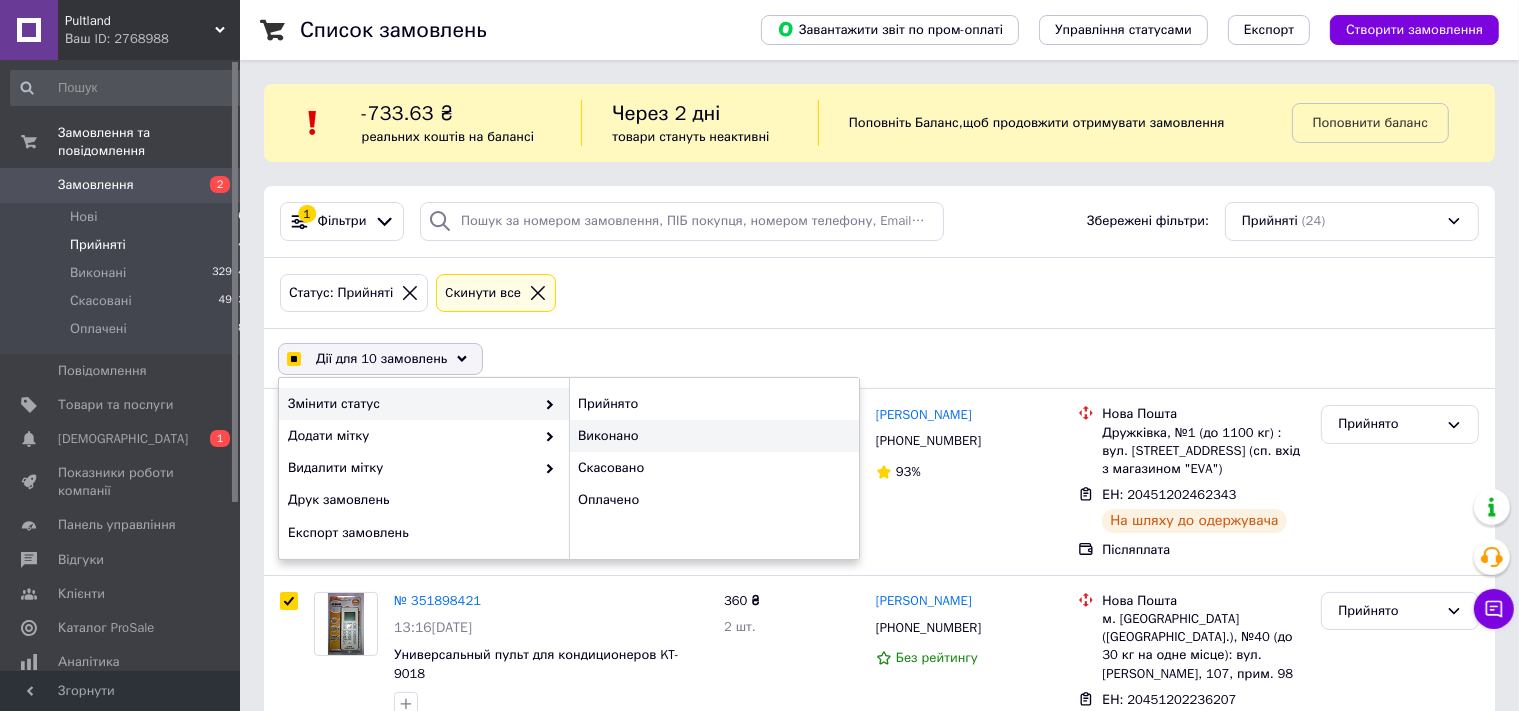 click on "Виконано" at bounding box center [714, 436] 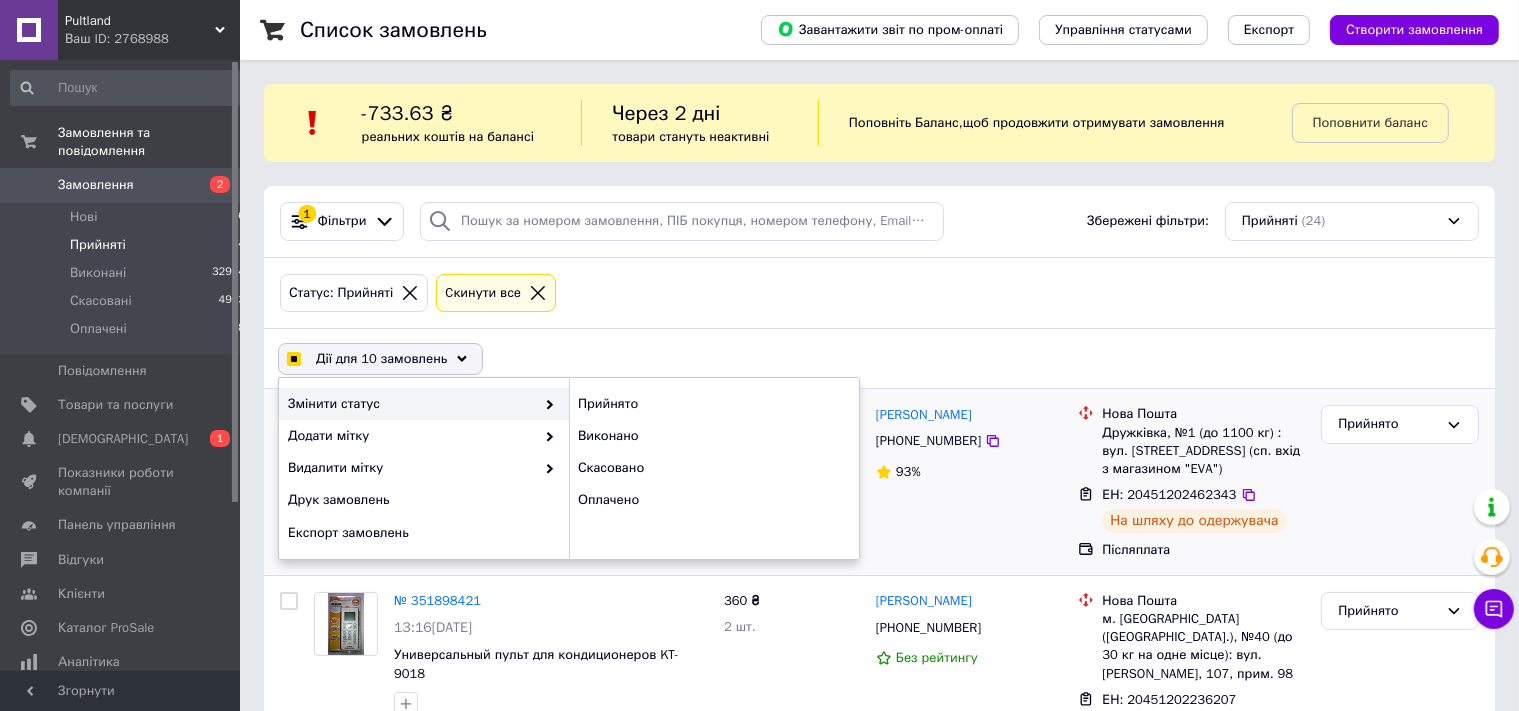 checkbox on "false" 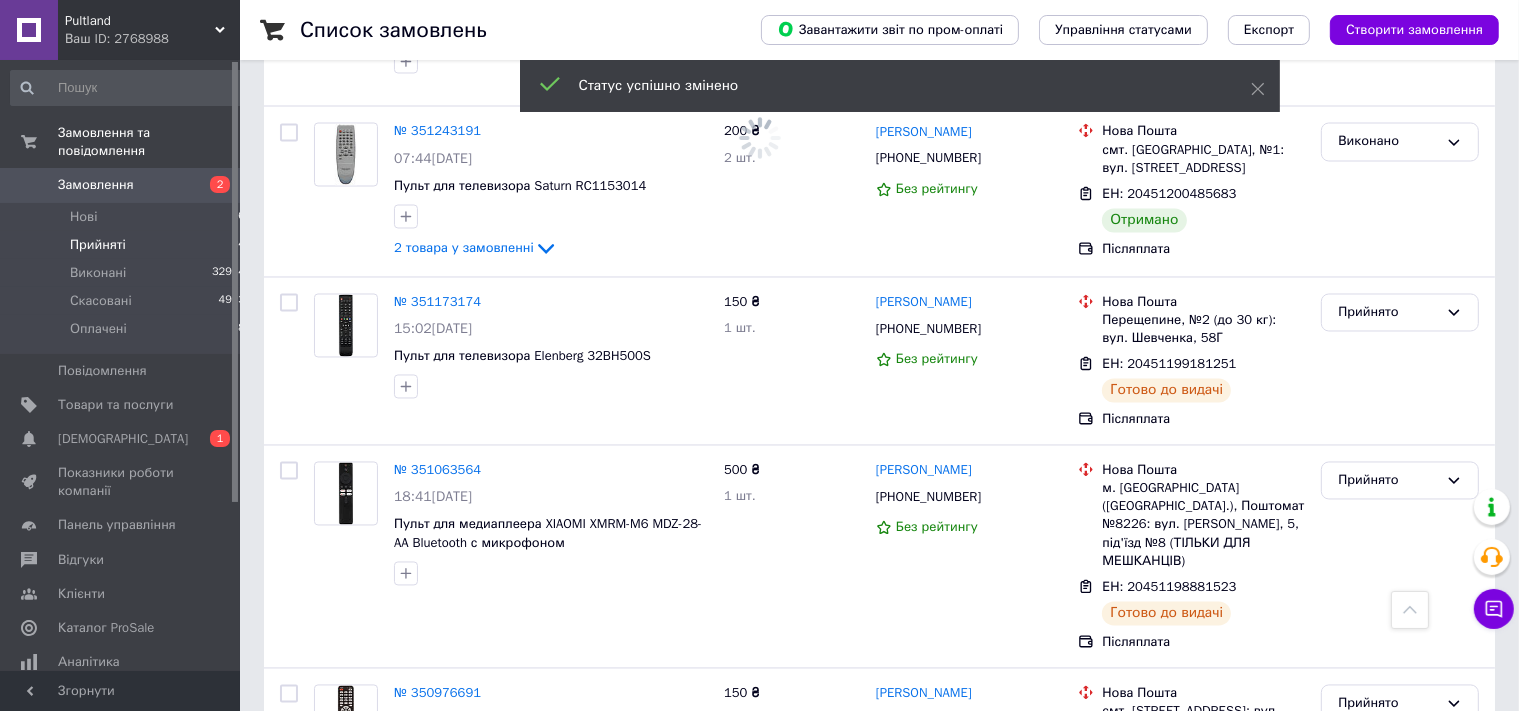scroll, scrollTop: 4111, scrollLeft: 0, axis: vertical 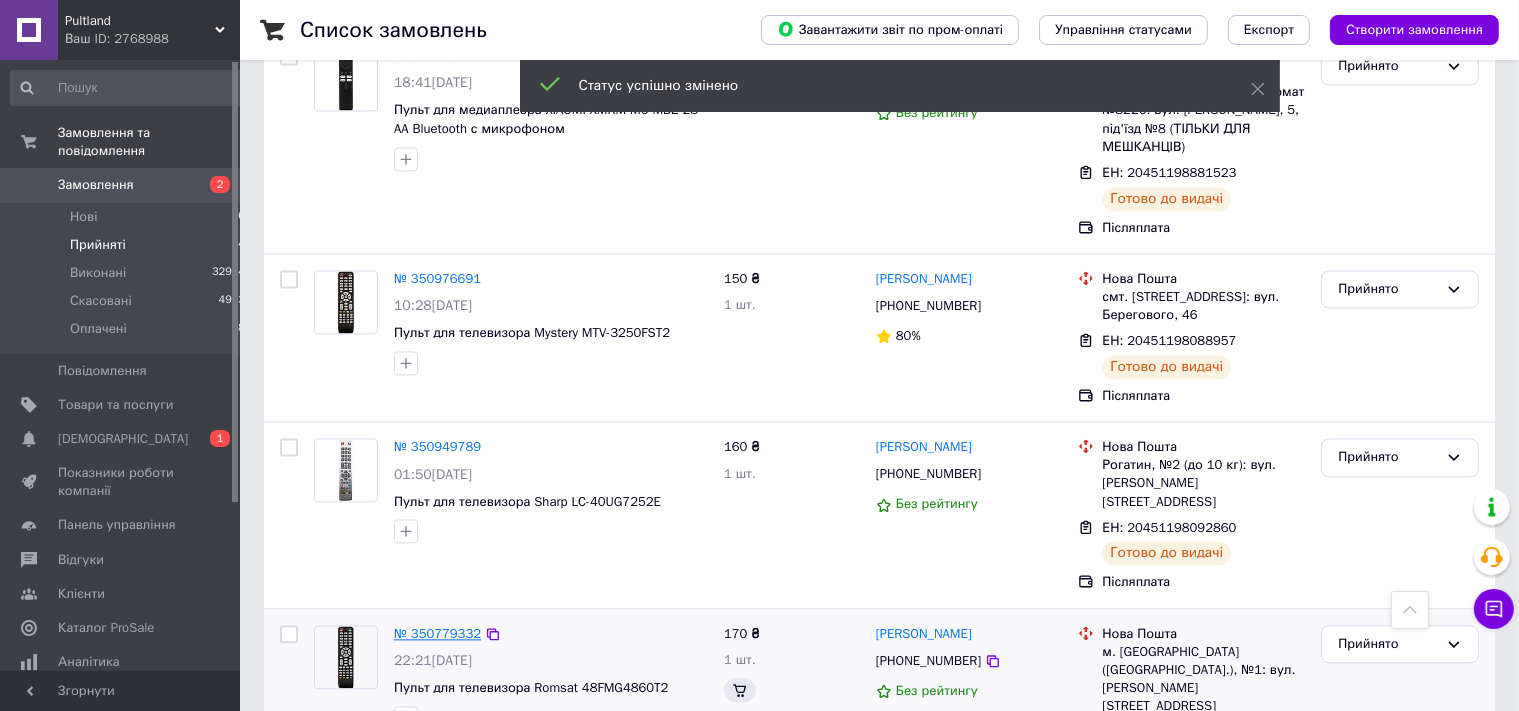 click on "№ 350779332" at bounding box center [437, 633] 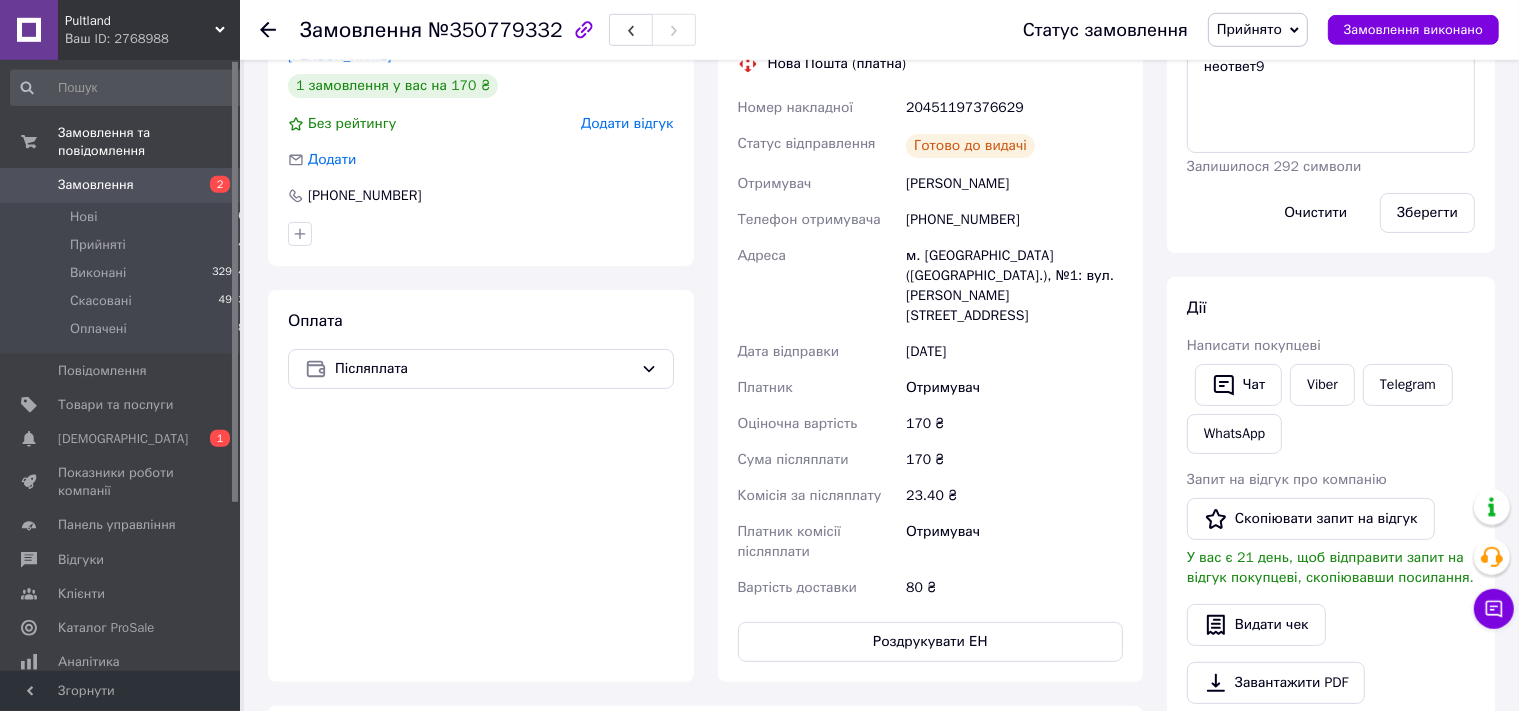scroll, scrollTop: 422, scrollLeft: 0, axis: vertical 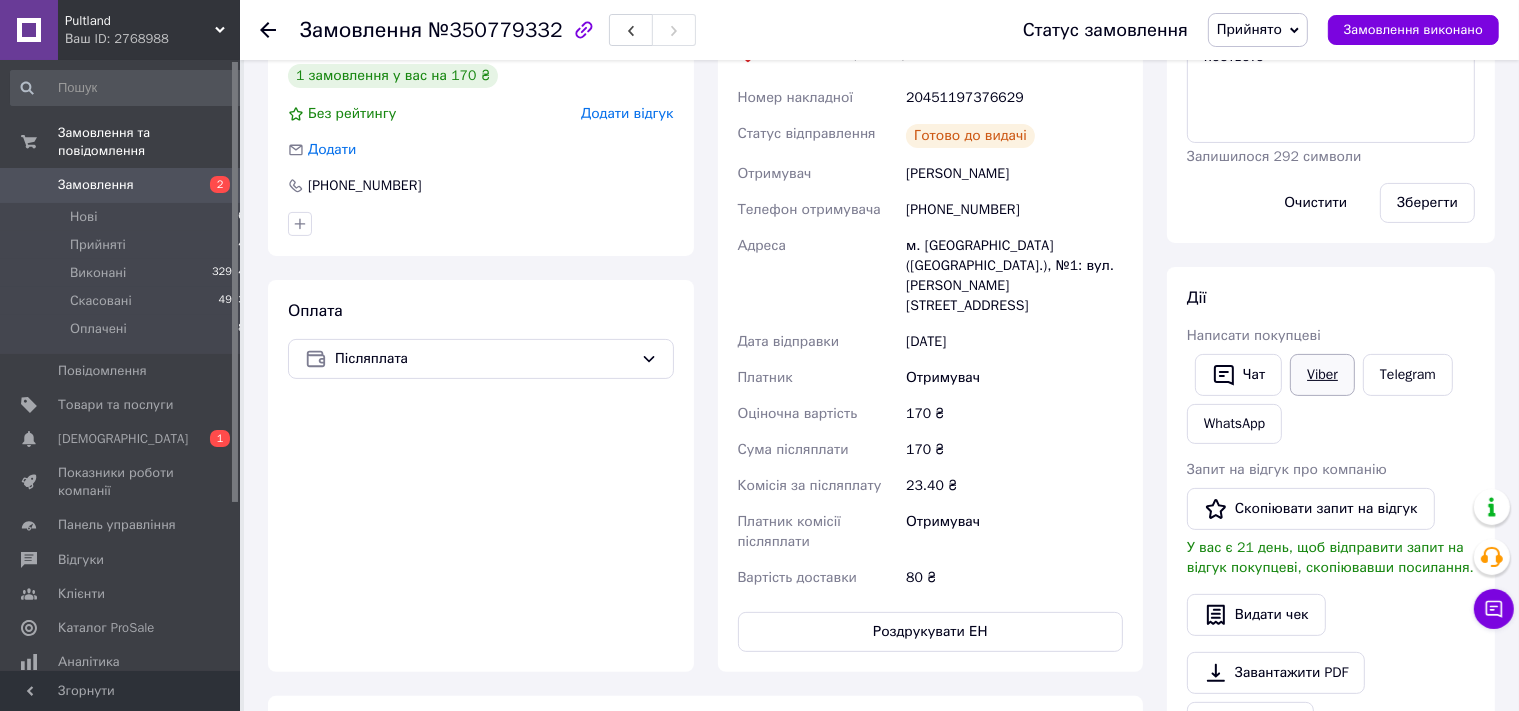 click on "Viber" at bounding box center [1322, 375] 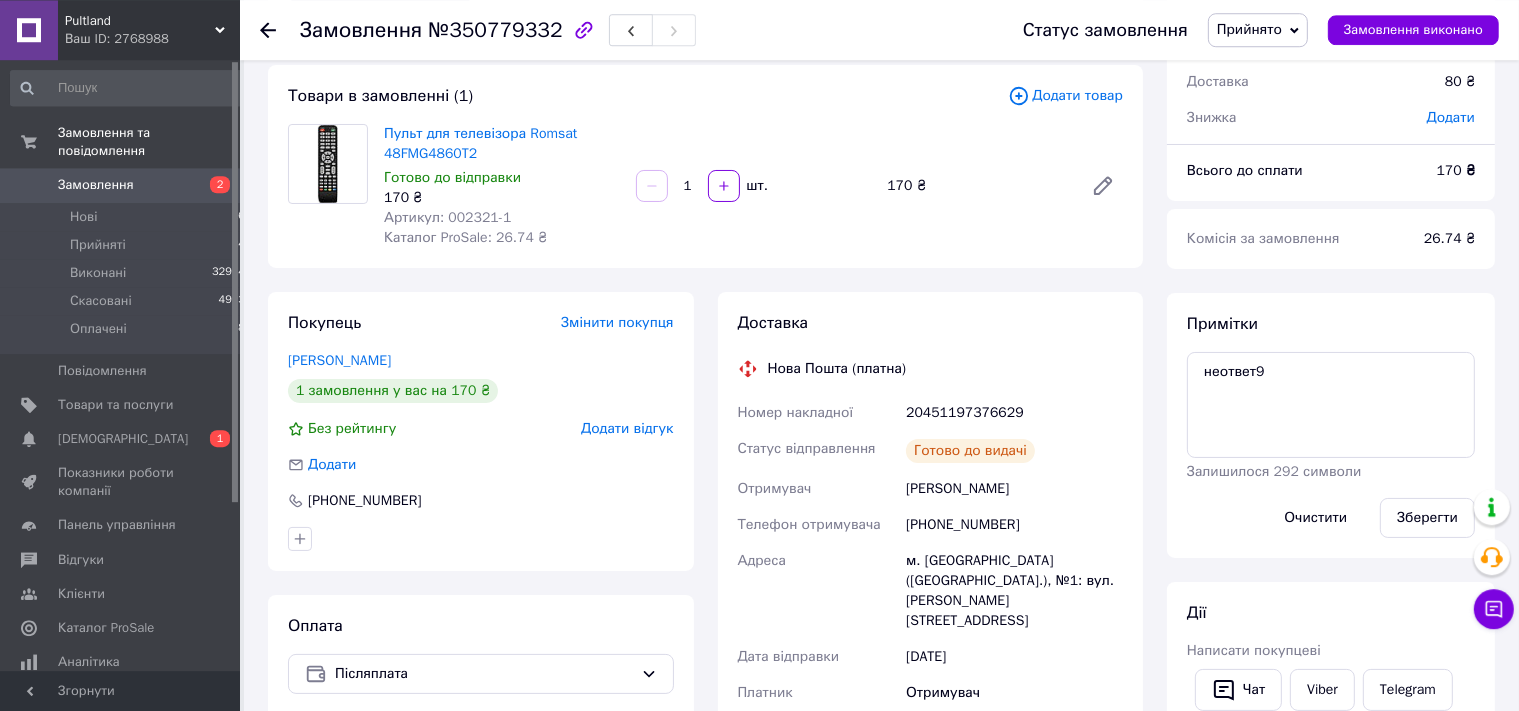 scroll, scrollTop: 105, scrollLeft: 0, axis: vertical 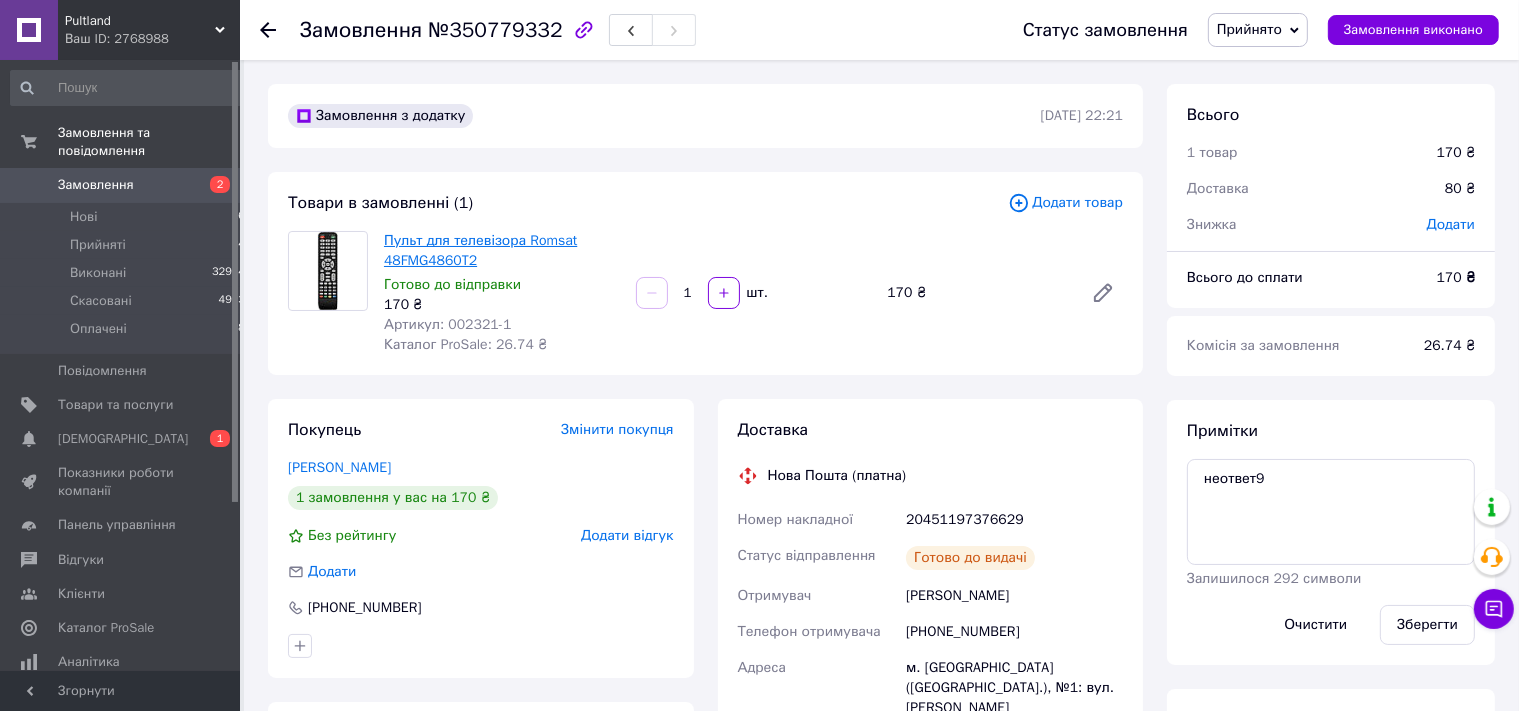 click on "Пульт для телевізора Romsat 48FMG4860T2" at bounding box center [480, 250] 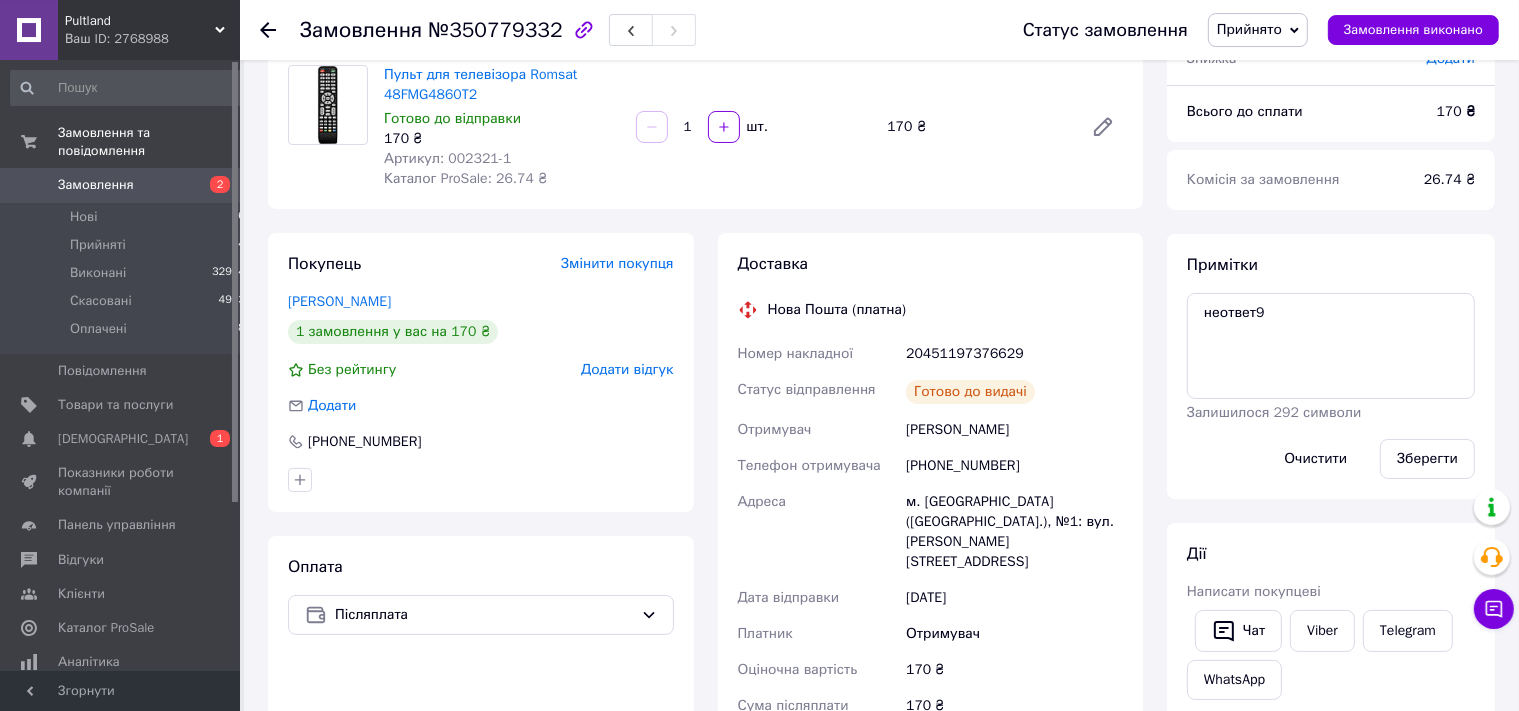 scroll, scrollTop: 316, scrollLeft: 0, axis: vertical 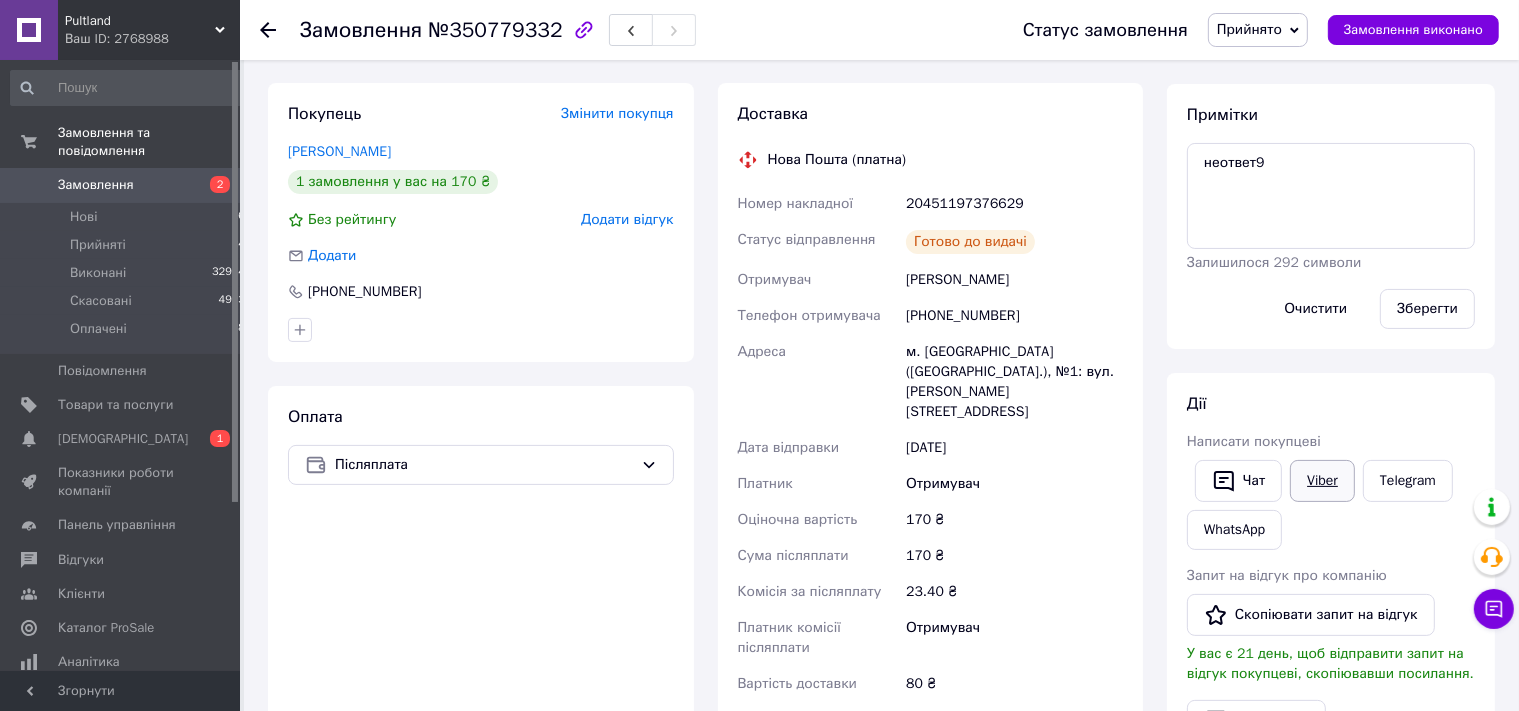 click on "Viber" at bounding box center (1322, 481) 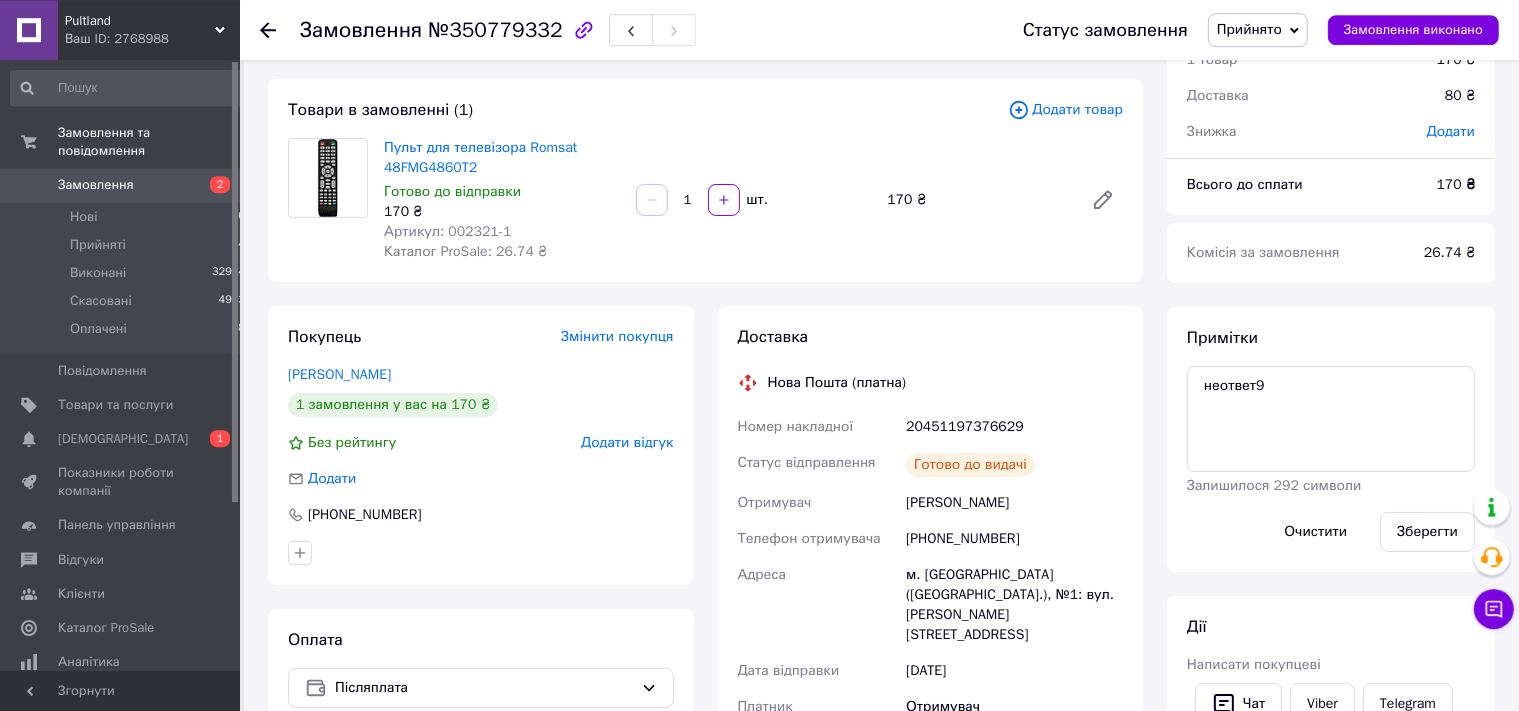 scroll, scrollTop: 0, scrollLeft: 0, axis: both 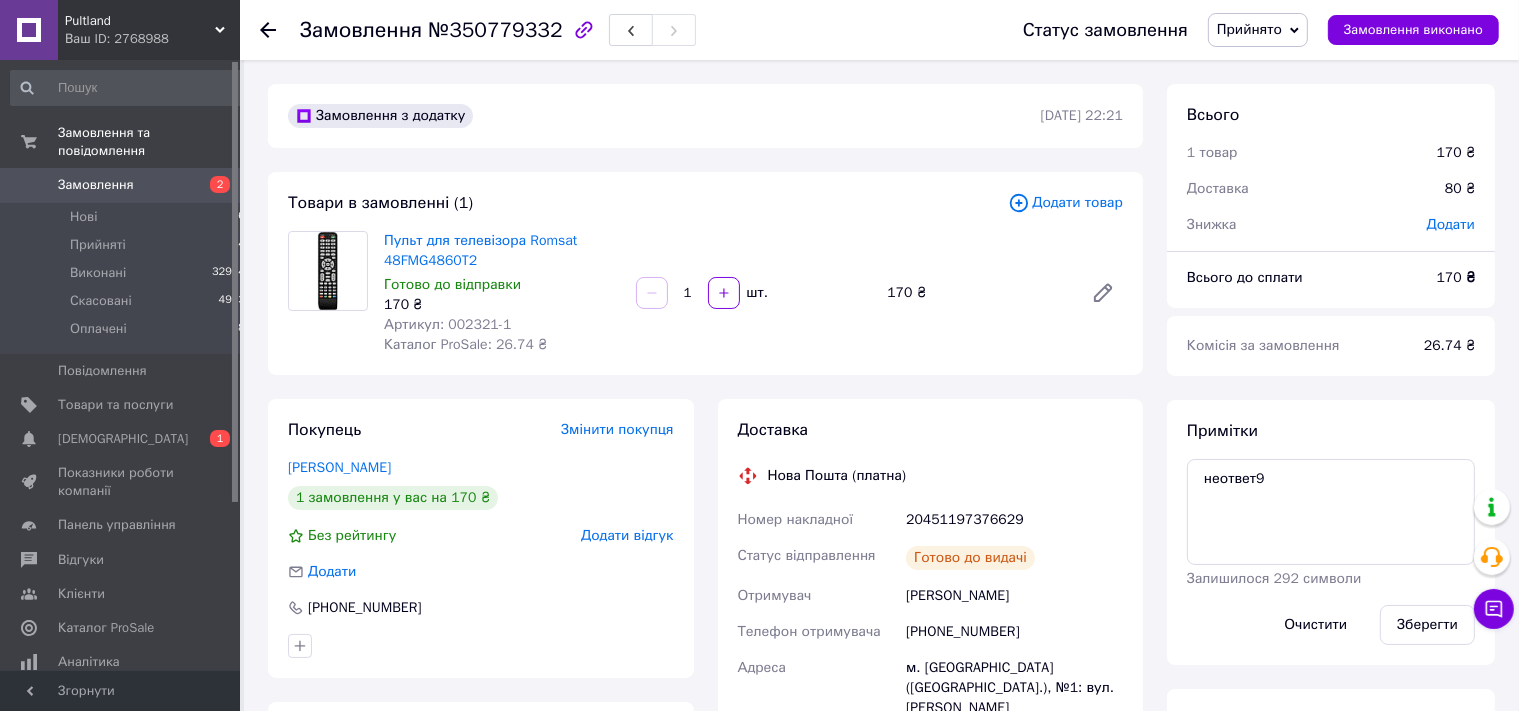 click 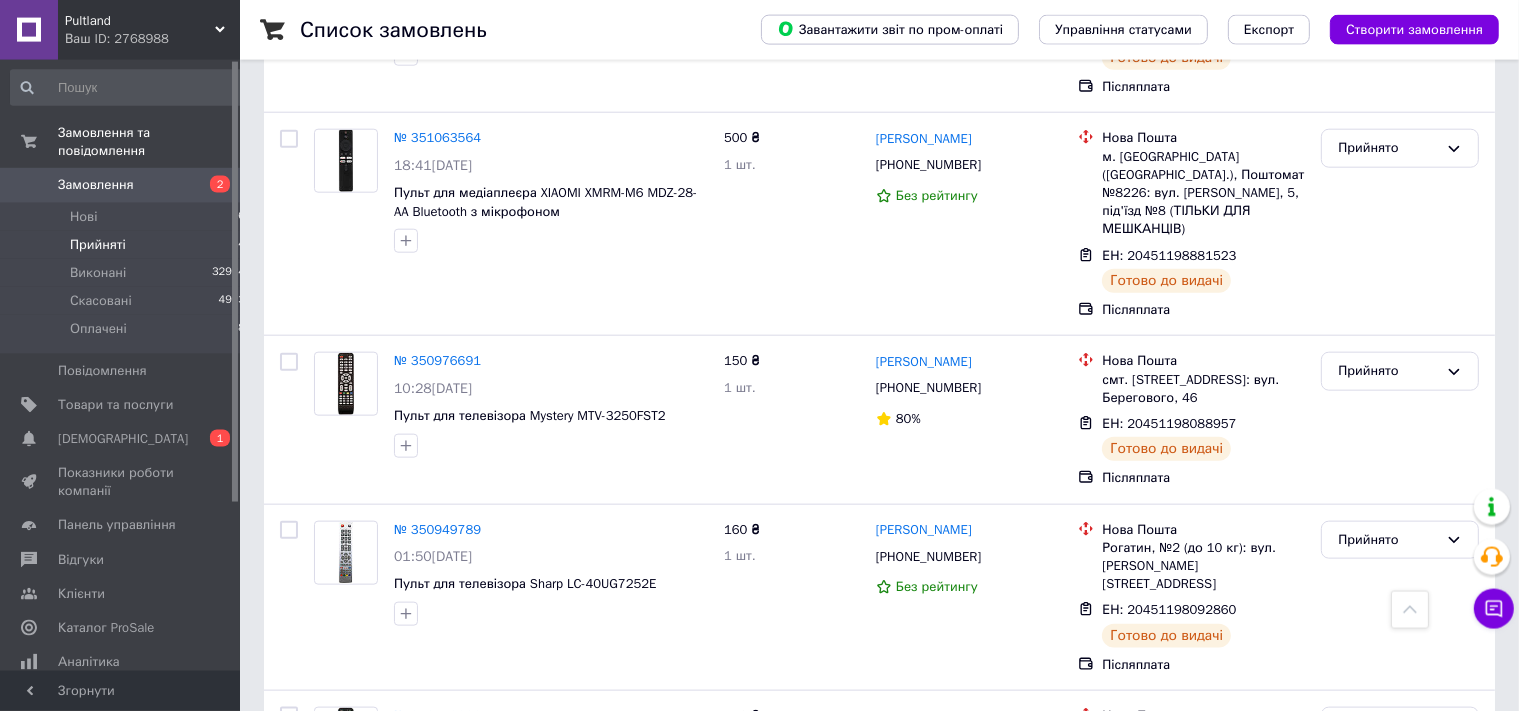scroll, scrollTop: 2171, scrollLeft: 0, axis: vertical 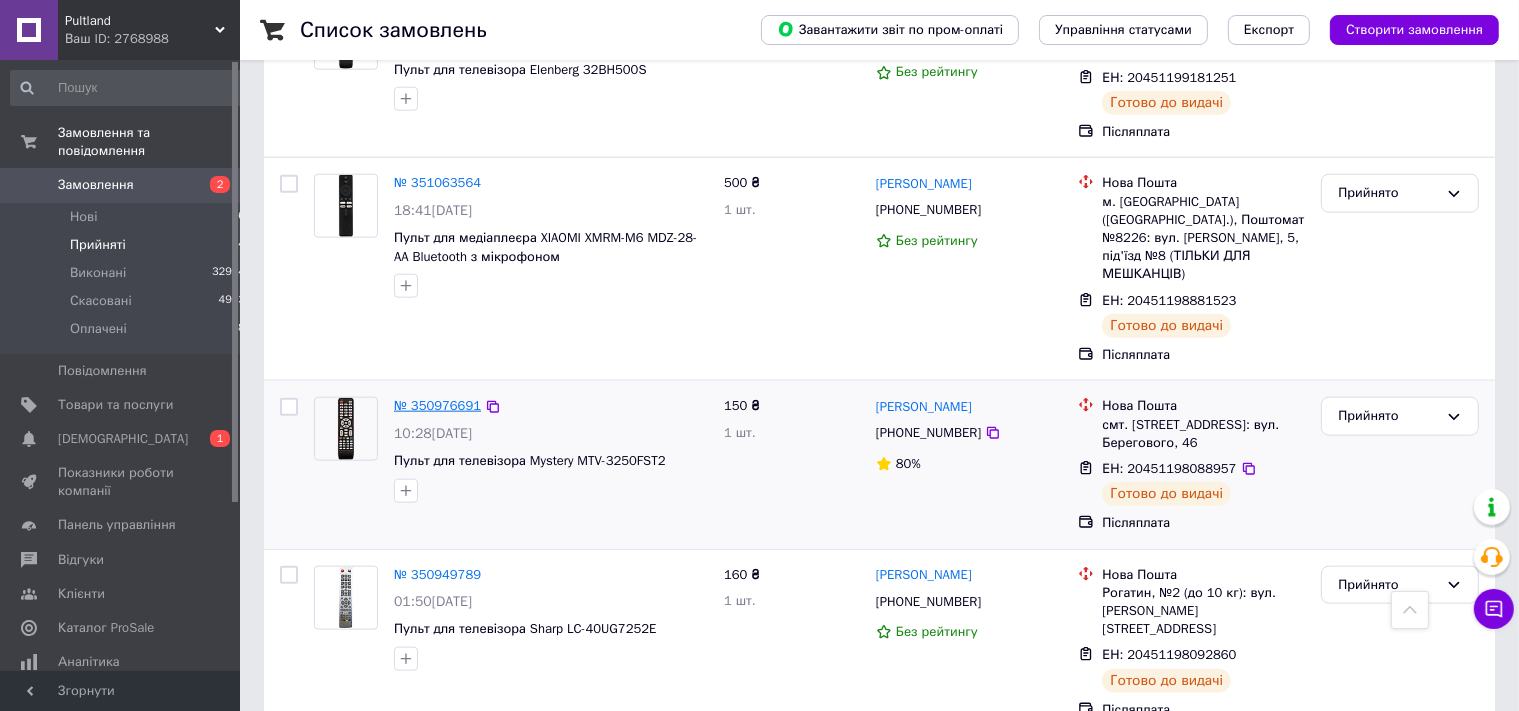 click on "№ 350976691" at bounding box center [437, 405] 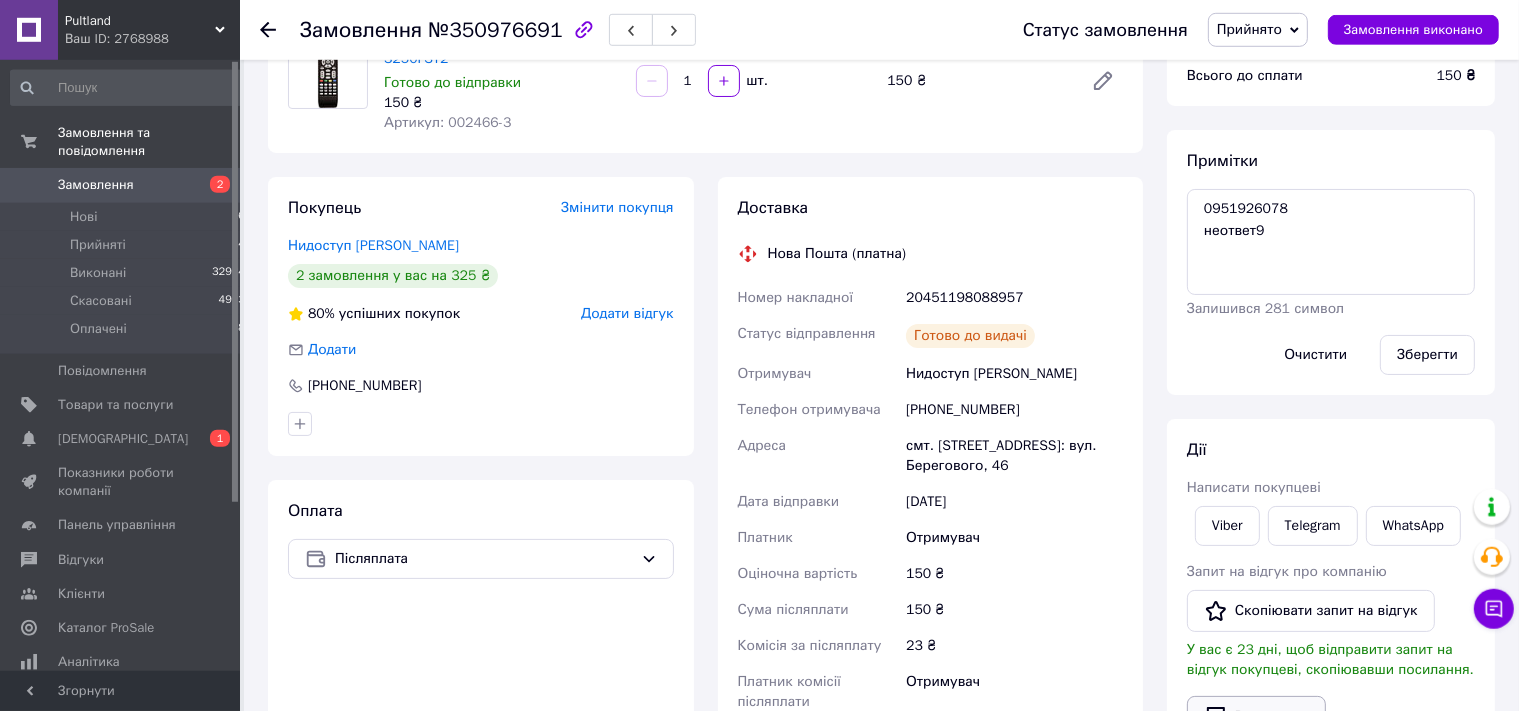 scroll, scrollTop: 353, scrollLeft: 0, axis: vertical 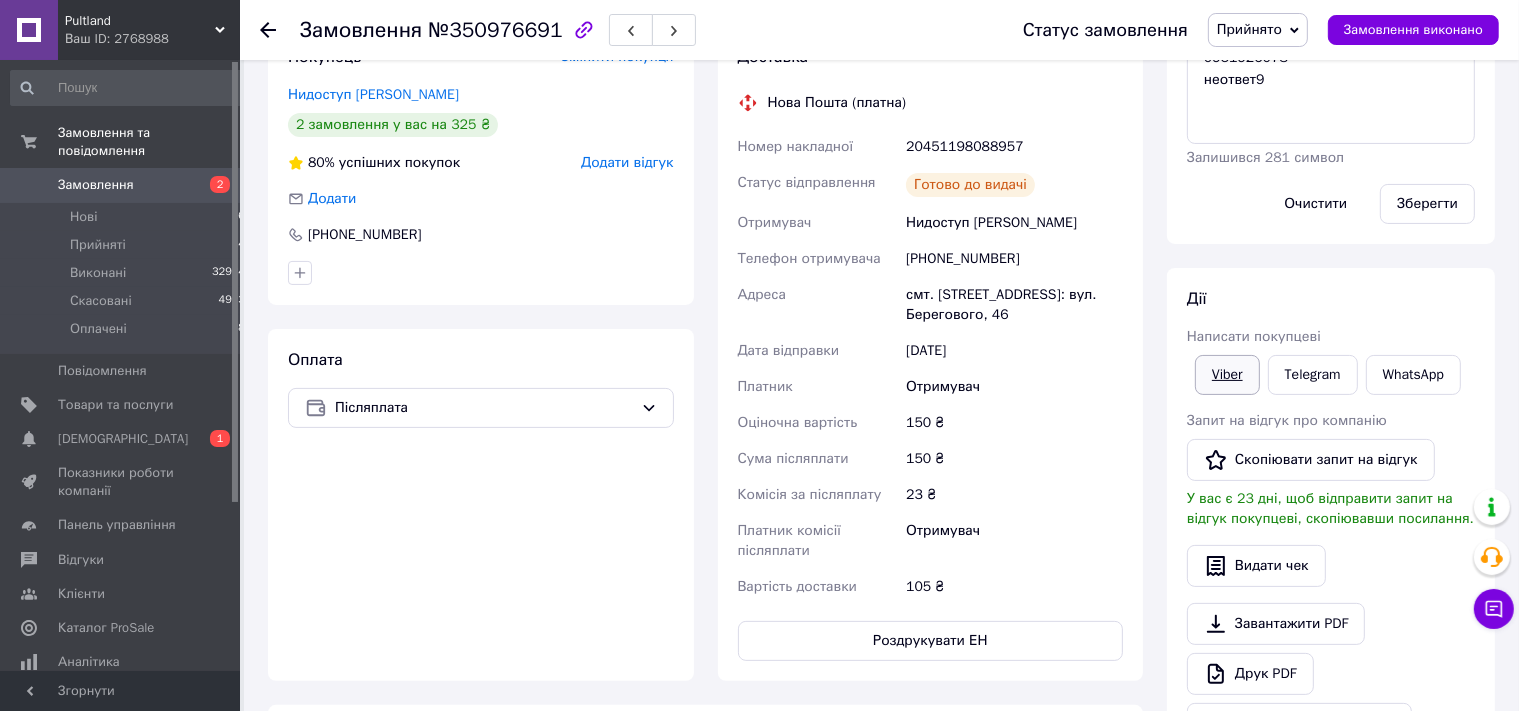 click on "Viber" at bounding box center [1227, 375] 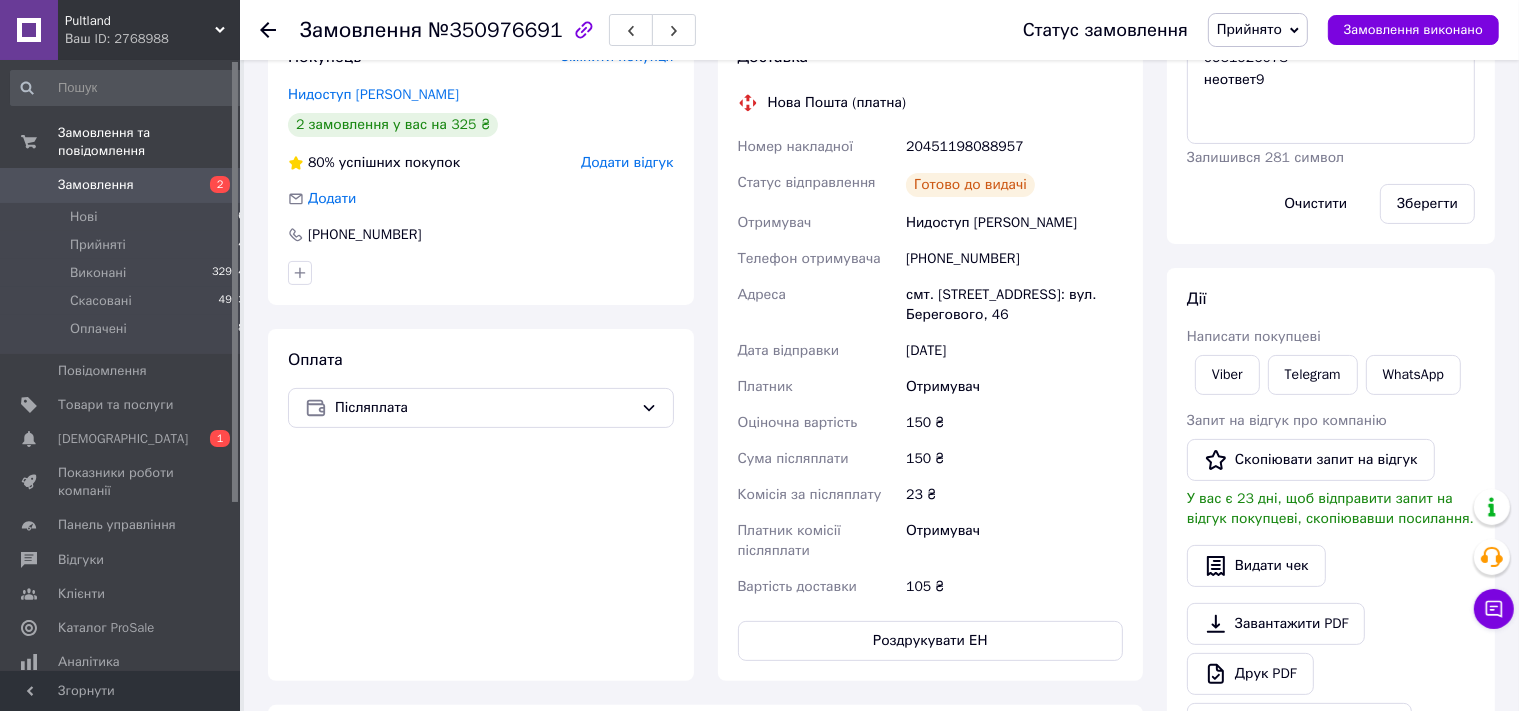 click 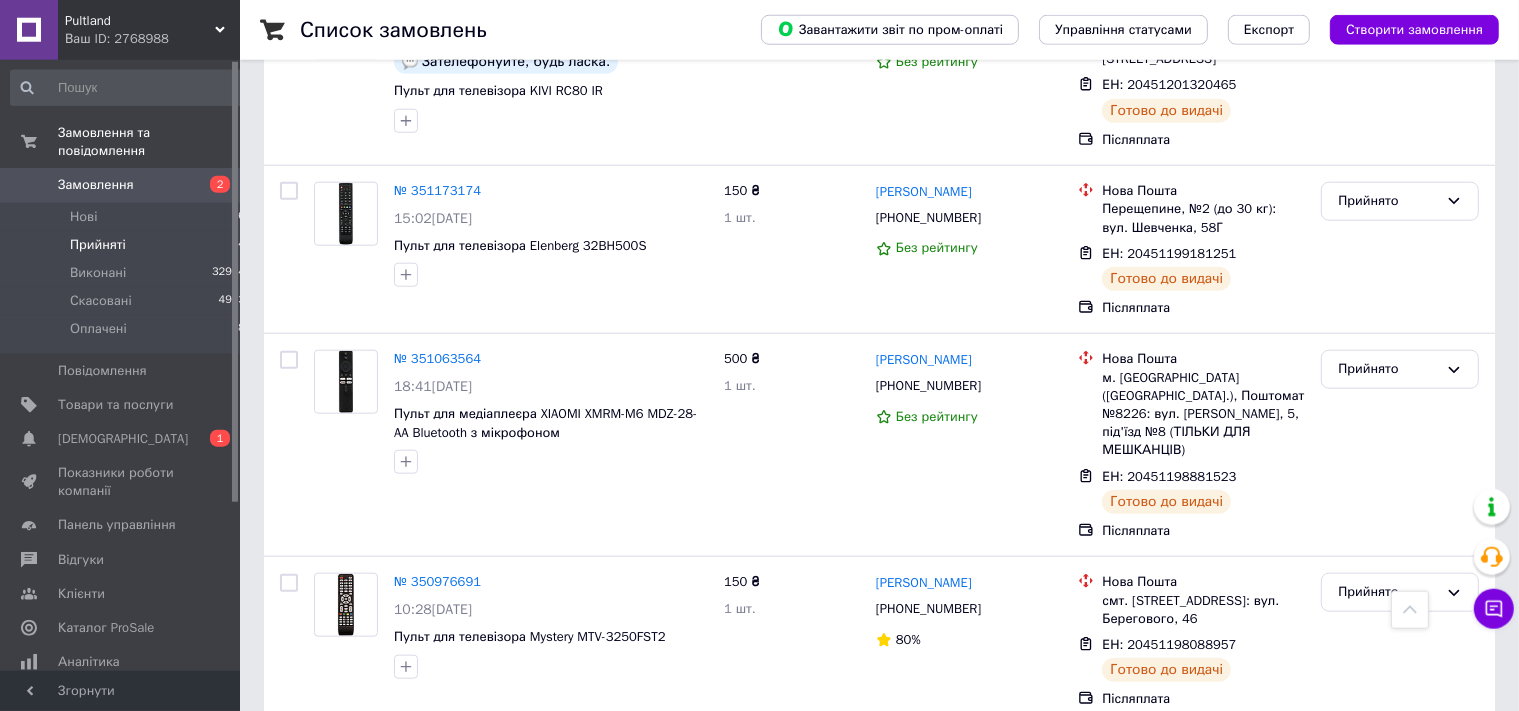 scroll, scrollTop: 1960, scrollLeft: 0, axis: vertical 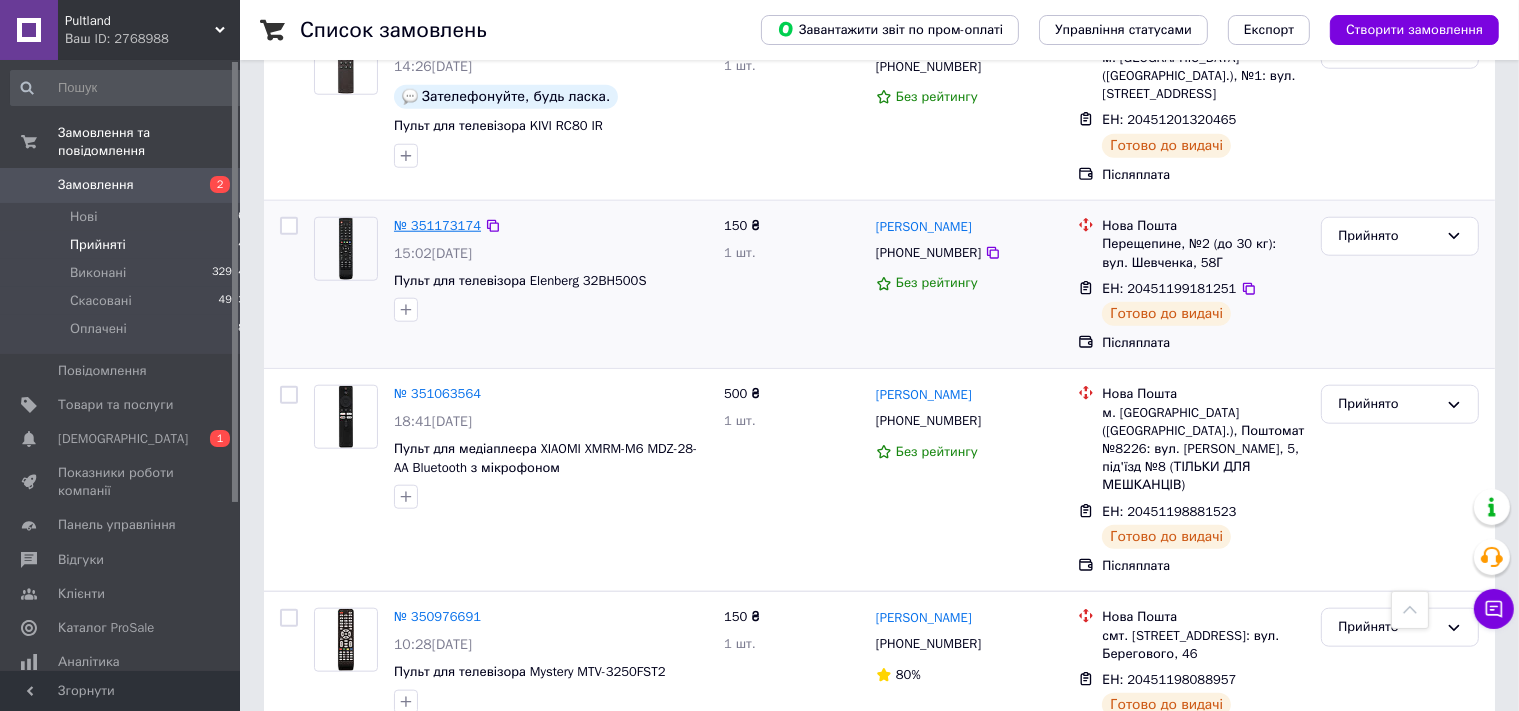 click on "№ 351173174" at bounding box center [437, 225] 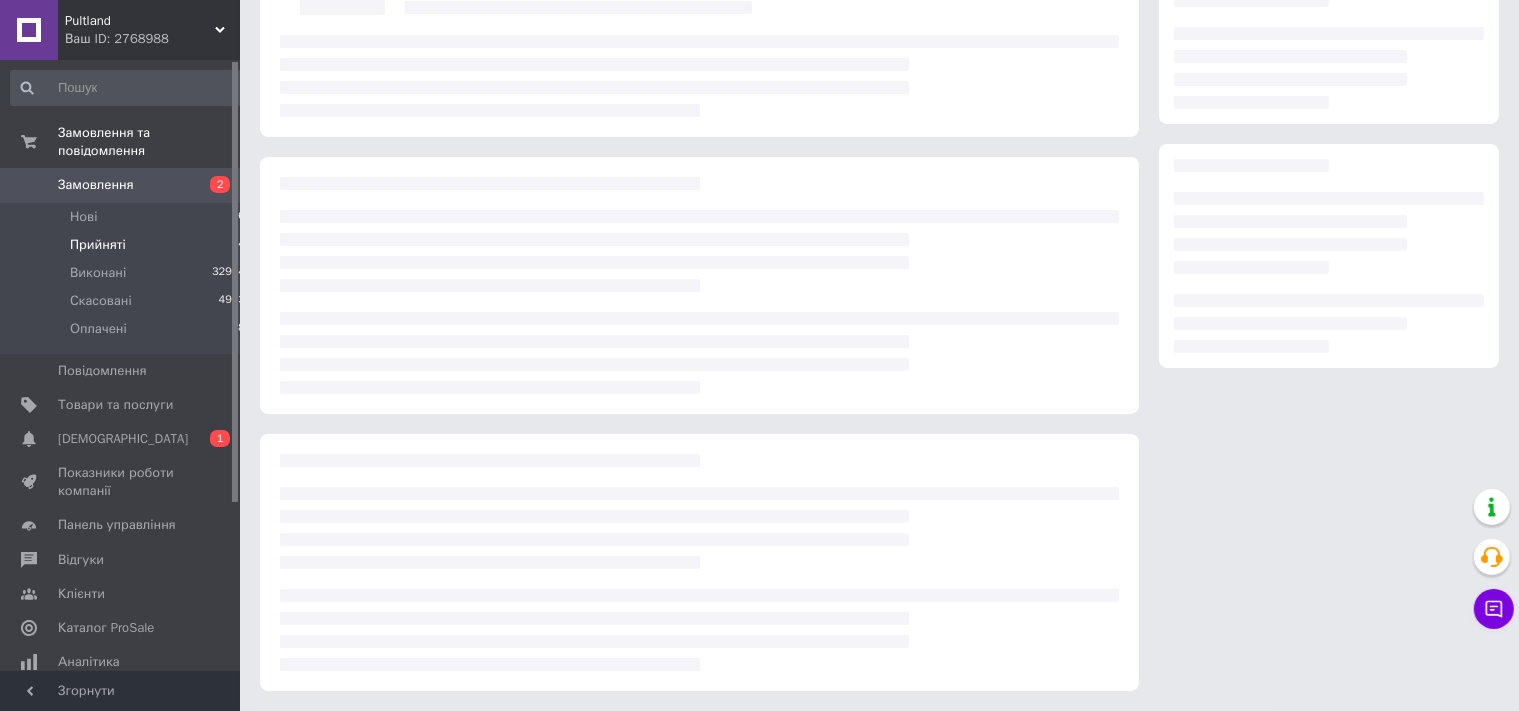 scroll, scrollTop: 142, scrollLeft: 0, axis: vertical 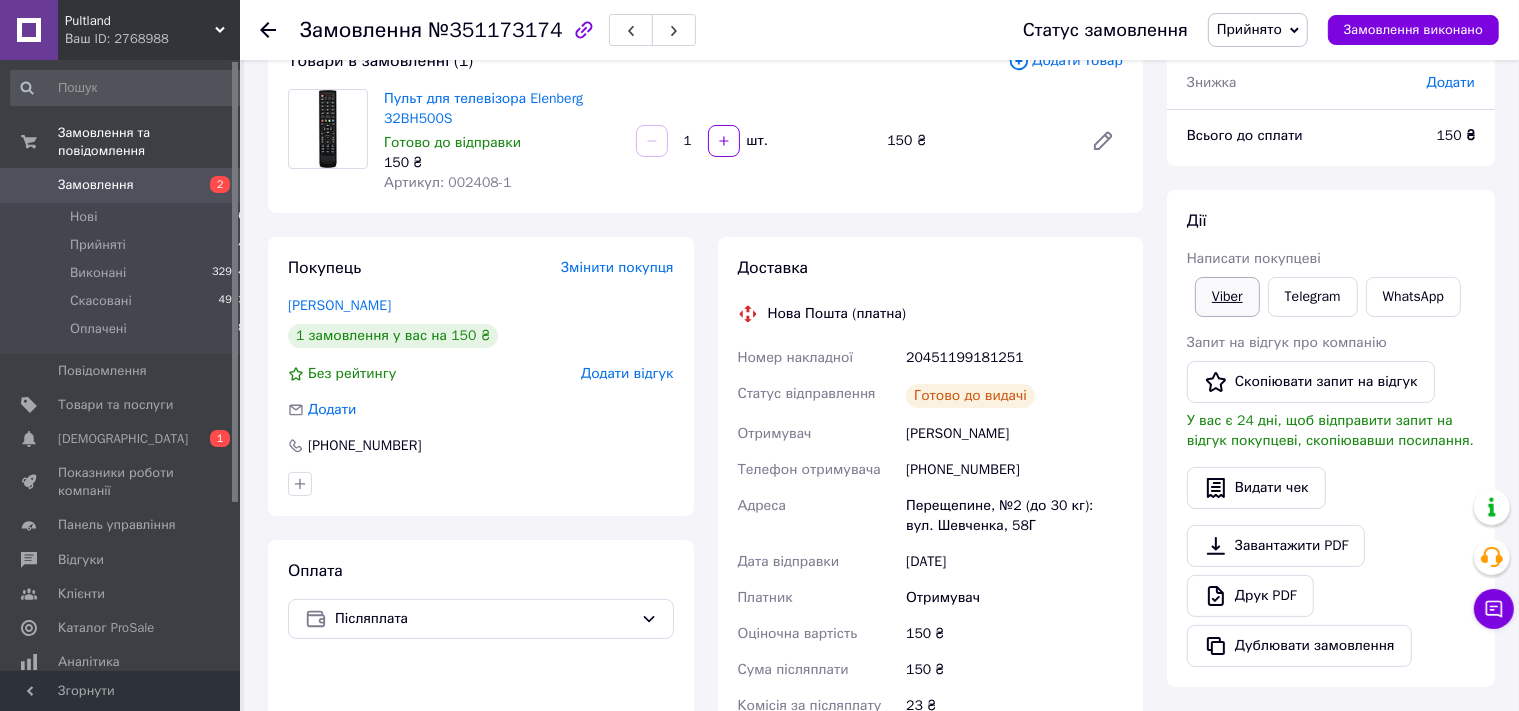 click on "Viber" at bounding box center [1227, 297] 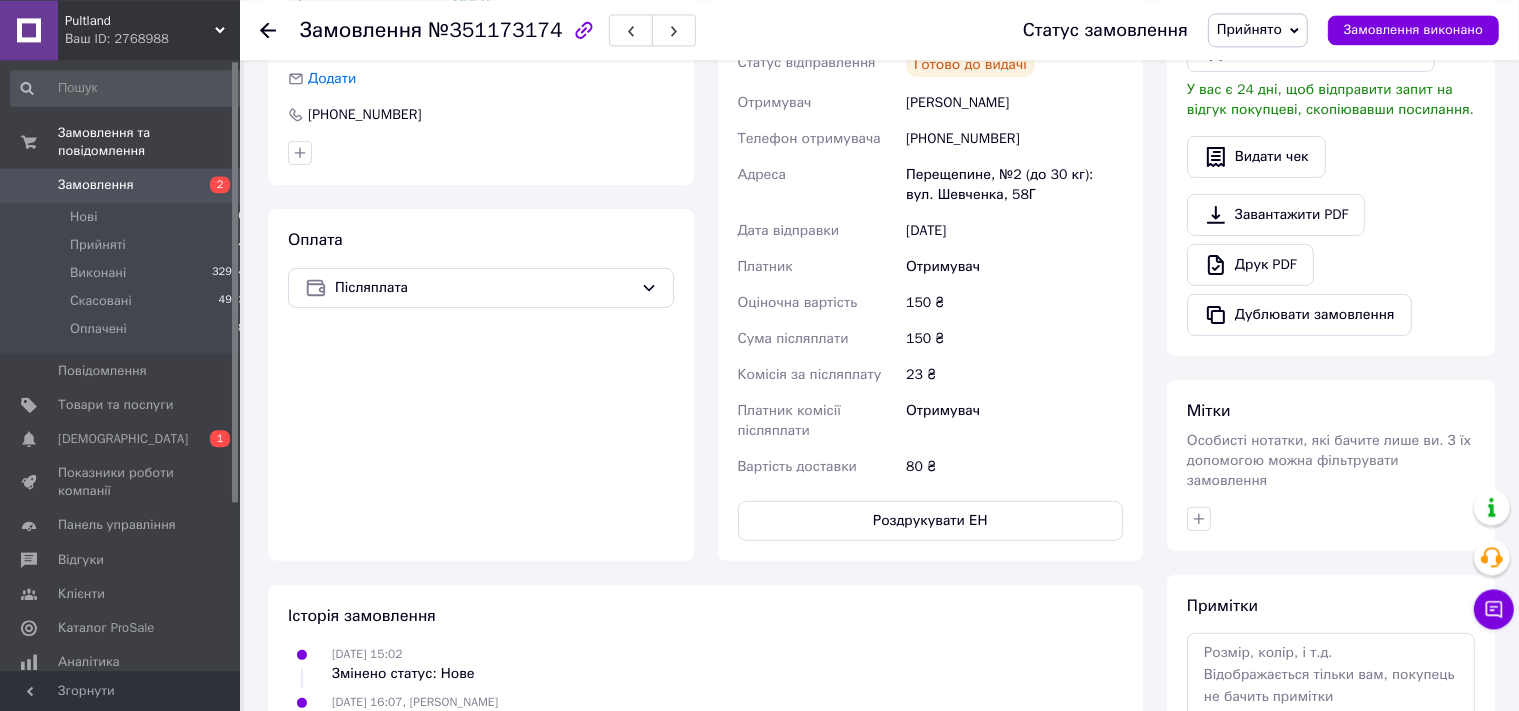 scroll, scrollTop: 633, scrollLeft: 0, axis: vertical 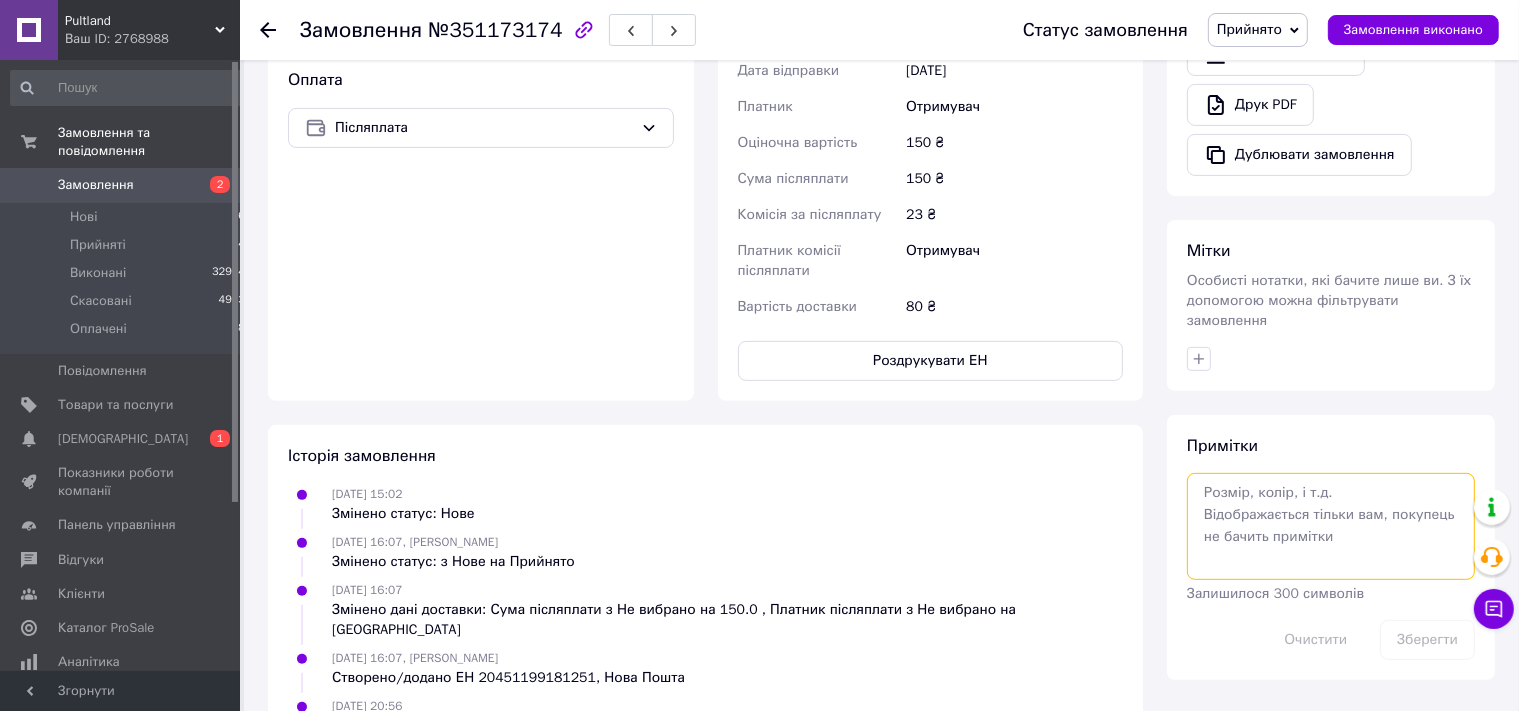 click at bounding box center (1331, 526) 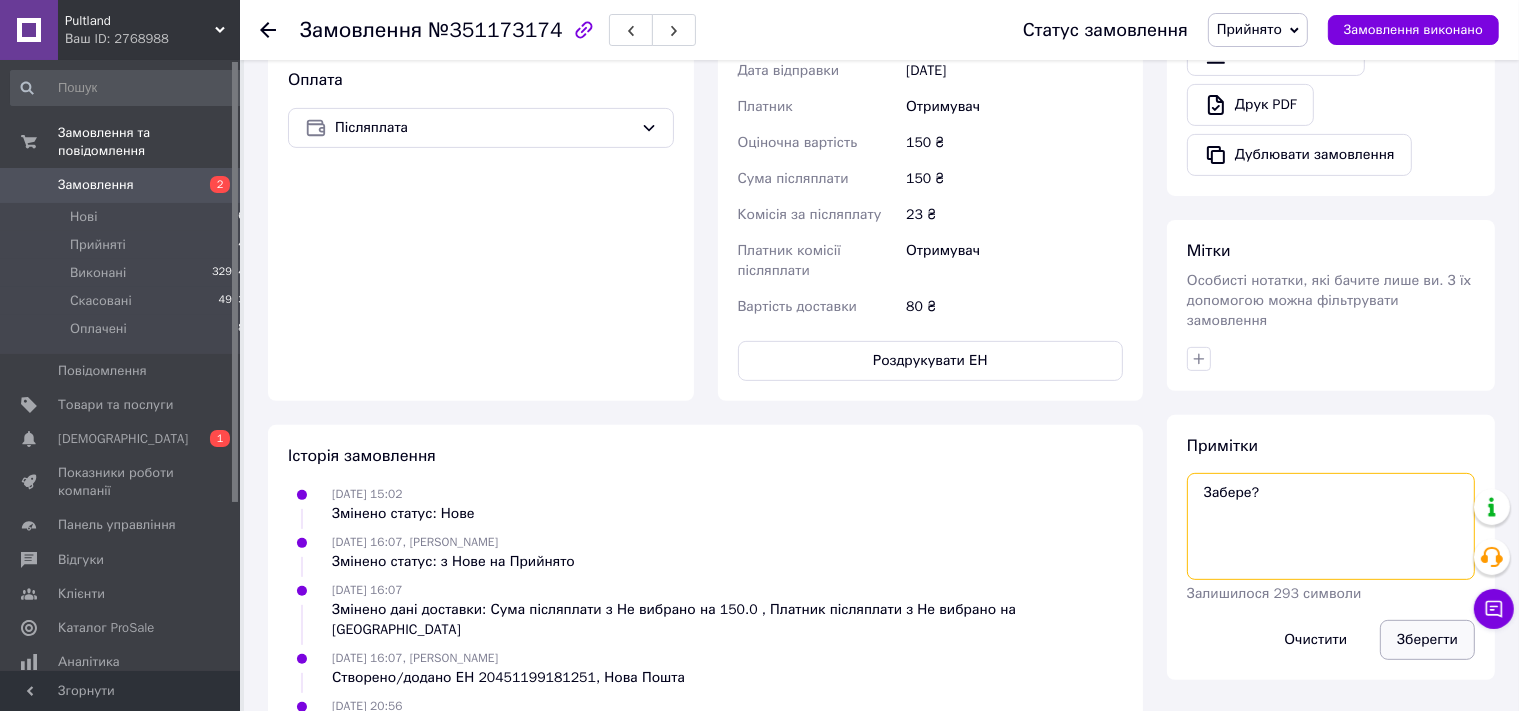type on "Забере?" 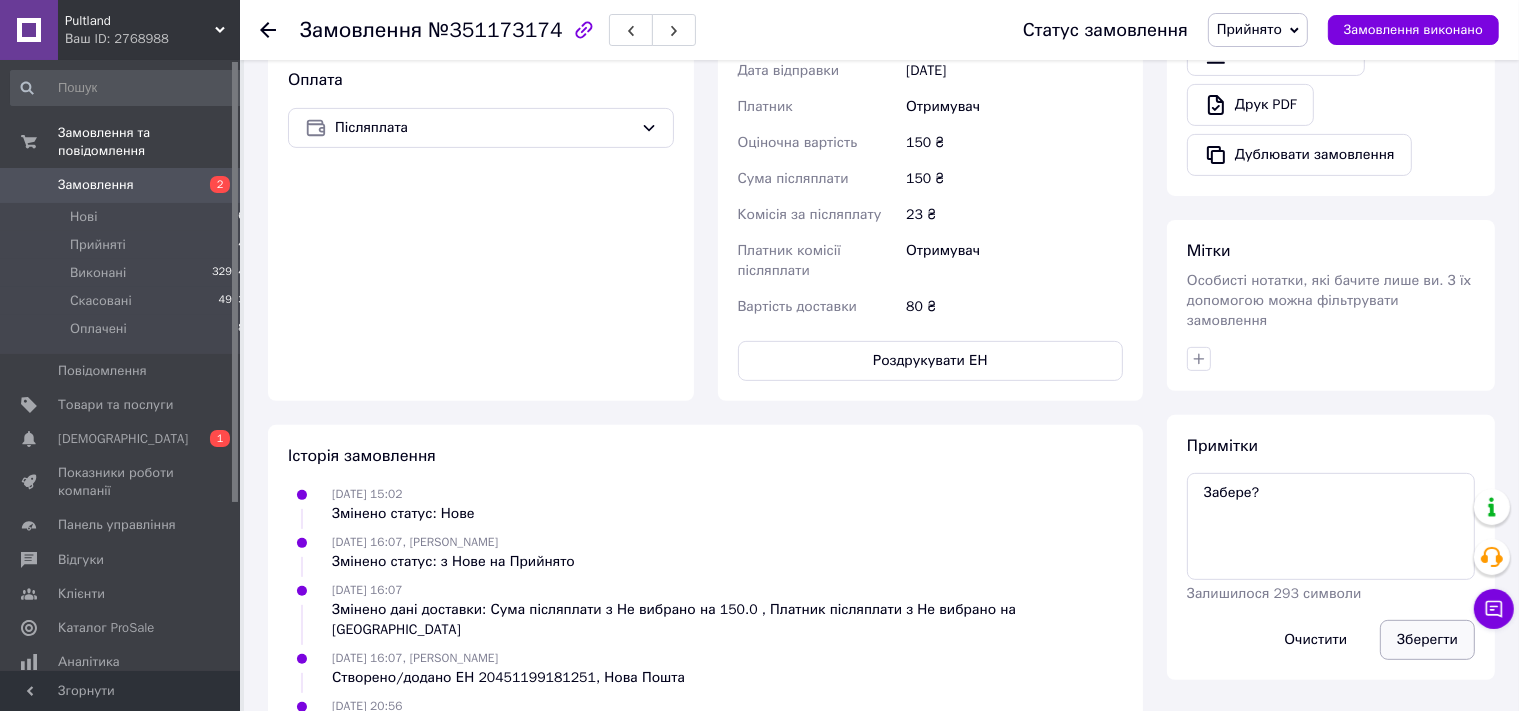 click on "Зберегти" at bounding box center (1427, 640) 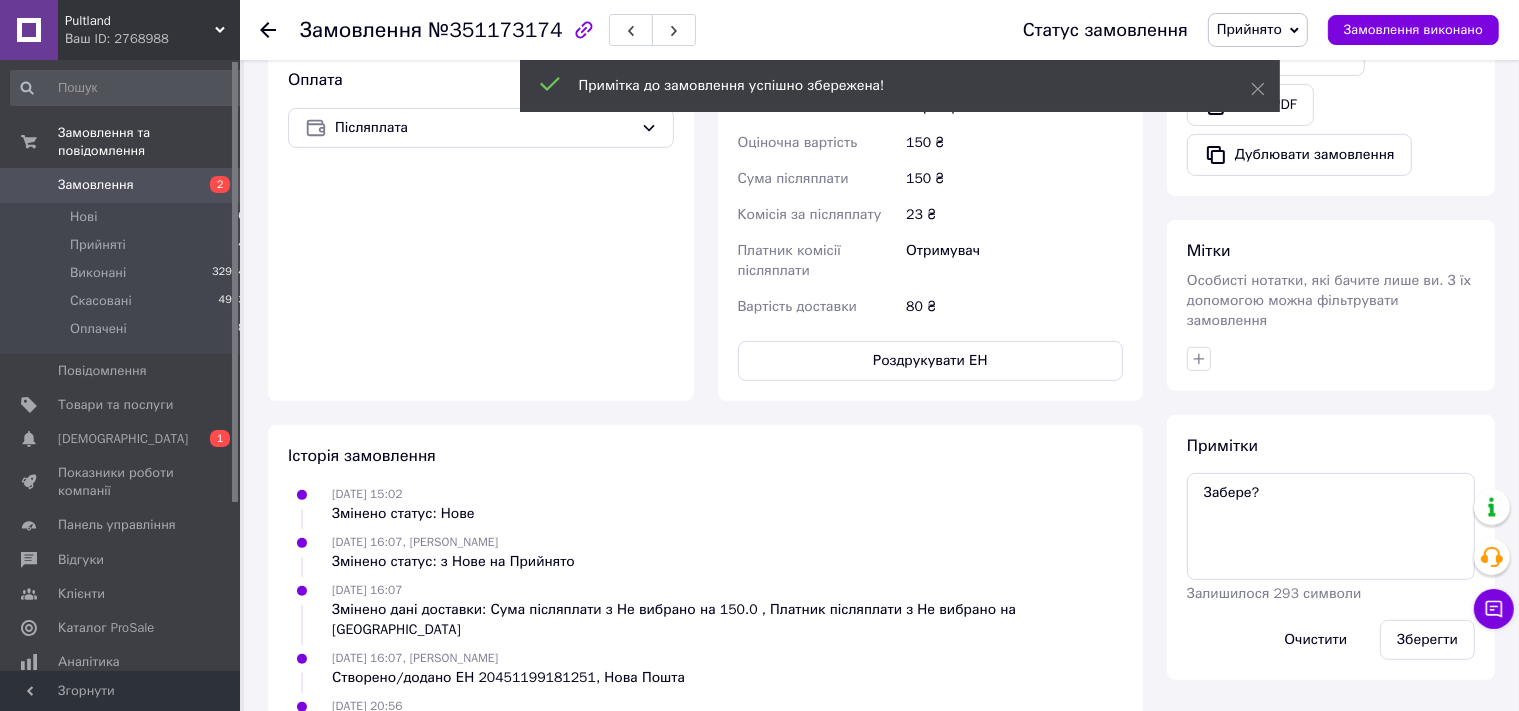 click 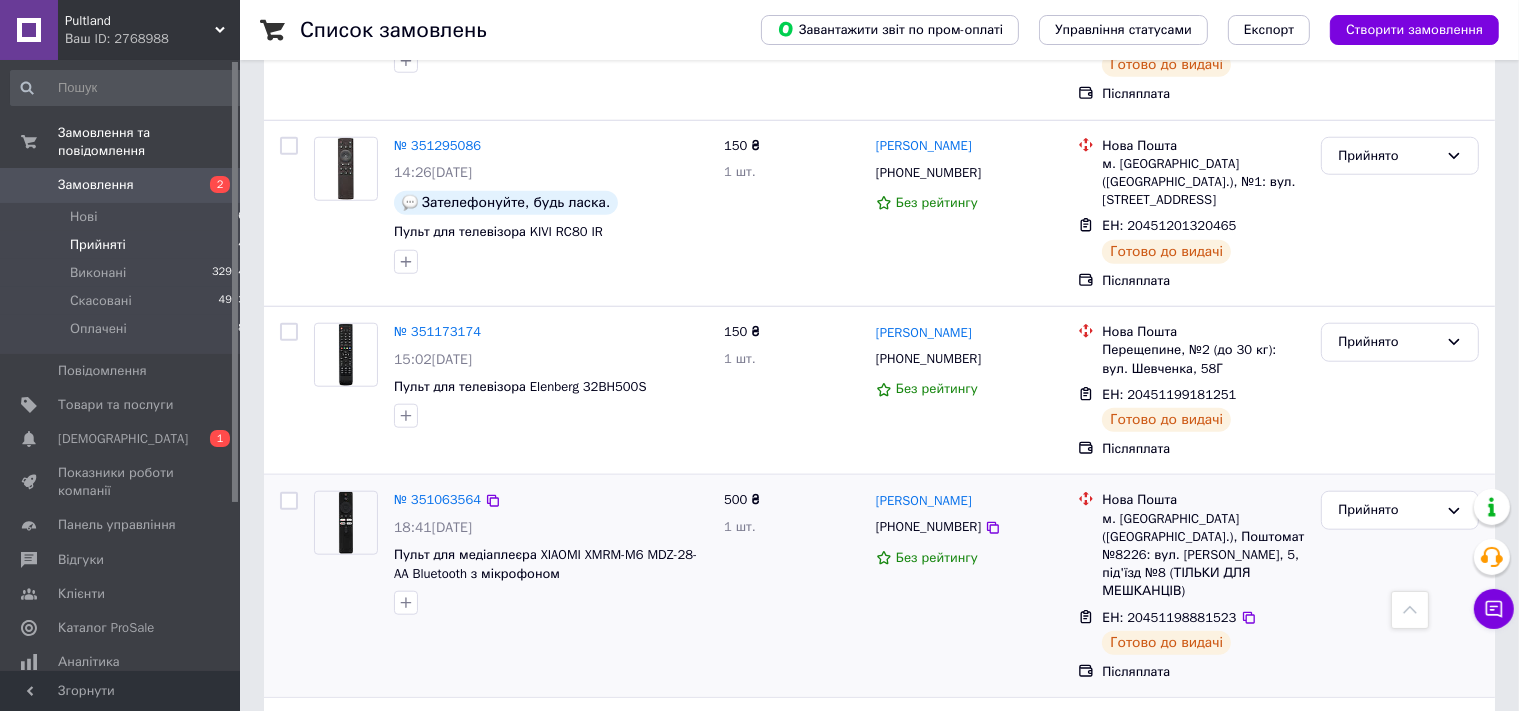 scroll, scrollTop: 2276, scrollLeft: 0, axis: vertical 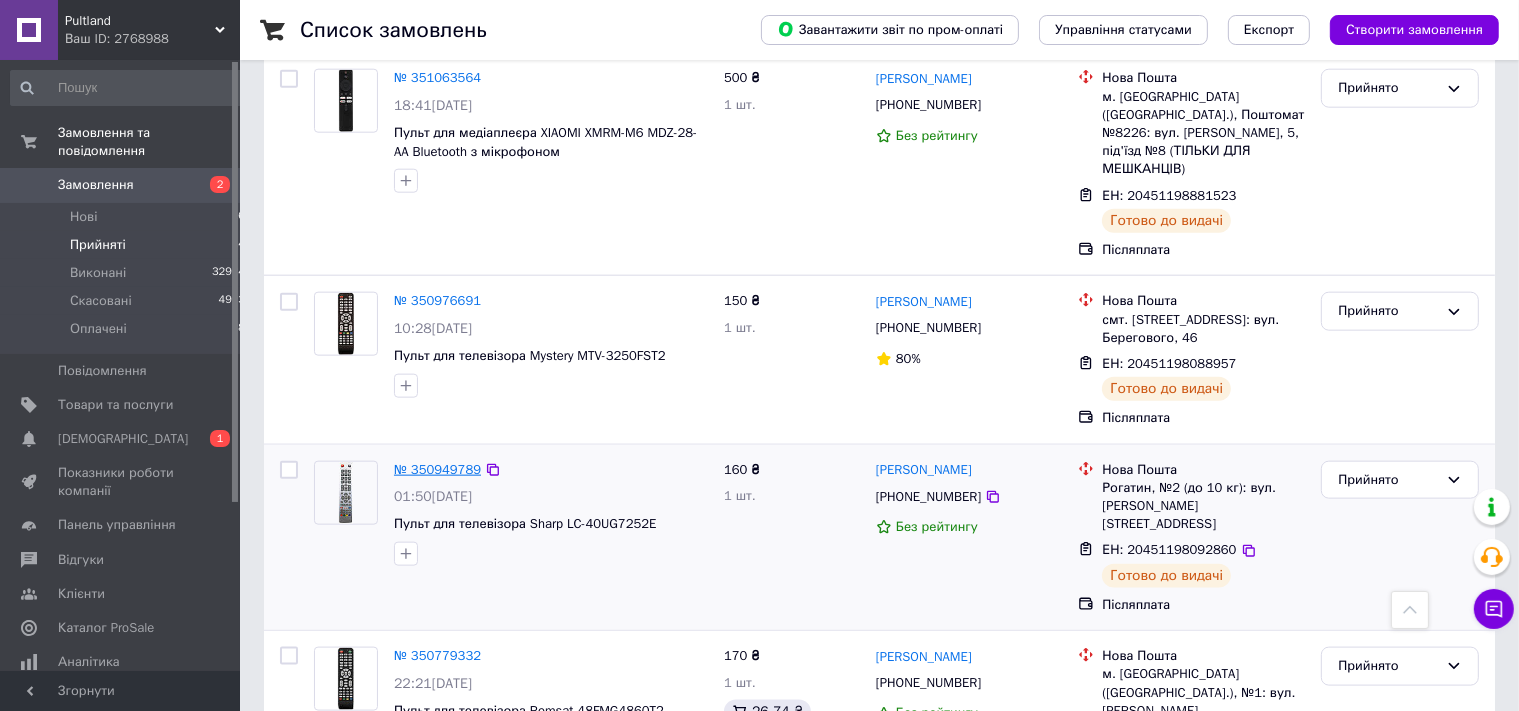 click on "№ 350949789" at bounding box center (437, 469) 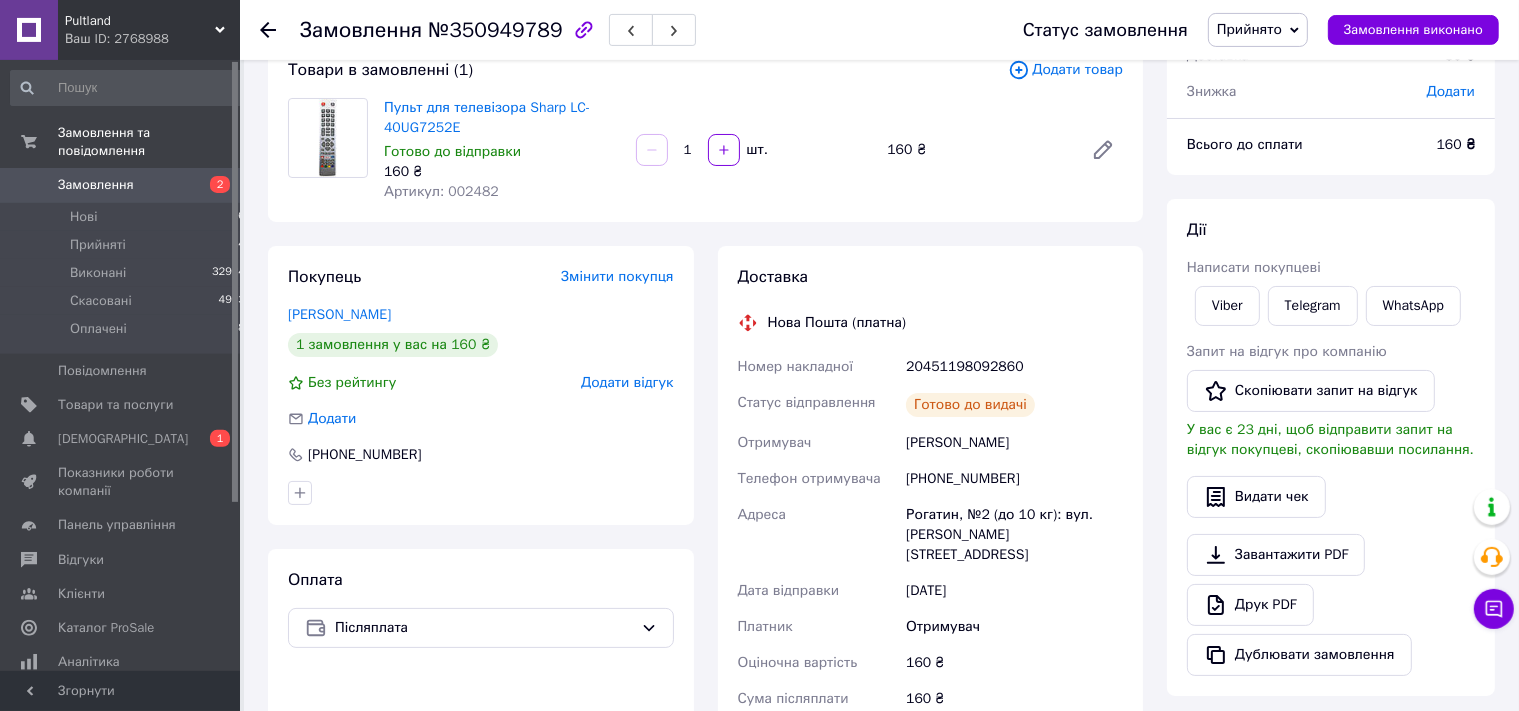 scroll, scrollTop: 36, scrollLeft: 0, axis: vertical 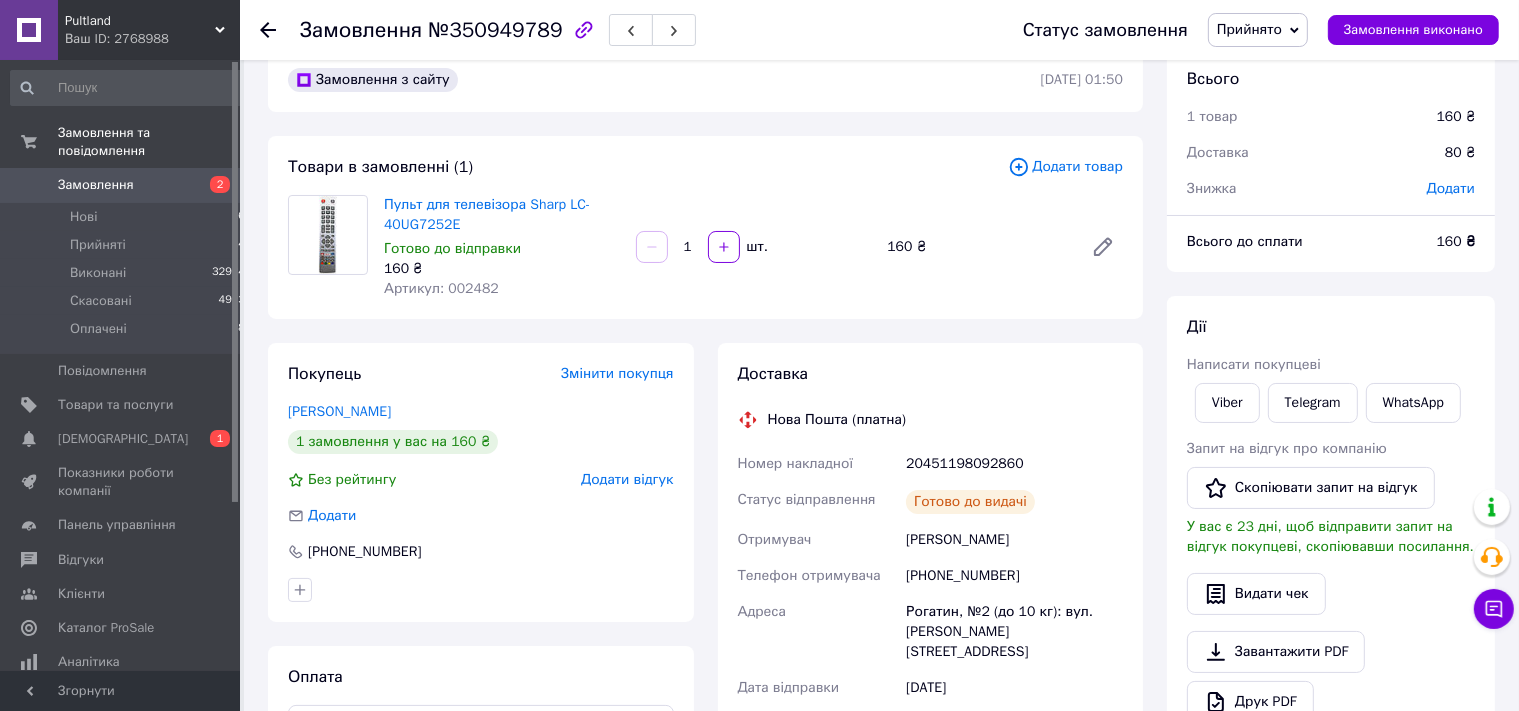 click 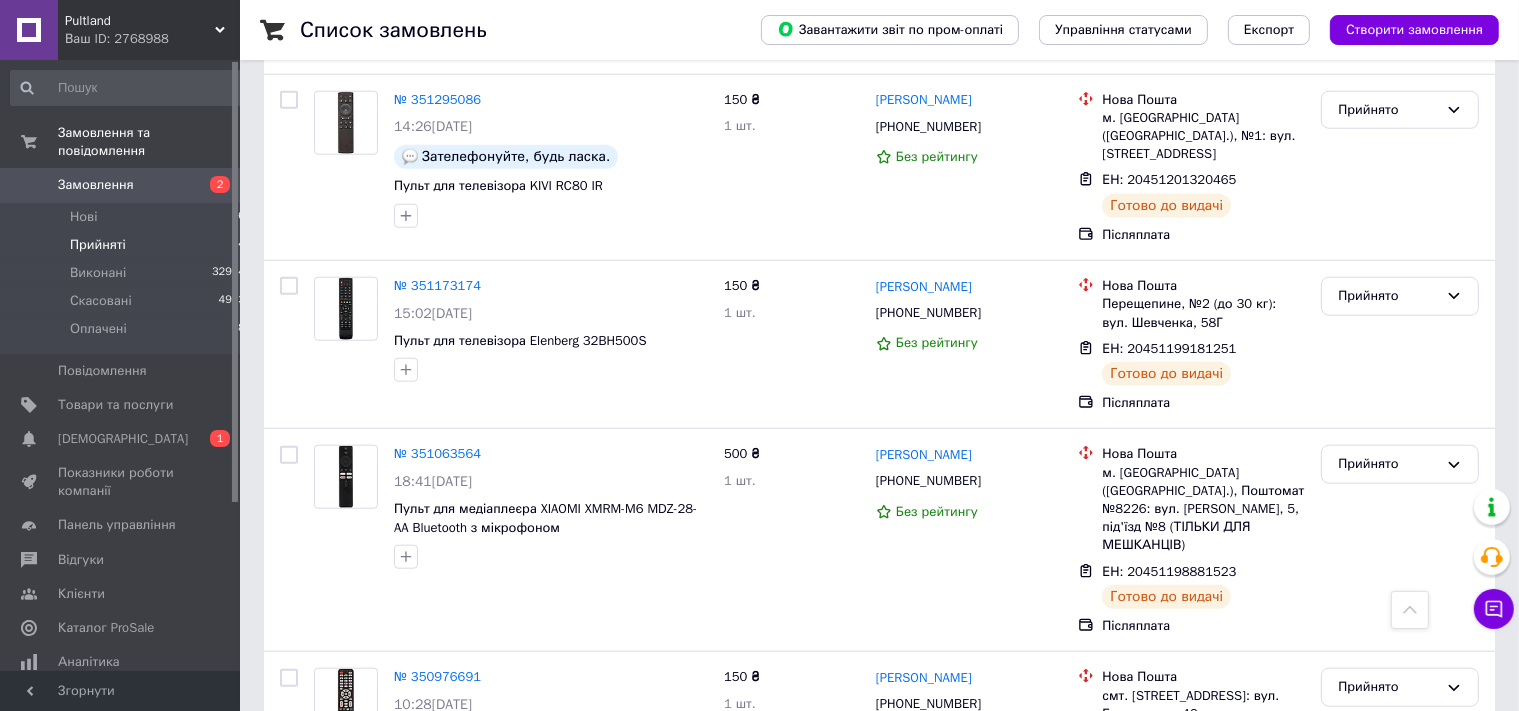scroll, scrollTop: 2276, scrollLeft: 0, axis: vertical 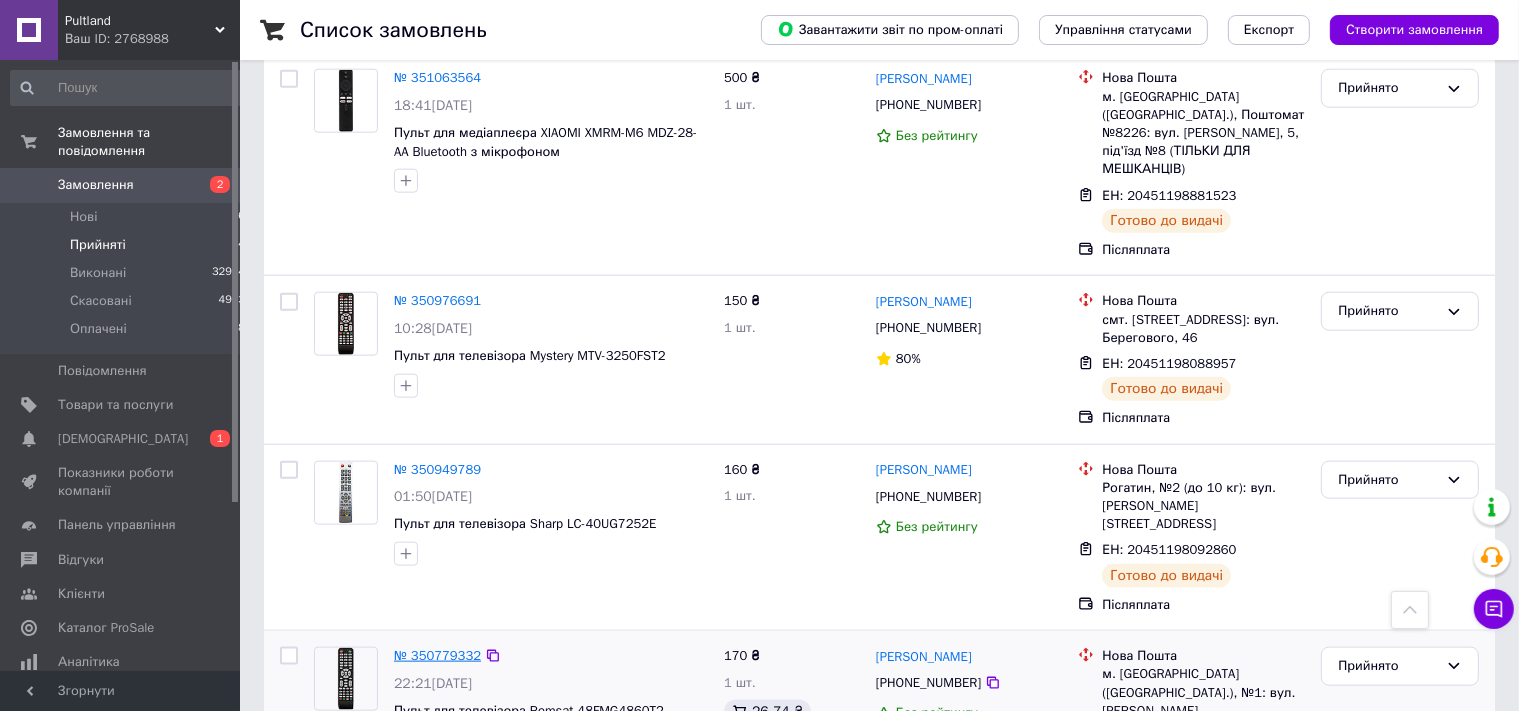 click on "№ 350779332" at bounding box center [437, 655] 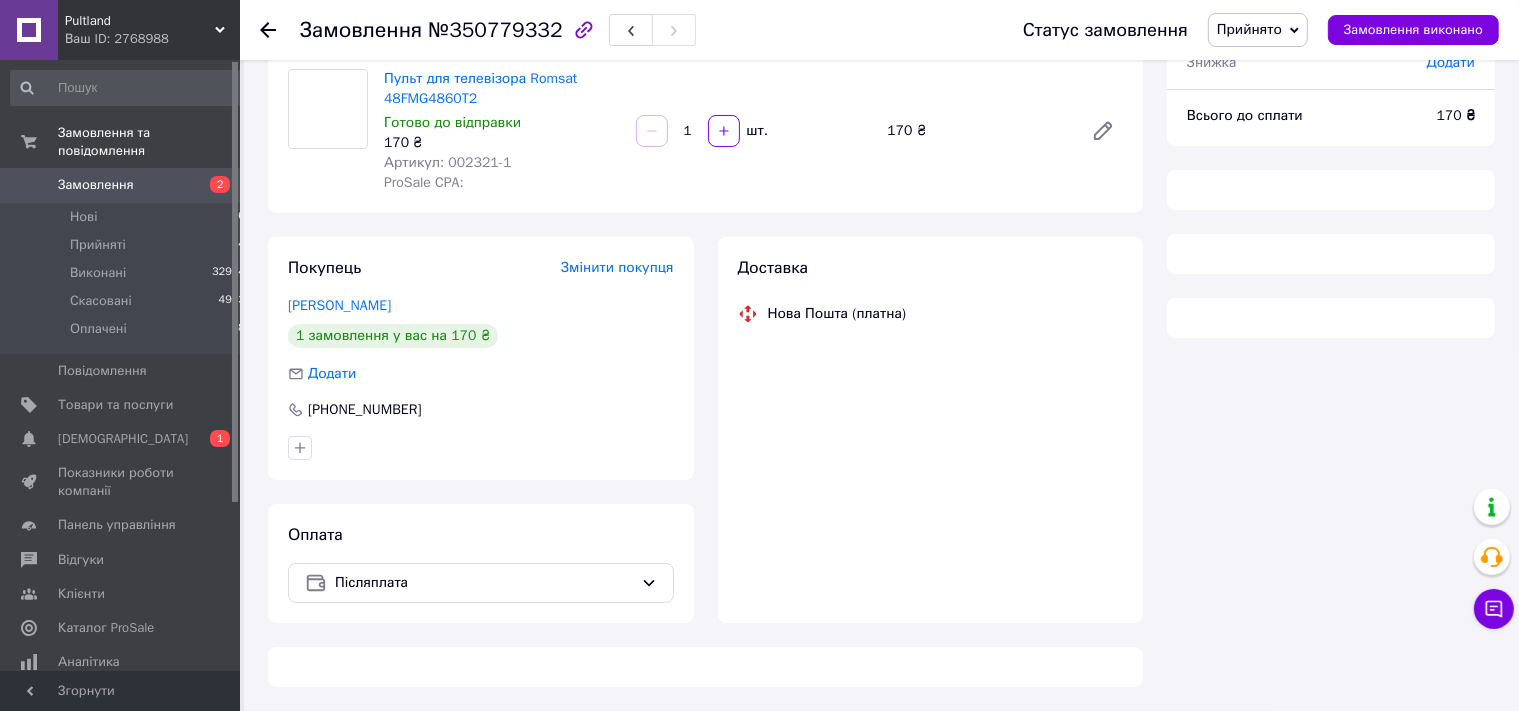 scroll, scrollTop: 162, scrollLeft: 0, axis: vertical 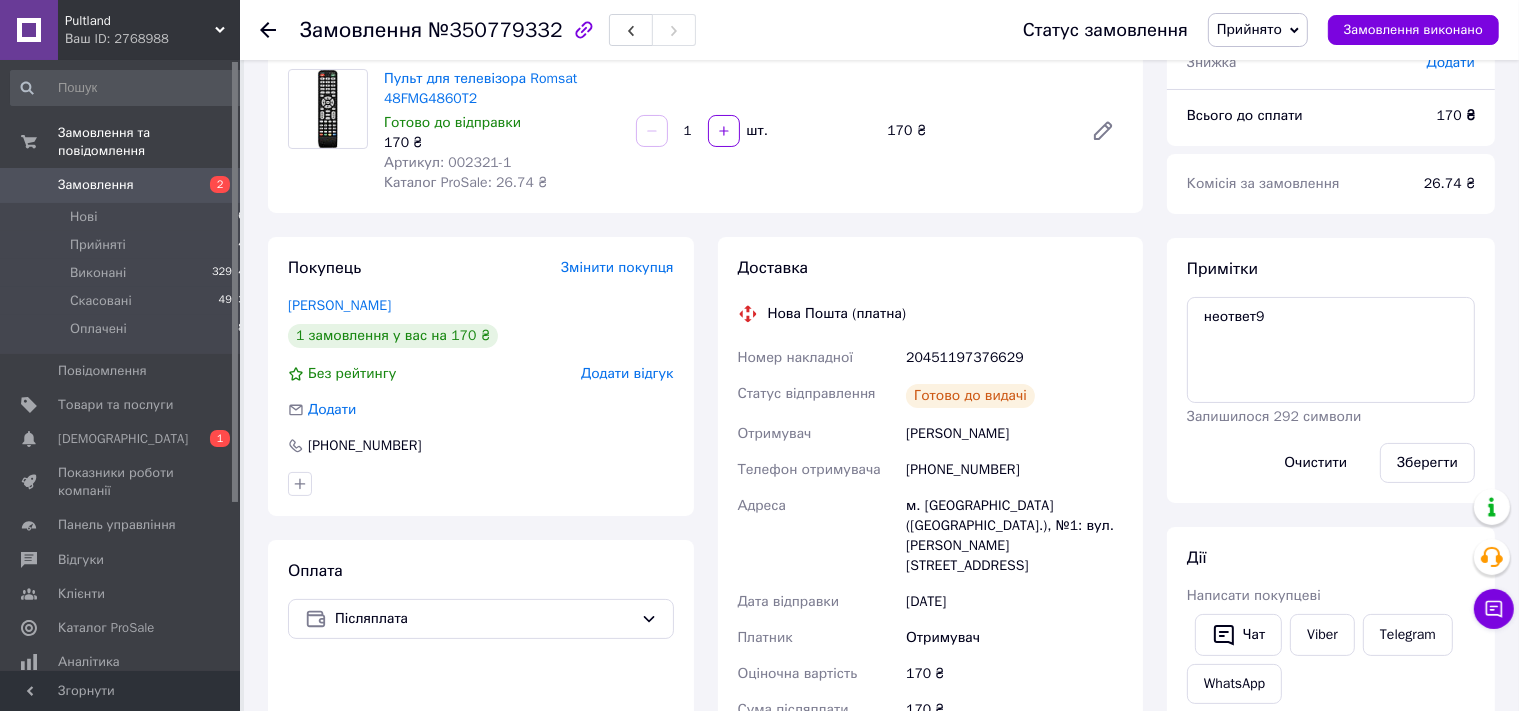 click 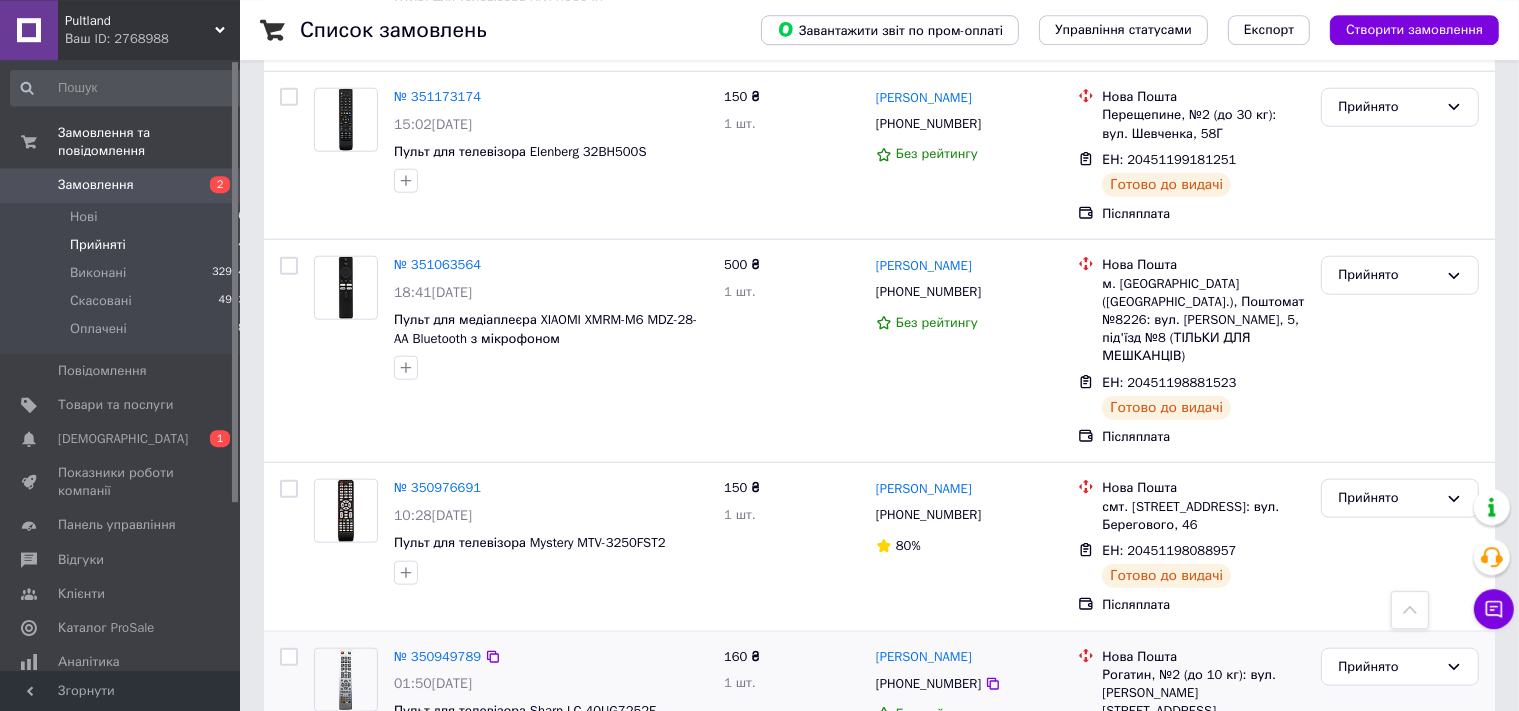 scroll, scrollTop: 2065, scrollLeft: 0, axis: vertical 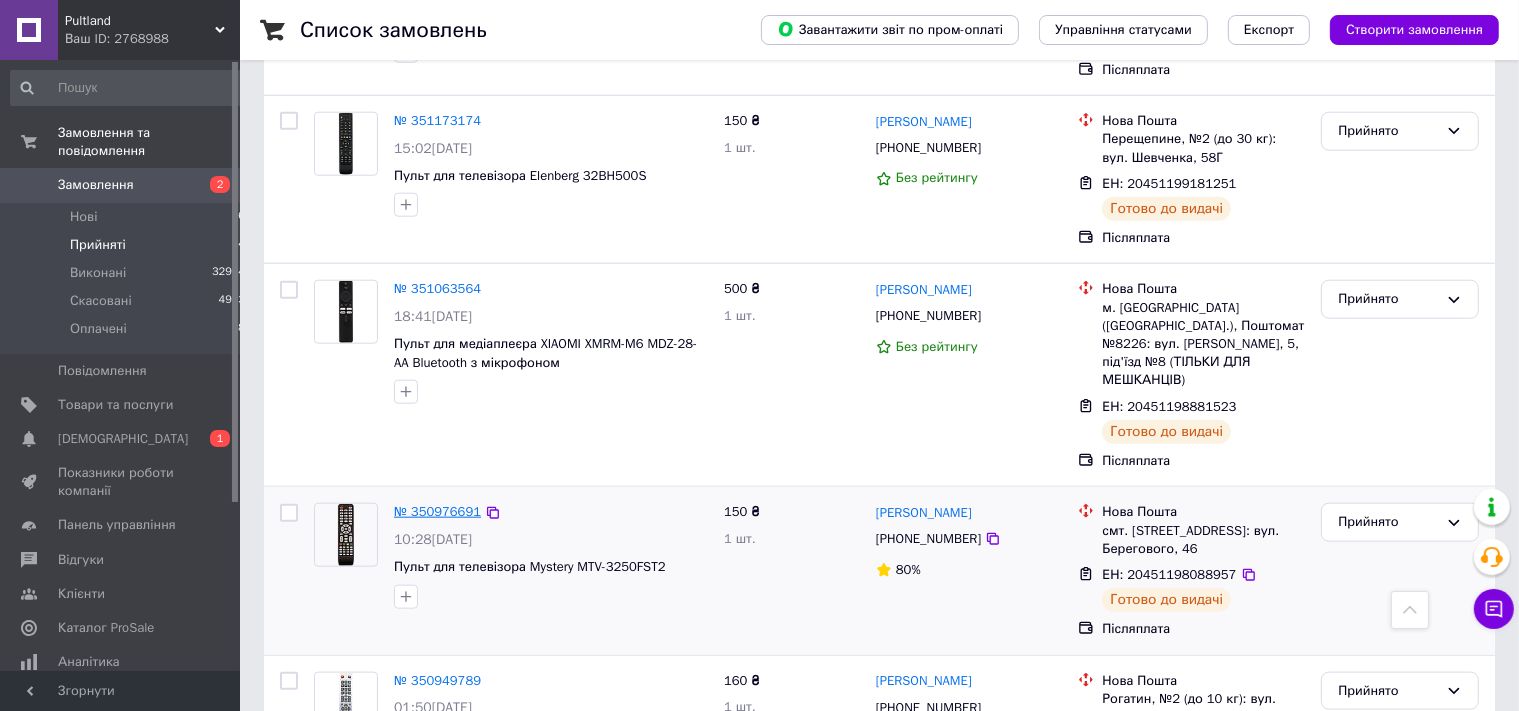 click on "№ 350976691" at bounding box center (437, 511) 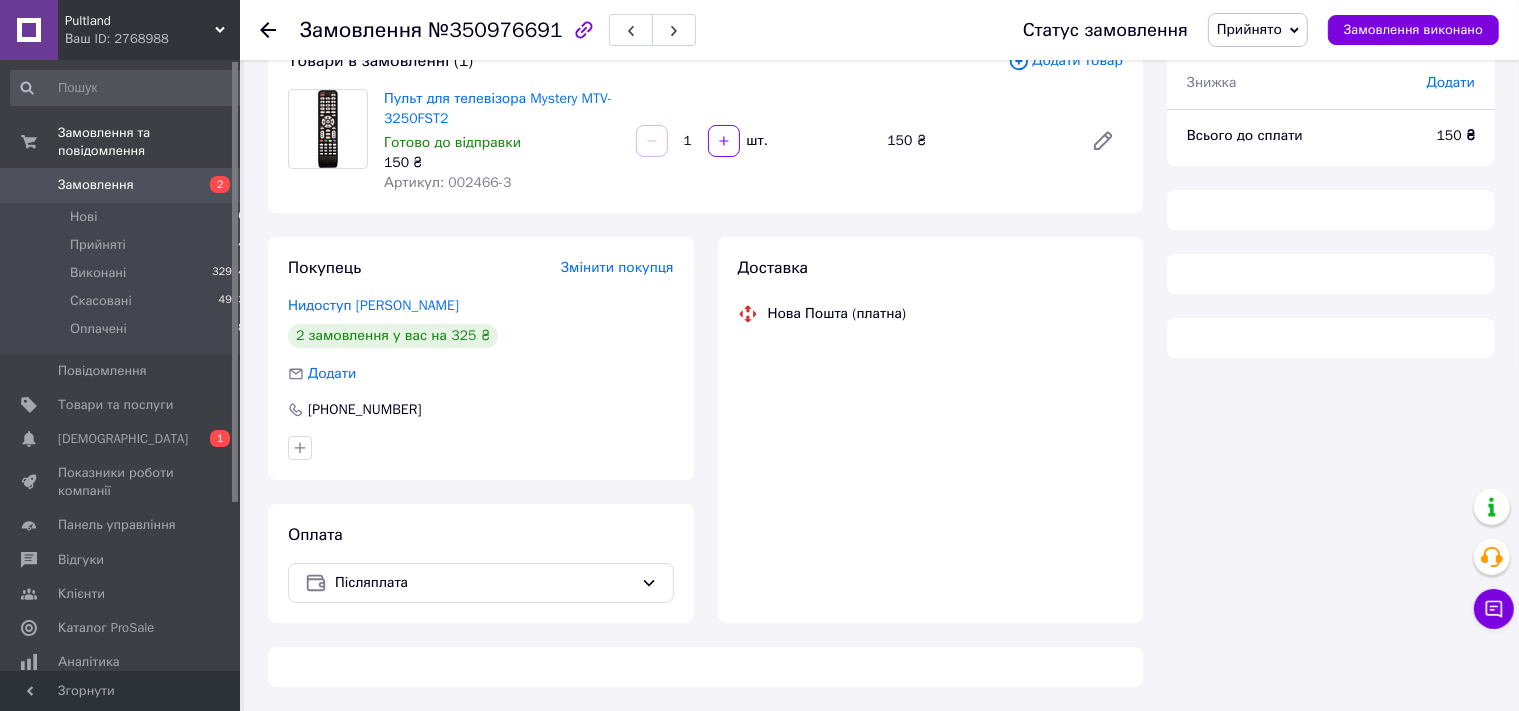 scroll, scrollTop: 142, scrollLeft: 0, axis: vertical 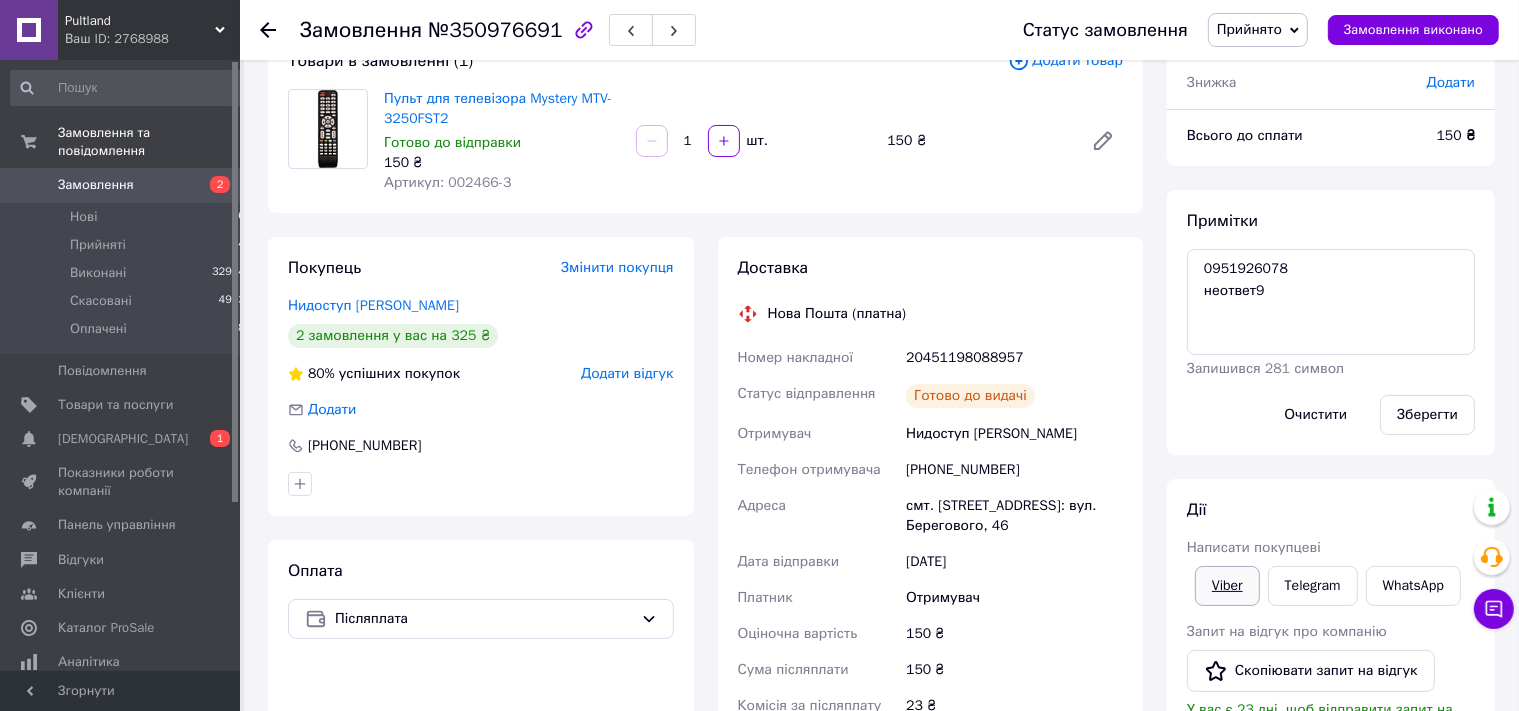 click on "Viber" at bounding box center [1227, 586] 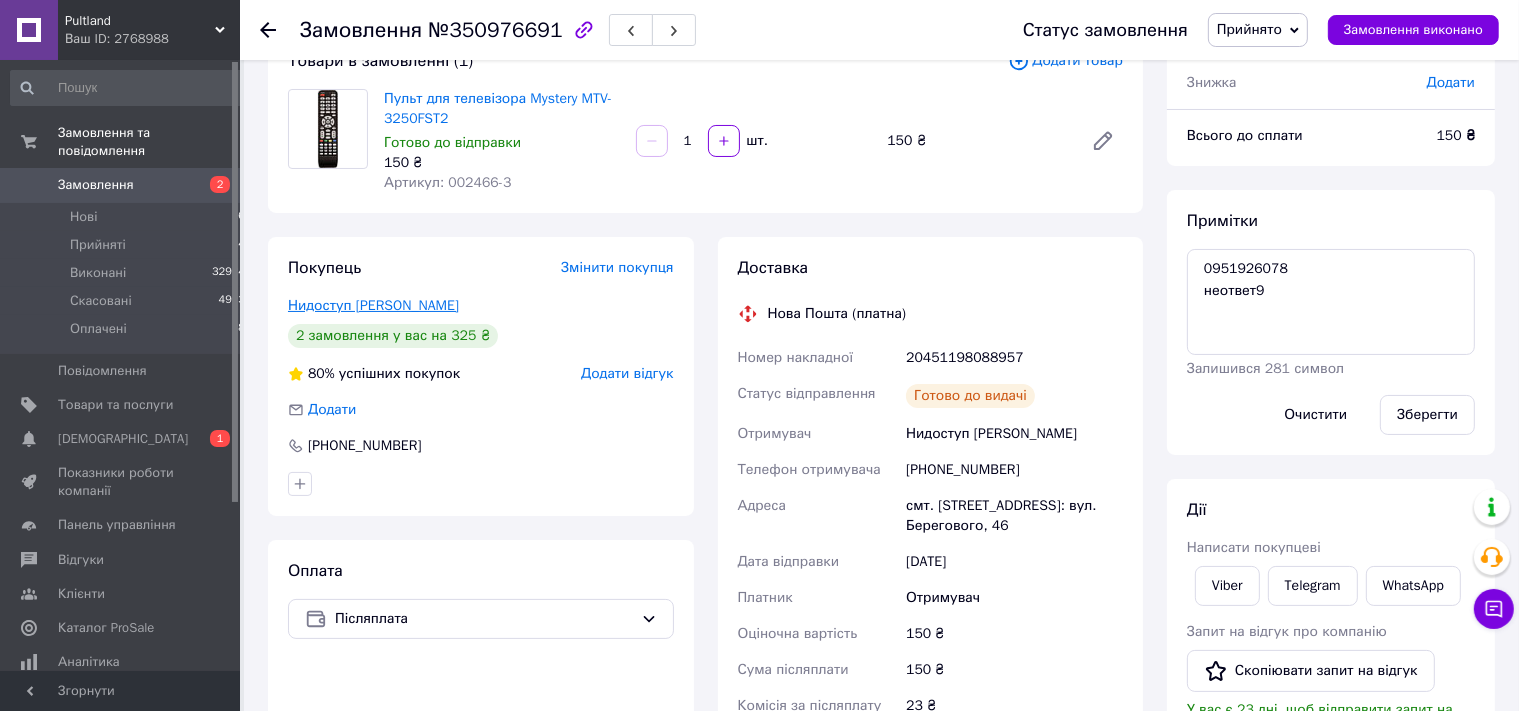 click on "Нидоступ Вікторія" at bounding box center (373, 305) 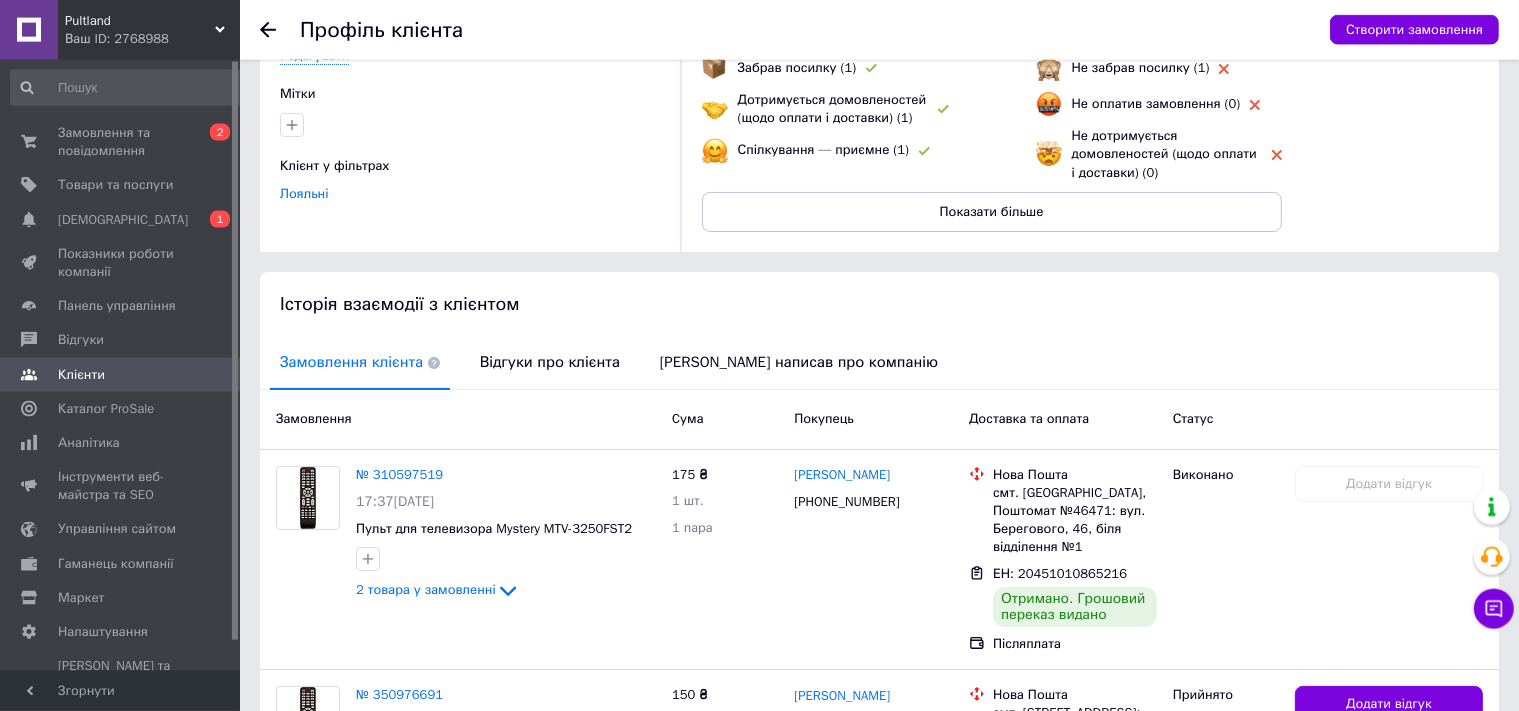 scroll, scrollTop: 370, scrollLeft: 0, axis: vertical 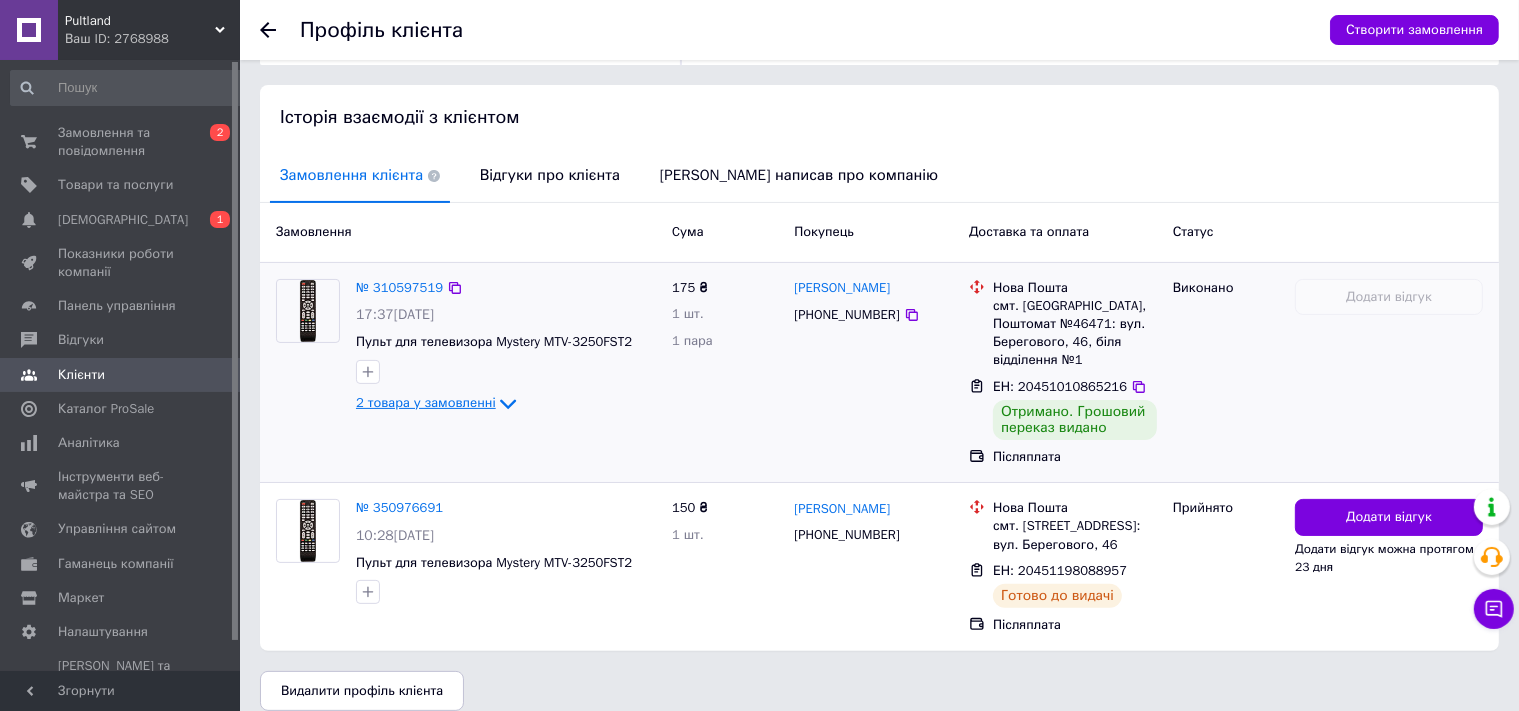 click on "2 товара у замовленні" at bounding box center [426, 402] 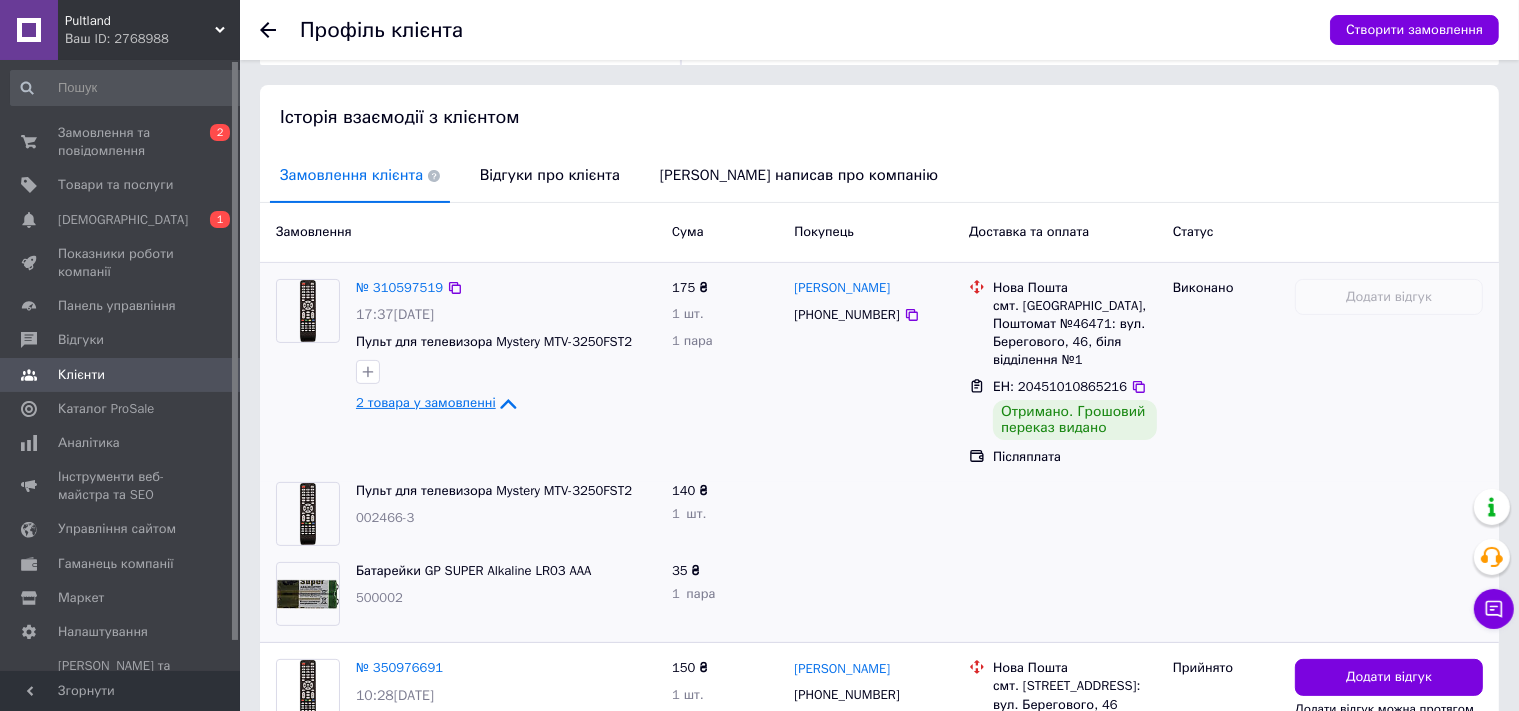 click on "2 товара у замовленні" at bounding box center (426, 402) 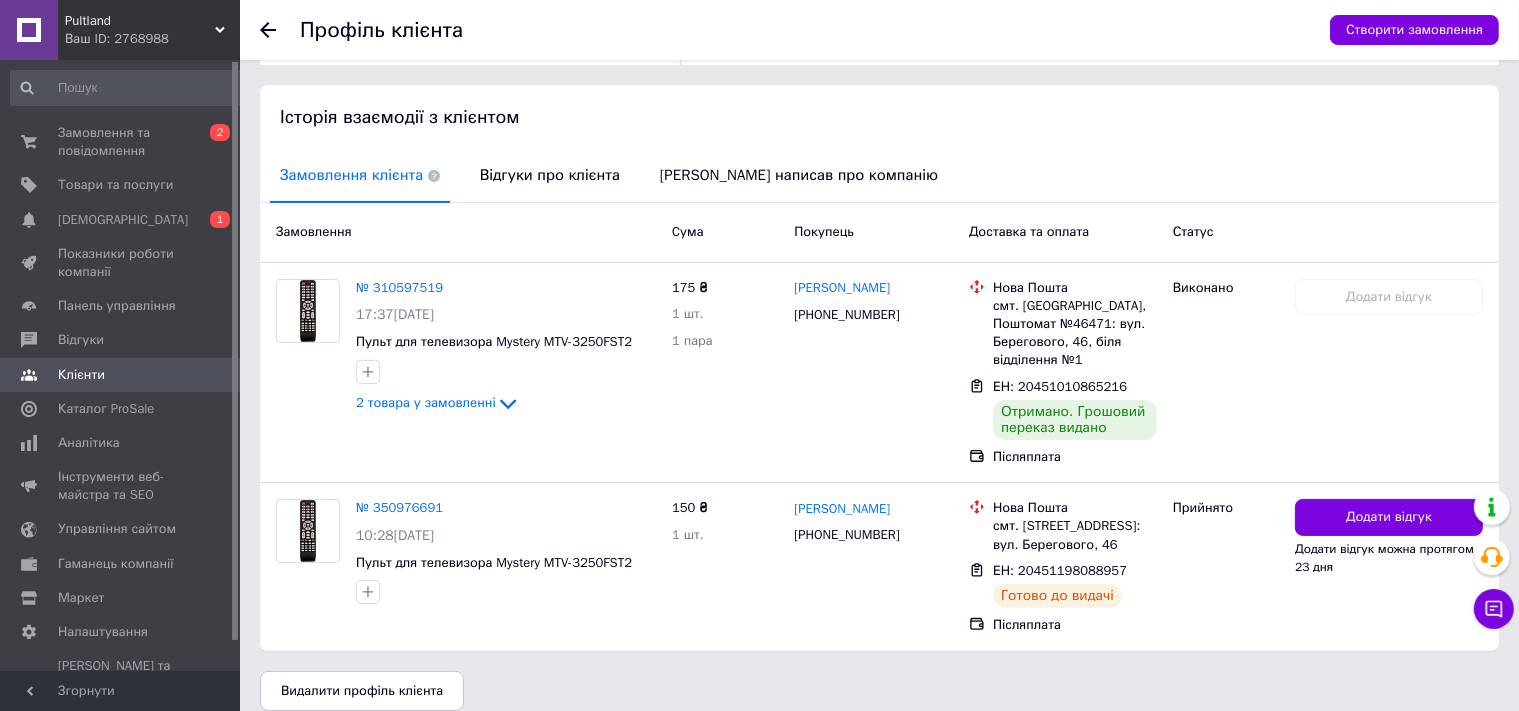 click 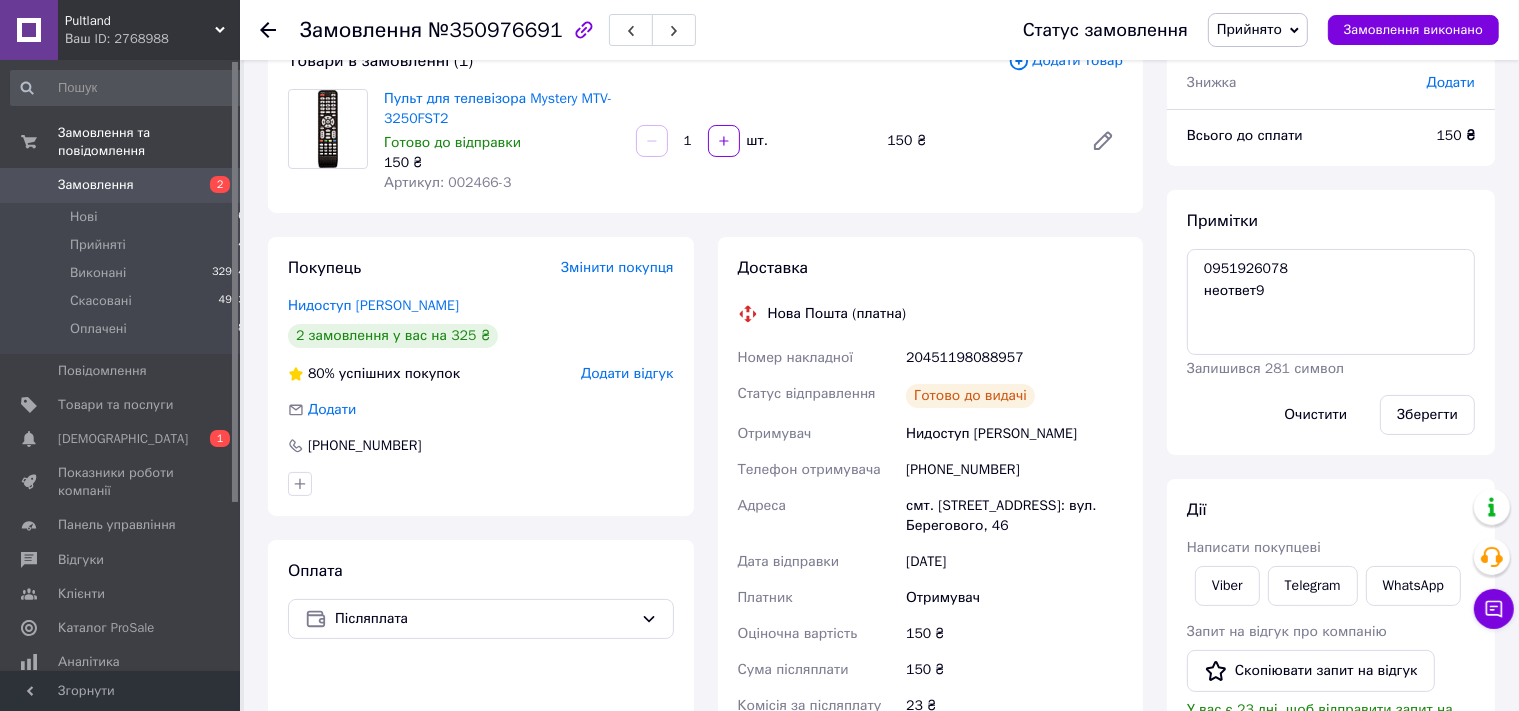 click 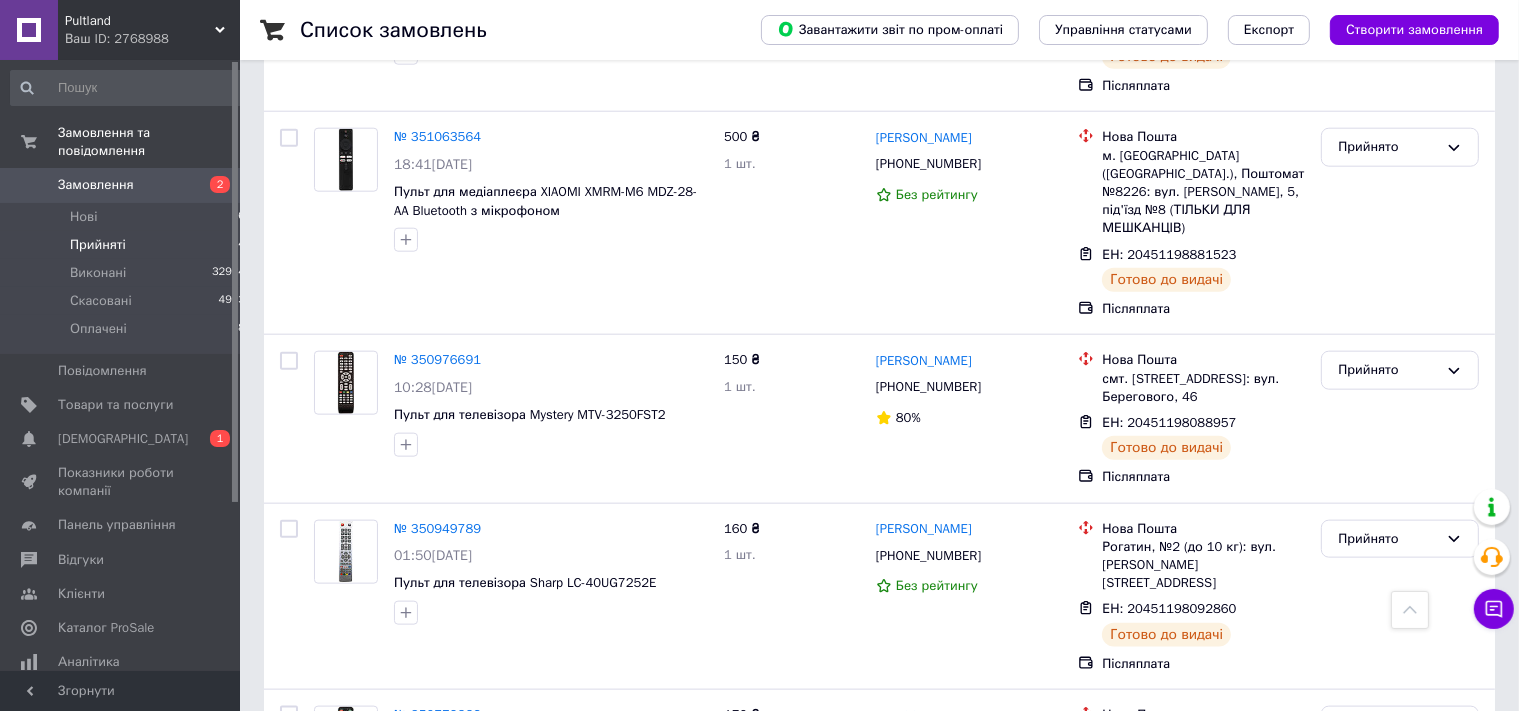 scroll, scrollTop: 2276, scrollLeft: 0, axis: vertical 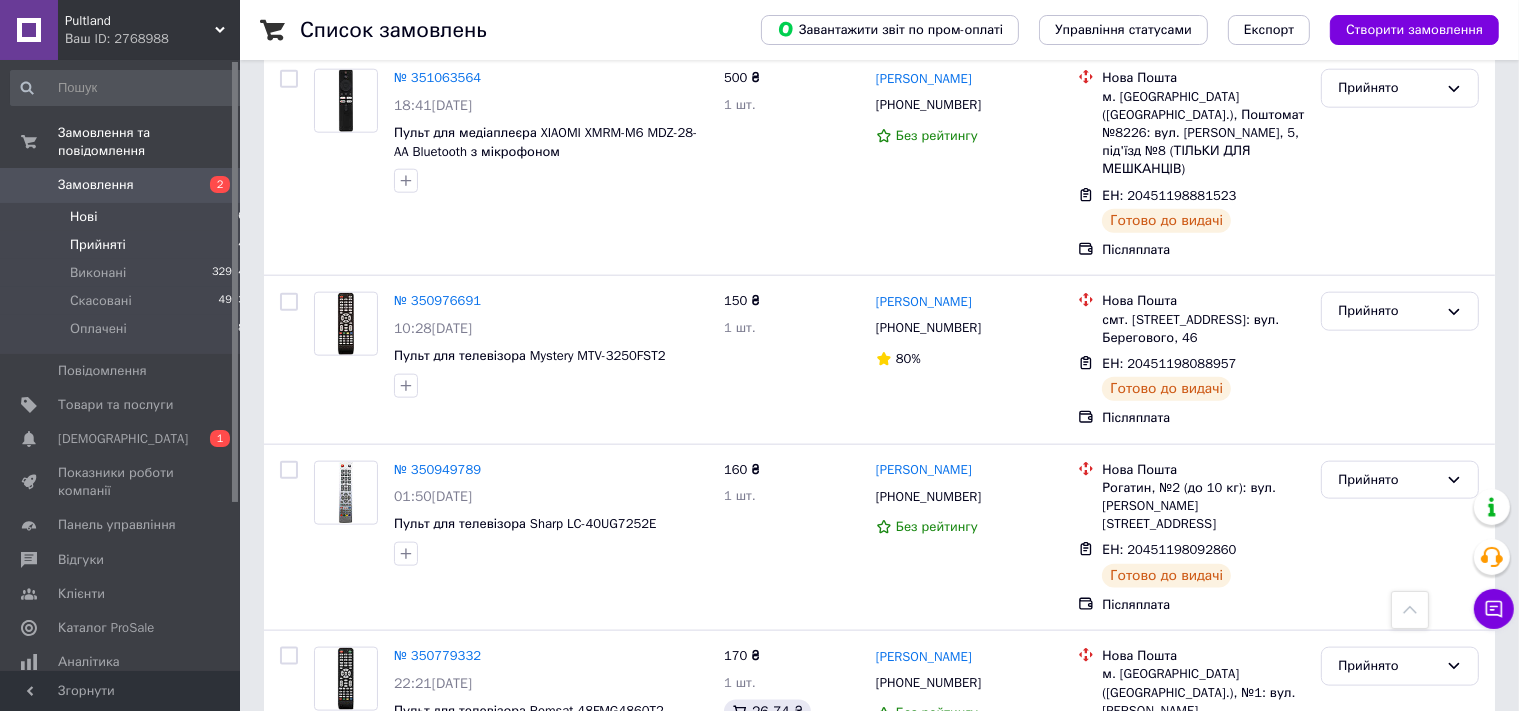 click on "Нові" at bounding box center [83, 217] 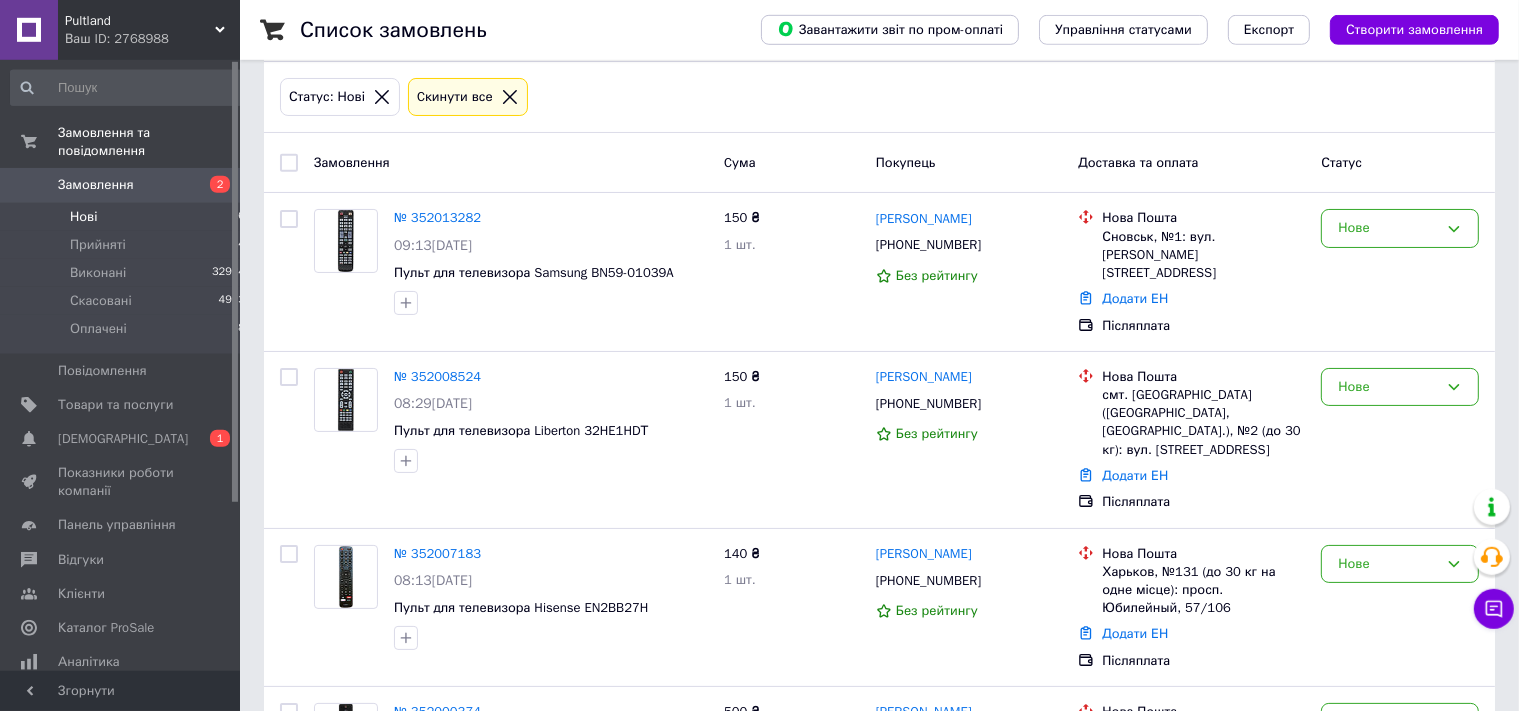 scroll, scrollTop: 316, scrollLeft: 0, axis: vertical 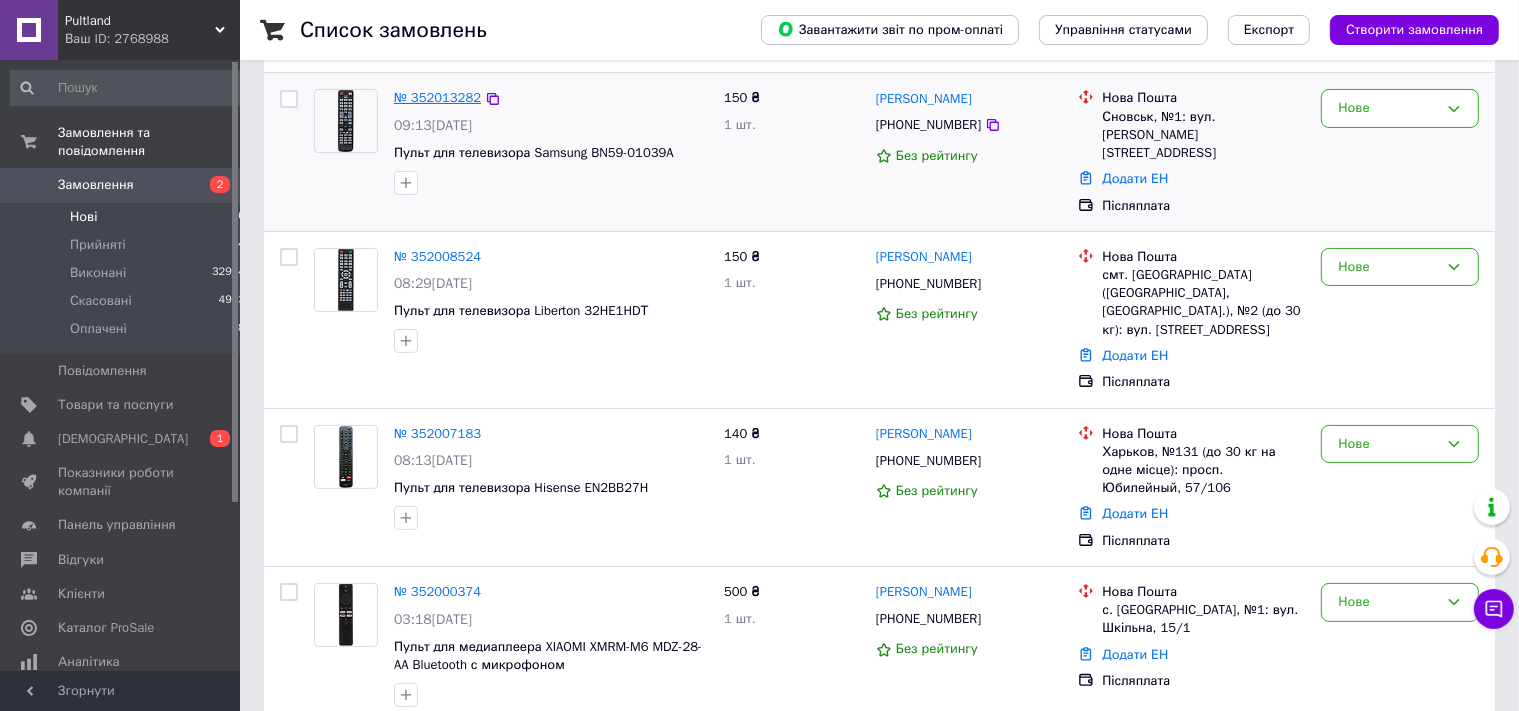 click on "№ 352013282" at bounding box center (437, 97) 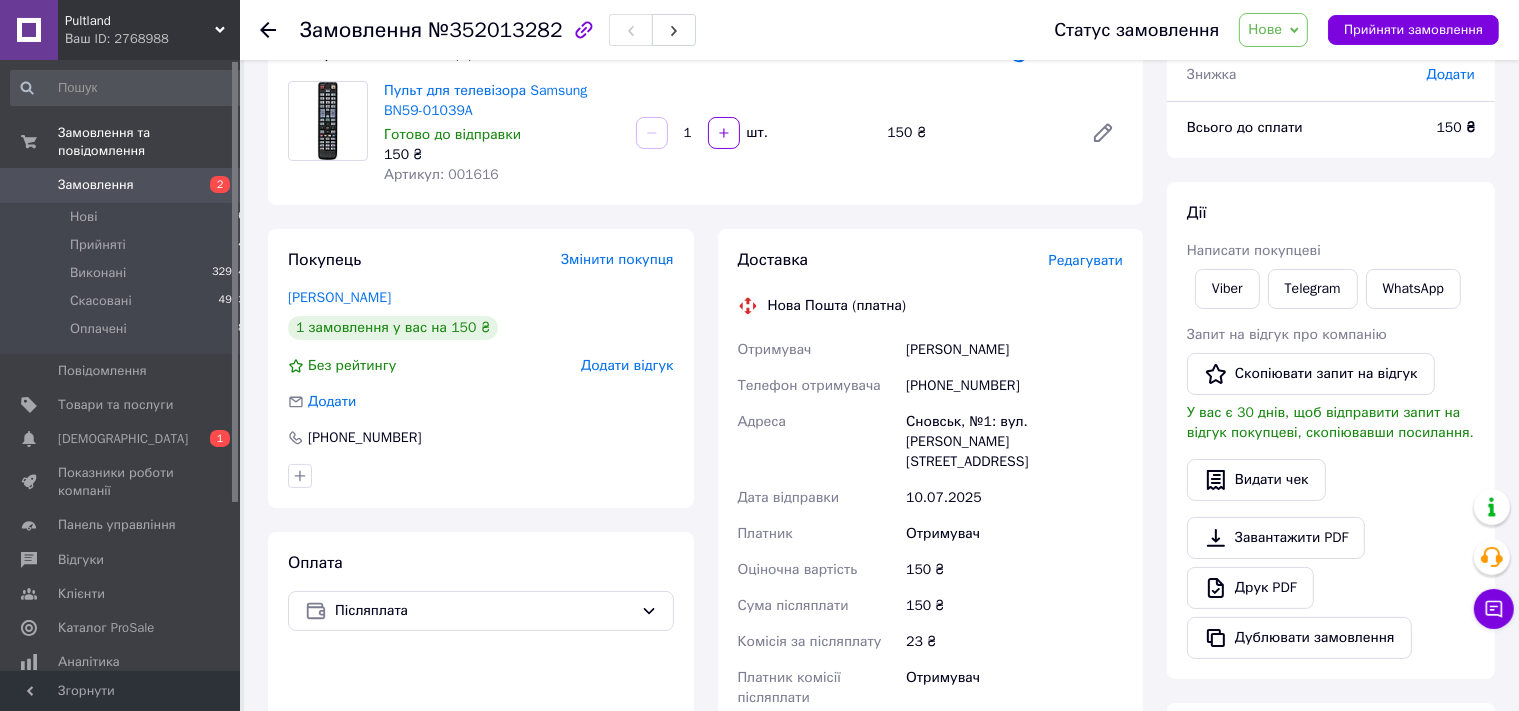 scroll, scrollTop: 105, scrollLeft: 0, axis: vertical 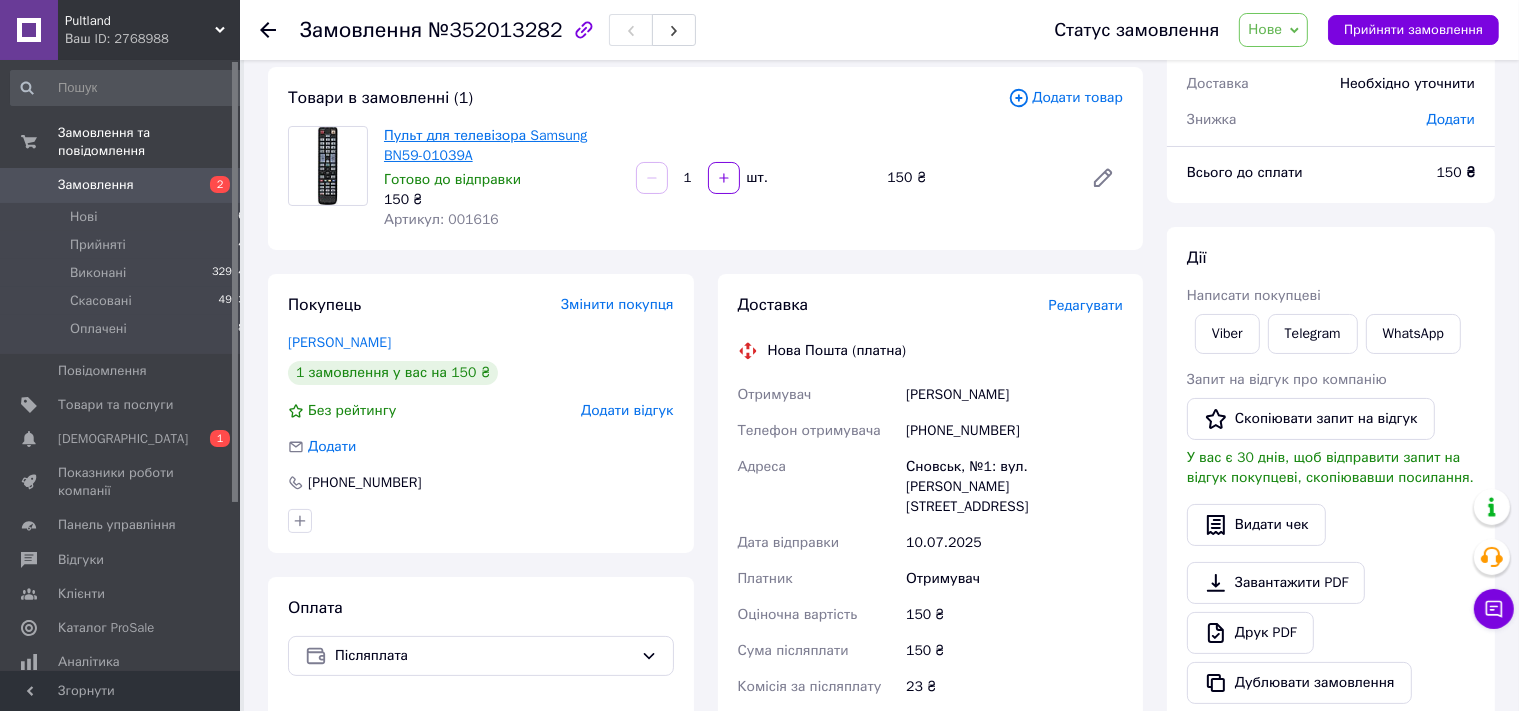click on "Пульт для телевізора Samsung BN59-01039A" at bounding box center (485, 145) 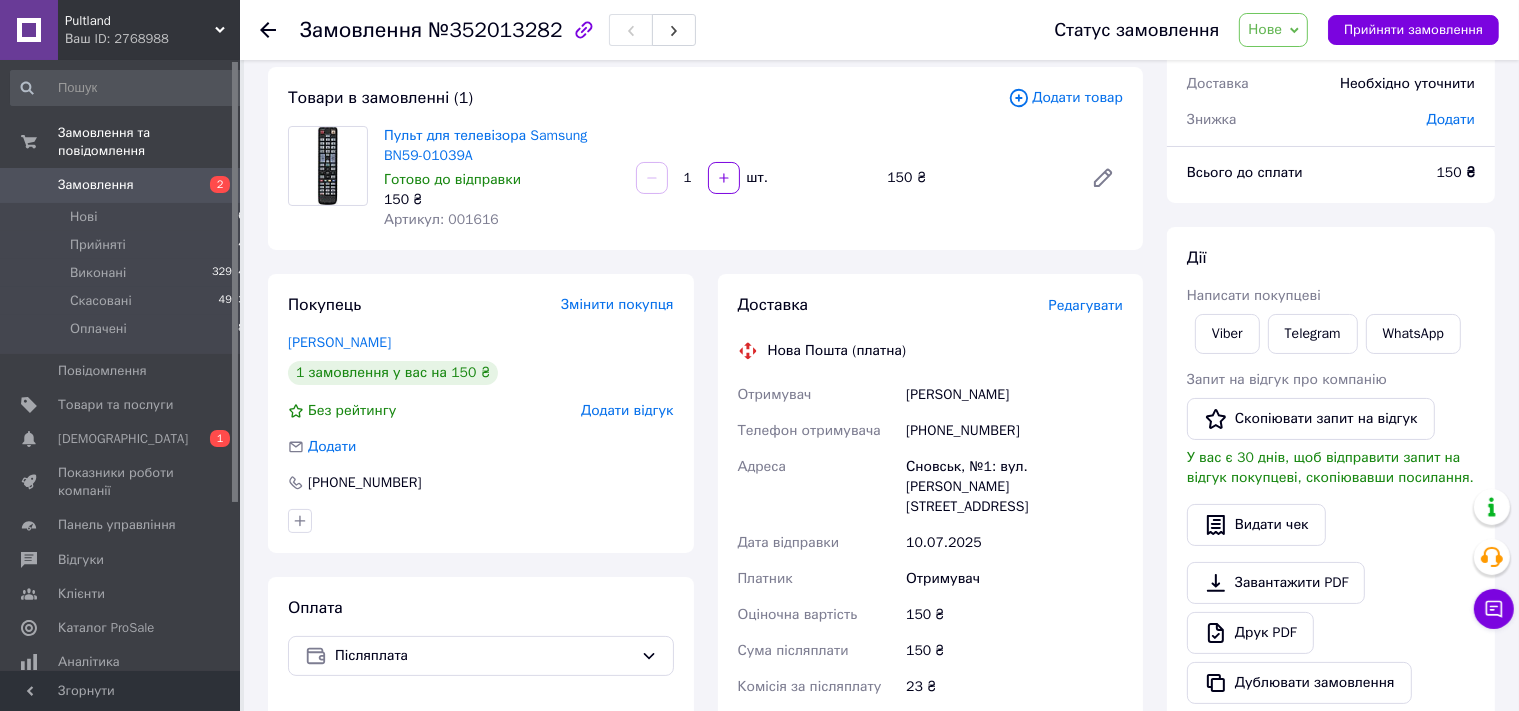 click 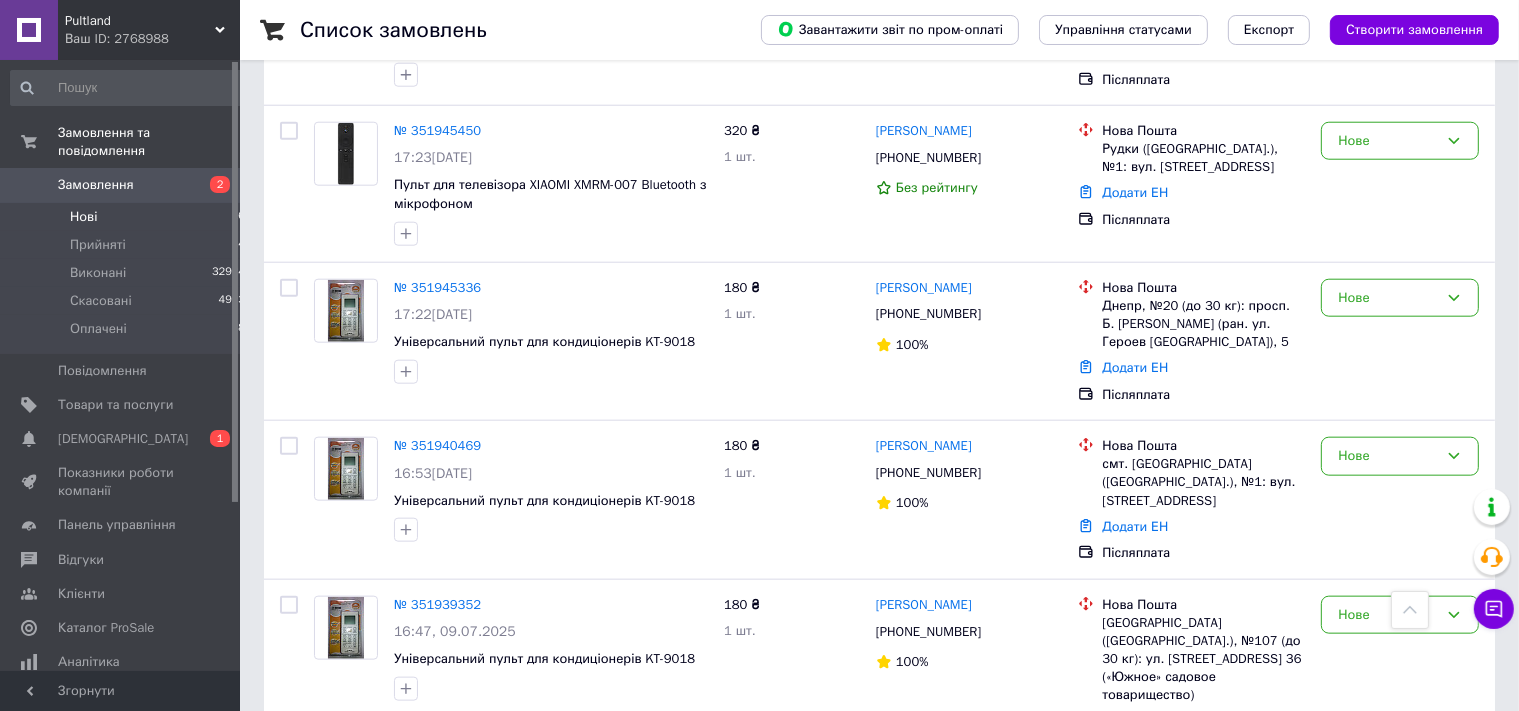 scroll, scrollTop: 2192, scrollLeft: 0, axis: vertical 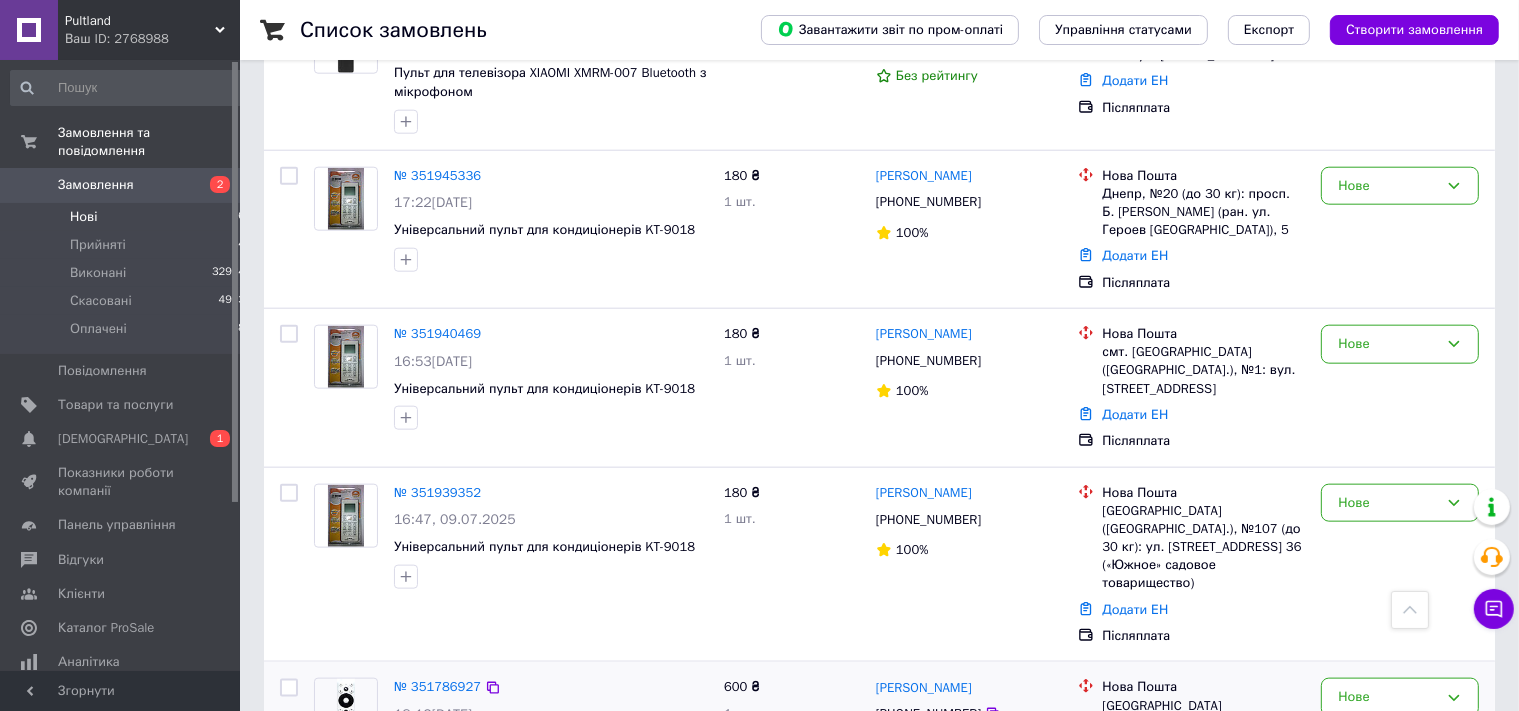 click 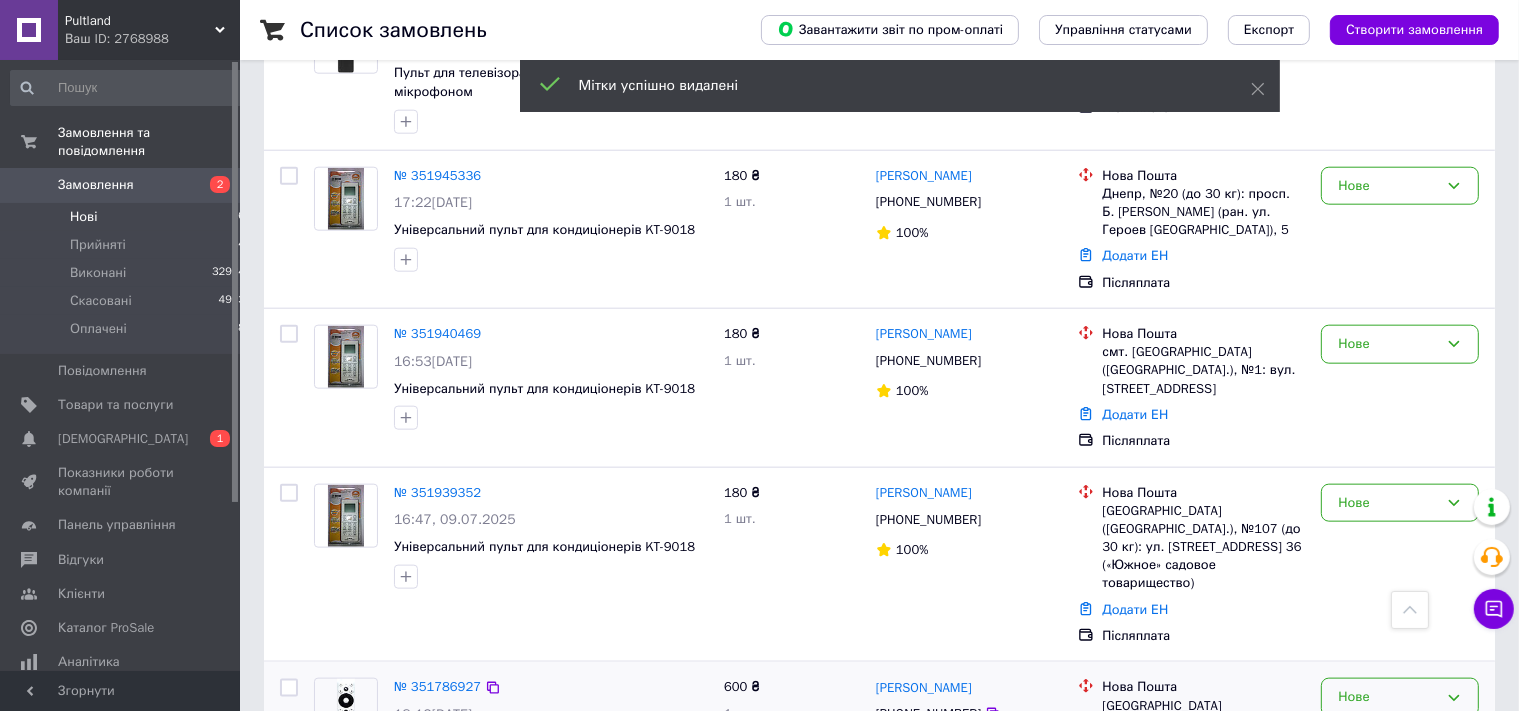 click on "Нове" at bounding box center (1400, 697) 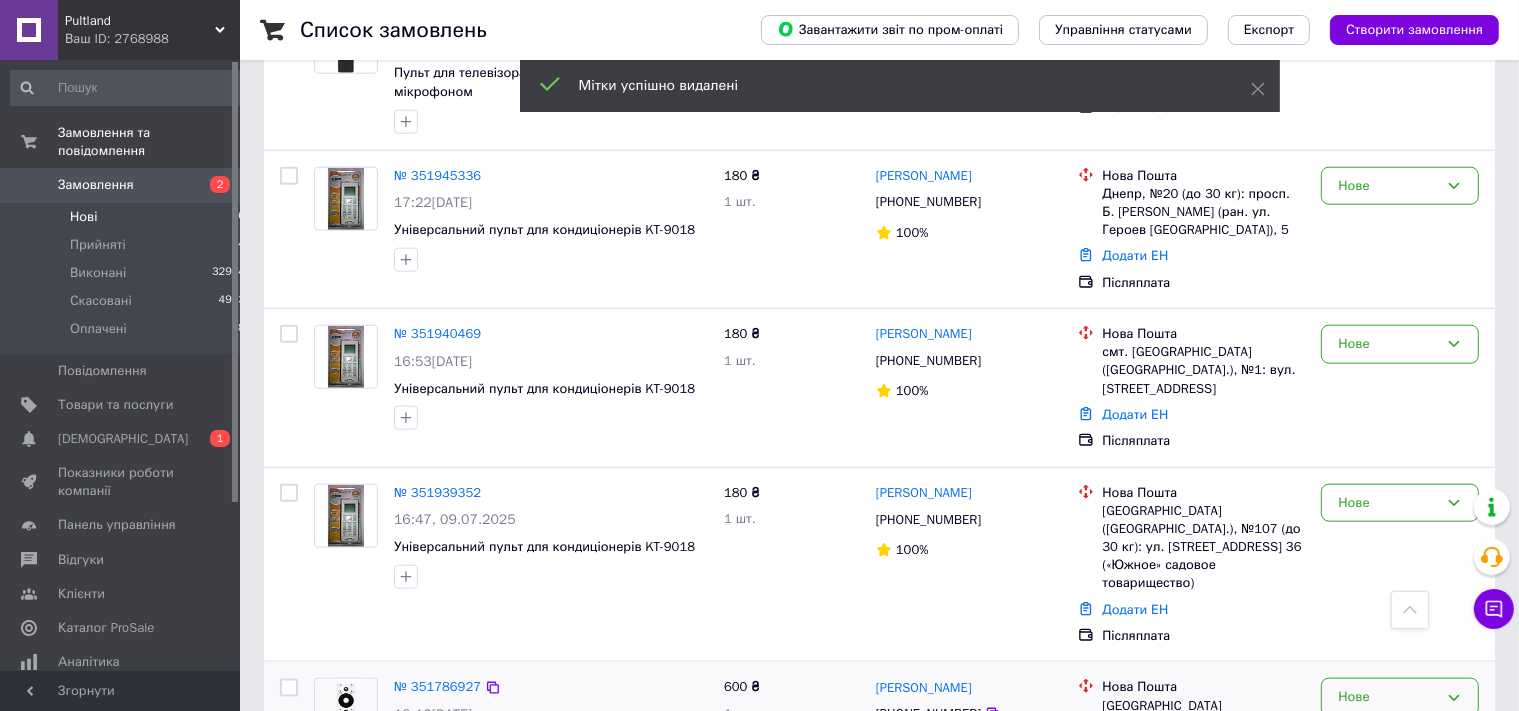 click on "Скасовано" at bounding box center (1400, 812) 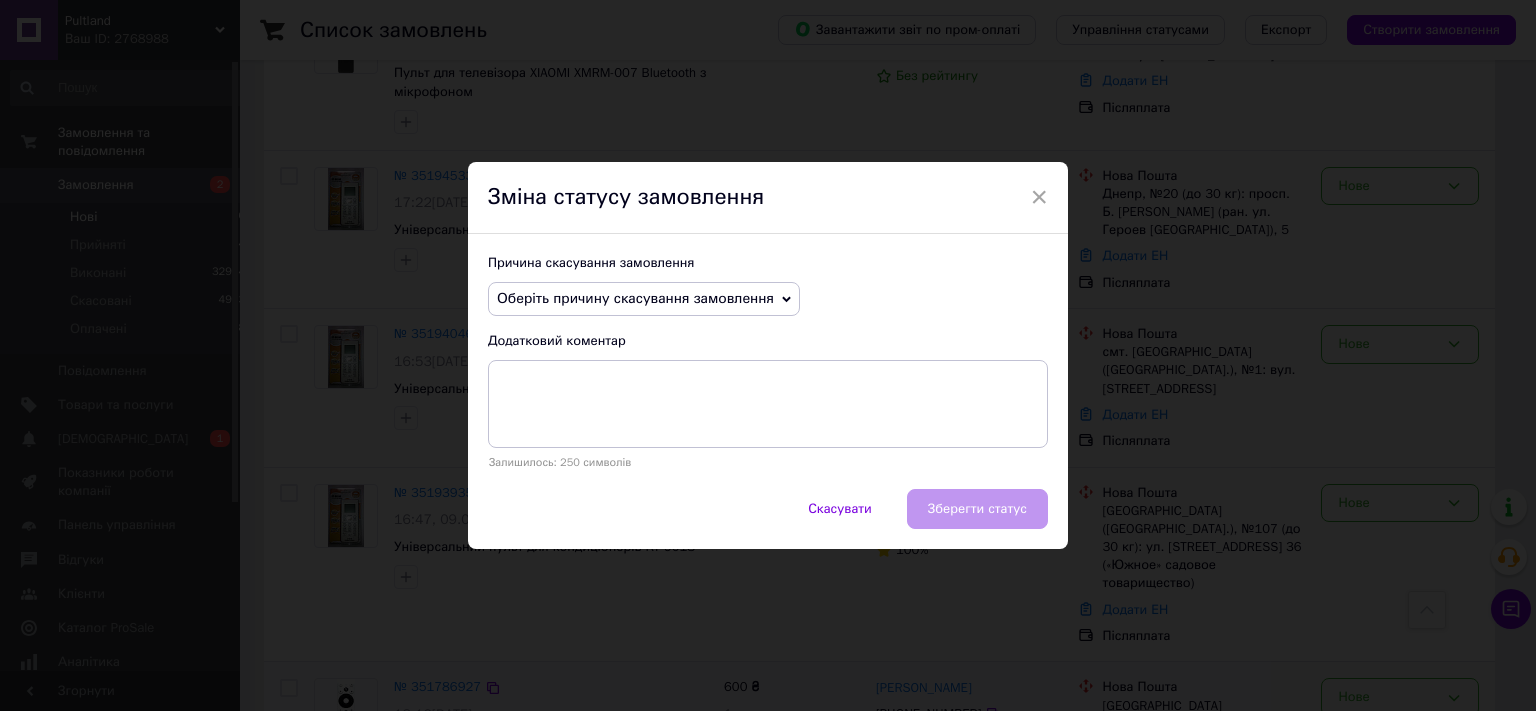 click on "Оберіть причину скасування замовлення" at bounding box center [644, 299] 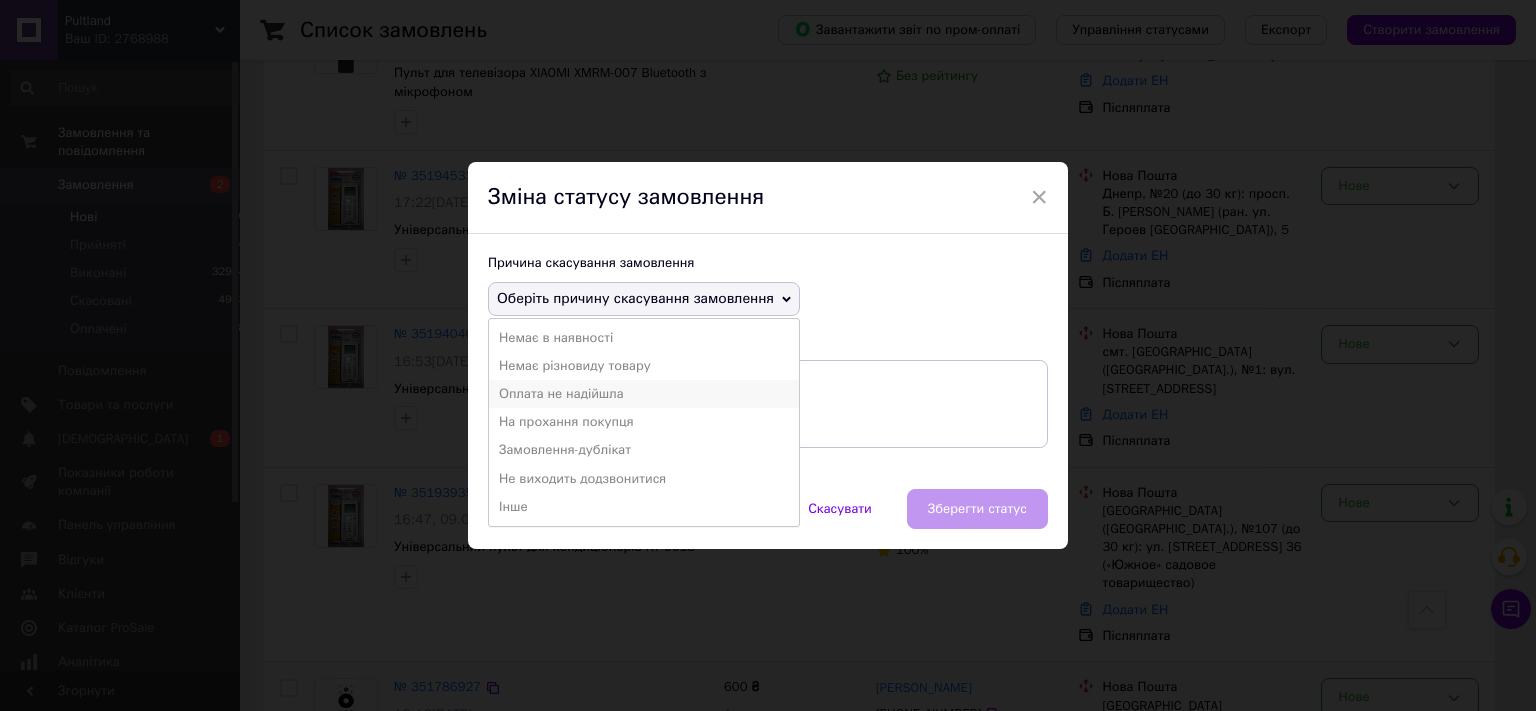 click on "Оплата не надійшла" at bounding box center (644, 394) 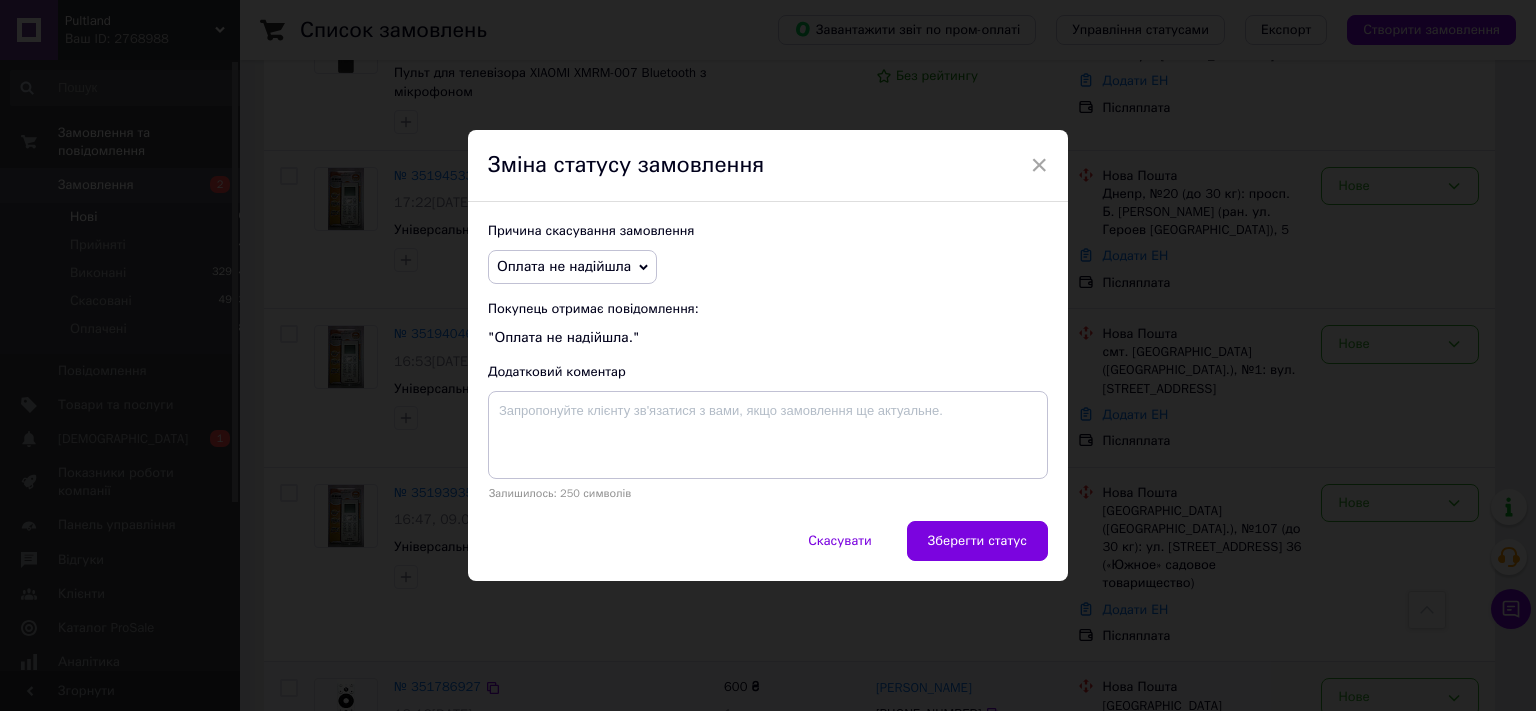 drag, startPoint x: 972, startPoint y: 544, endPoint x: 702, endPoint y: 557, distance: 270.31277 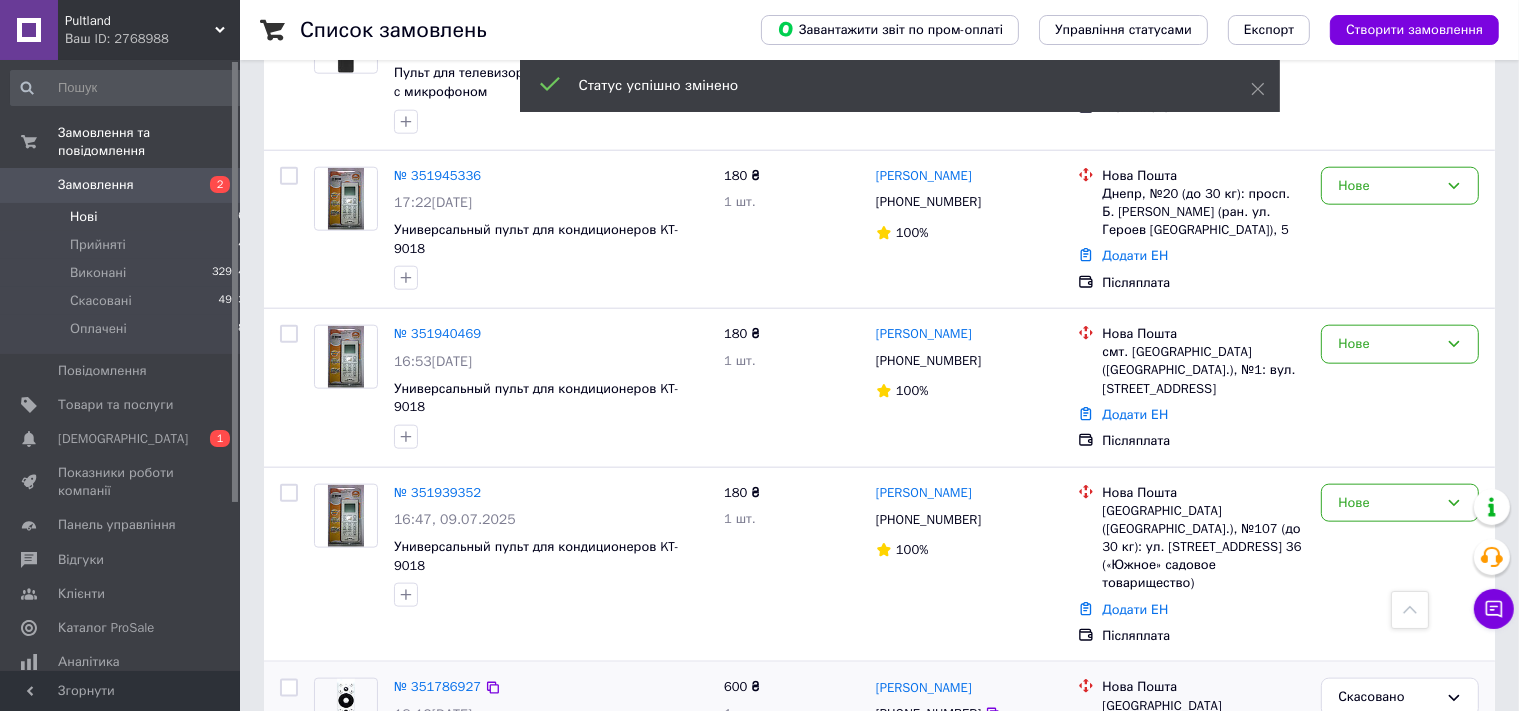 scroll, scrollTop: 2172, scrollLeft: 0, axis: vertical 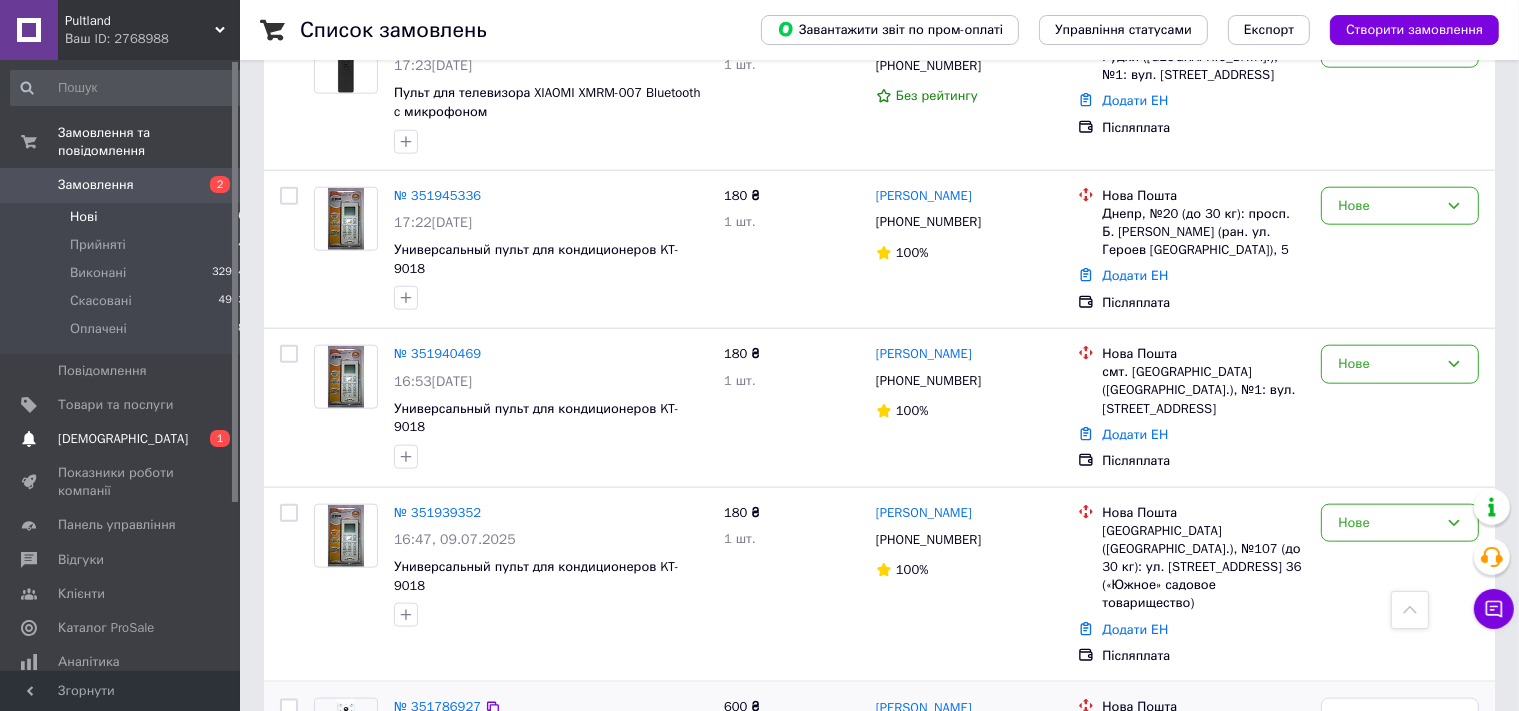 click on "[DEMOGRAPHIC_DATA]" at bounding box center [123, 439] 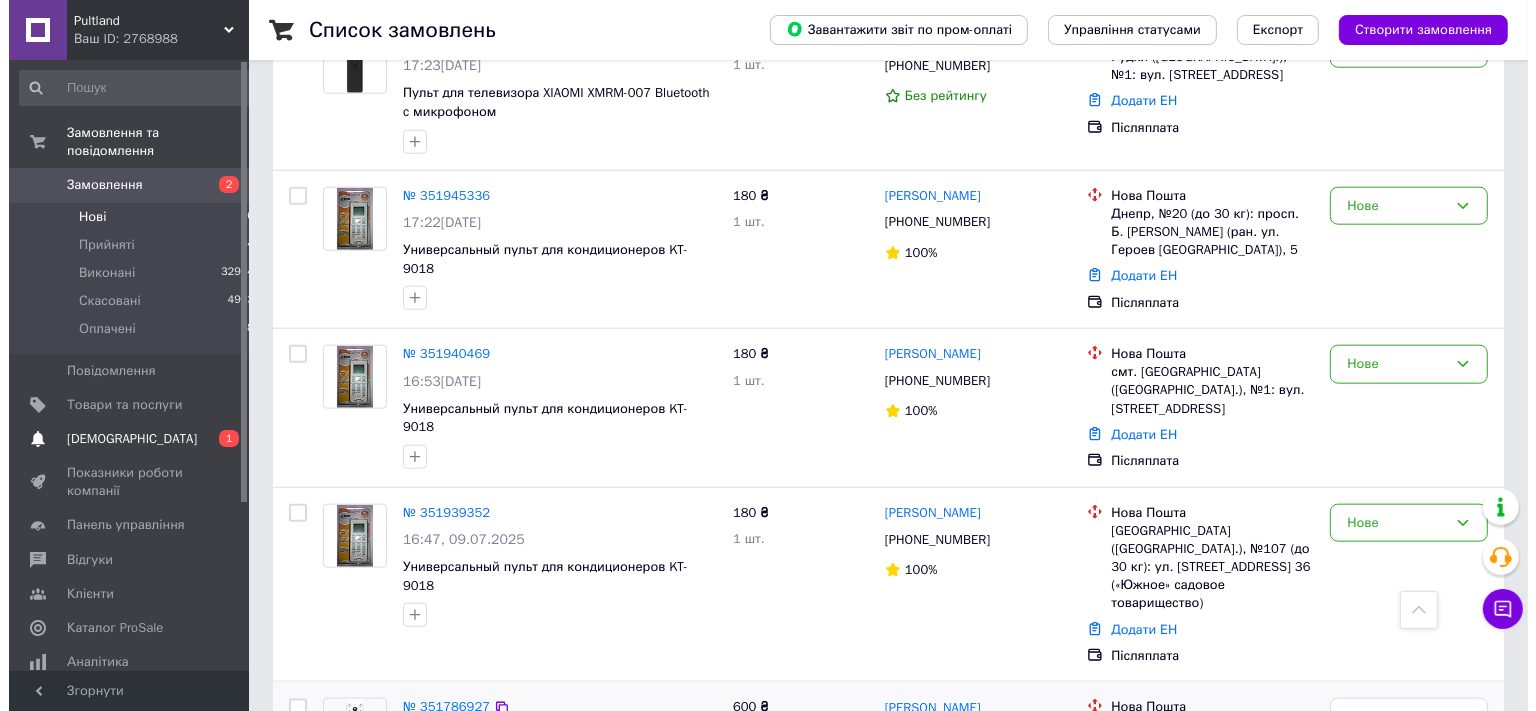 scroll, scrollTop: 0, scrollLeft: 0, axis: both 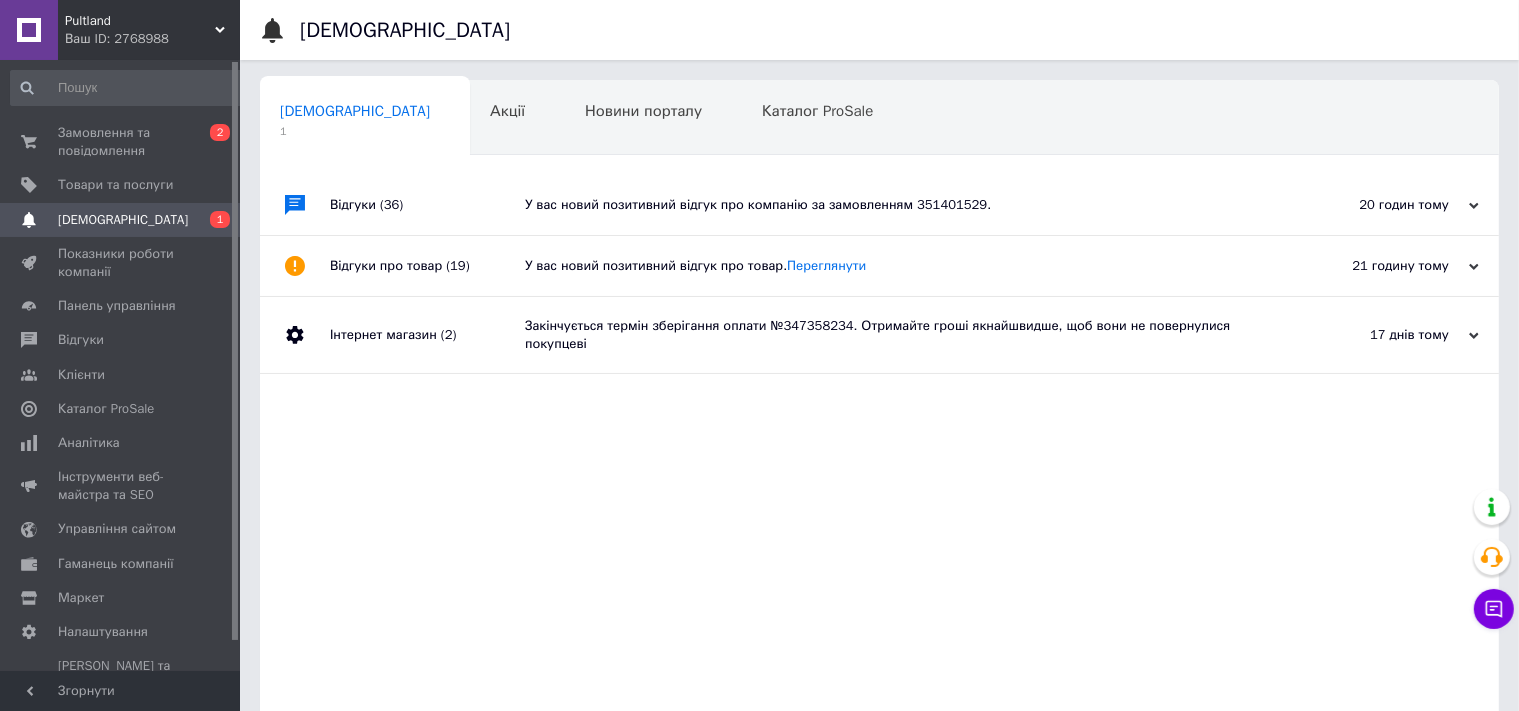 click on "У вас новий позитивний відгук про компанію за замовленням 351401529." at bounding box center [902, 205] 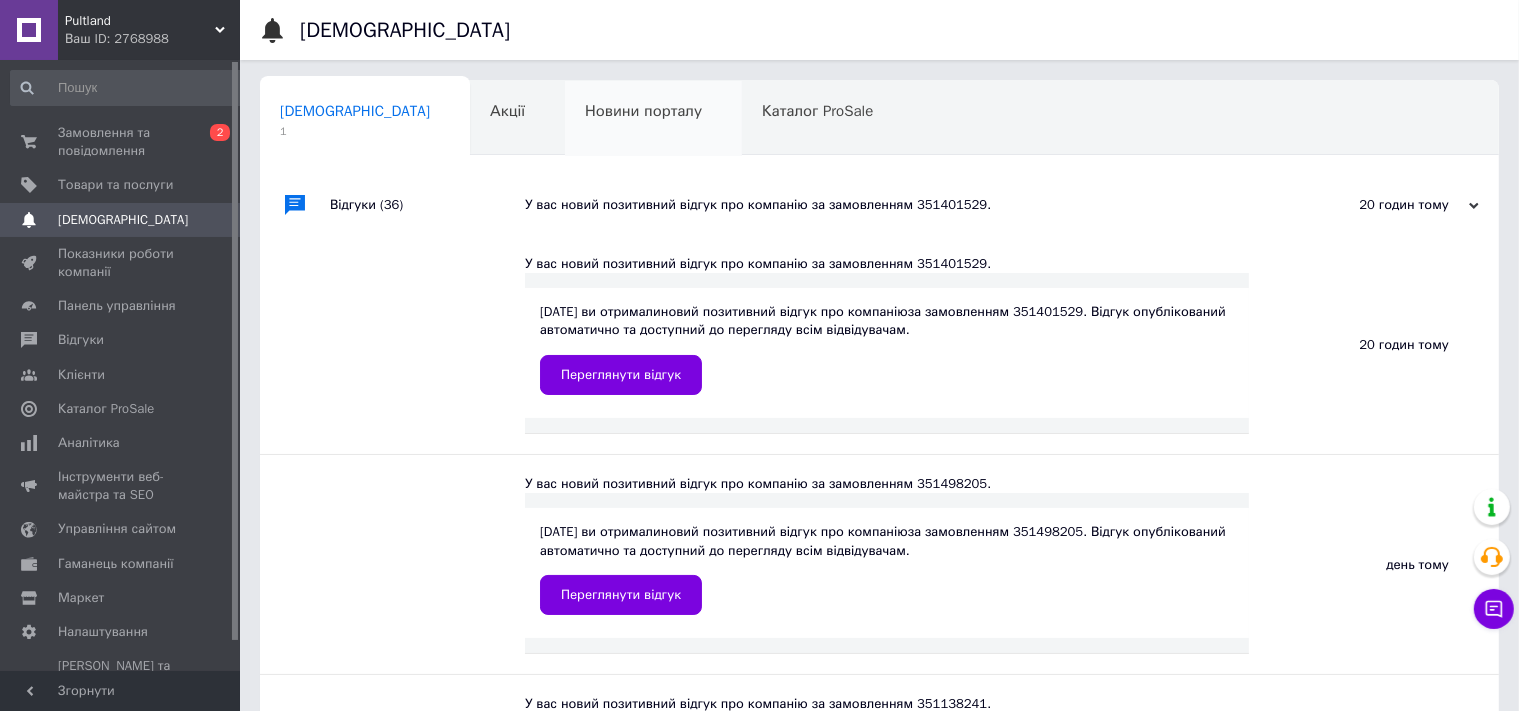 click on "Новини порталу" at bounding box center (643, 111) 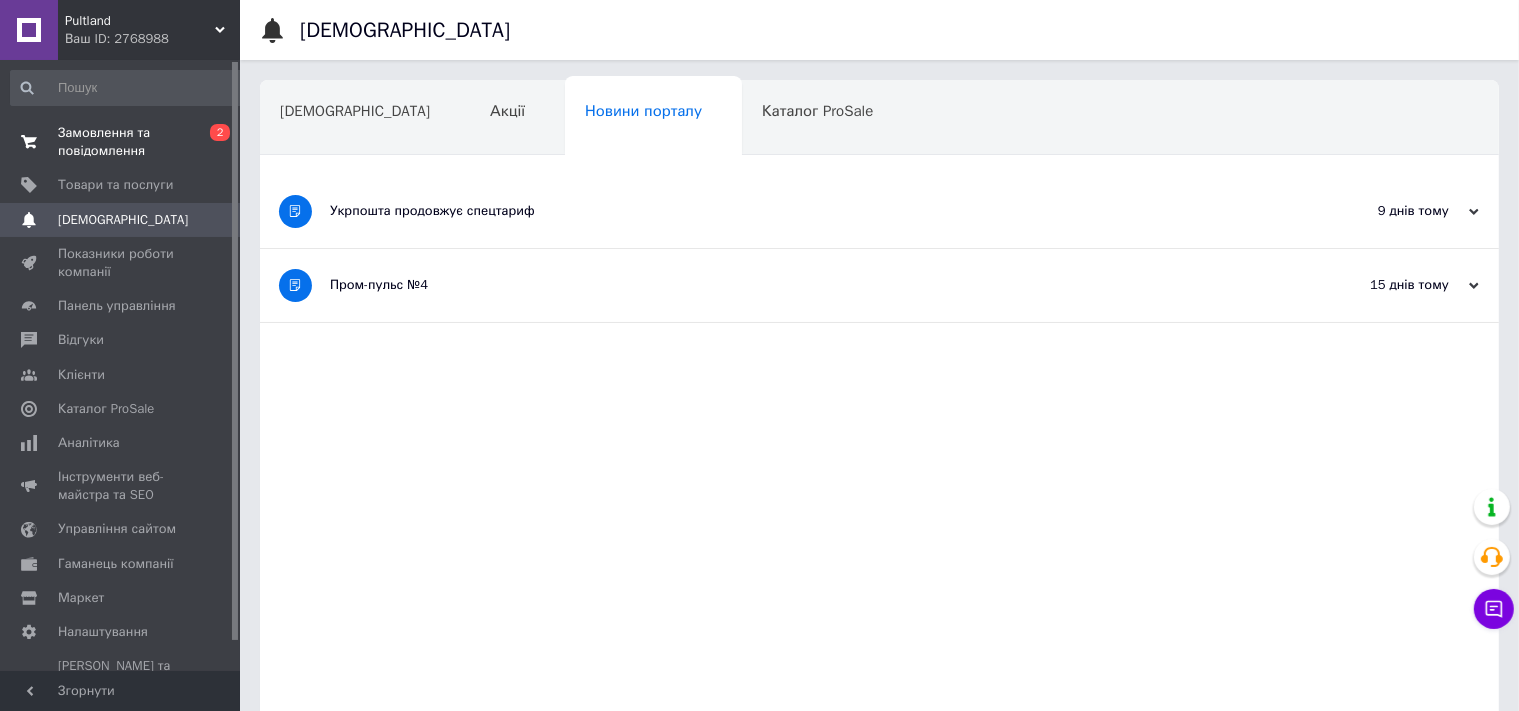click on "Замовлення та повідомлення" at bounding box center (121, 142) 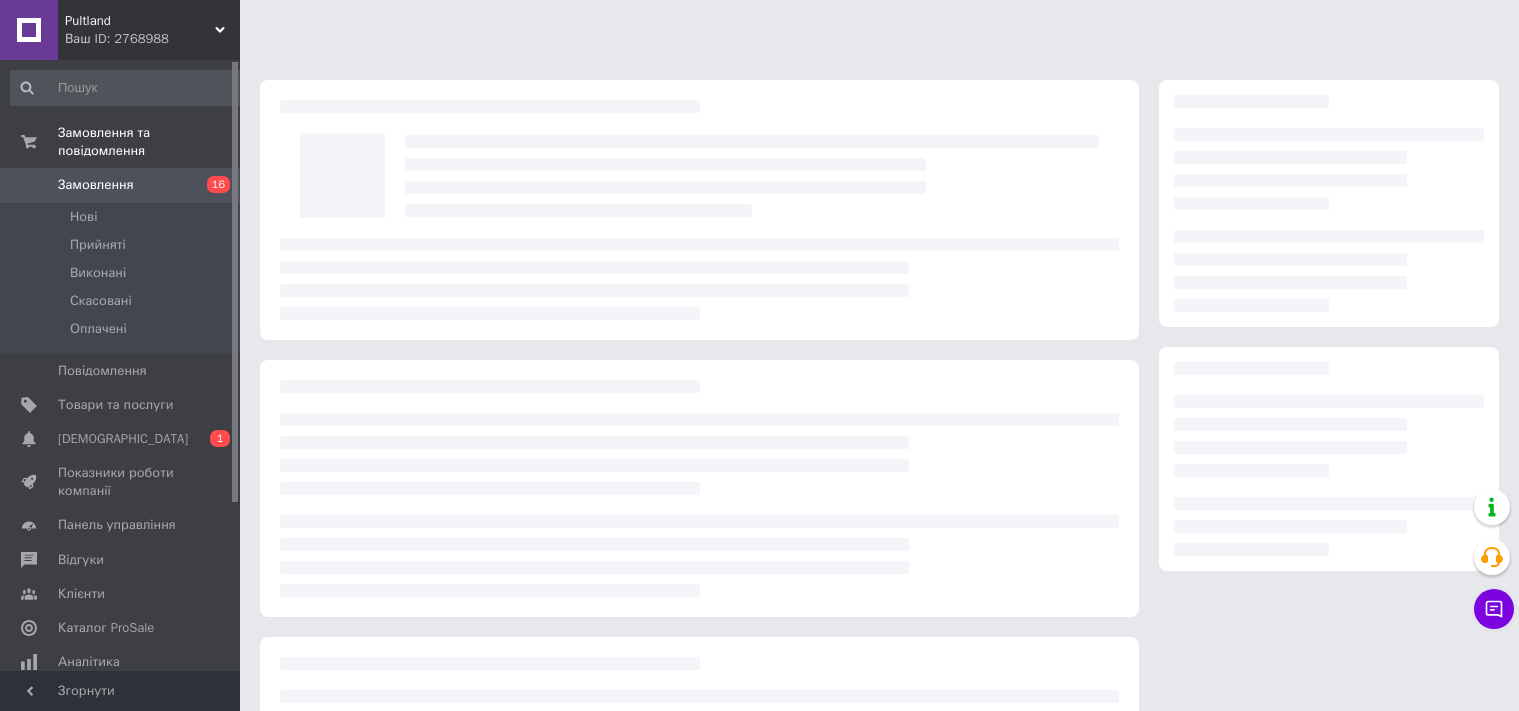 scroll, scrollTop: 0, scrollLeft: 0, axis: both 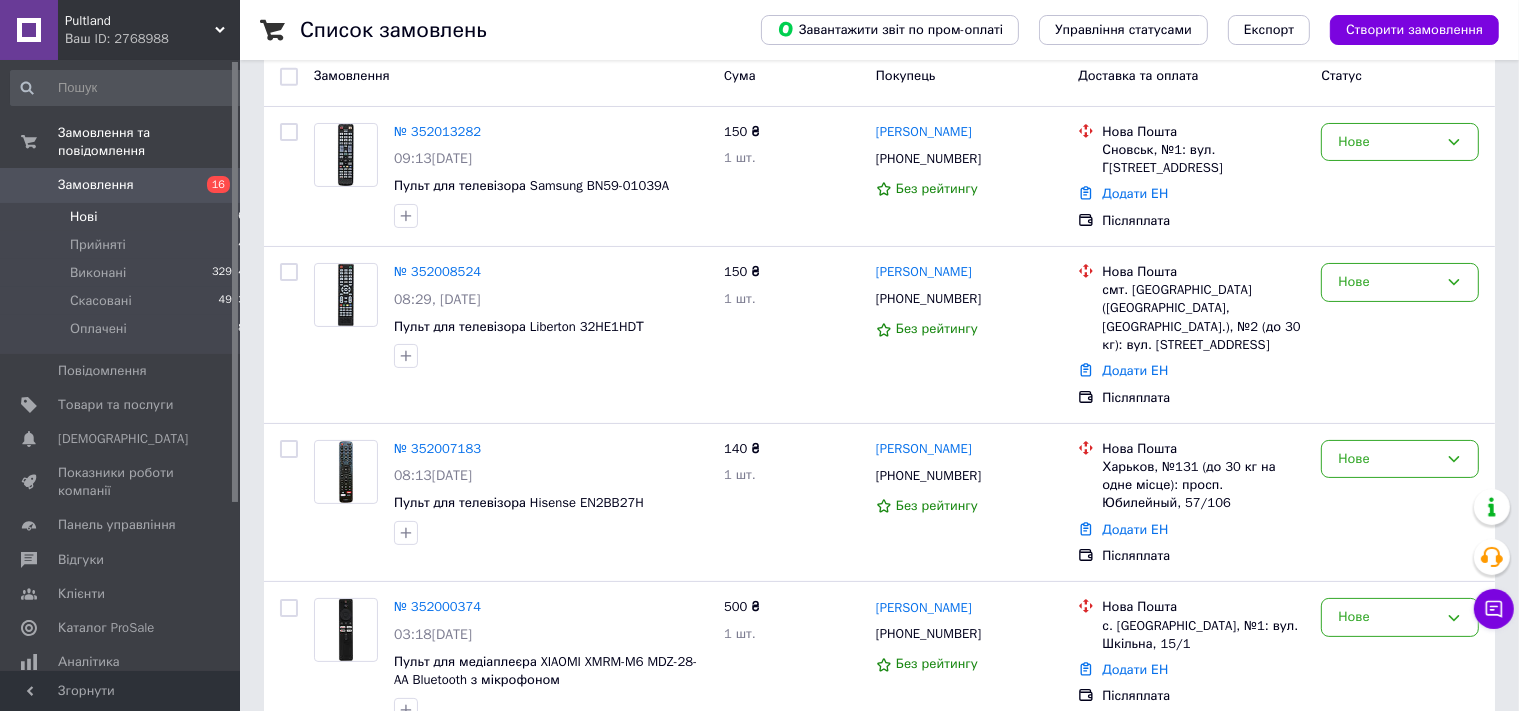 click on "Нові" at bounding box center (83, 217) 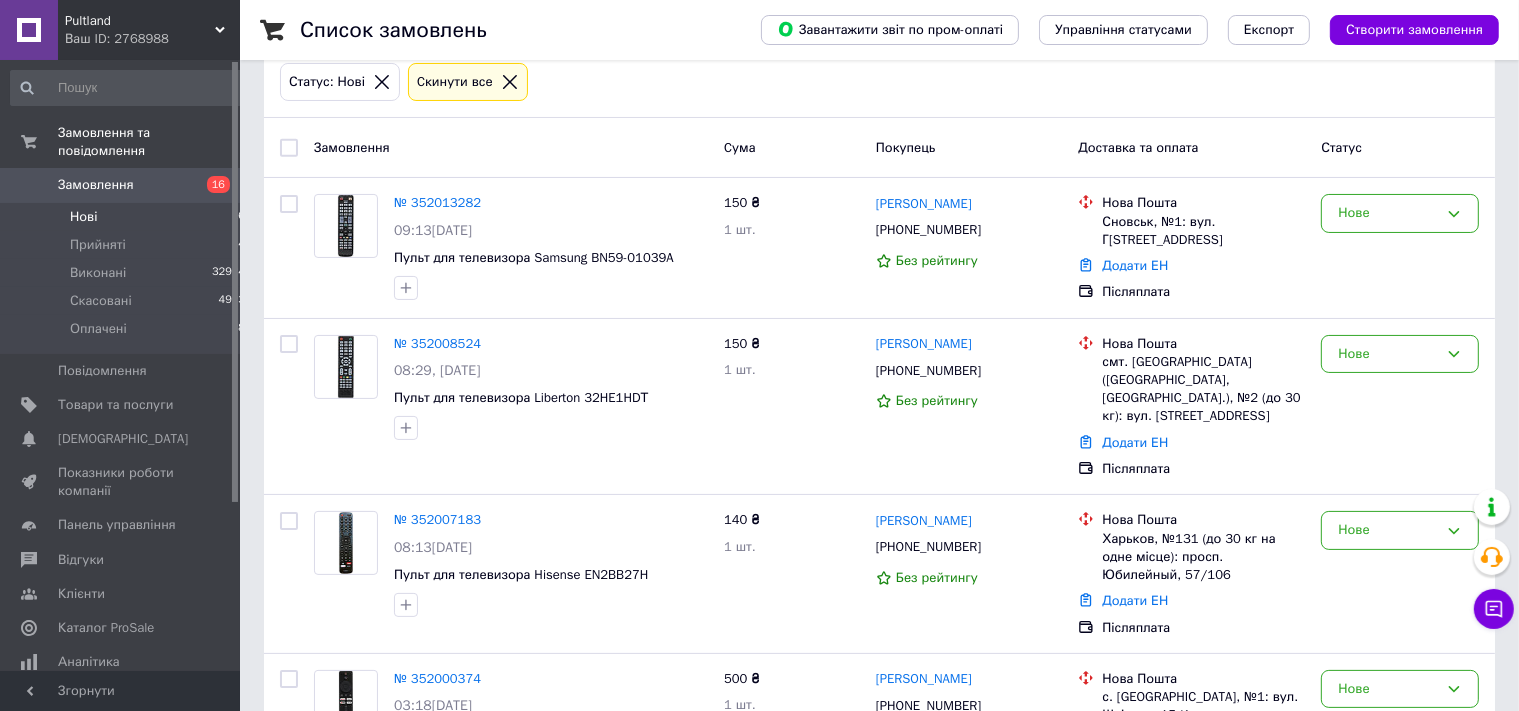scroll, scrollTop: 0, scrollLeft: 0, axis: both 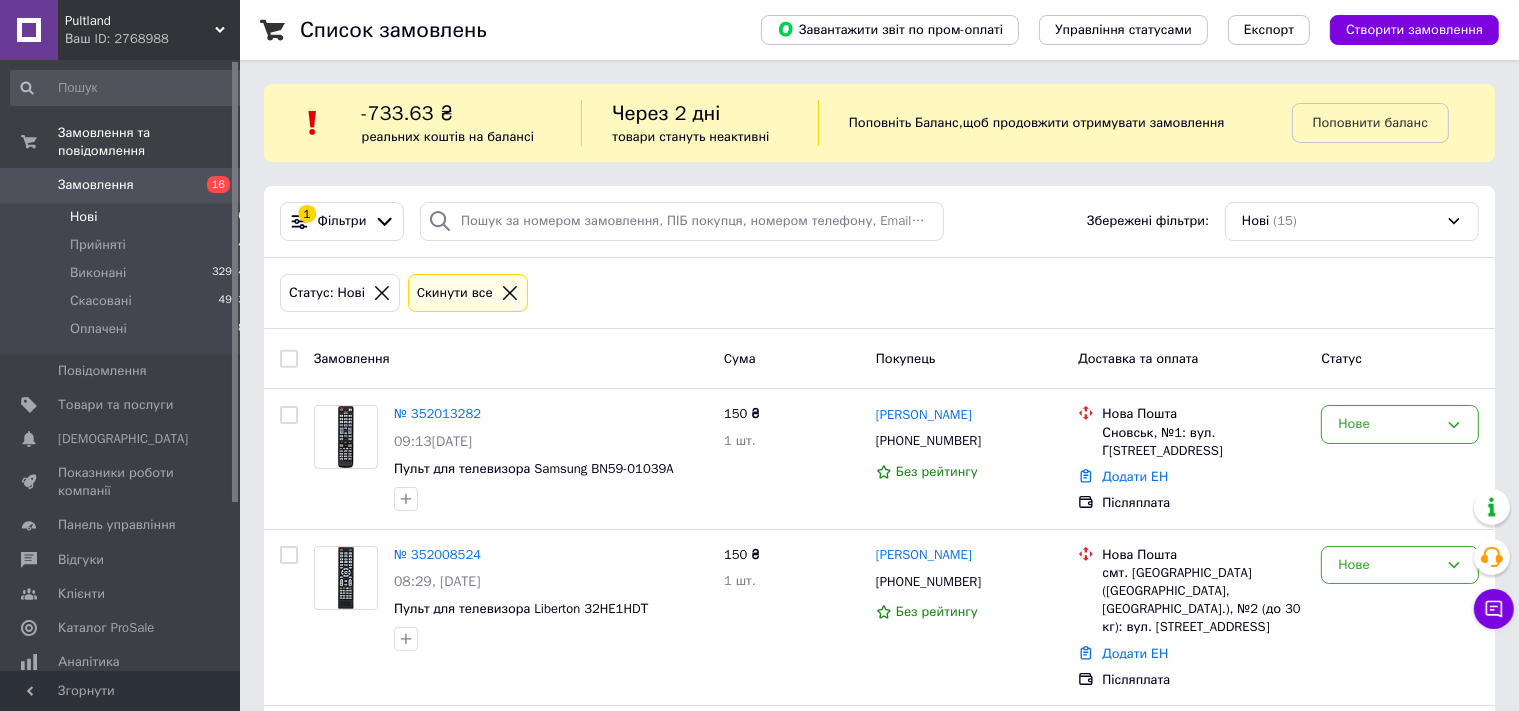 drag, startPoint x: 442, startPoint y: 416, endPoint x: 427, endPoint y: 487, distance: 72.56721 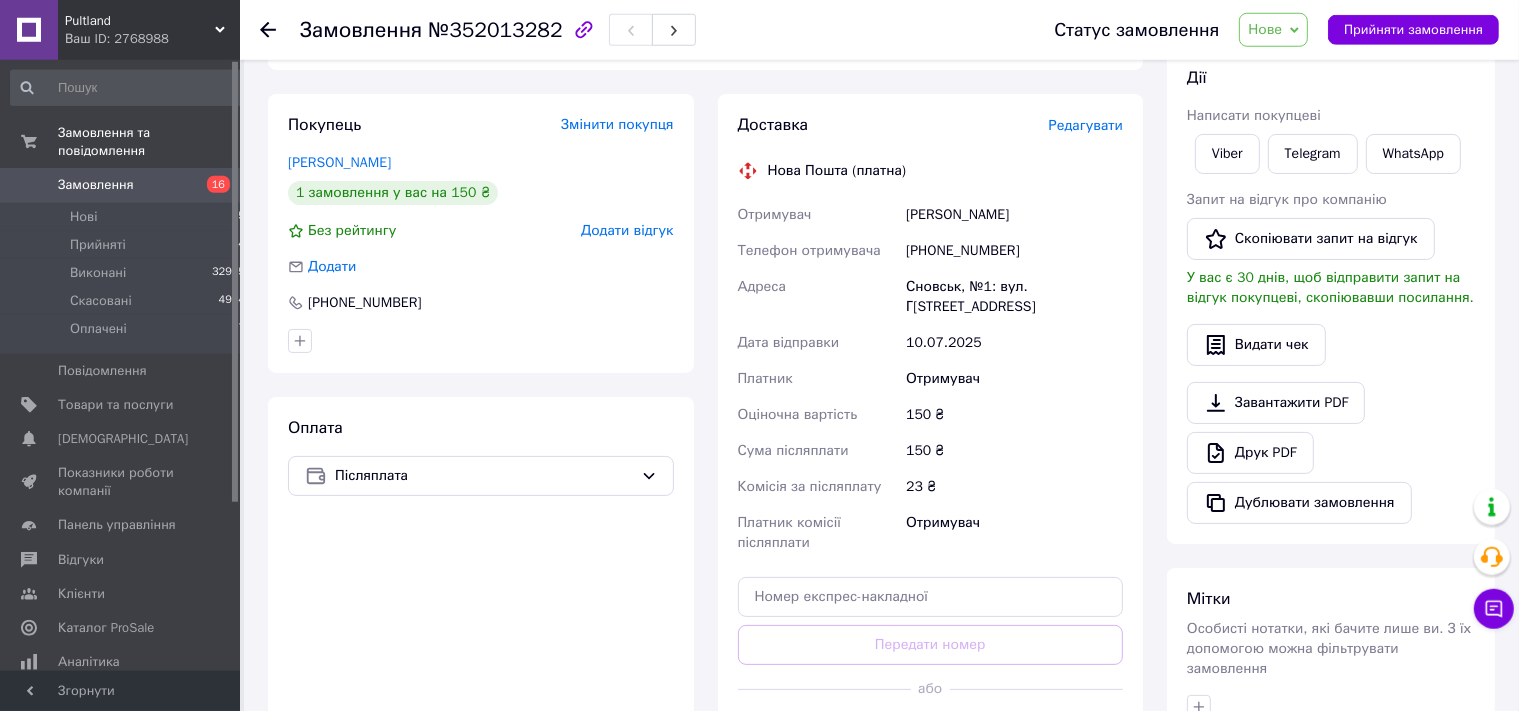 scroll, scrollTop: 603, scrollLeft: 0, axis: vertical 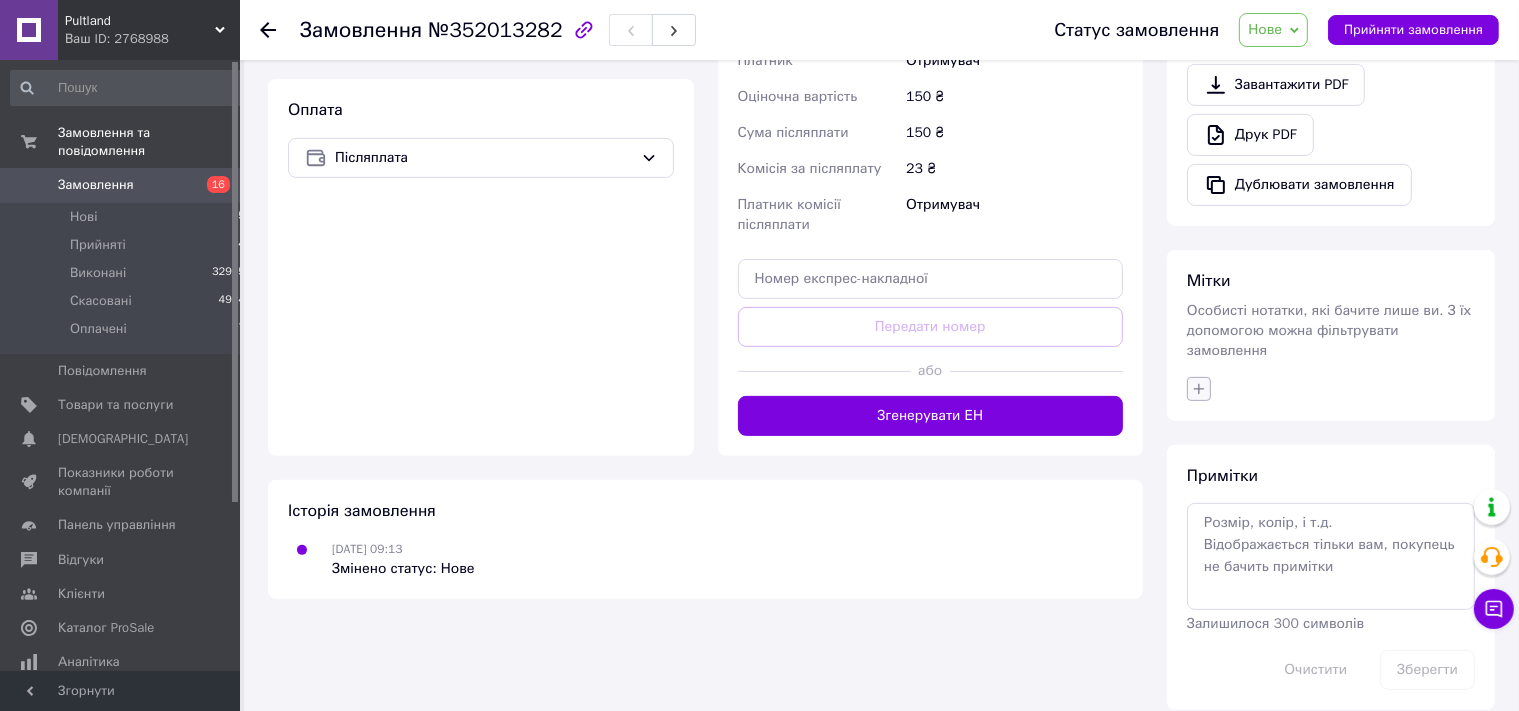 click 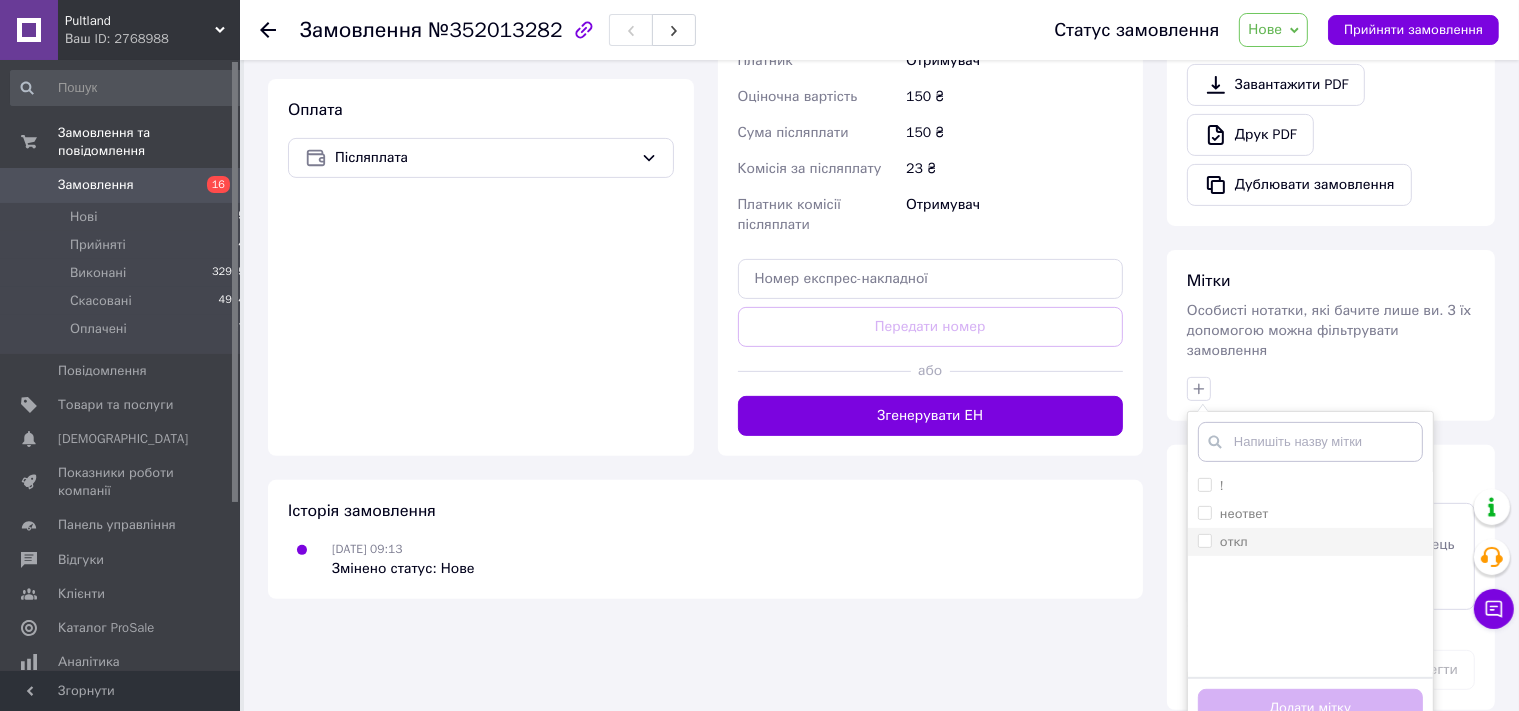 click on "откл" at bounding box center [1234, 541] 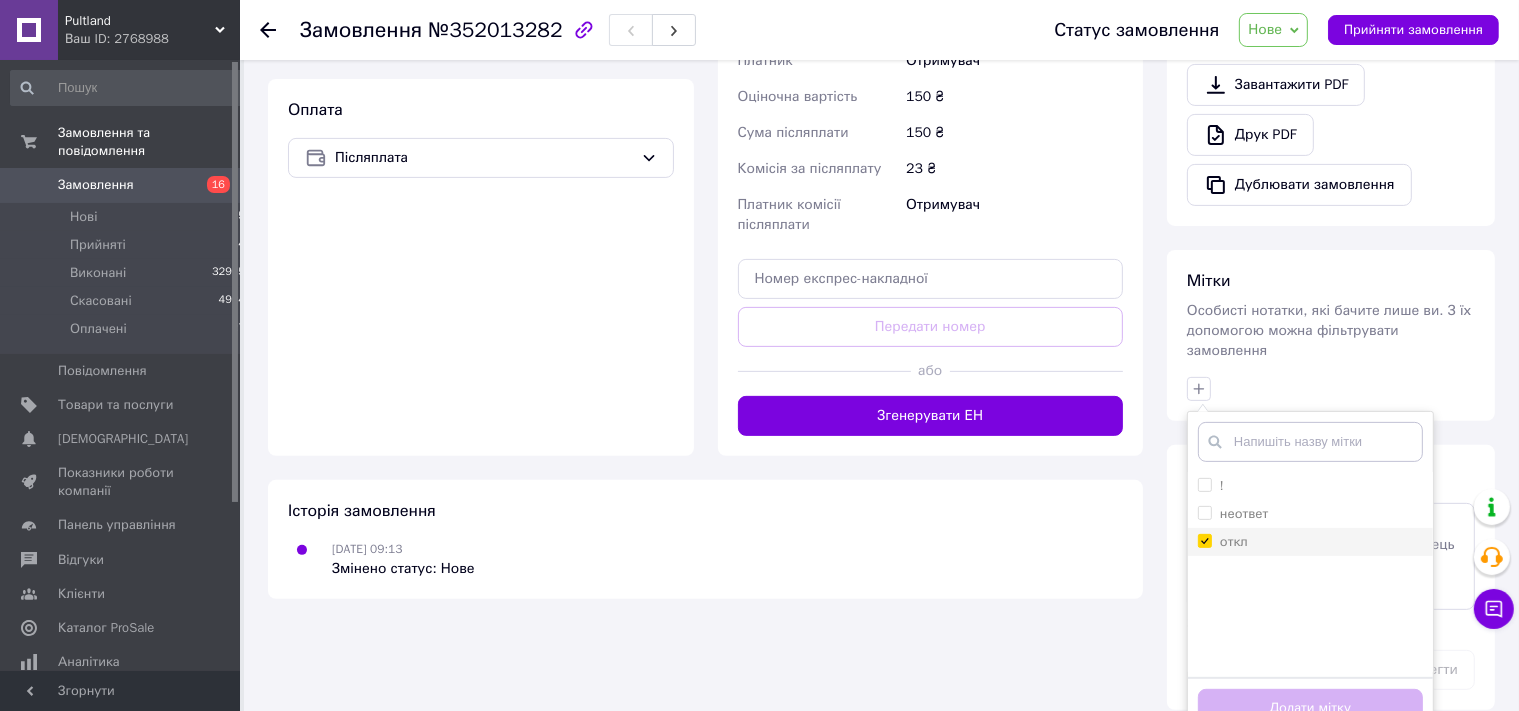 checkbox on "true" 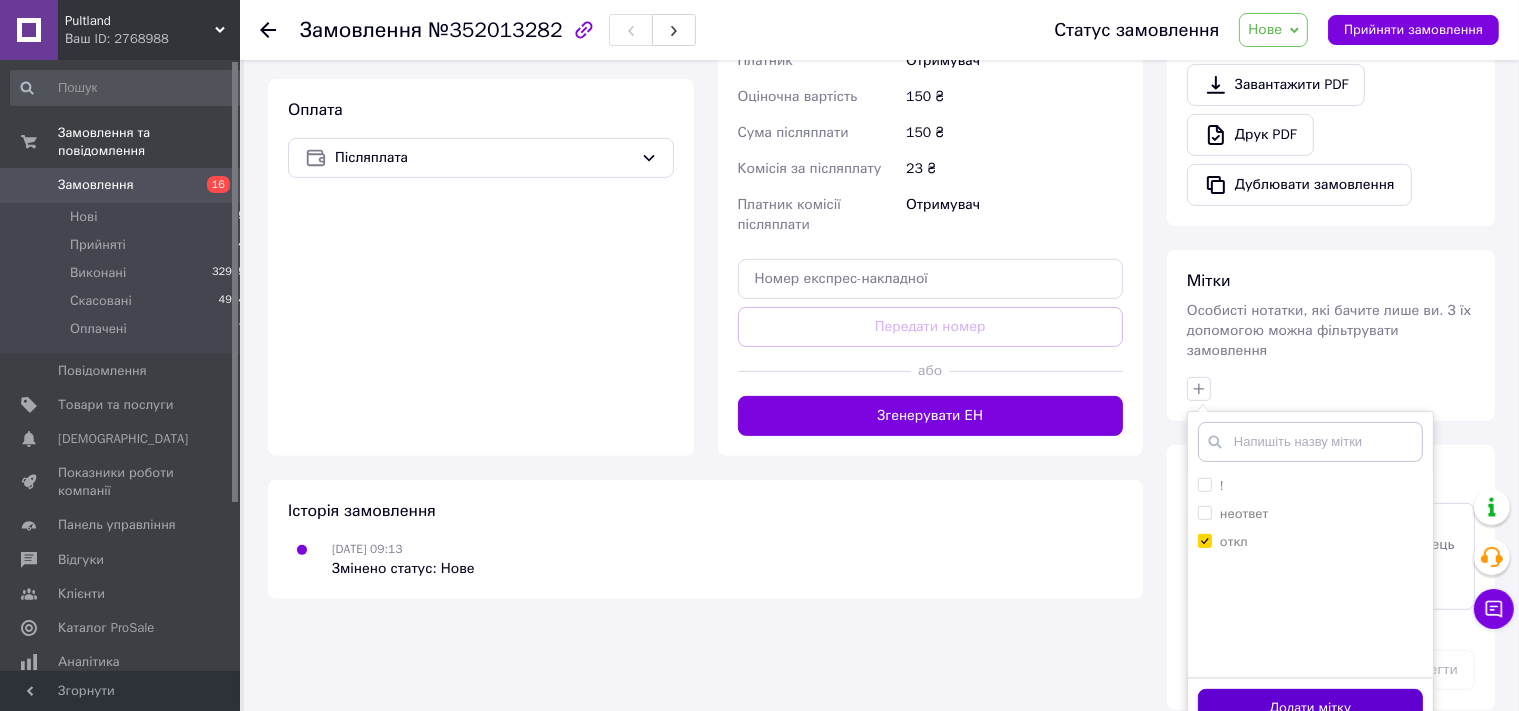 drag, startPoint x: 1271, startPoint y: 681, endPoint x: 1270, endPoint y: 653, distance: 28.01785 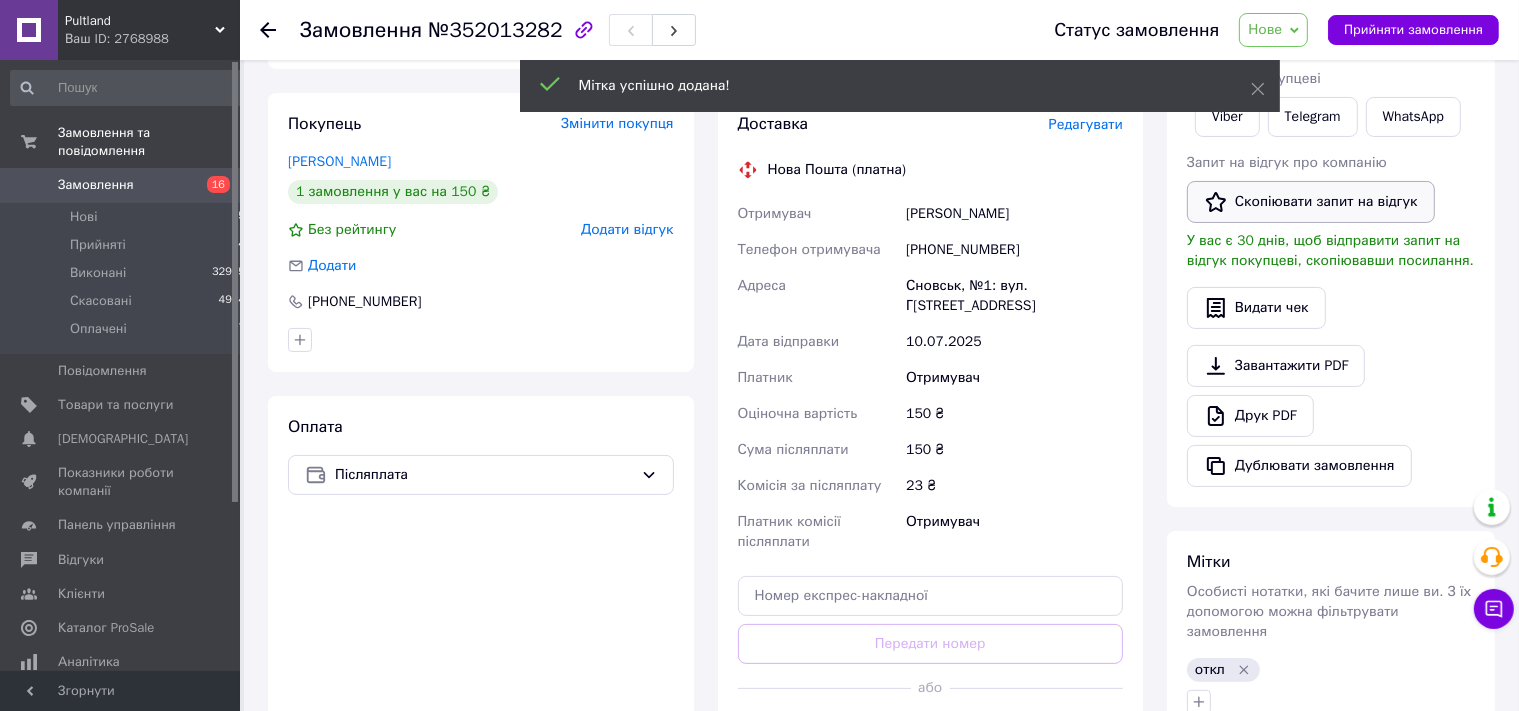 scroll, scrollTop: 180, scrollLeft: 0, axis: vertical 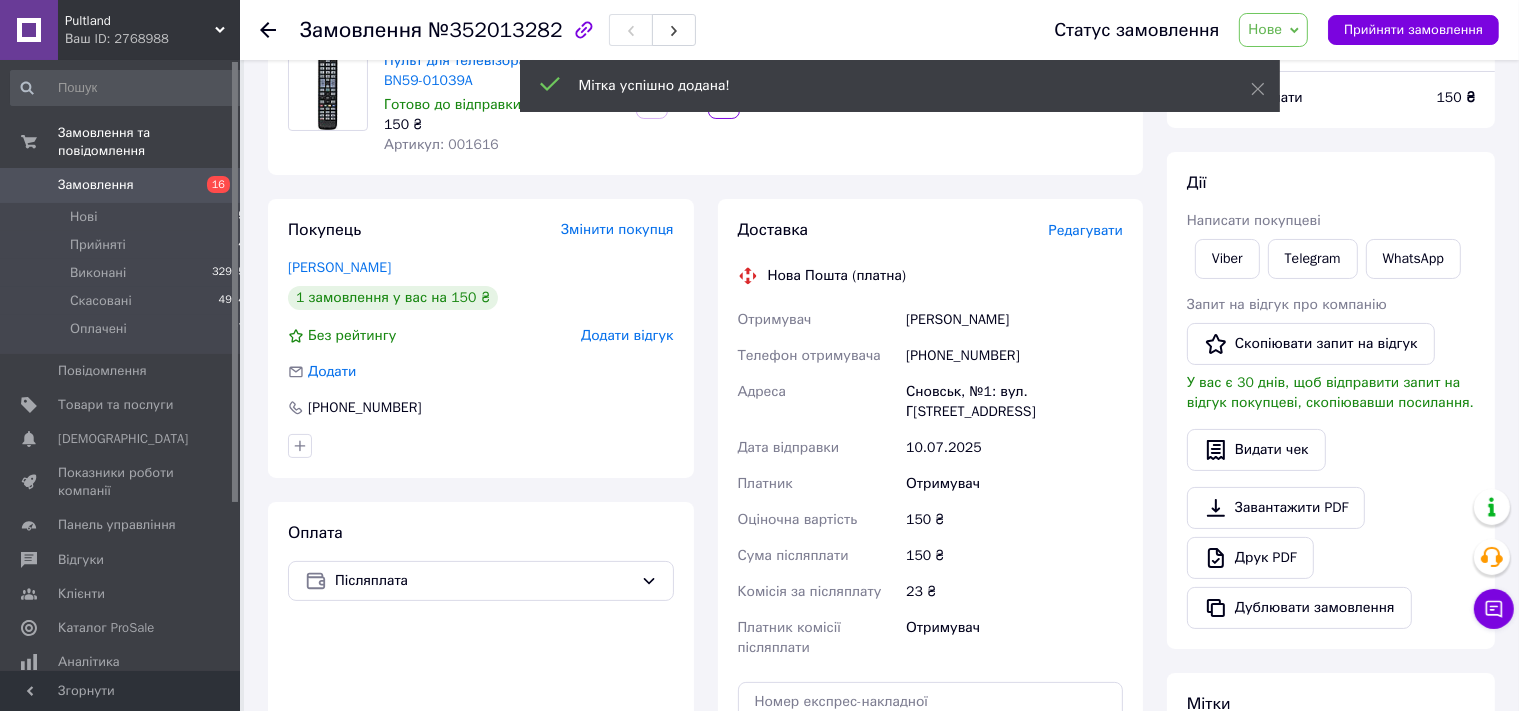 click on "Написати покупцеві" at bounding box center (1331, 221) 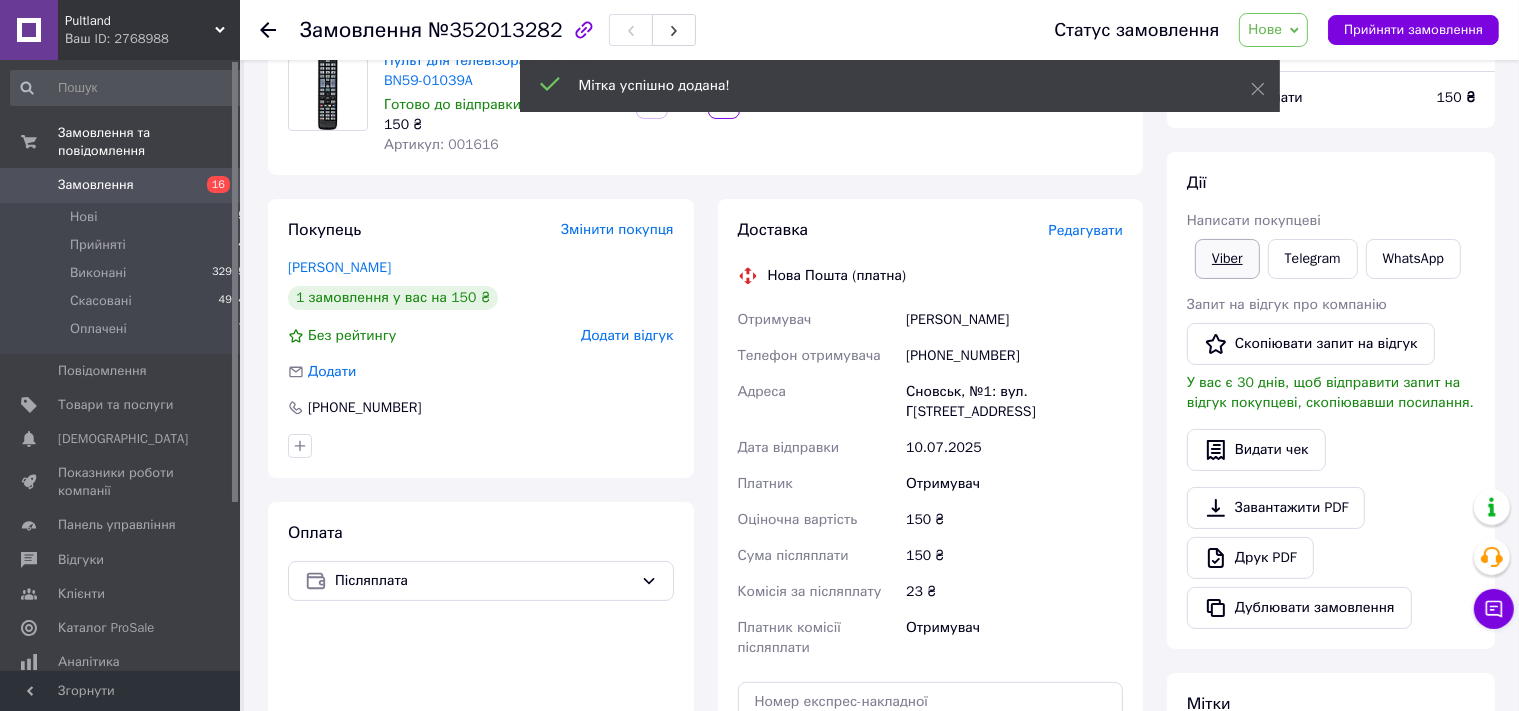 click on "Viber" at bounding box center (1227, 259) 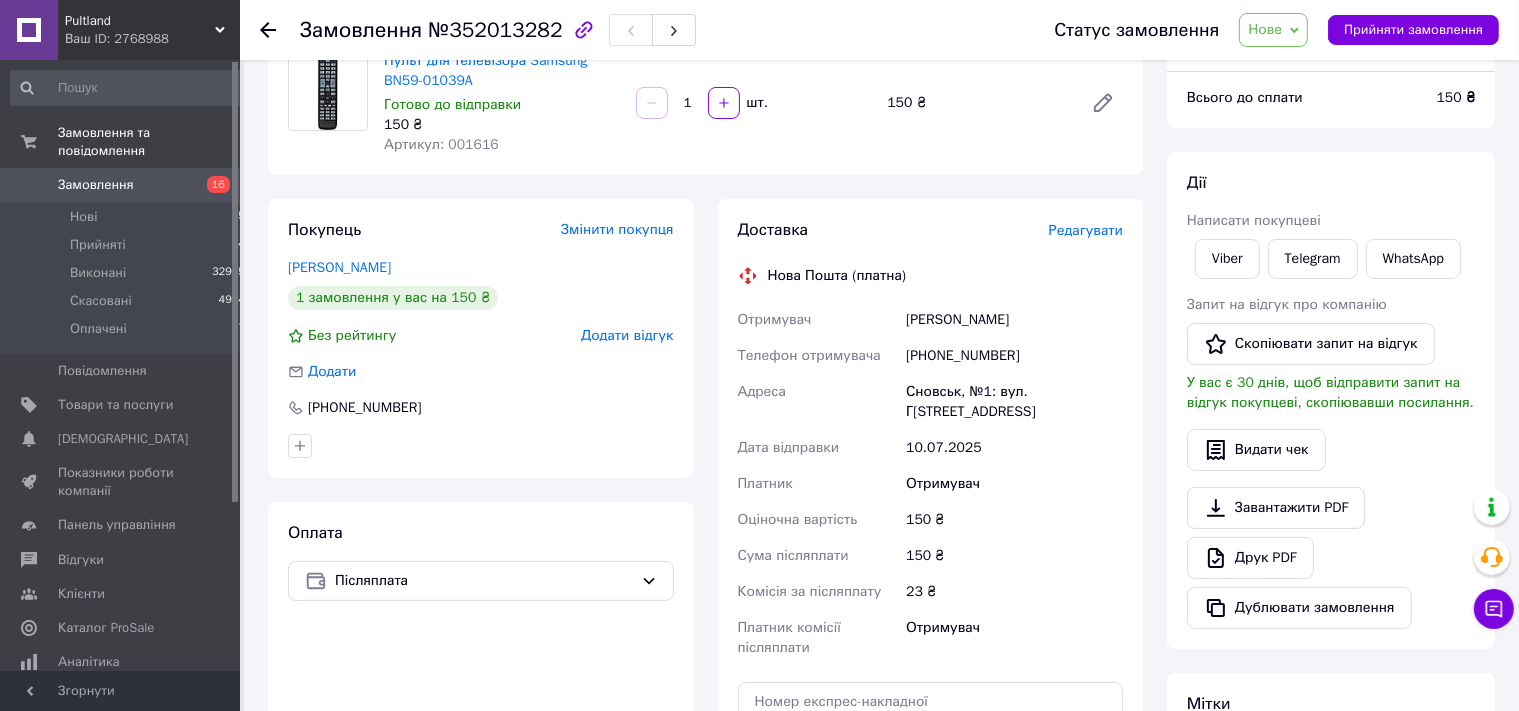 click 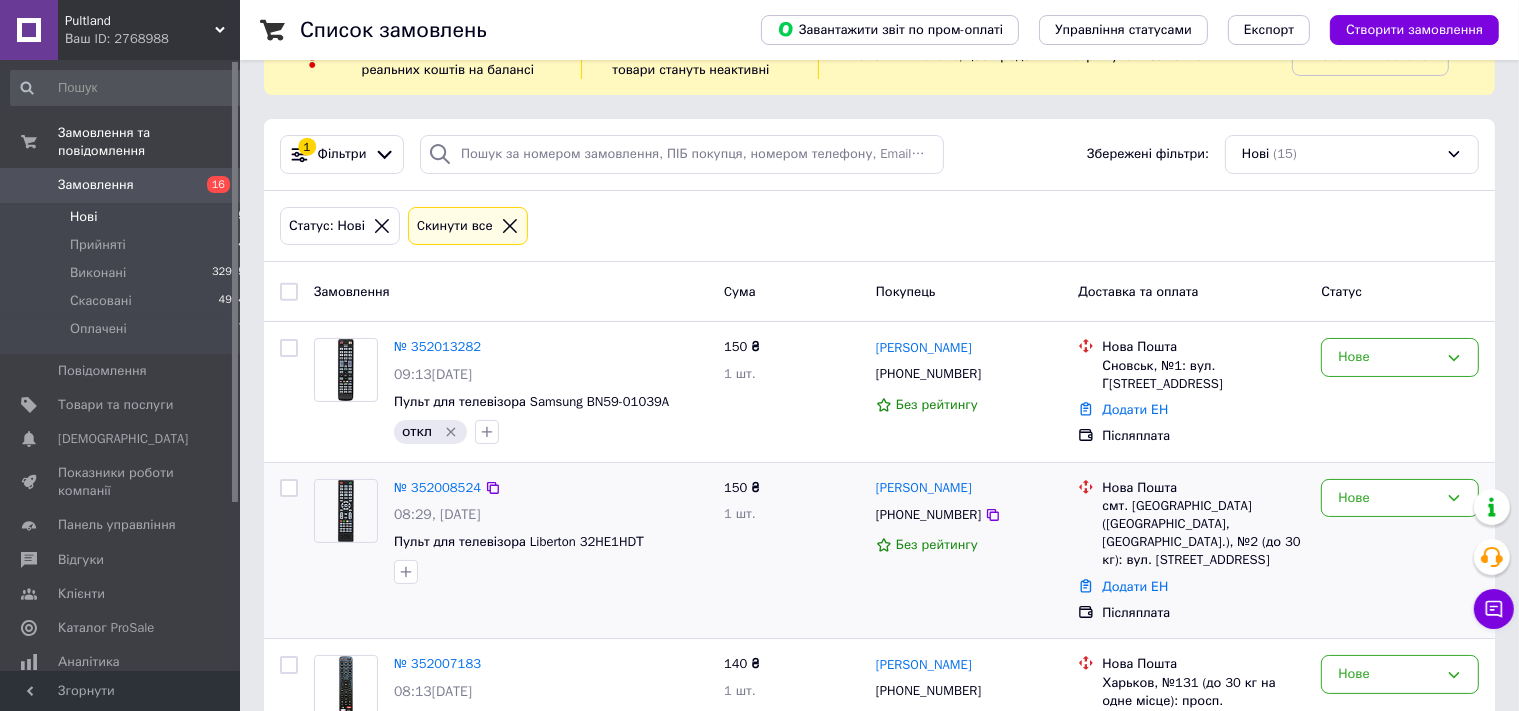 scroll, scrollTop: 316, scrollLeft: 0, axis: vertical 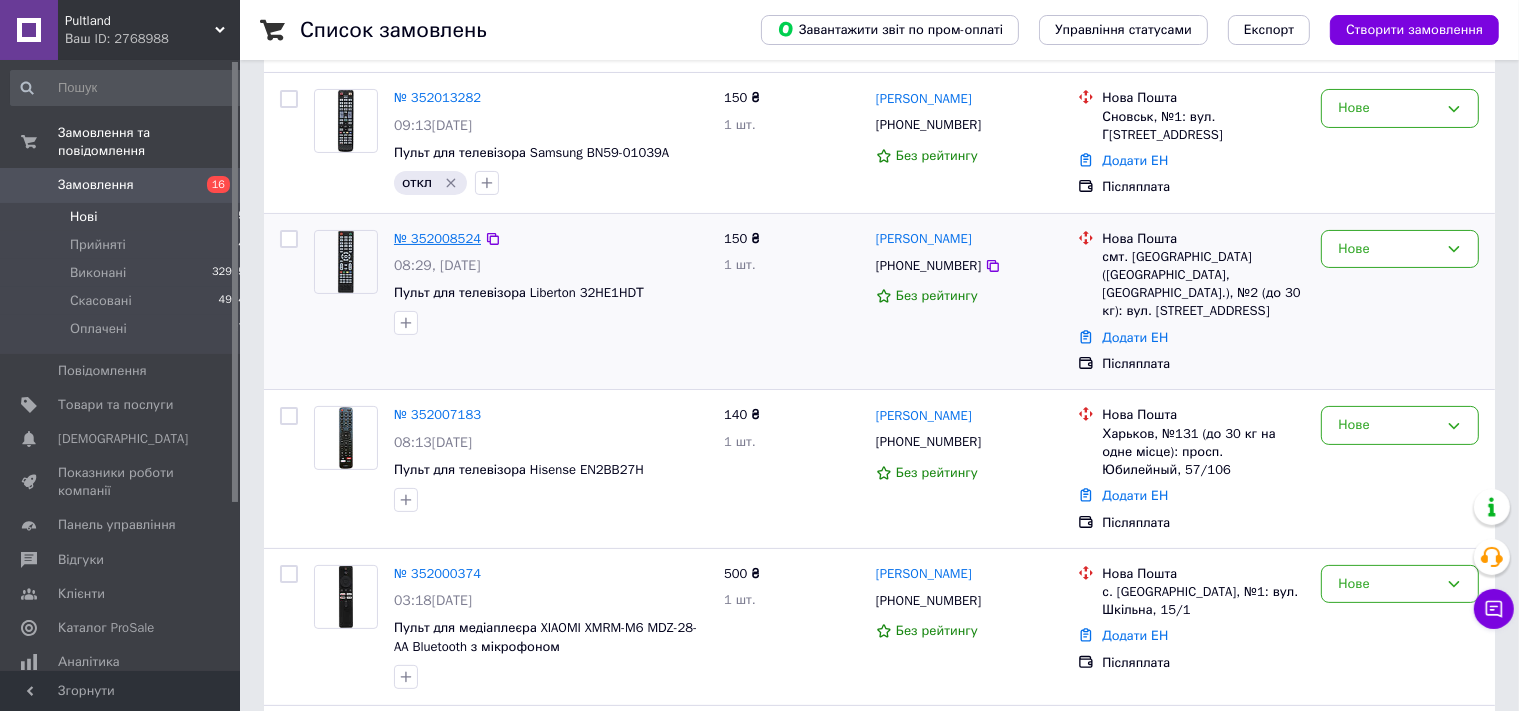 click on "№ 352008524" at bounding box center [437, 238] 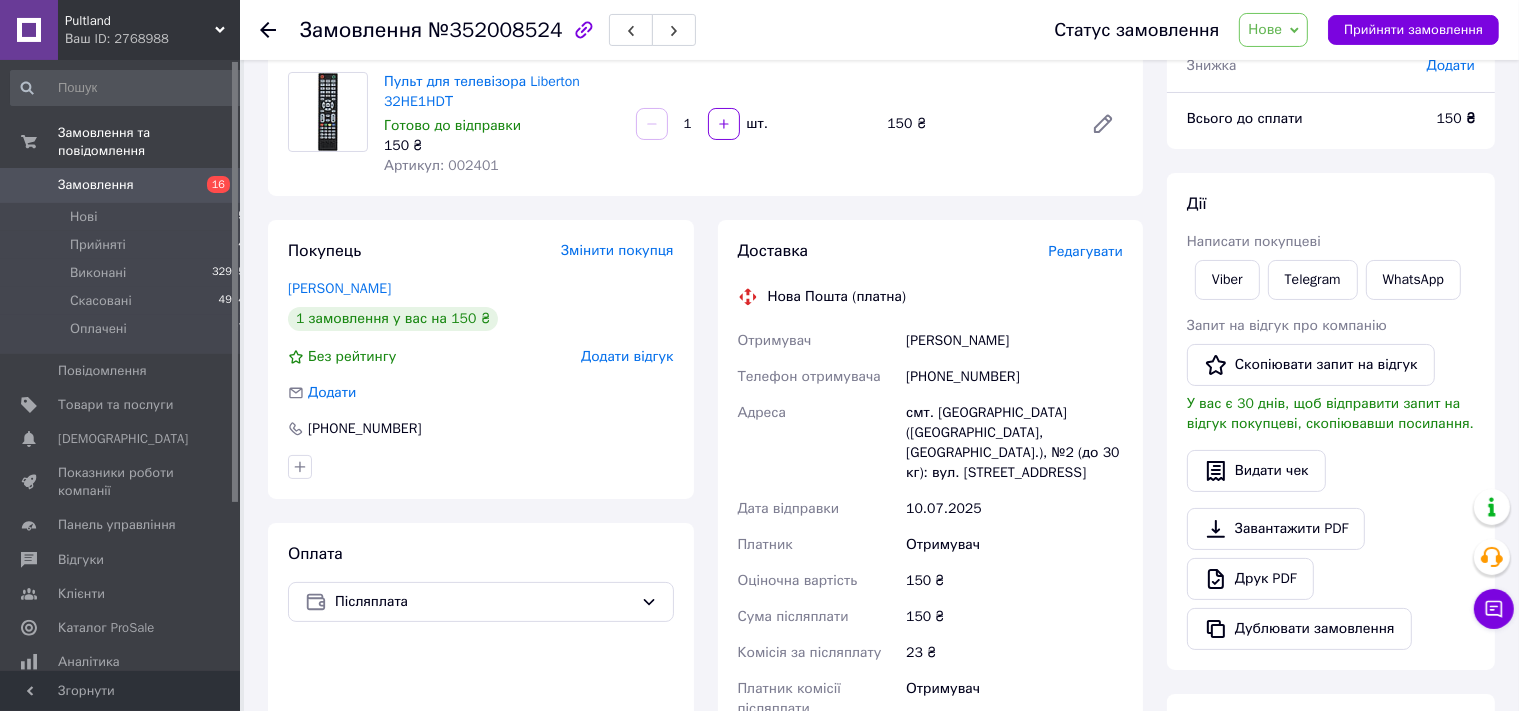 scroll, scrollTop: 105, scrollLeft: 0, axis: vertical 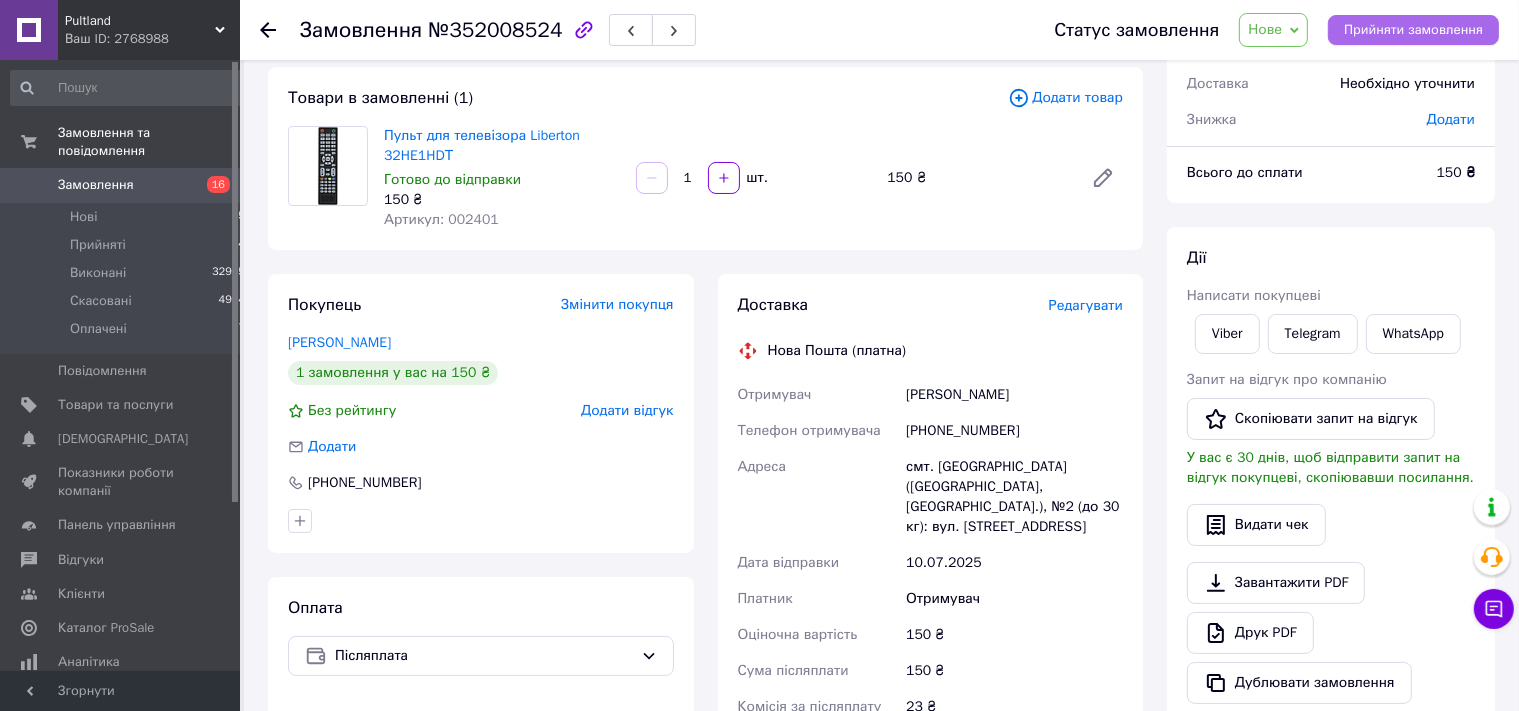 click on "Прийняти замовлення" at bounding box center (1413, 30) 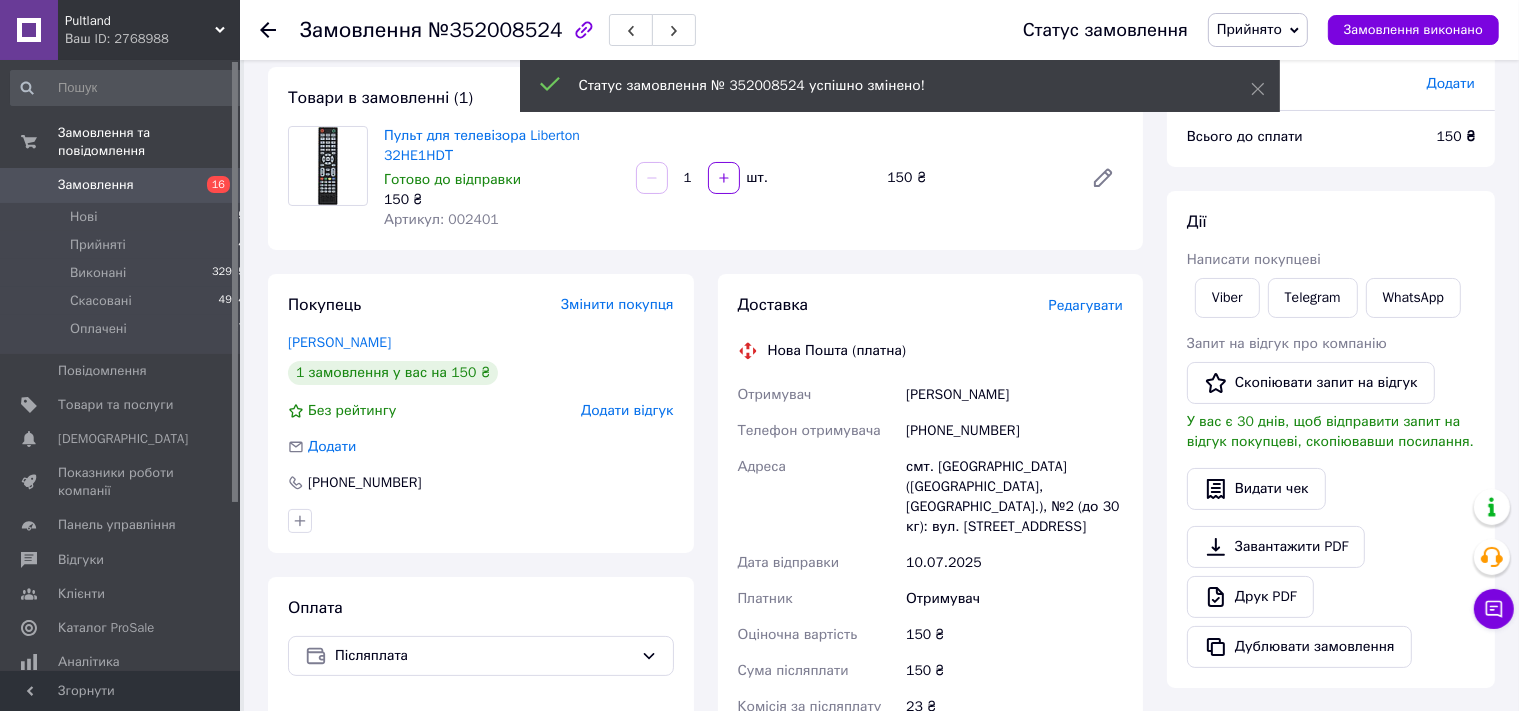 click 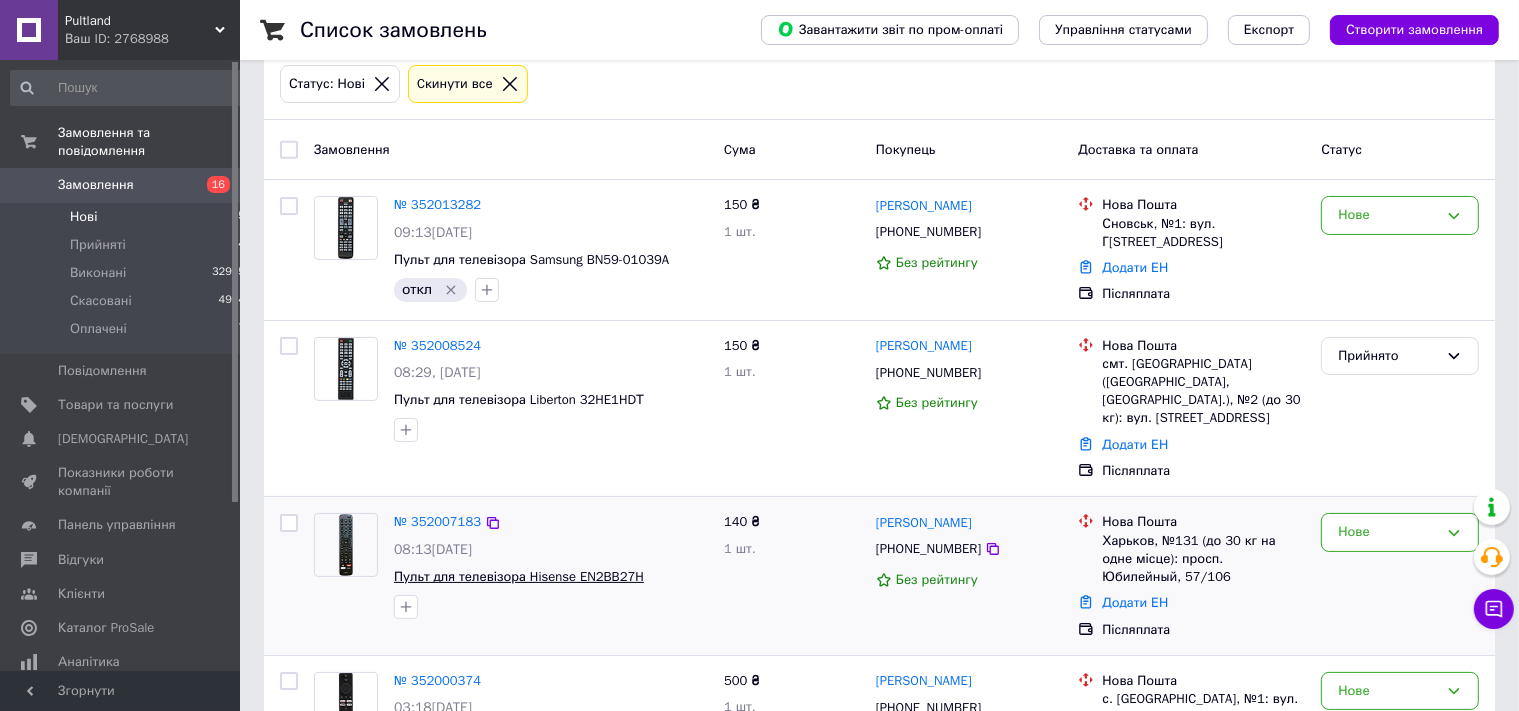 scroll, scrollTop: 211, scrollLeft: 0, axis: vertical 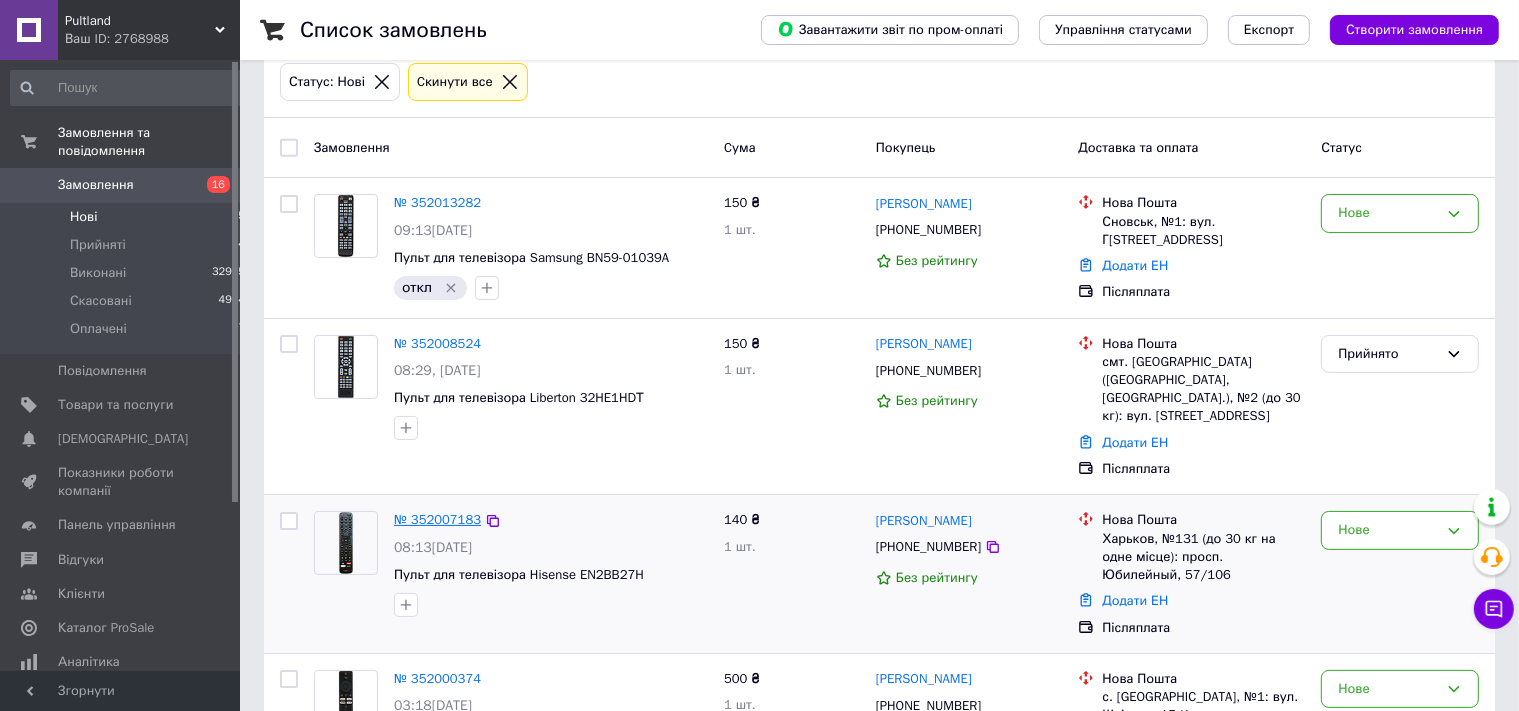 click on "№ 352007183" at bounding box center [437, 519] 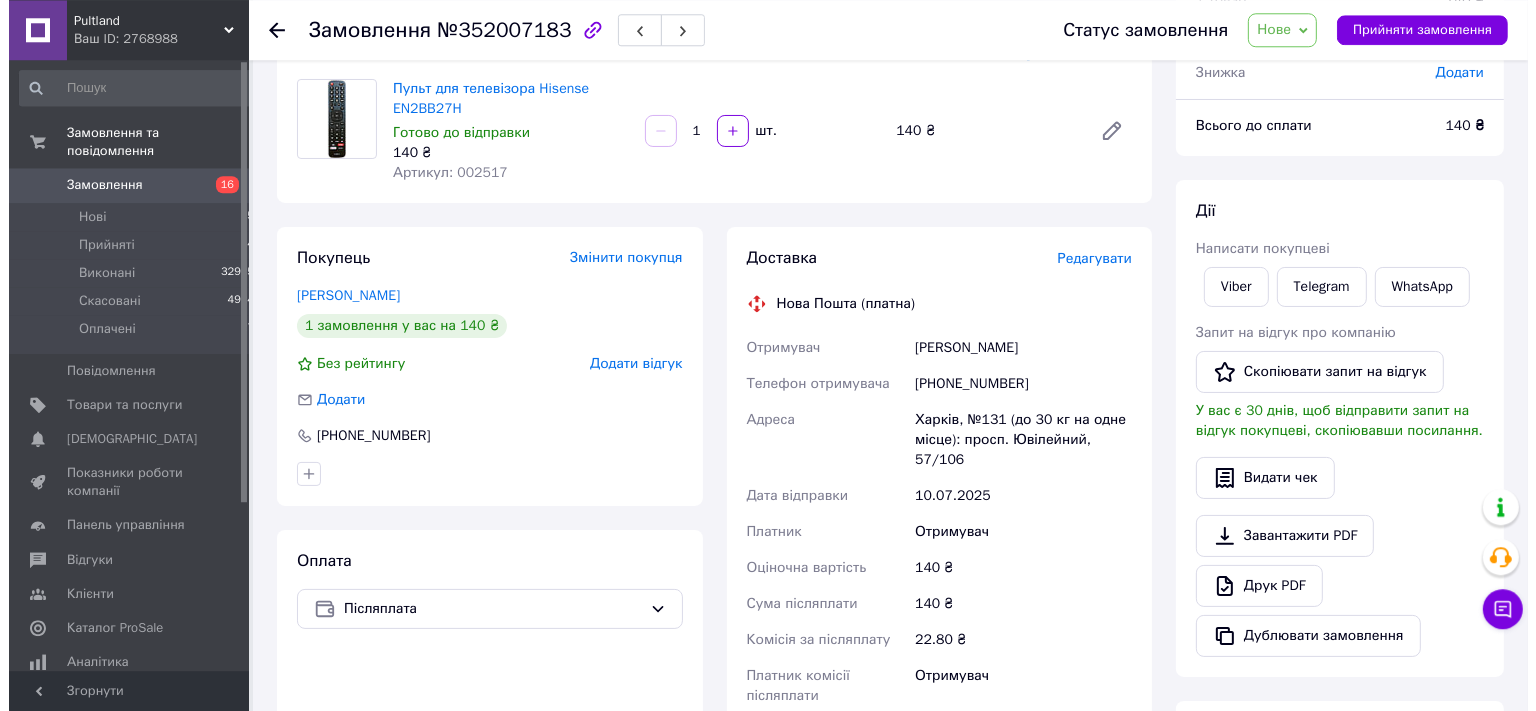 scroll, scrollTop: 105, scrollLeft: 0, axis: vertical 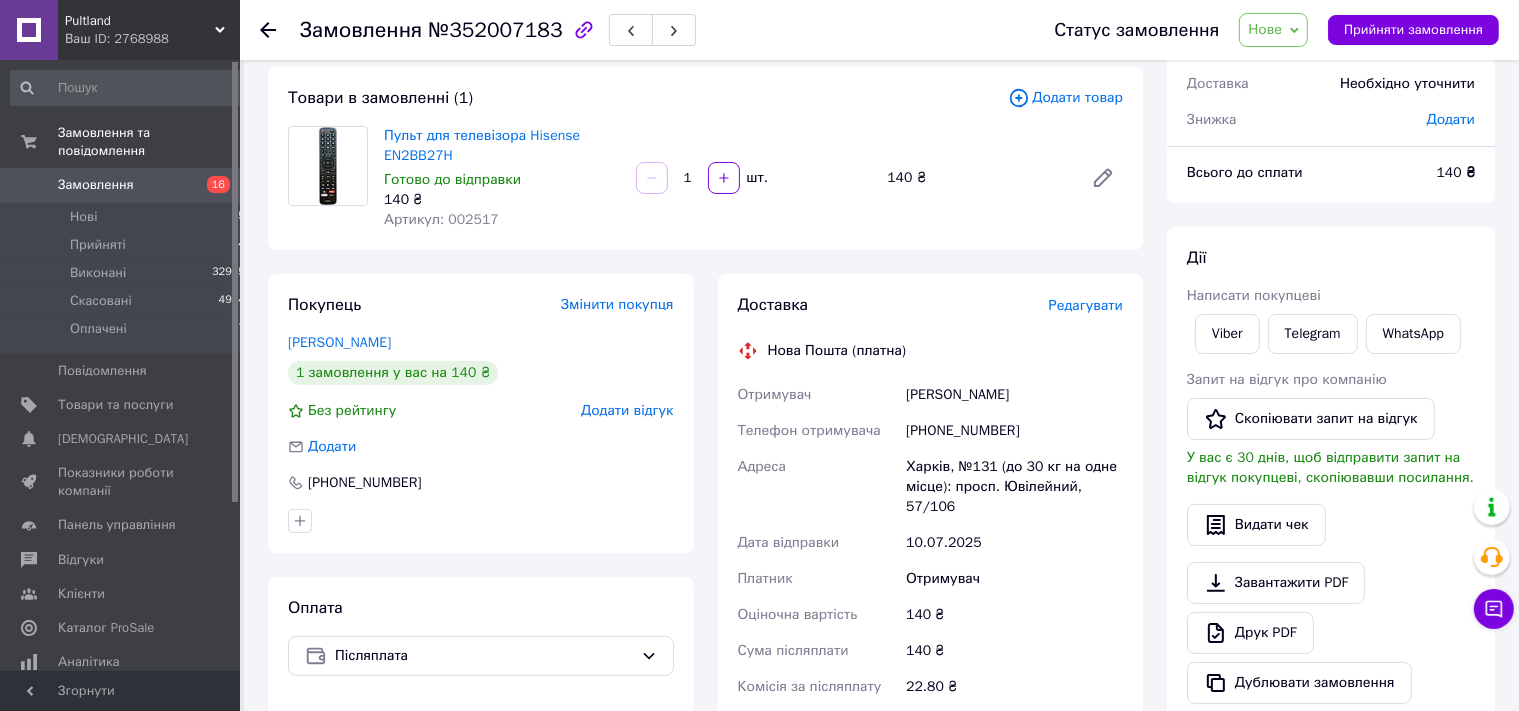click on "Редагувати" at bounding box center (1086, 305) 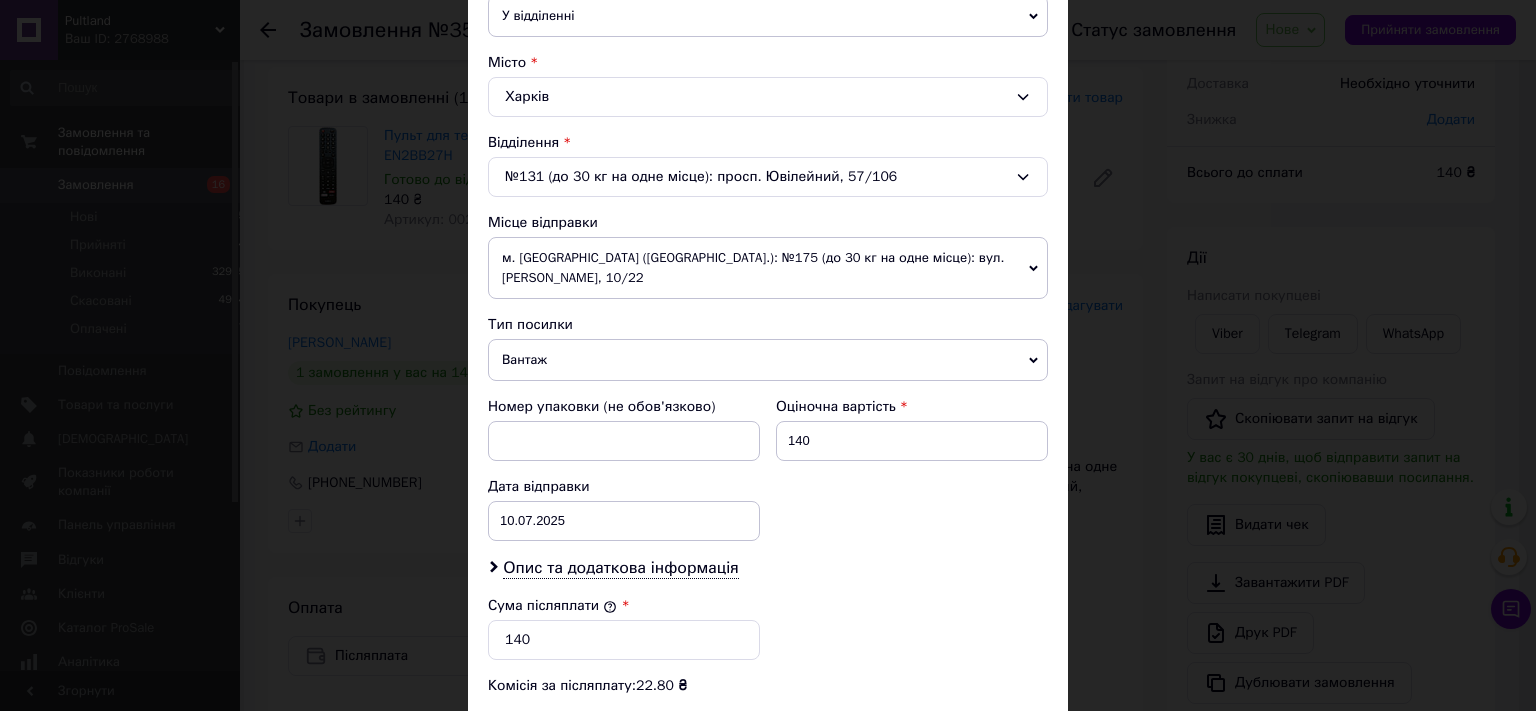 scroll, scrollTop: 552, scrollLeft: 0, axis: vertical 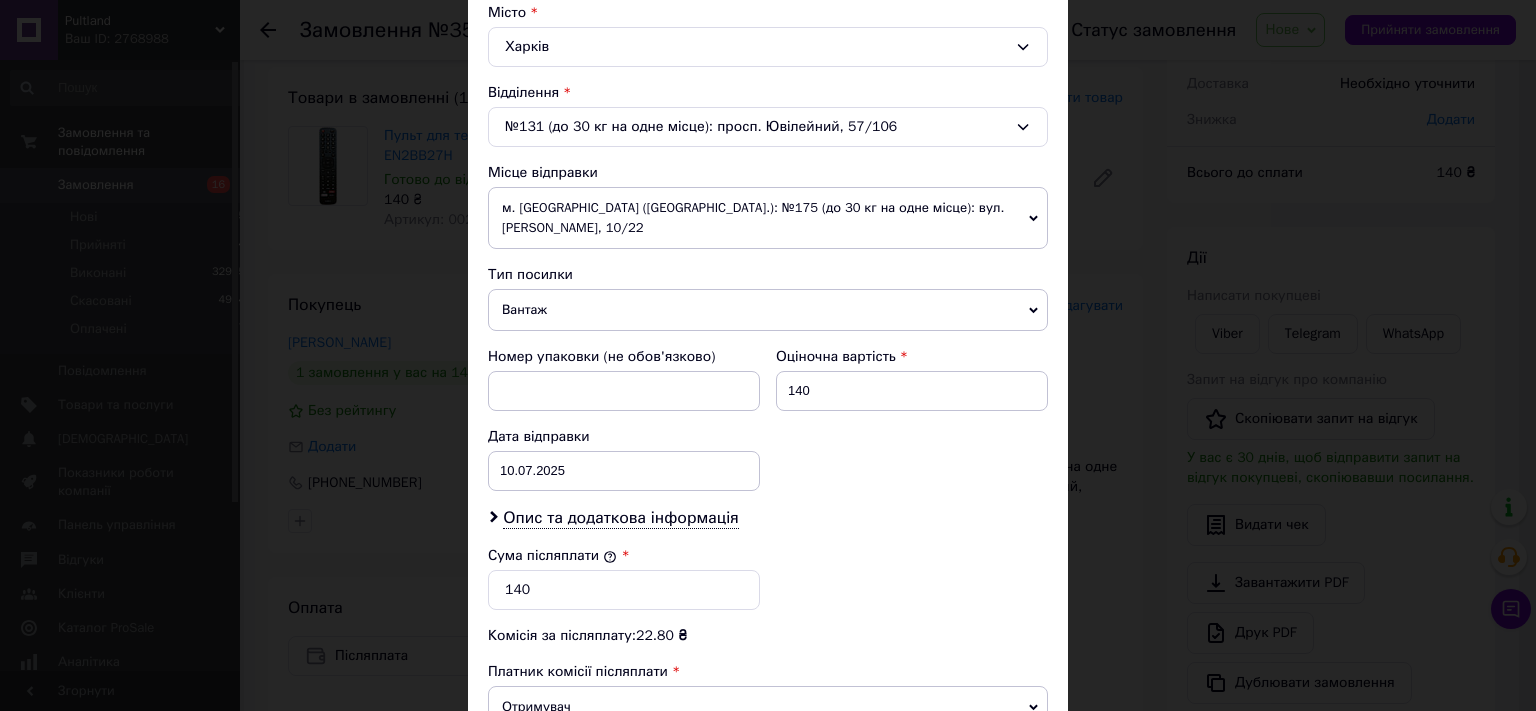 click on "№131 (до 30 кг на одне місце): просп. Ювілейний, 57/106" at bounding box center (768, 127) 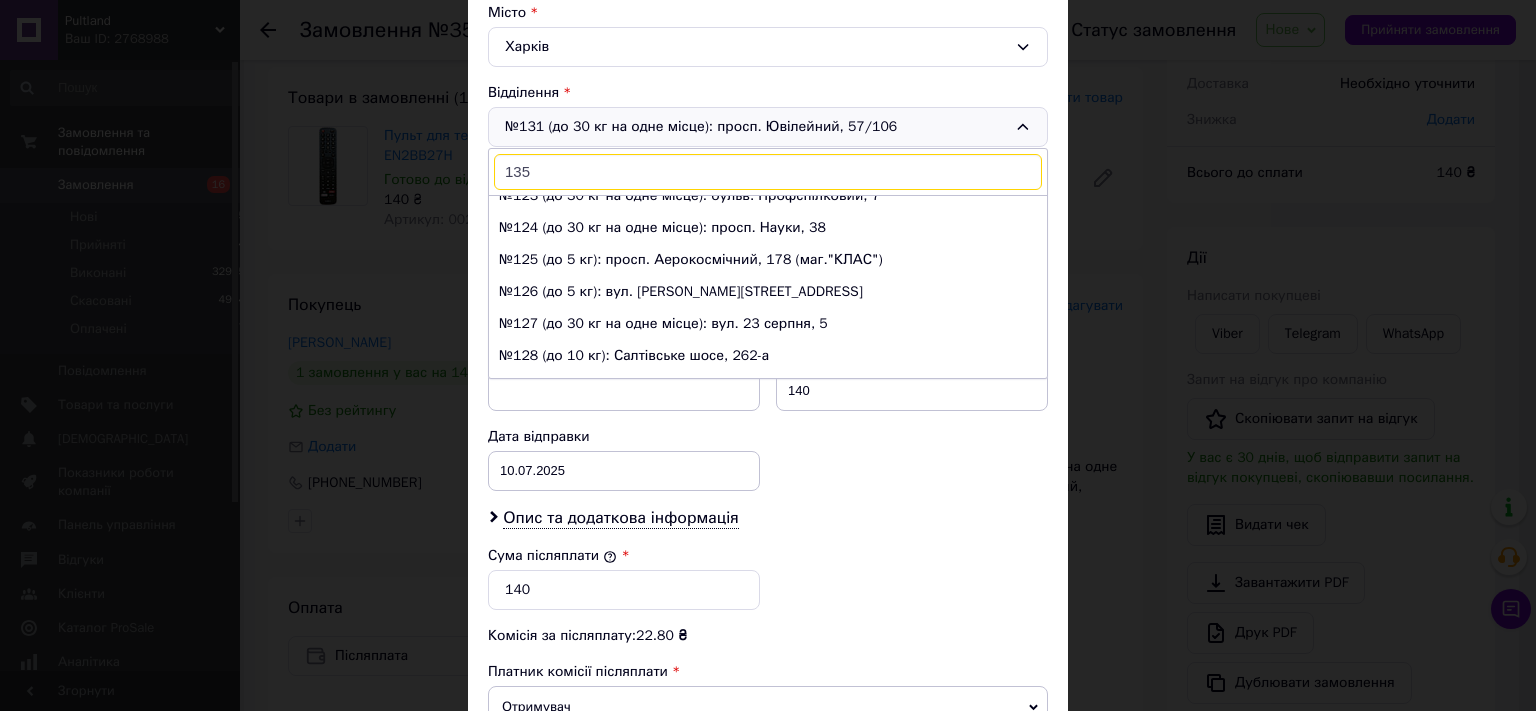 scroll, scrollTop: 0, scrollLeft: 0, axis: both 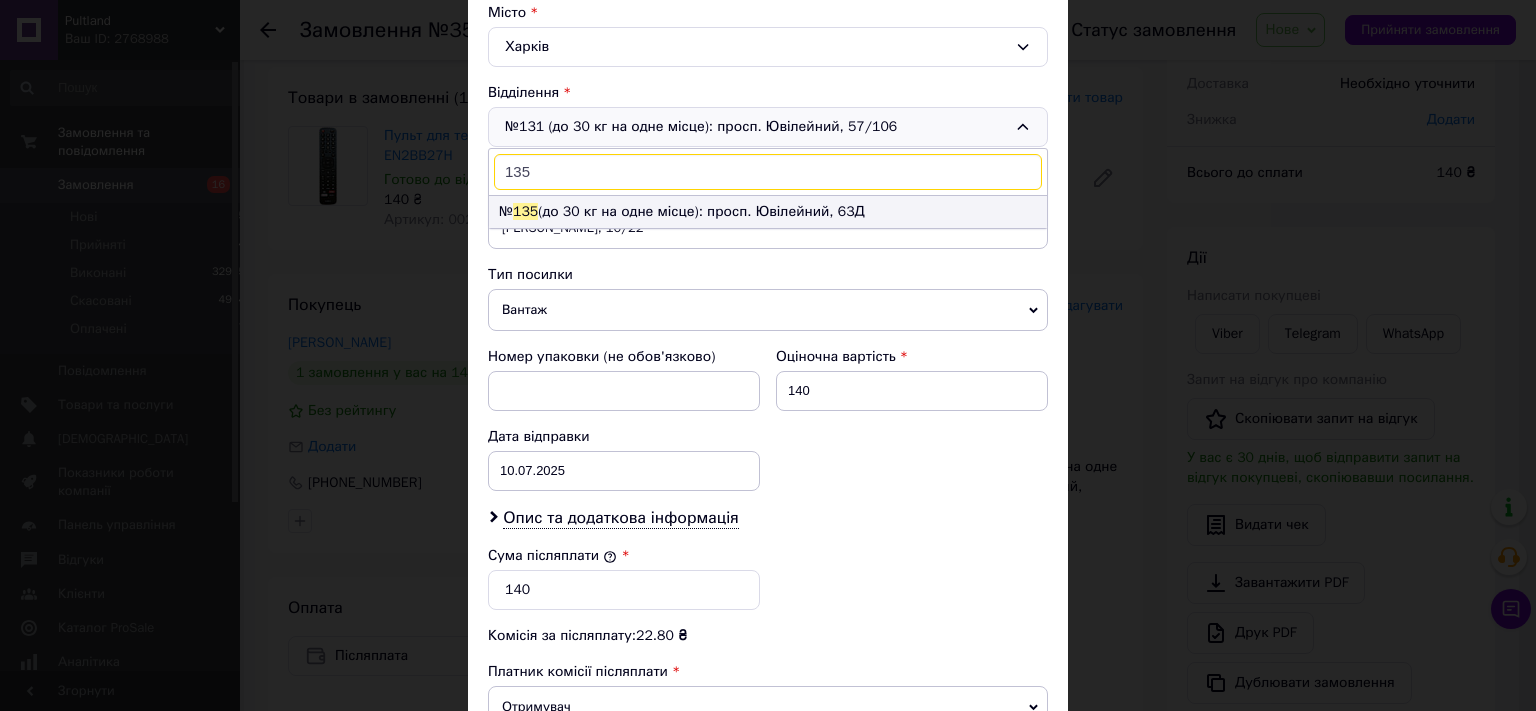type on "135" 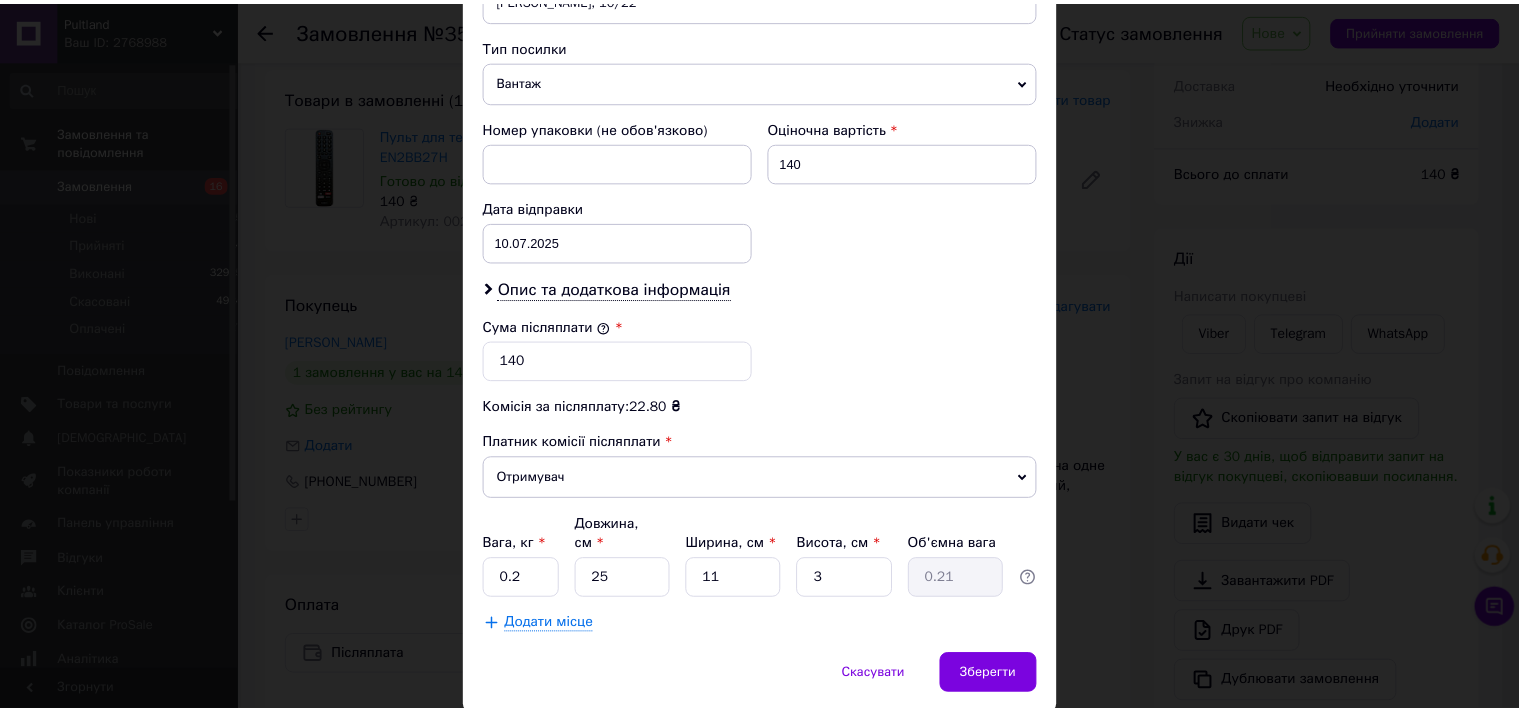 scroll, scrollTop: 809, scrollLeft: 0, axis: vertical 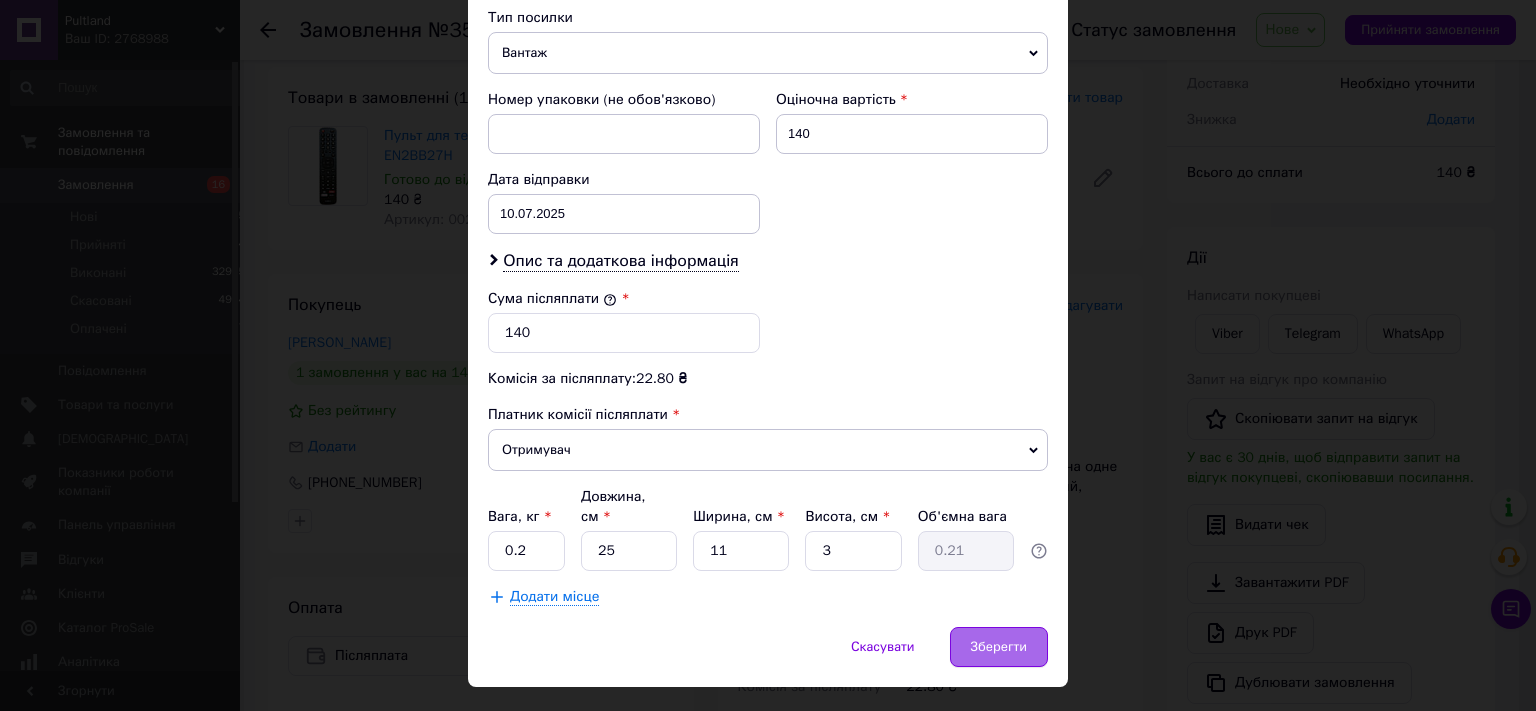 click on "Зберегти" at bounding box center (999, 647) 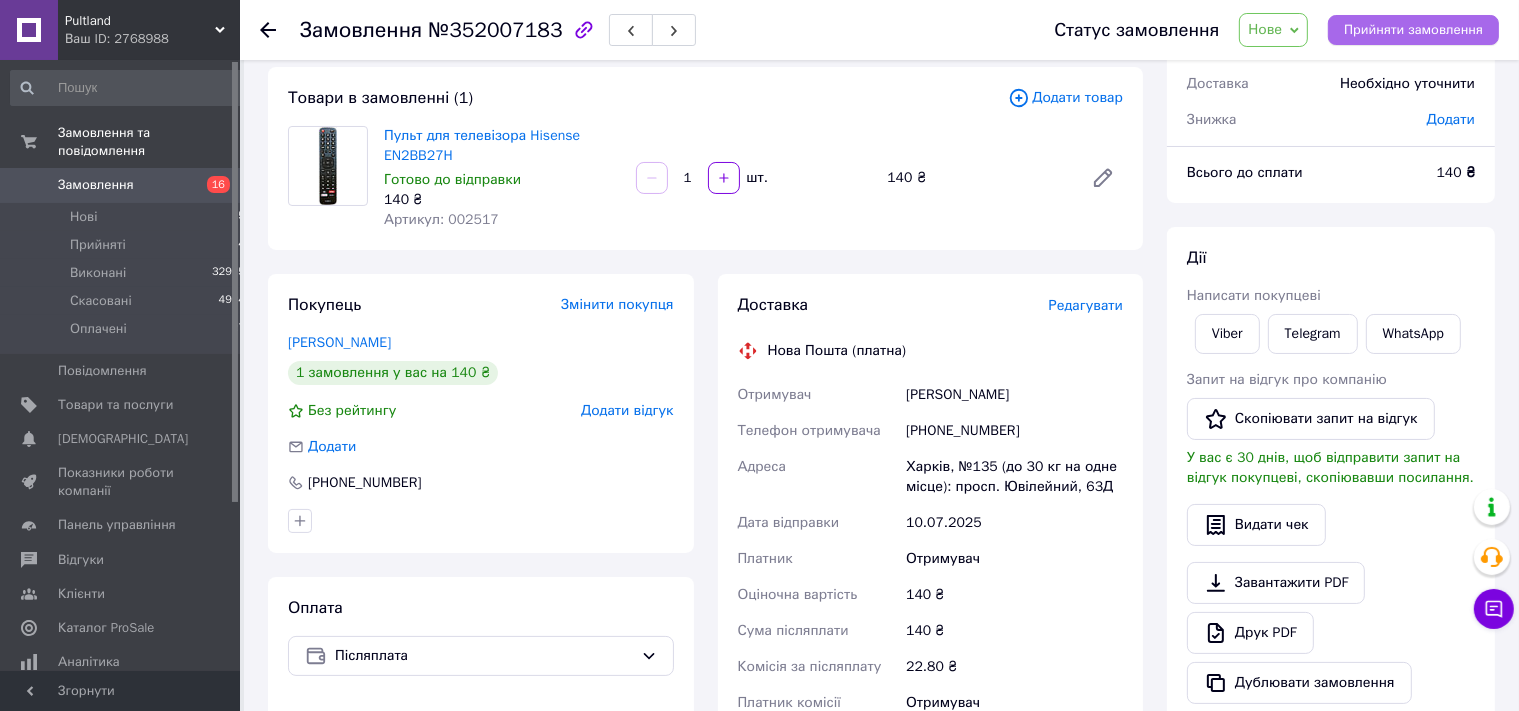 click on "Прийняти замовлення" at bounding box center [1413, 30] 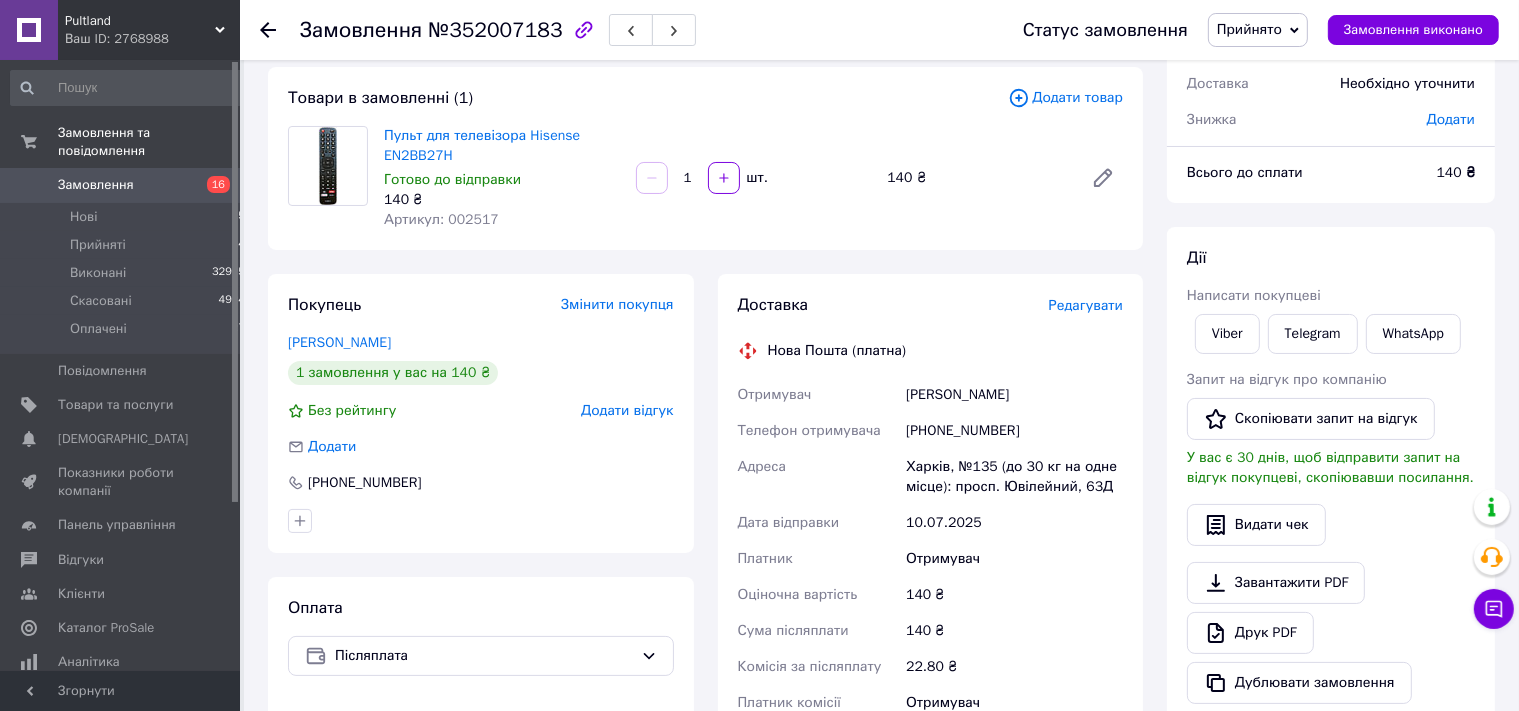 click 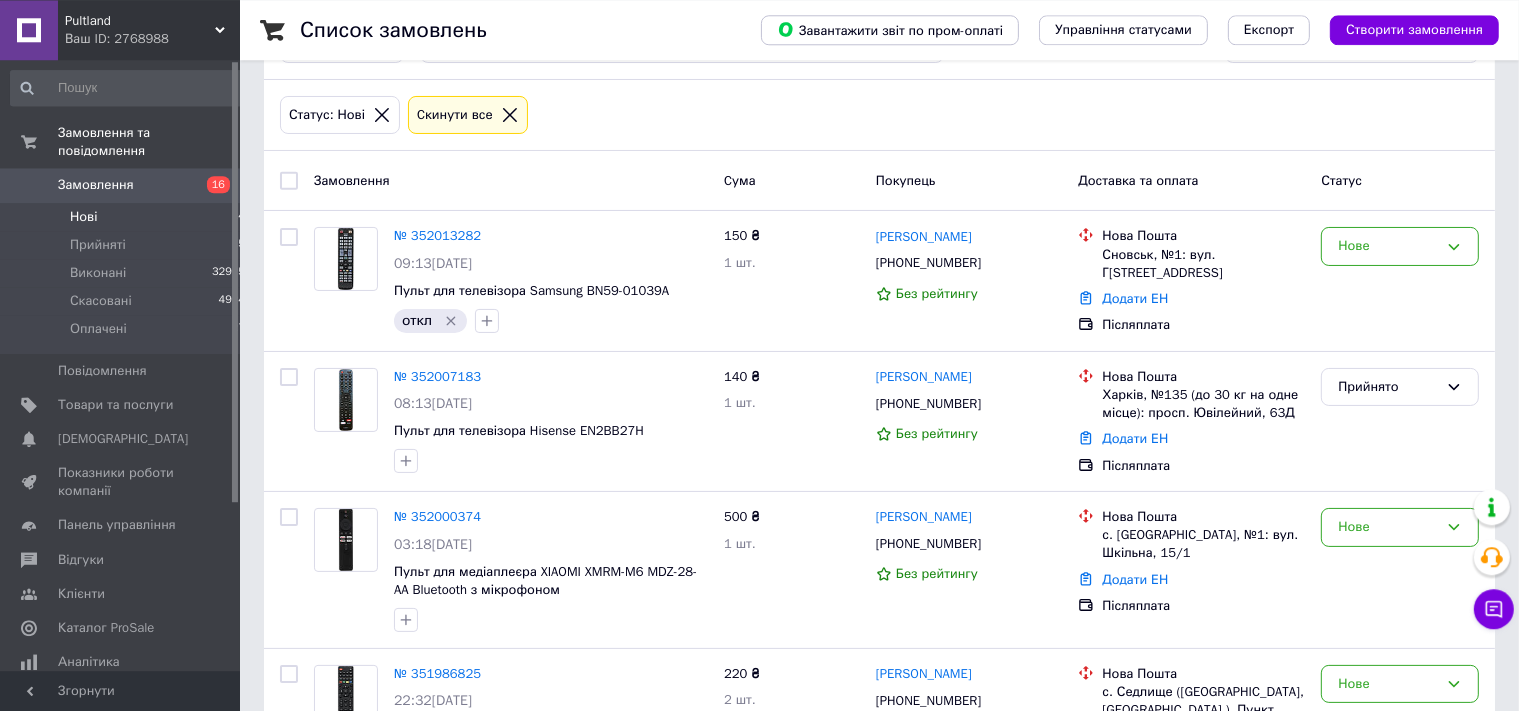 scroll, scrollTop: 211, scrollLeft: 0, axis: vertical 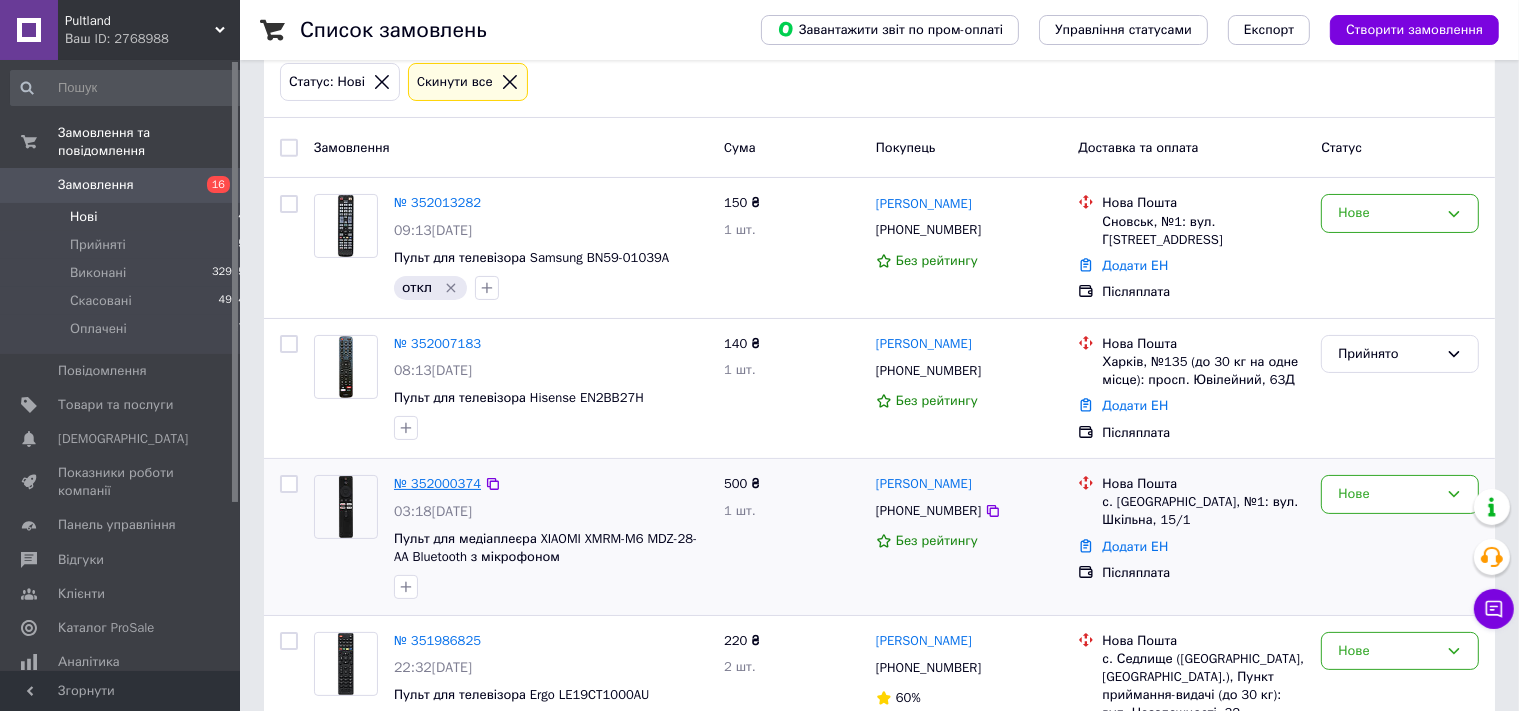 click on "№ 352000374" at bounding box center (437, 483) 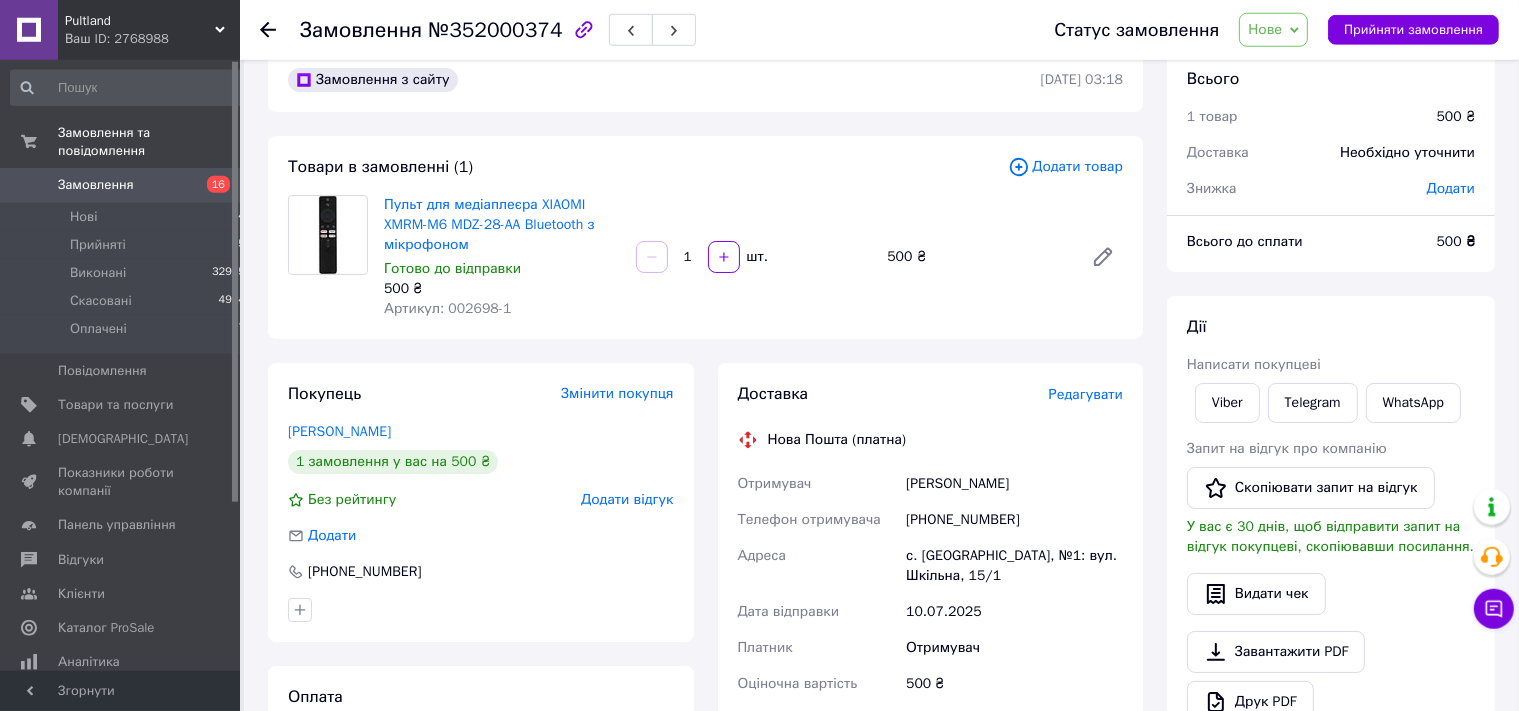 scroll, scrollTop: 0, scrollLeft: 0, axis: both 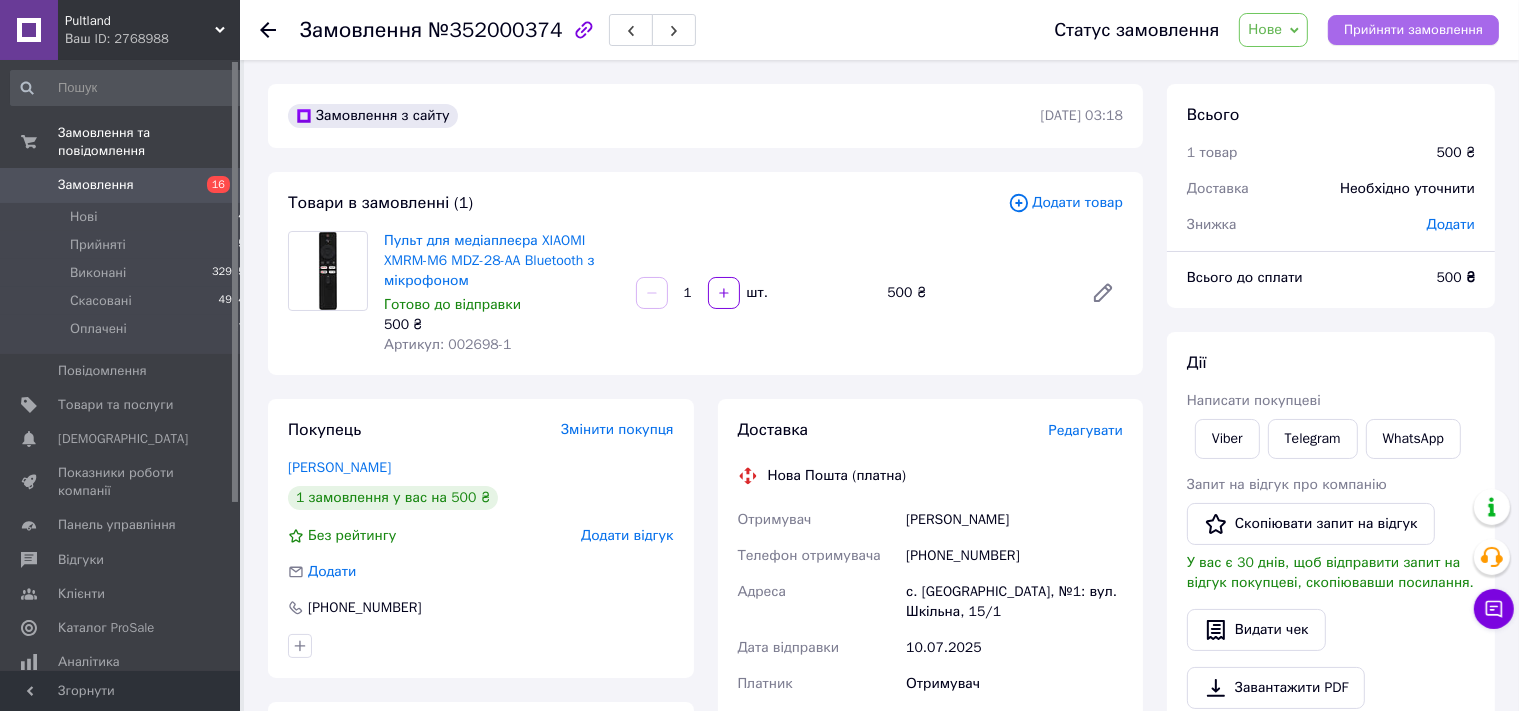click on "Прийняти замовлення" at bounding box center (1413, 30) 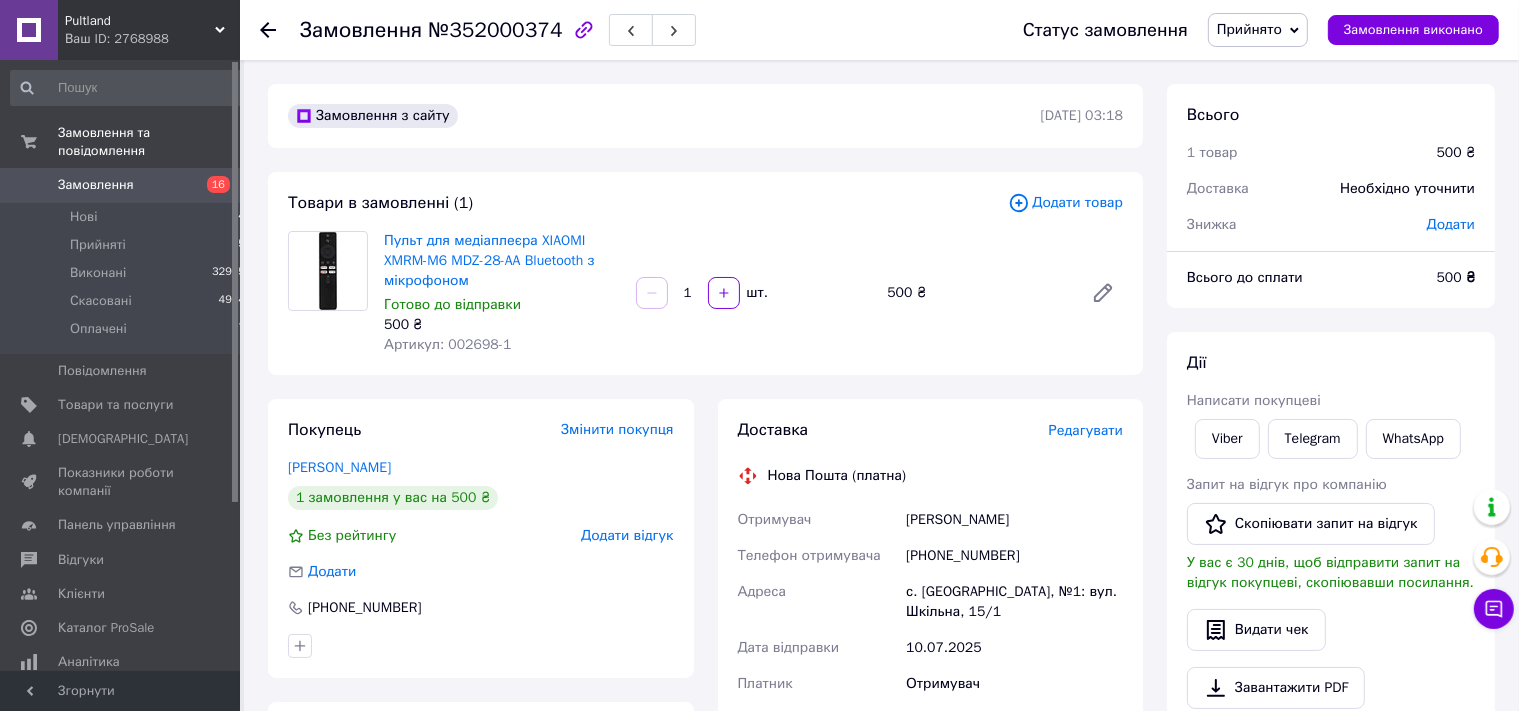 click 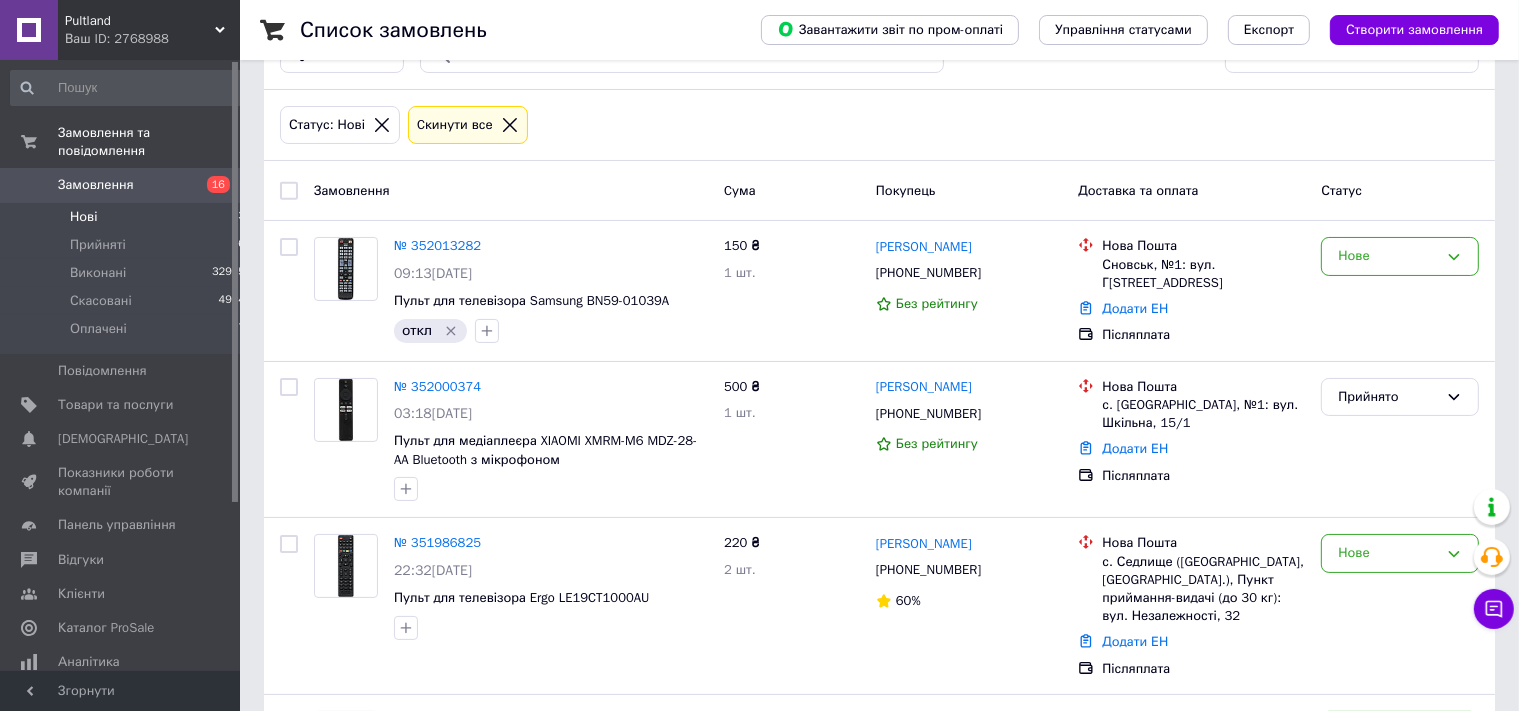 scroll, scrollTop: 211, scrollLeft: 0, axis: vertical 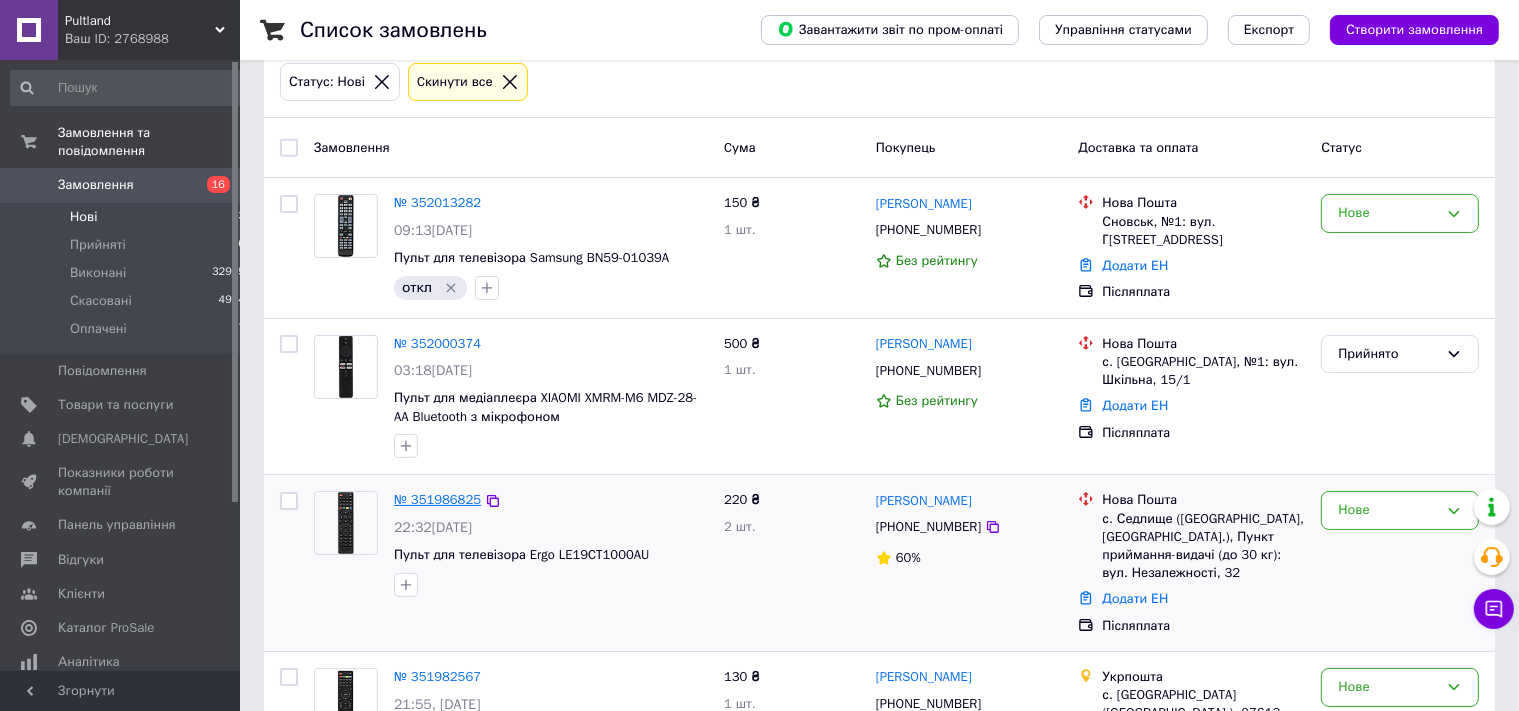 click on "№ 351986825" at bounding box center [437, 499] 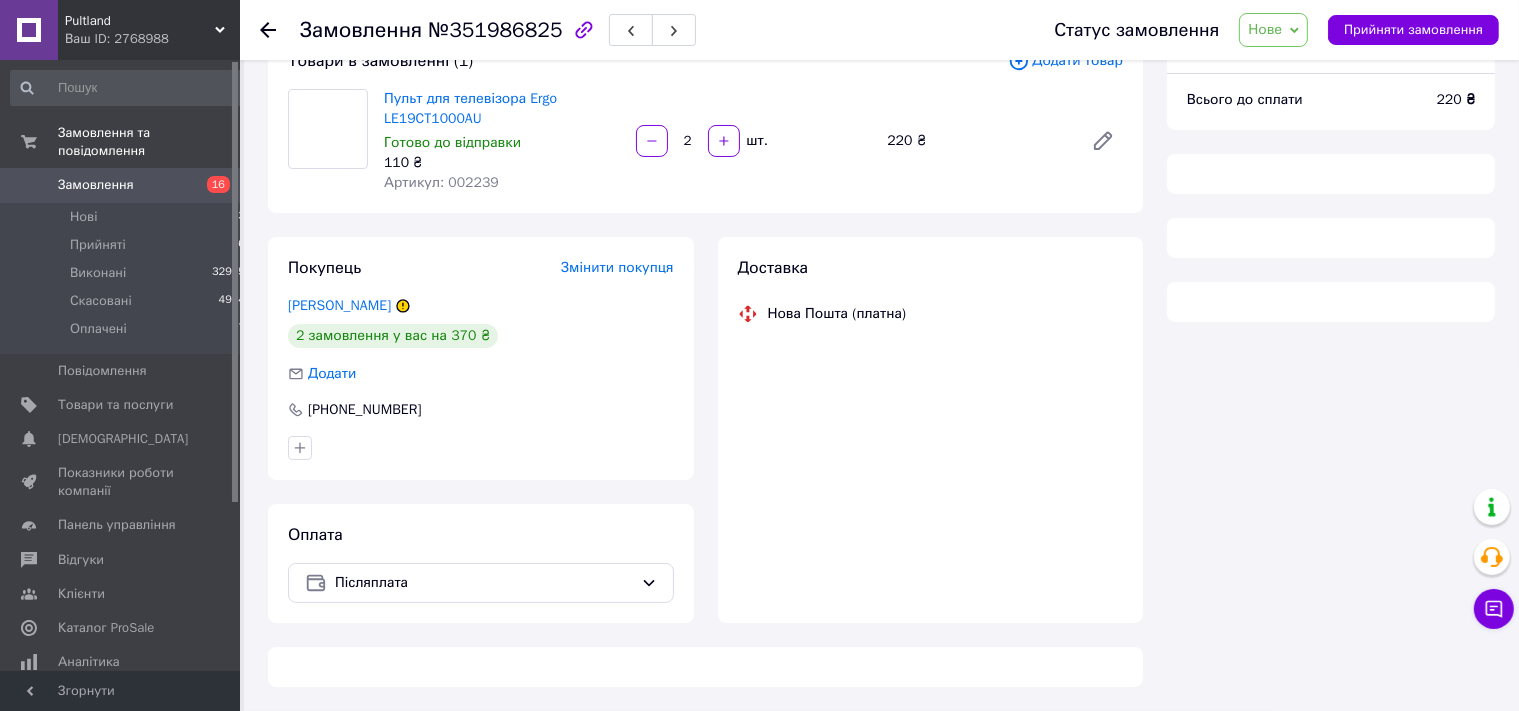 scroll, scrollTop: 142, scrollLeft: 0, axis: vertical 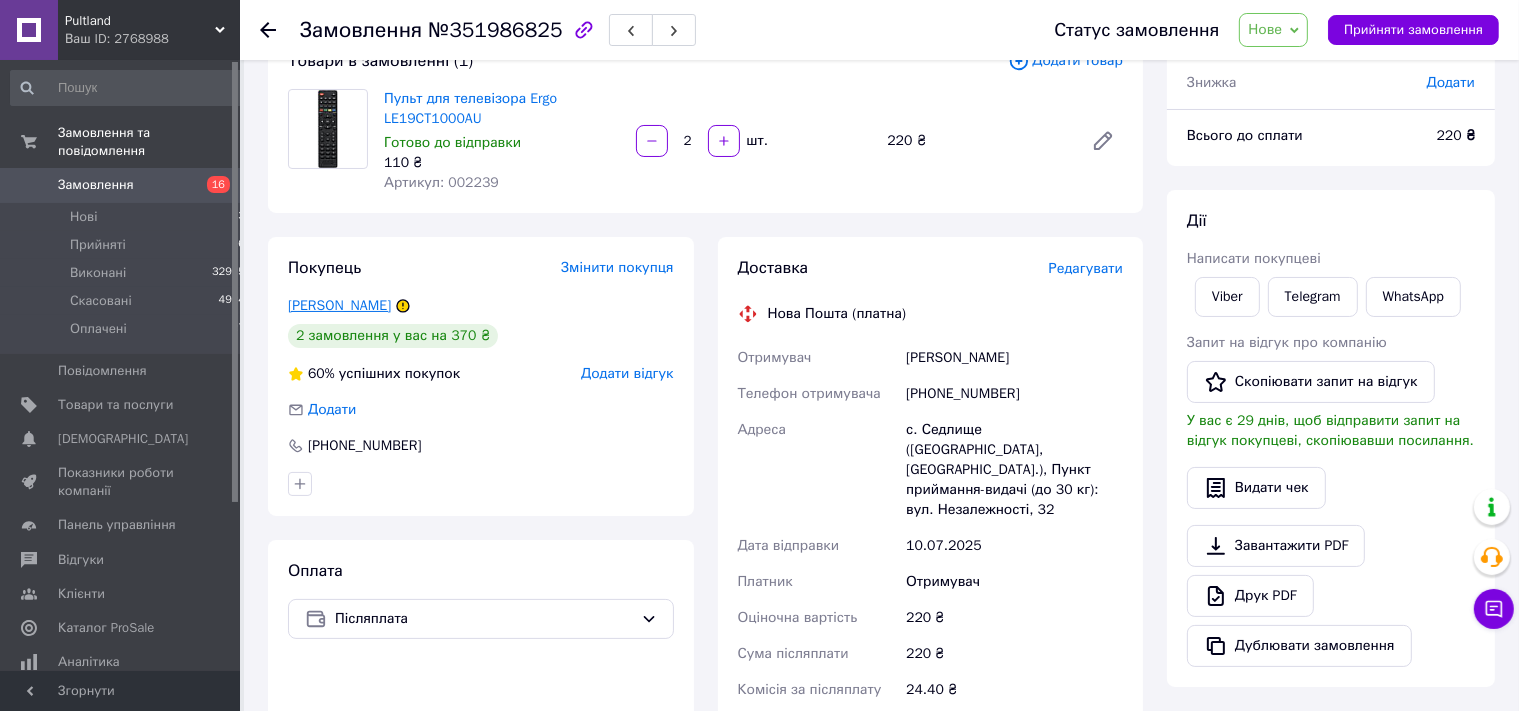 click on "Ваврищук Ангеліна" at bounding box center [339, 305] 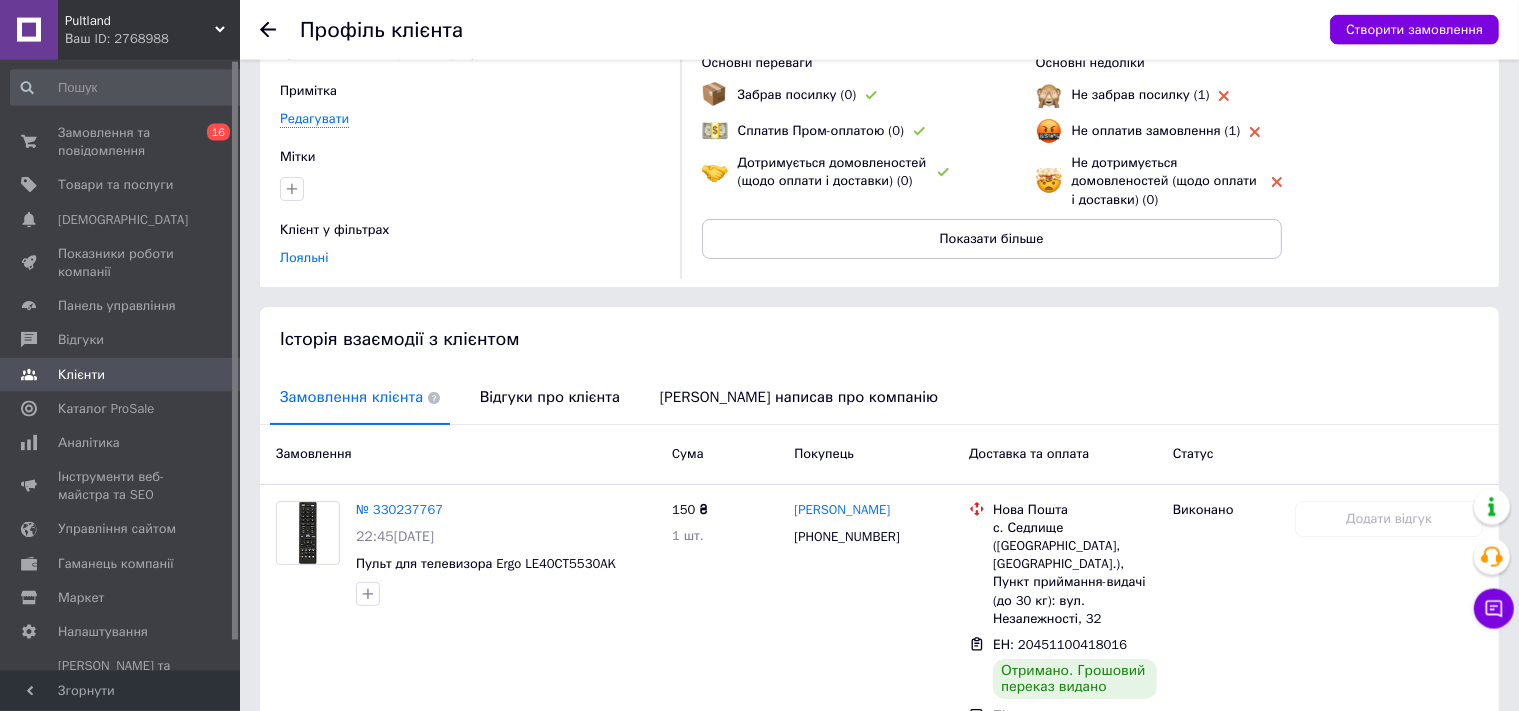 scroll, scrollTop: 105, scrollLeft: 0, axis: vertical 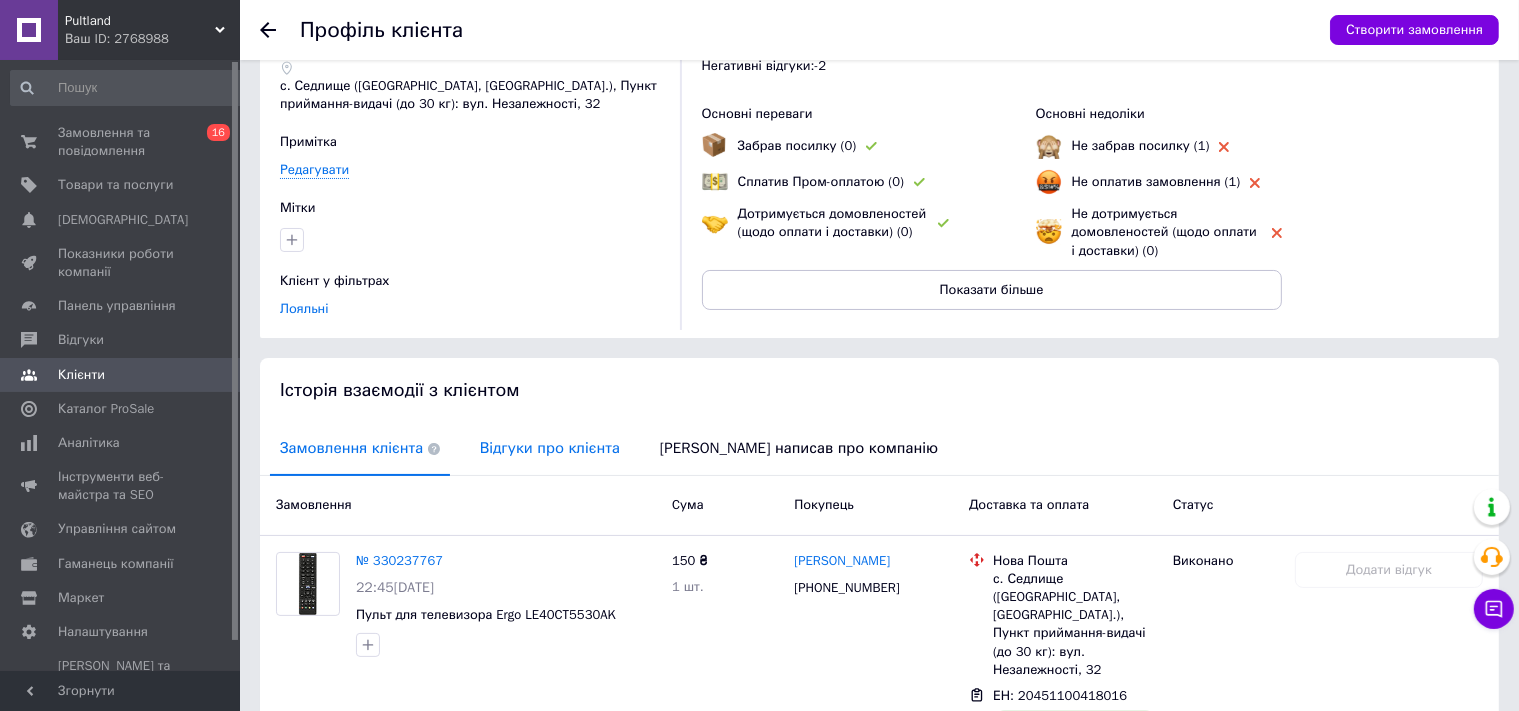 click on "Відгуки про клієнта" at bounding box center (550, 448) 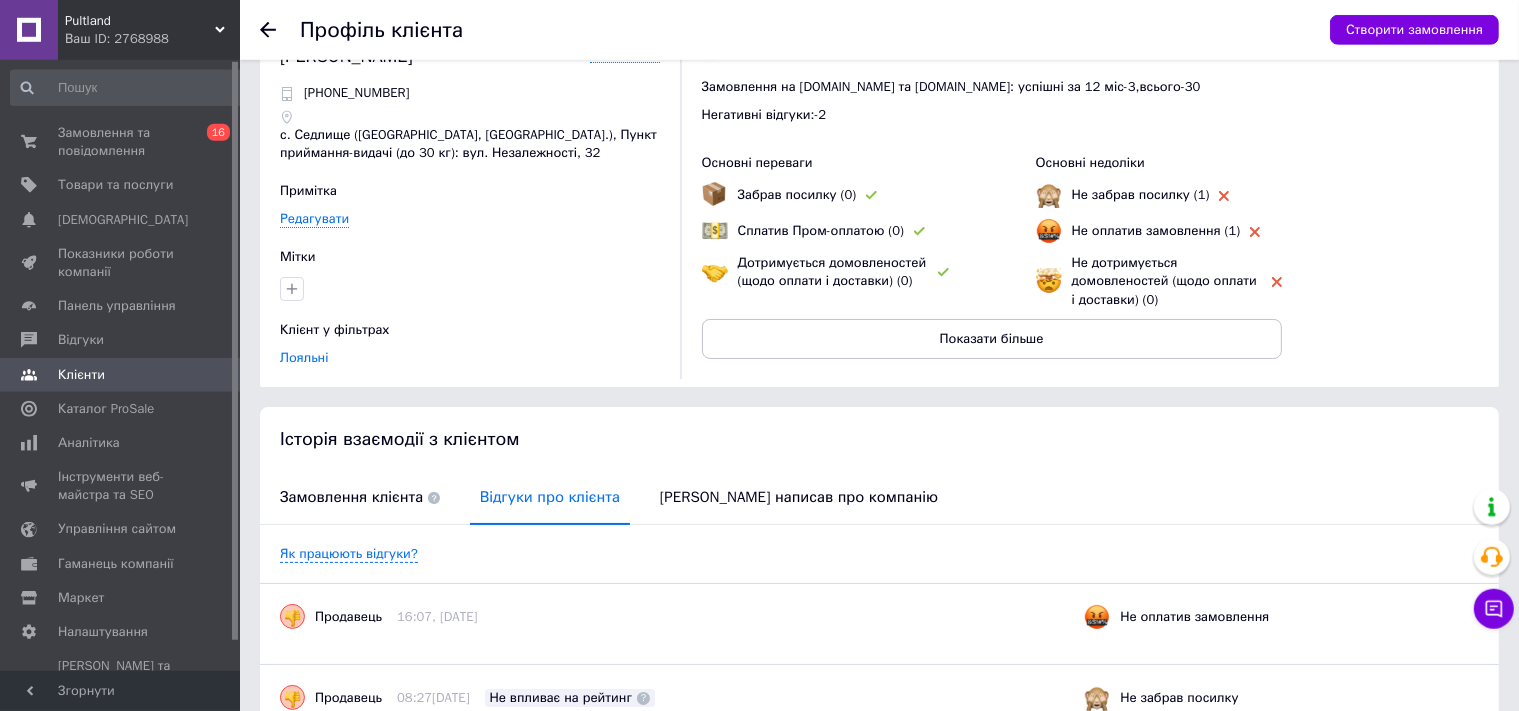 scroll, scrollTop: 0, scrollLeft: 0, axis: both 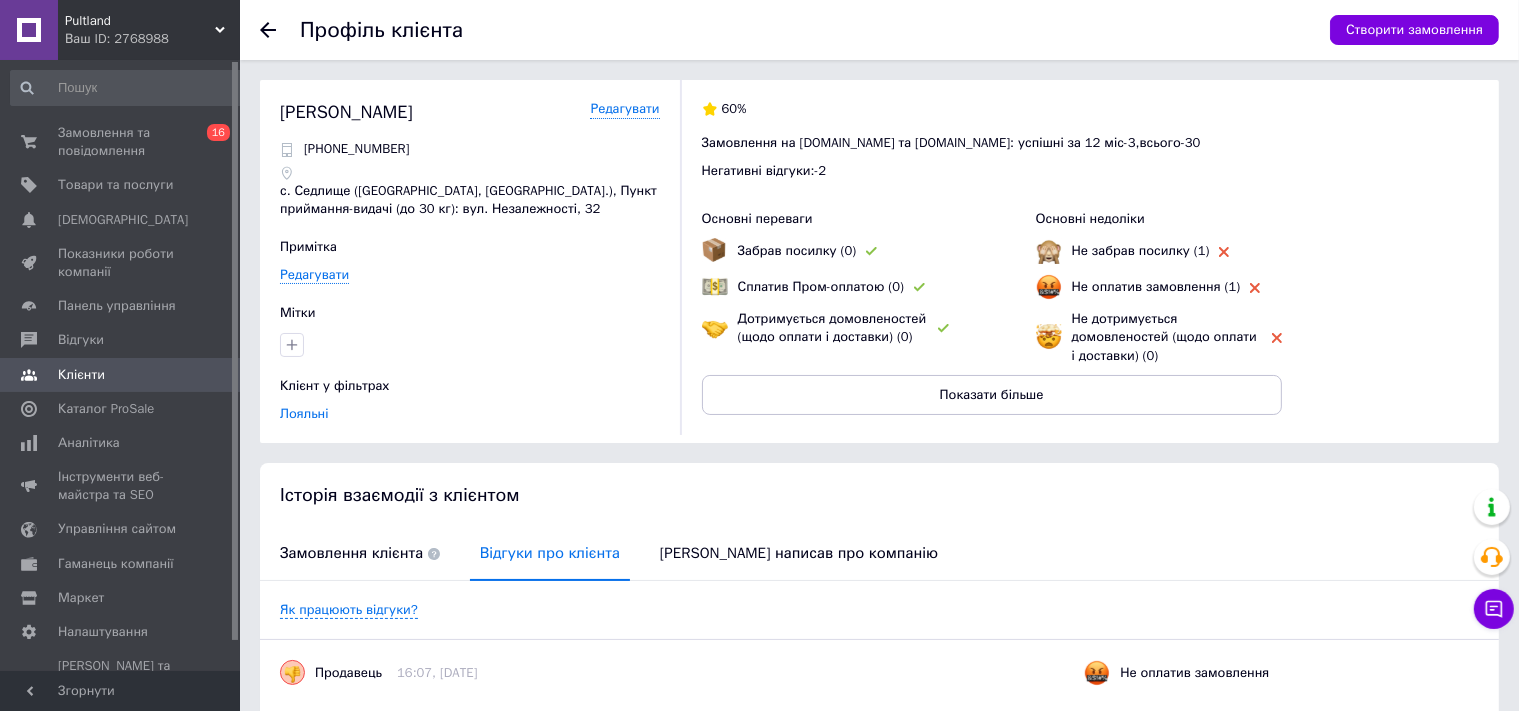 click 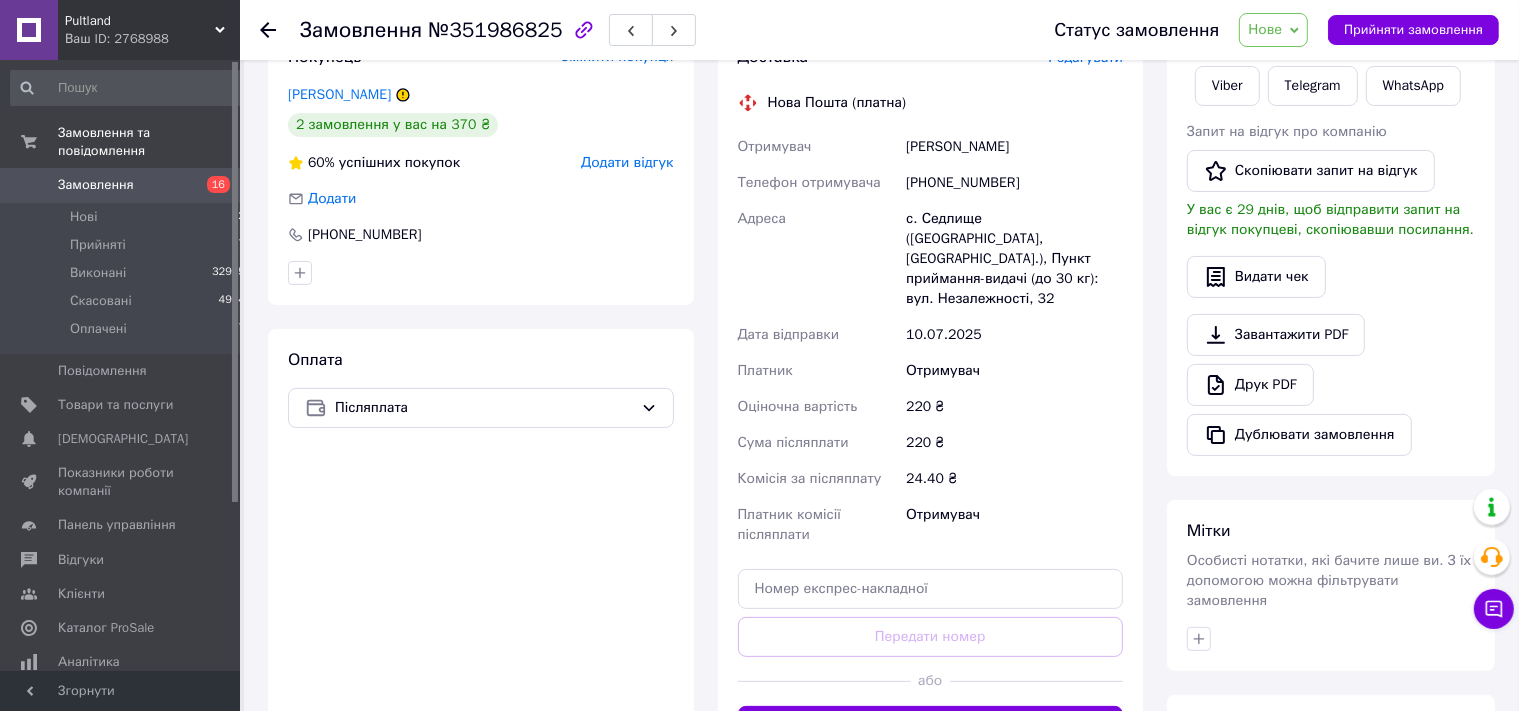 scroll, scrollTop: 603, scrollLeft: 0, axis: vertical 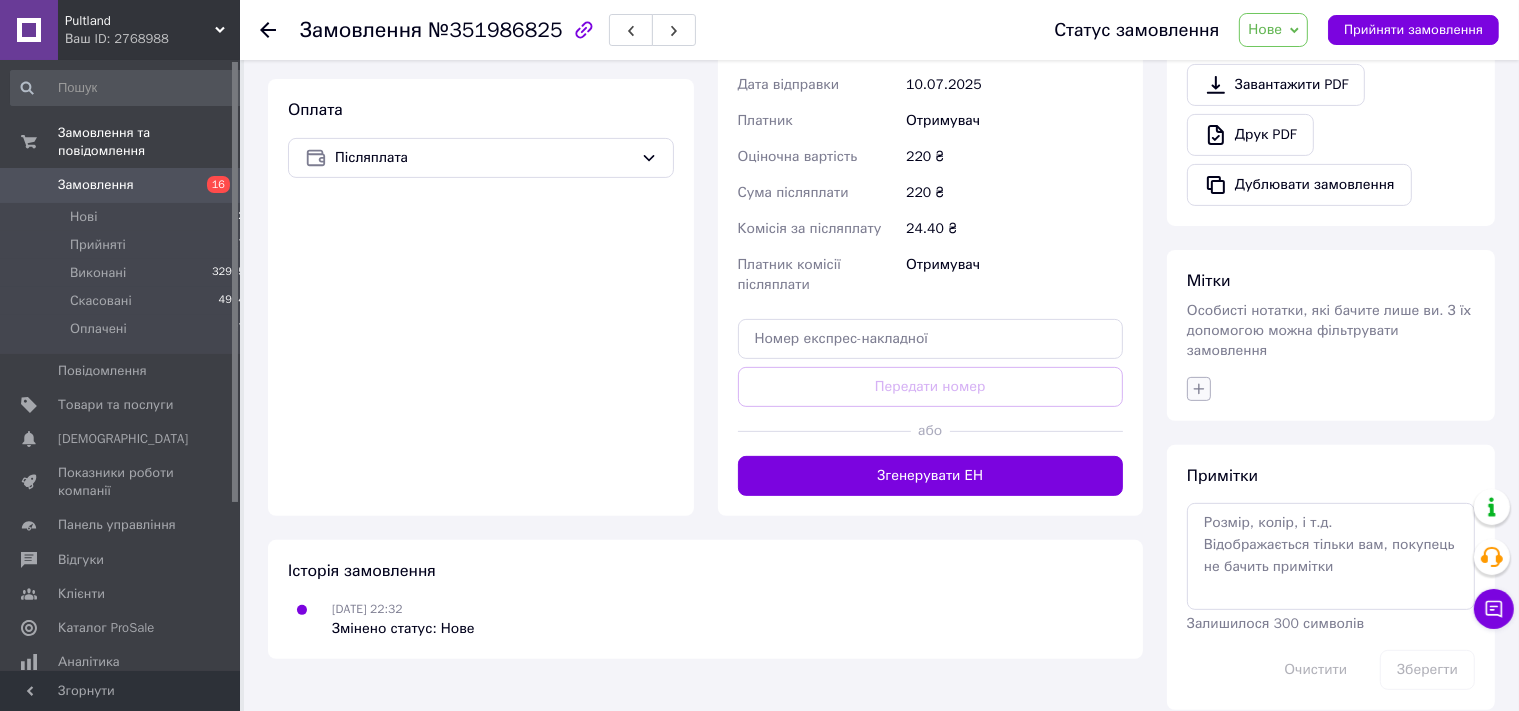 click 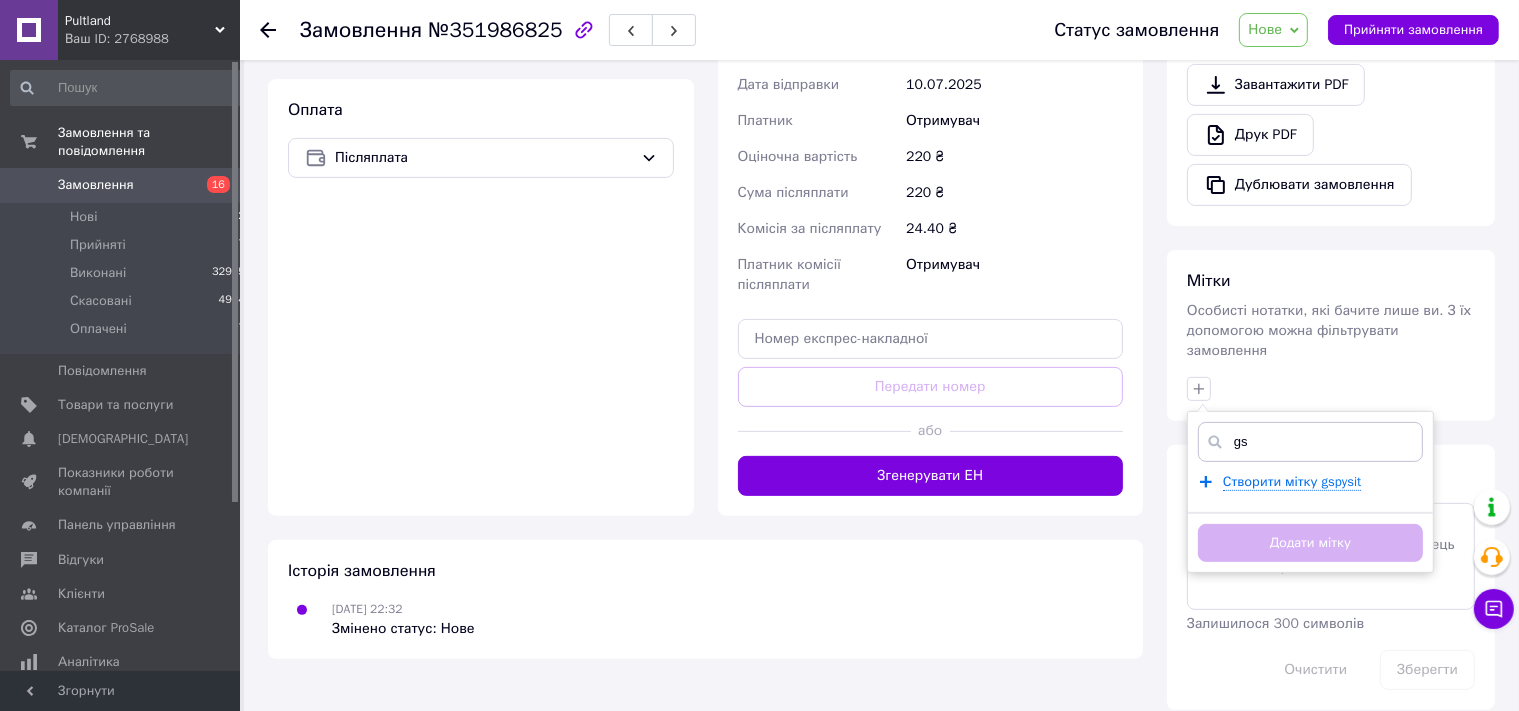 type on "g" 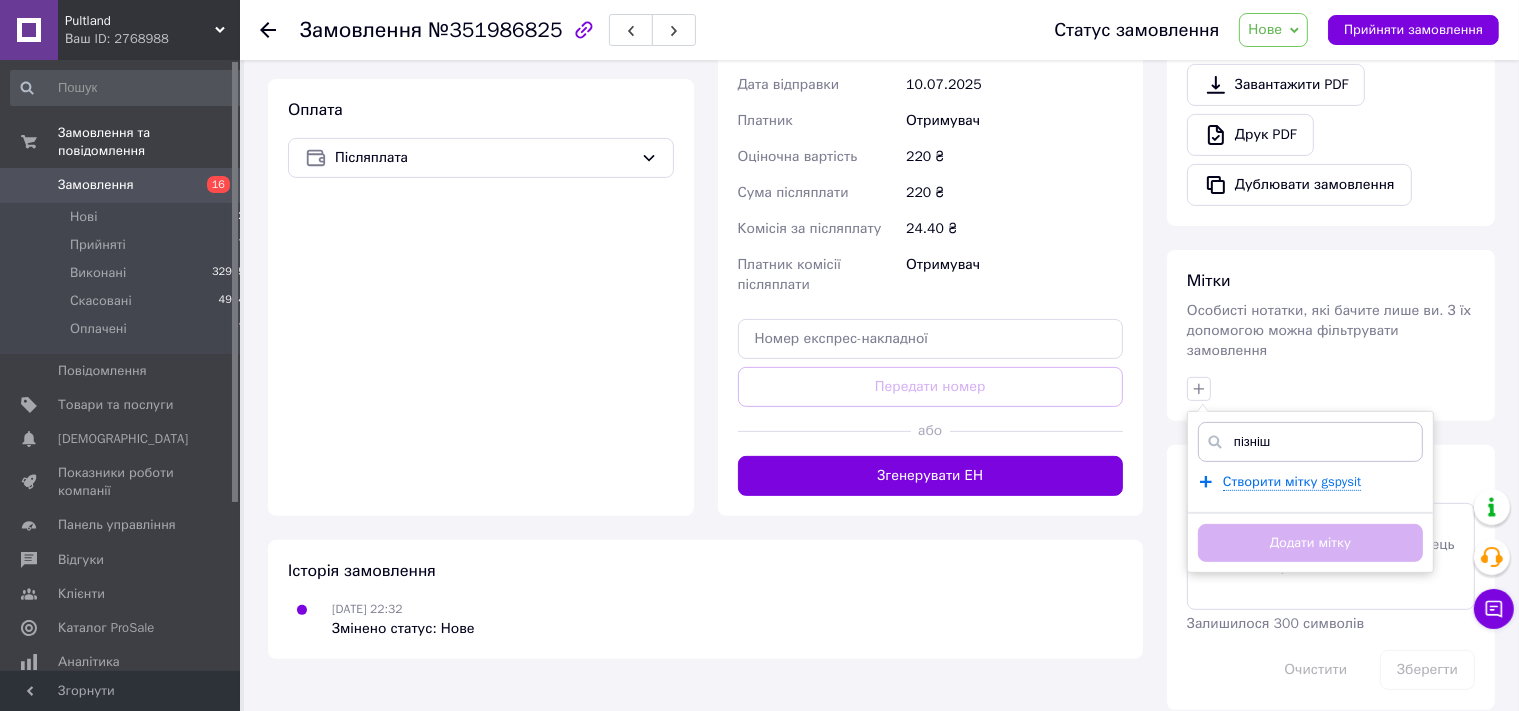 type on "пізніше" 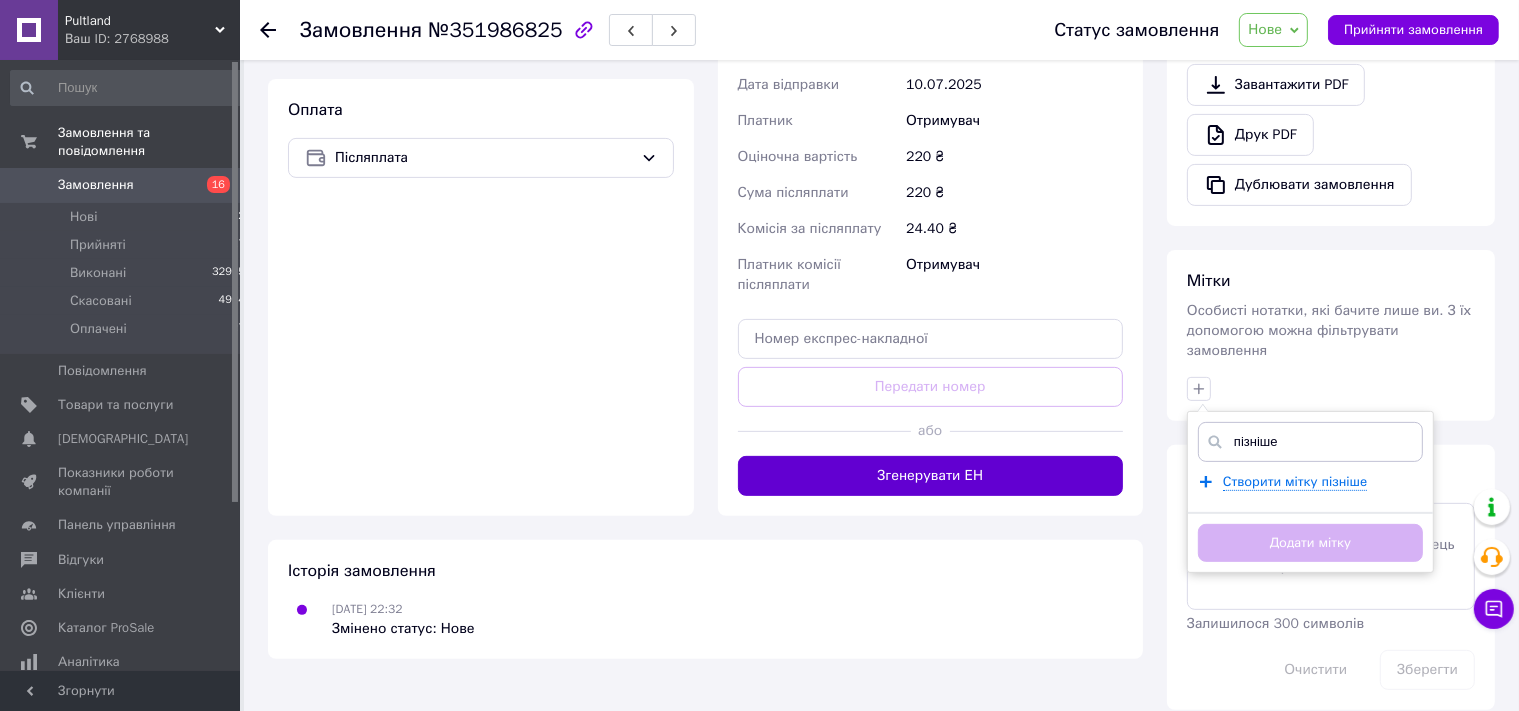 type 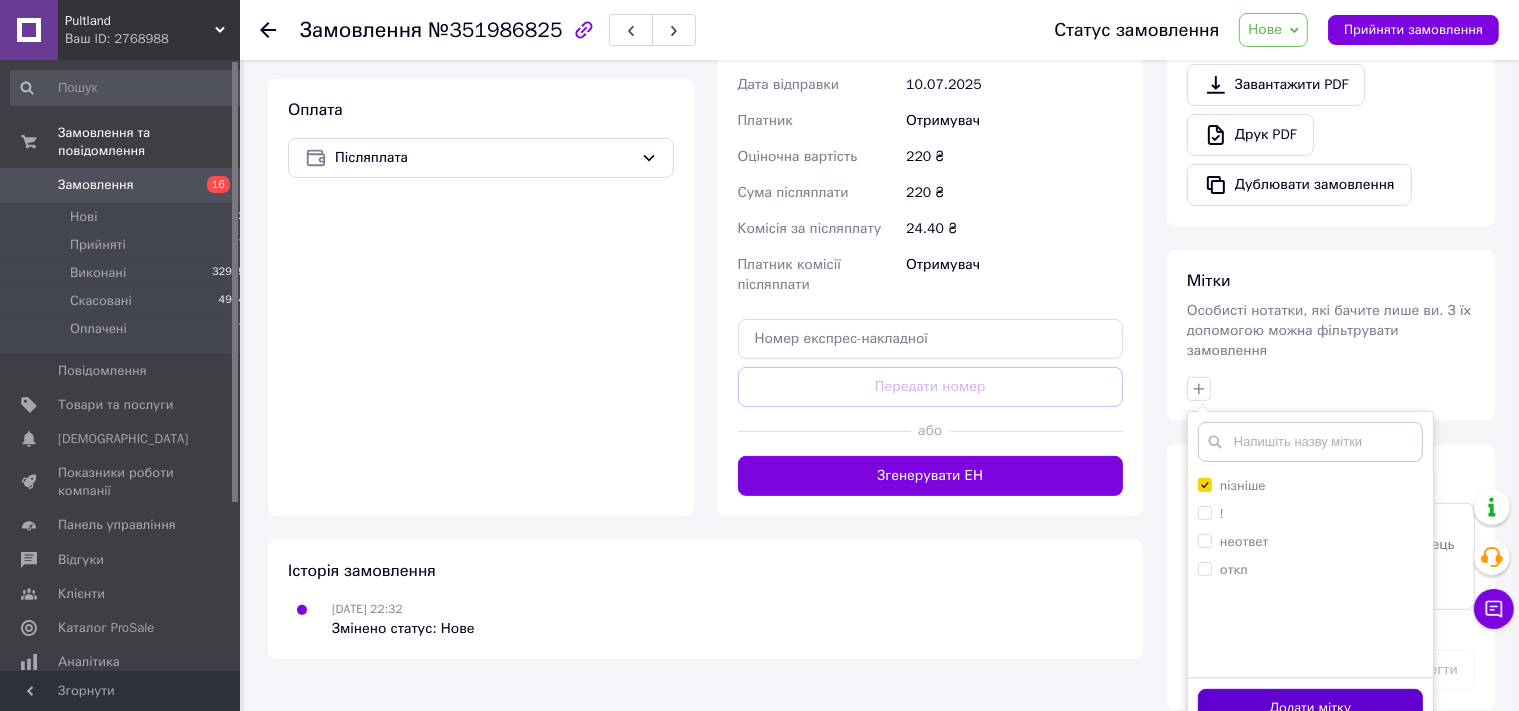 click on "Додати мітку" at bounding box center [1310, 708] 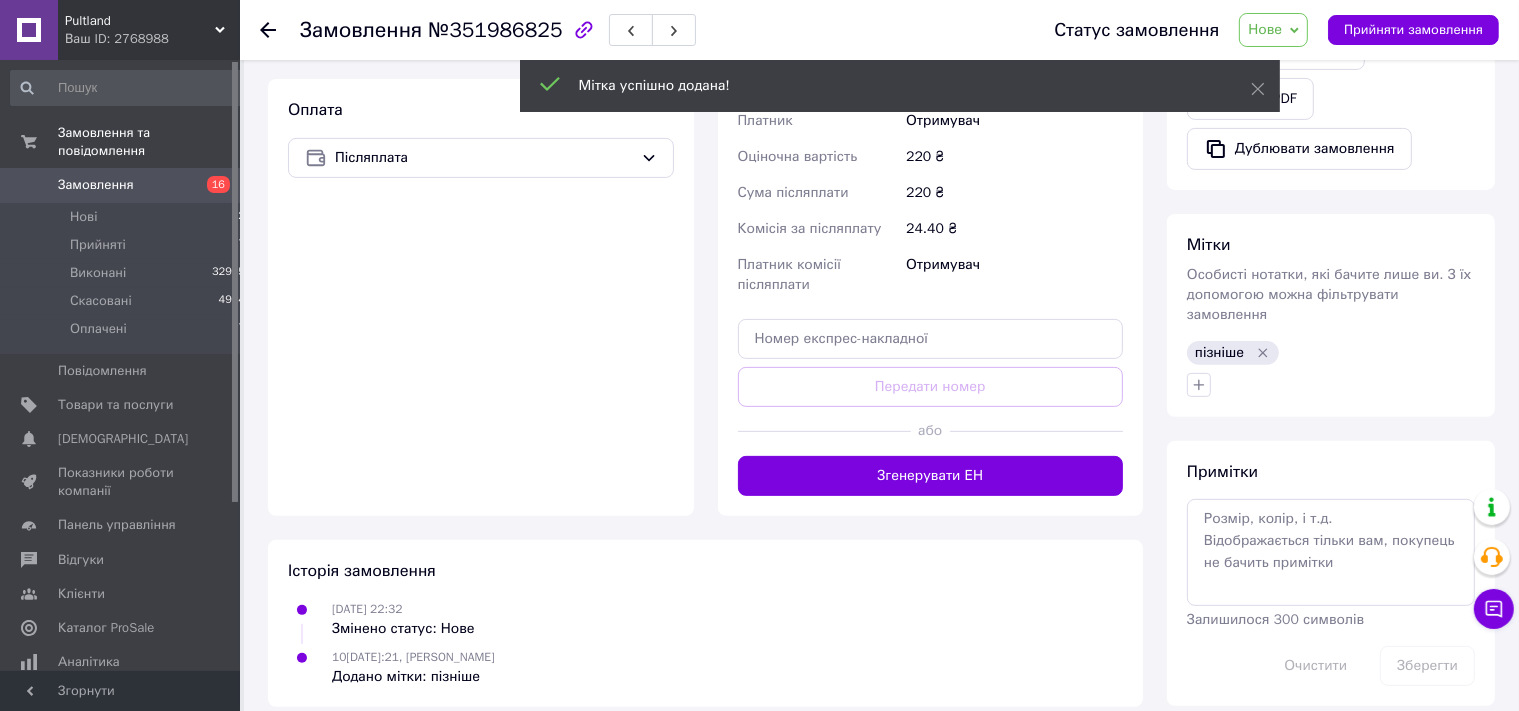 scroll, scrollTop: 601, scrollLeft: 0, axis: vertical 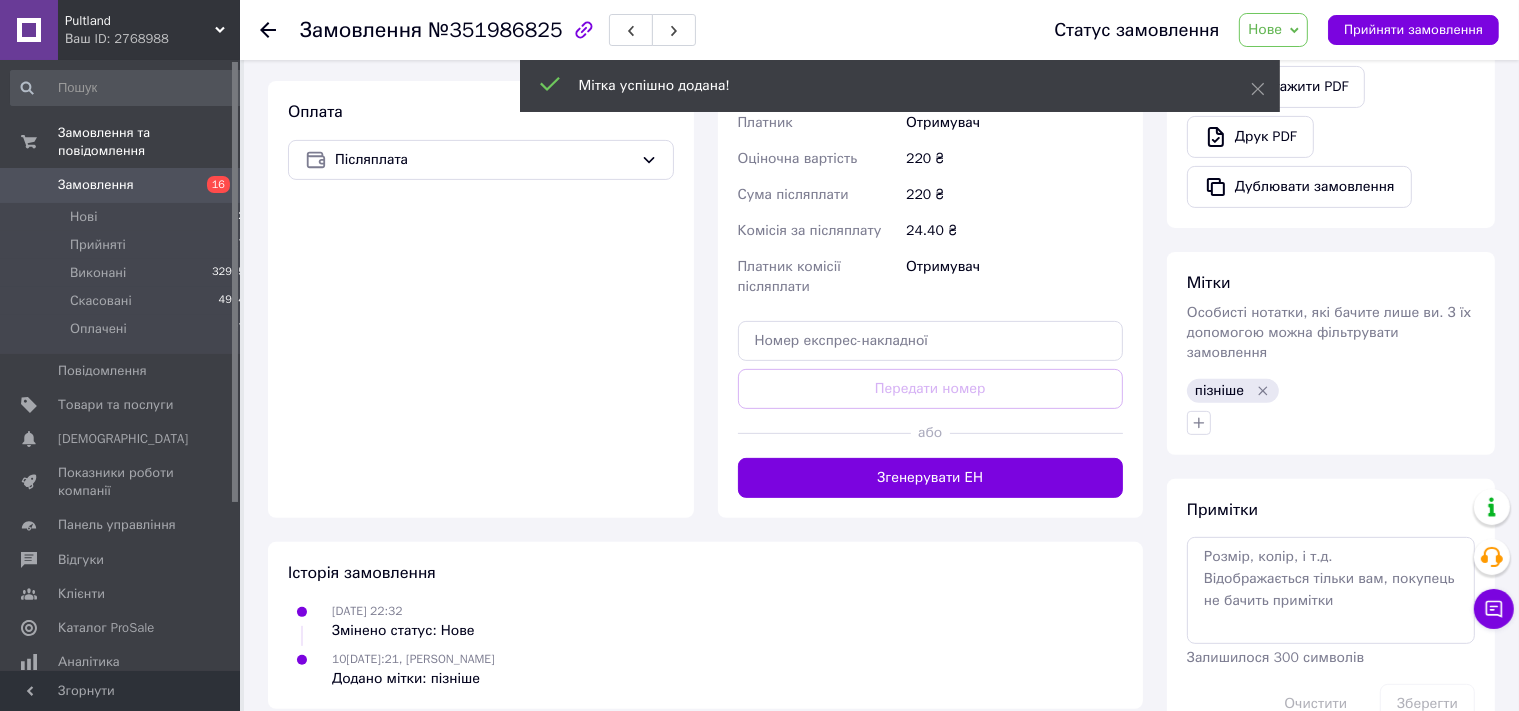 click 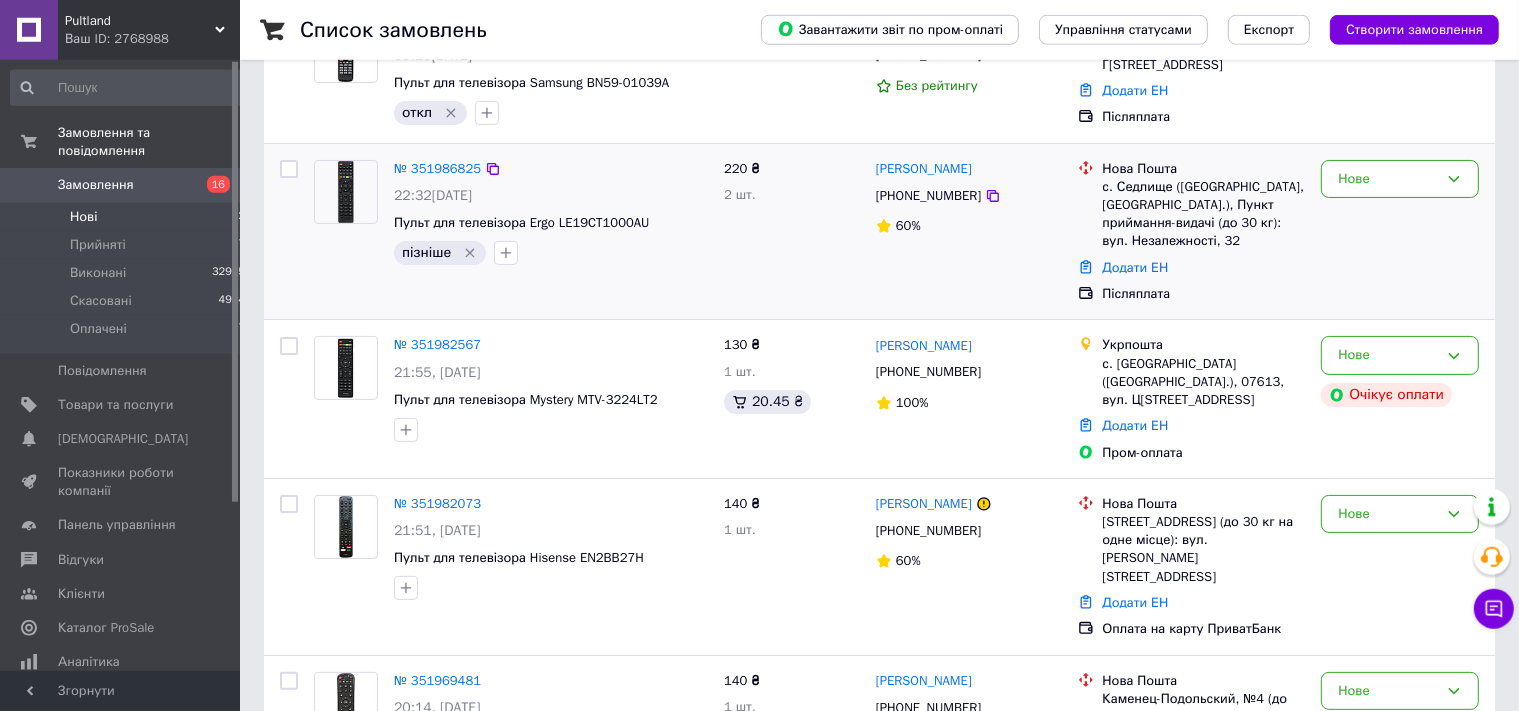 scroll, scrollTop: 422, scrollLeft: 0, axis: vertical 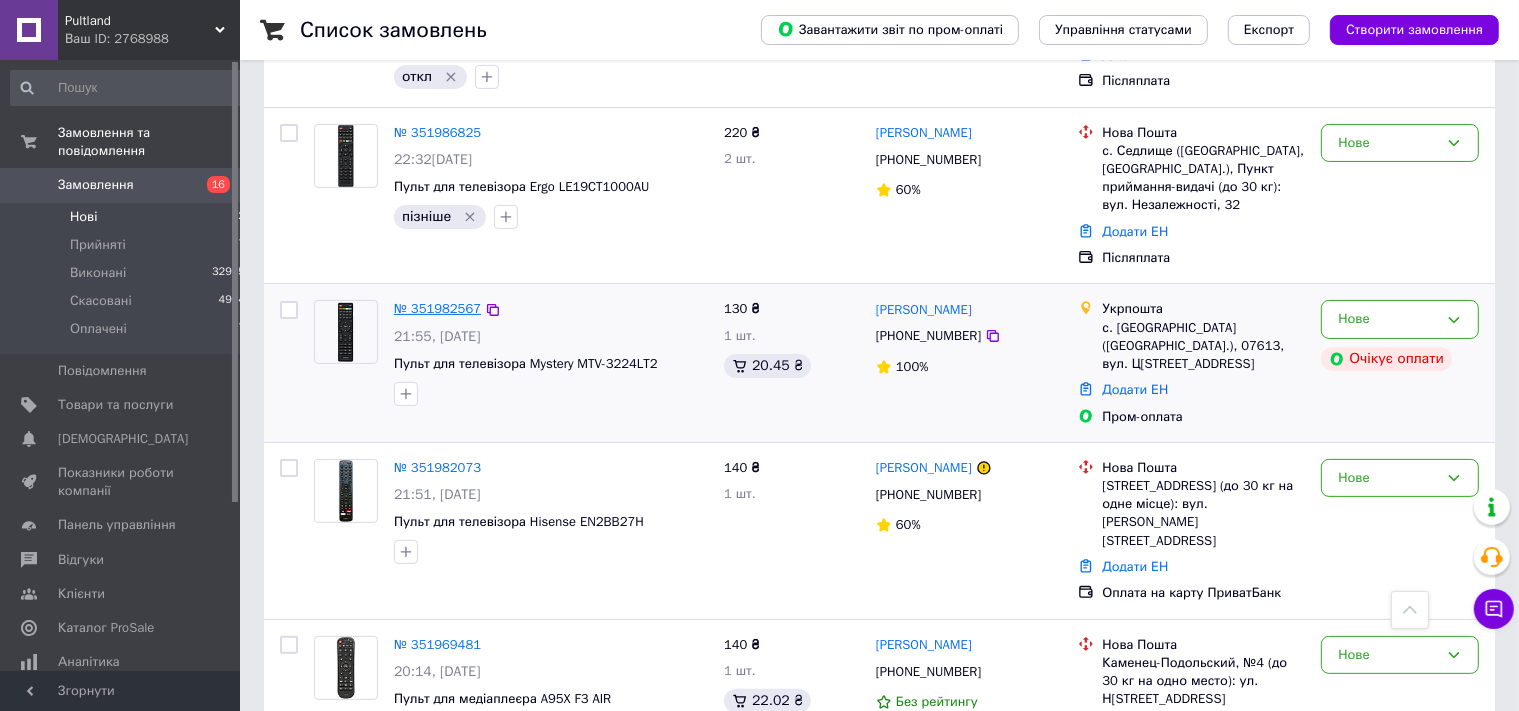 click on "№ 351982567" at bounding box center [437, 308] 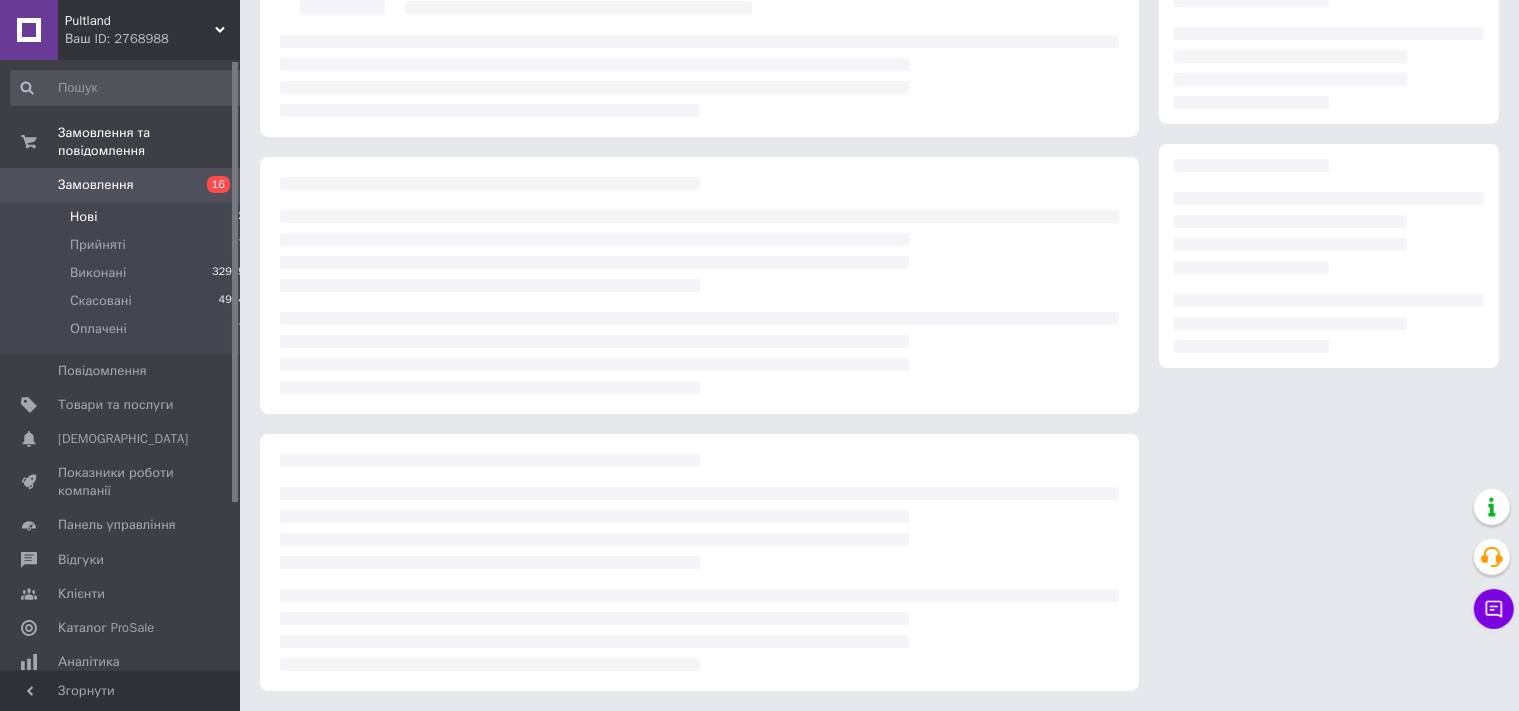 scroll, scrollTop: 203, scrollLeft: 0, axis: vertical 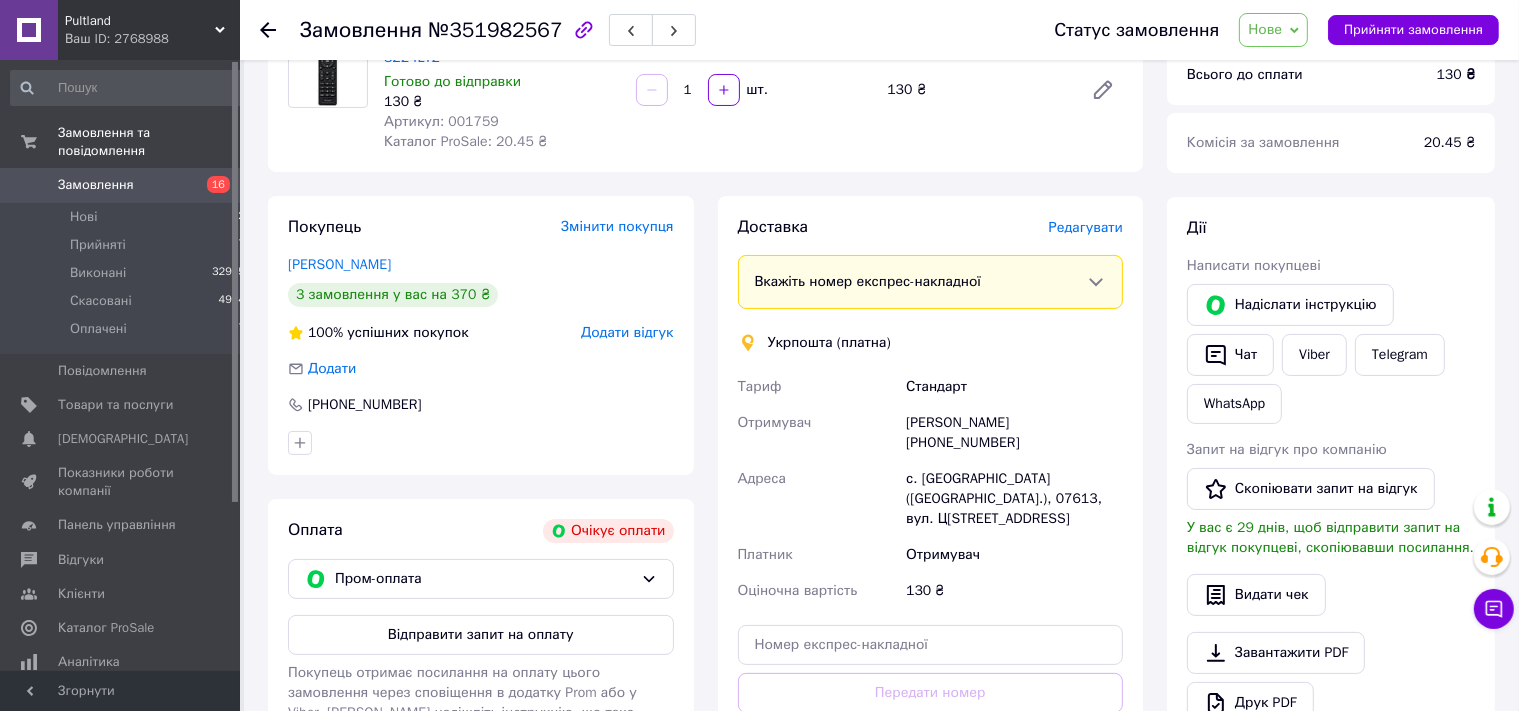 drag, startPoint x: 386, startPoint y: 267, endPoint x: 374, endPoint y: 314, distance: 48.507732 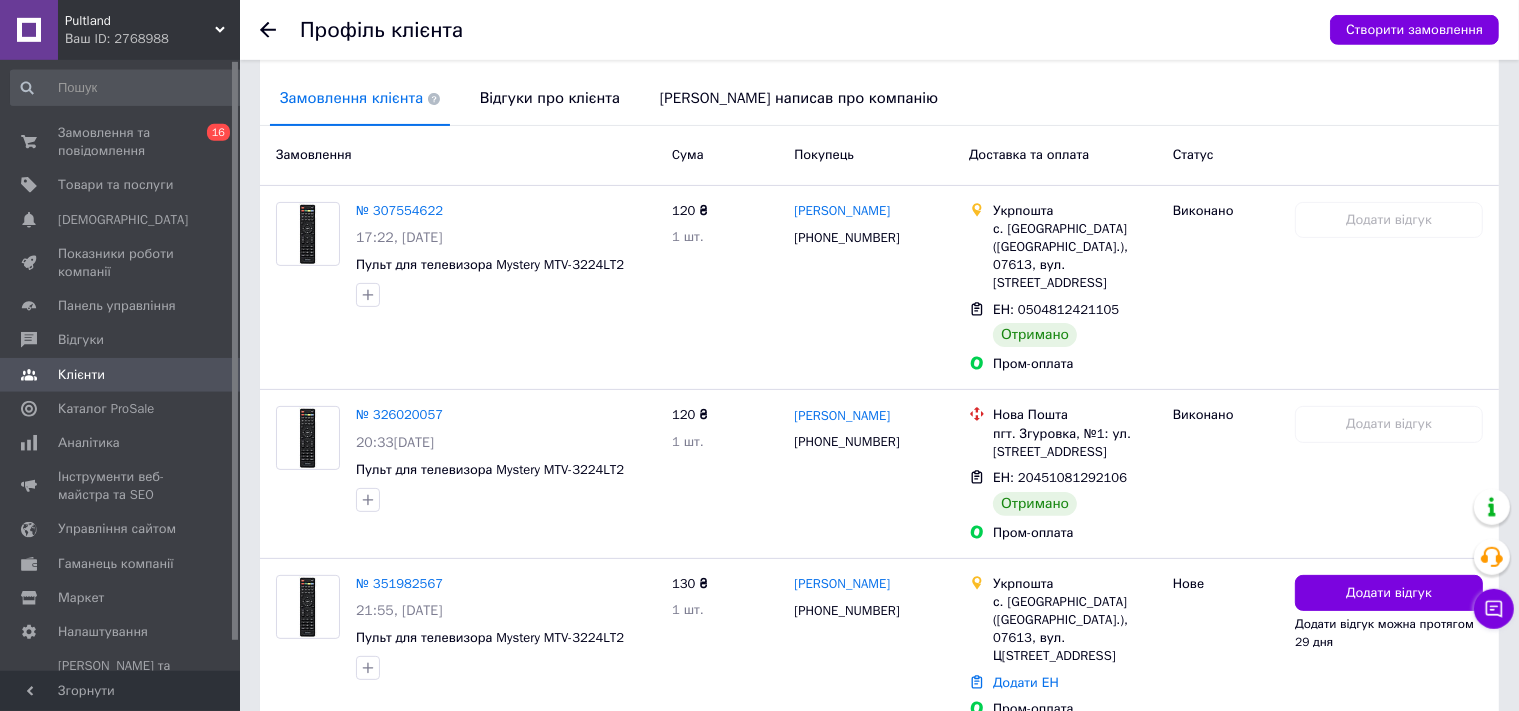 scroll, scrollTop: 476, scrollLeft: 0, axis: vertical 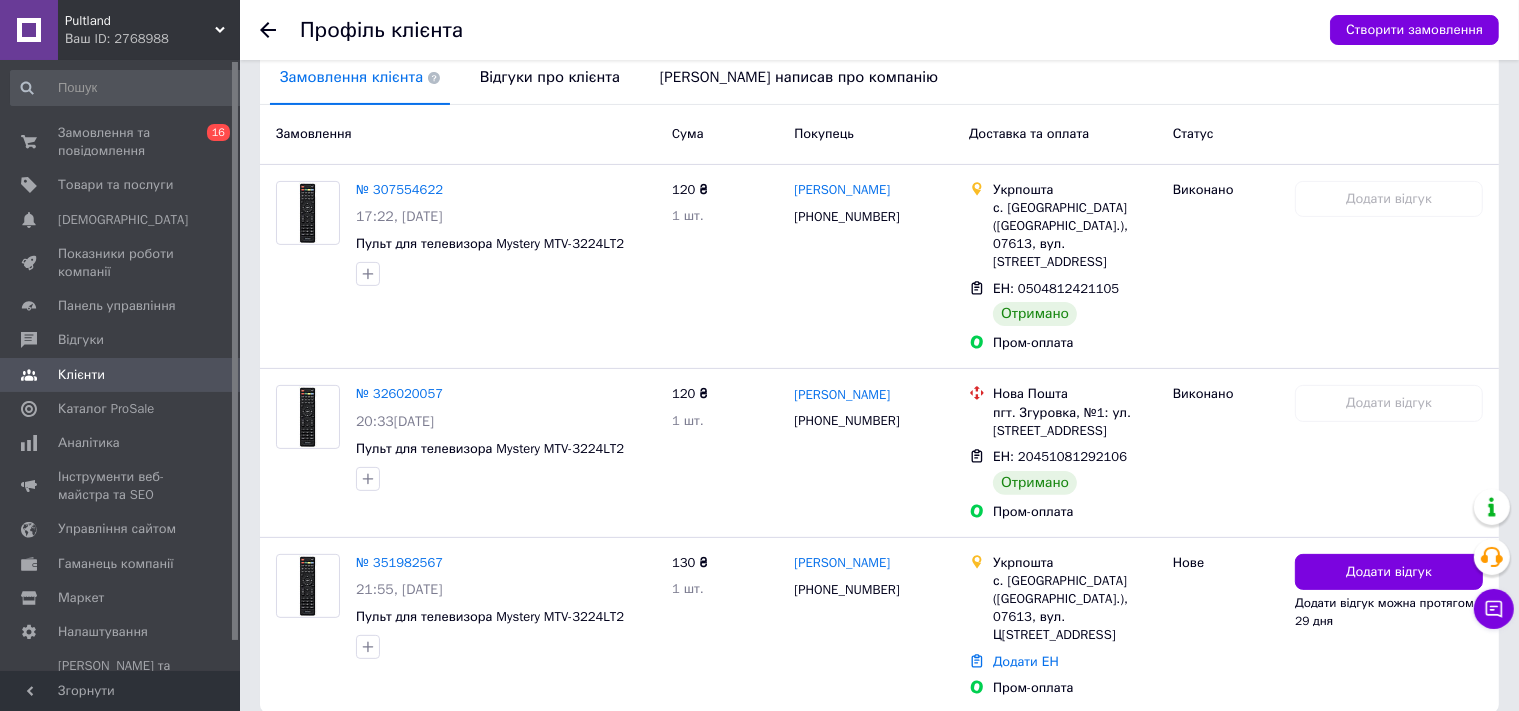 click 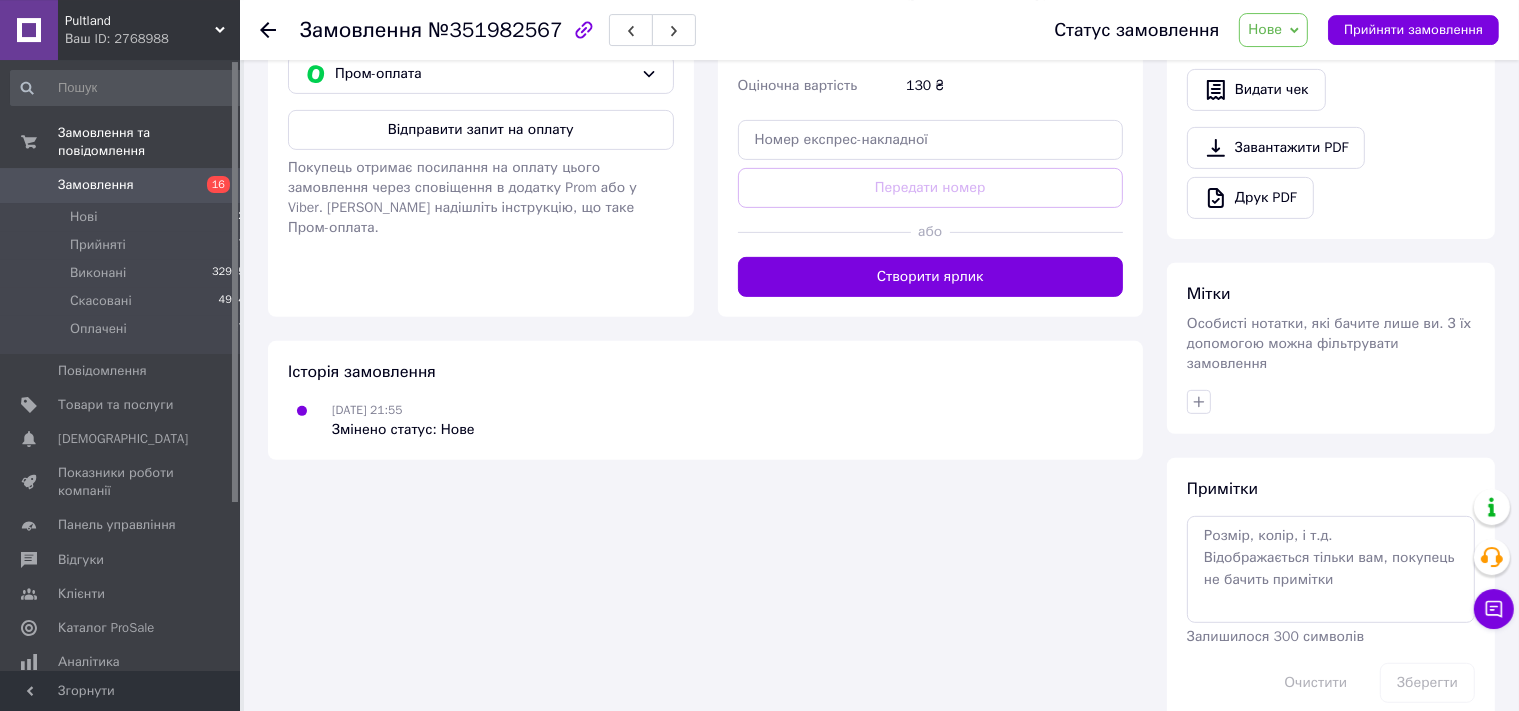 scroll, scrollTop: 720, scrollLeft: 0, axis: vertical 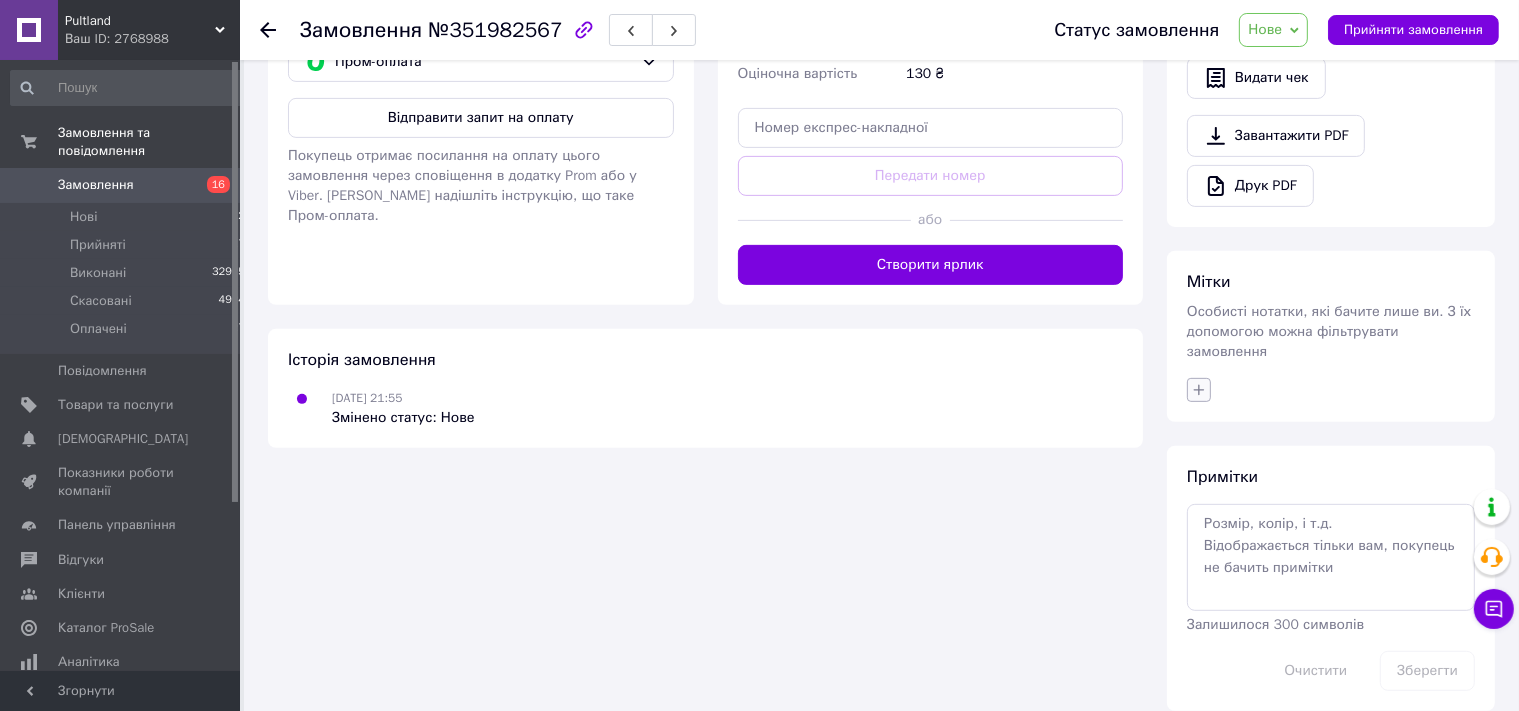 click 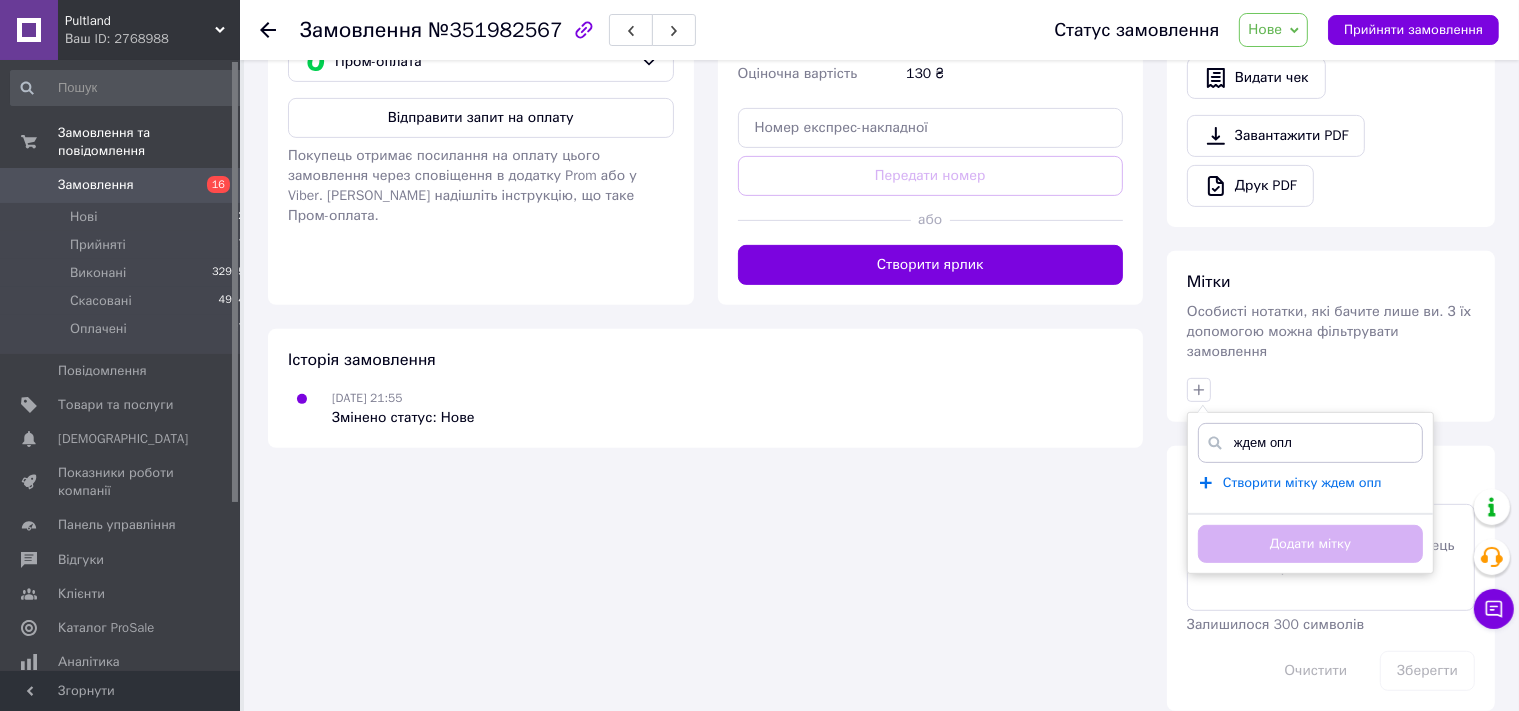 type on "ждем опл" 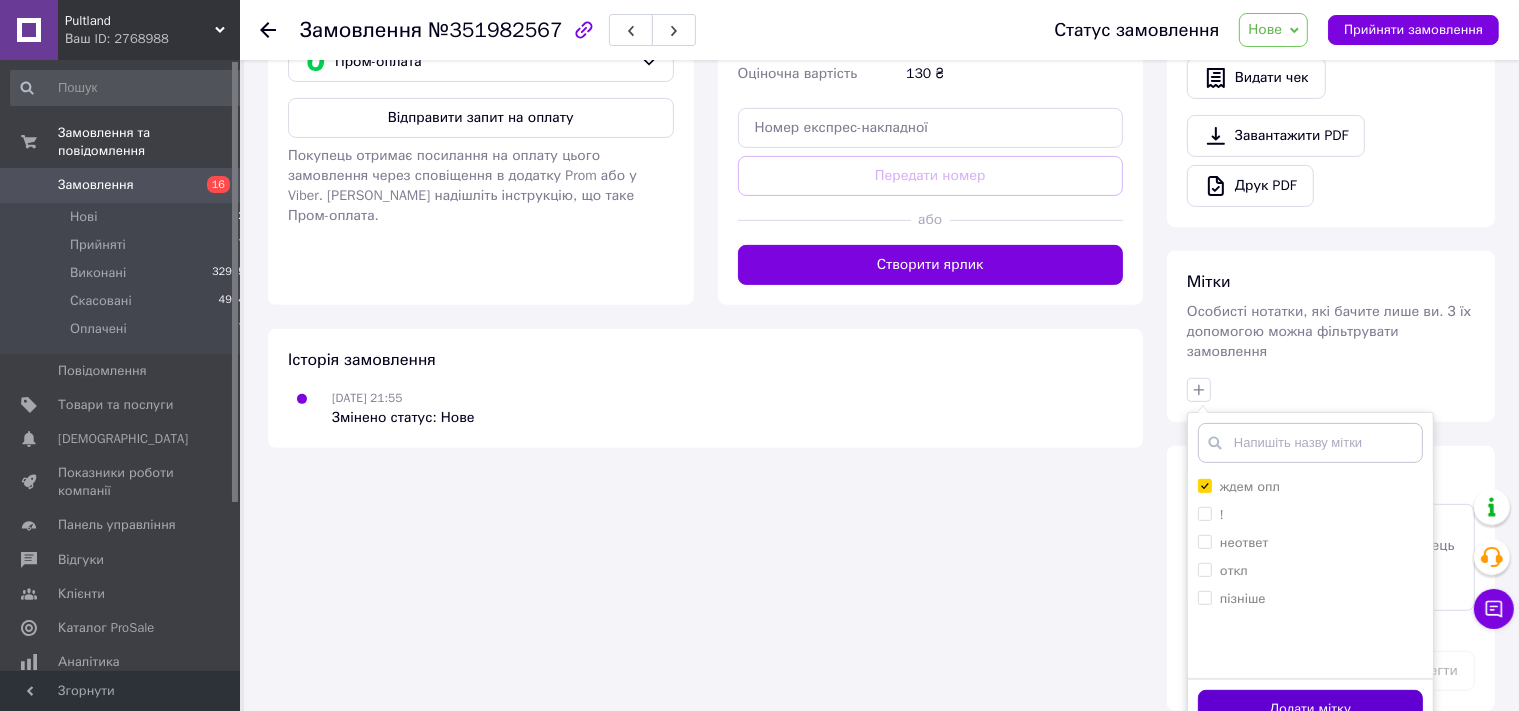 click on "Додати мітку" at bounding box center [1310, 709] 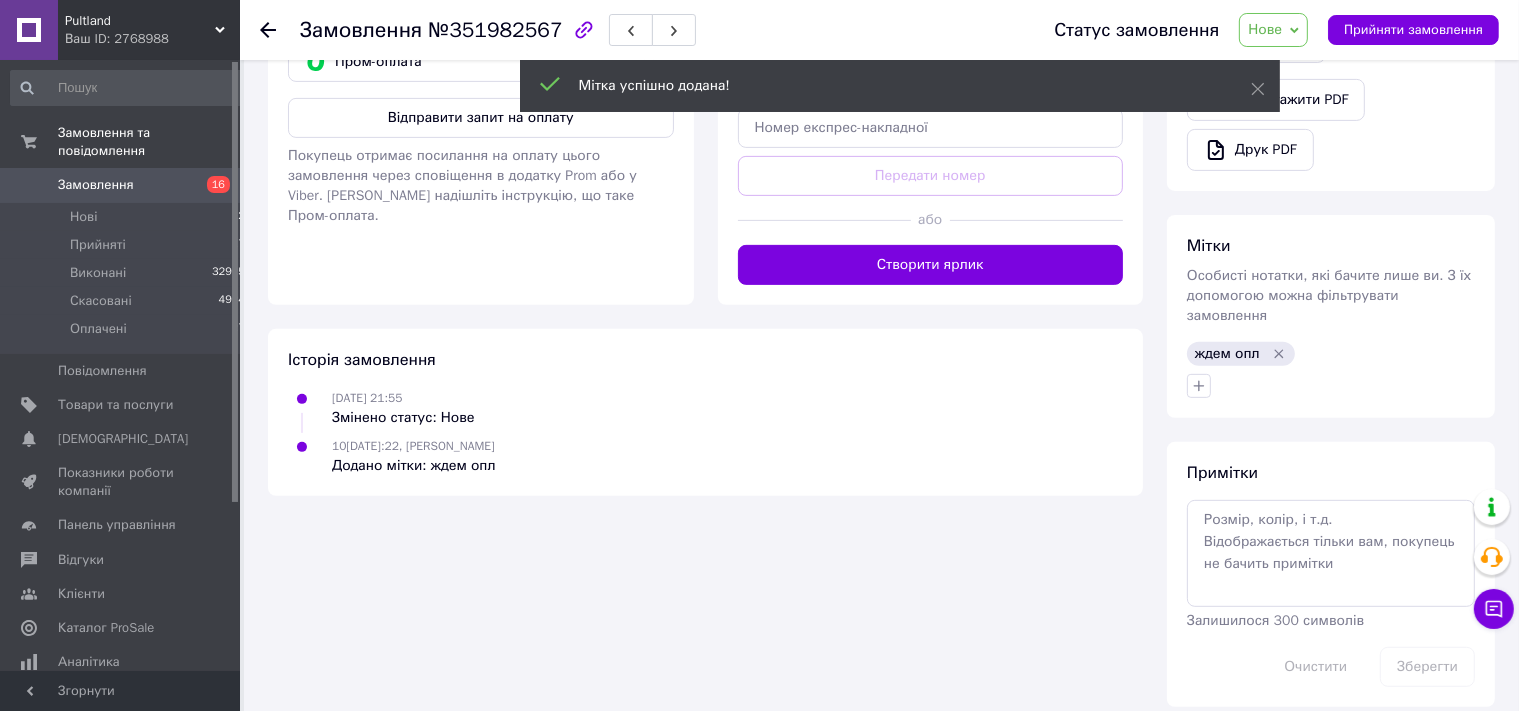 scroll, scrollTop: 717, scrollLeft: 0, axis: vertical 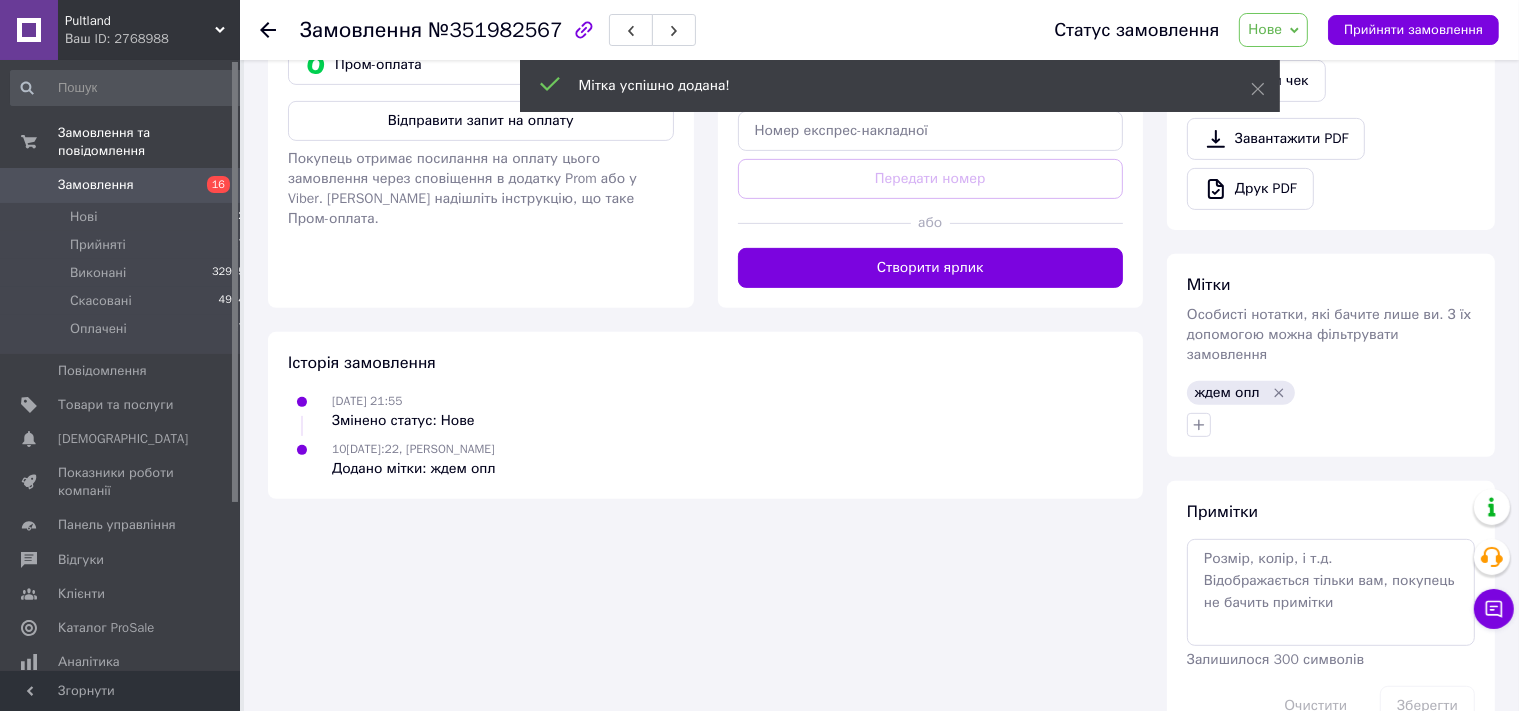click at bounding box center (268, 30) 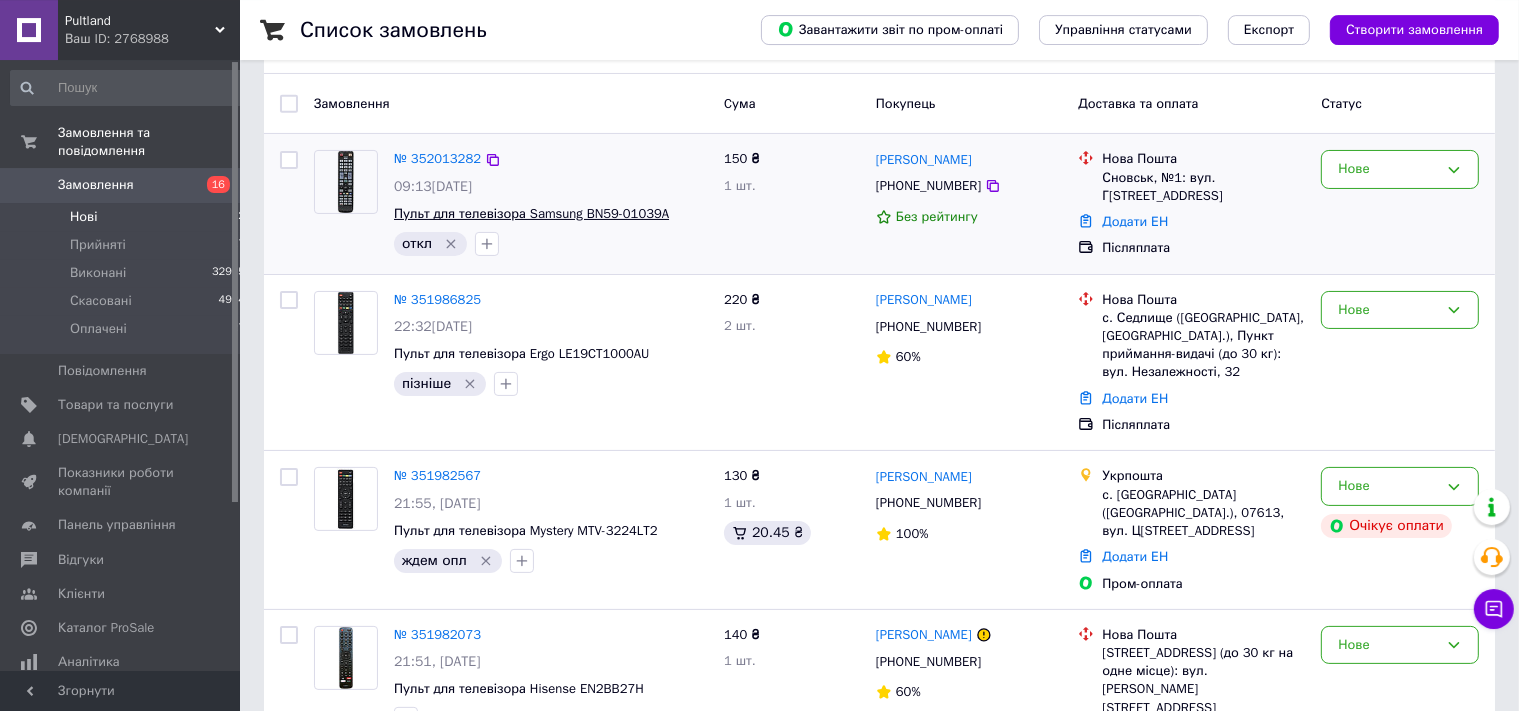 scroll, scrollTop: 528, scrollLeft: 0, axis: vertical 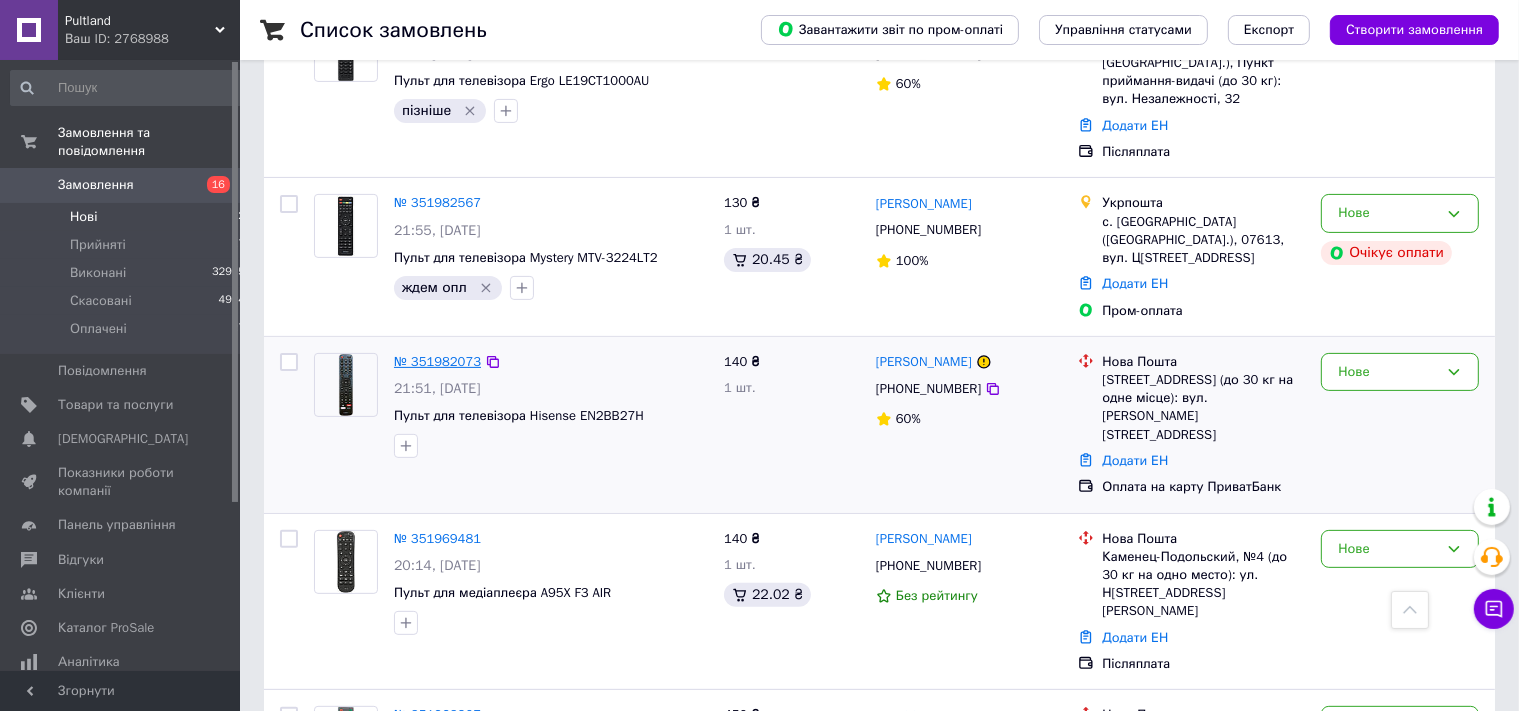 click on "№ 351982073" at bounding box center (437, 361) 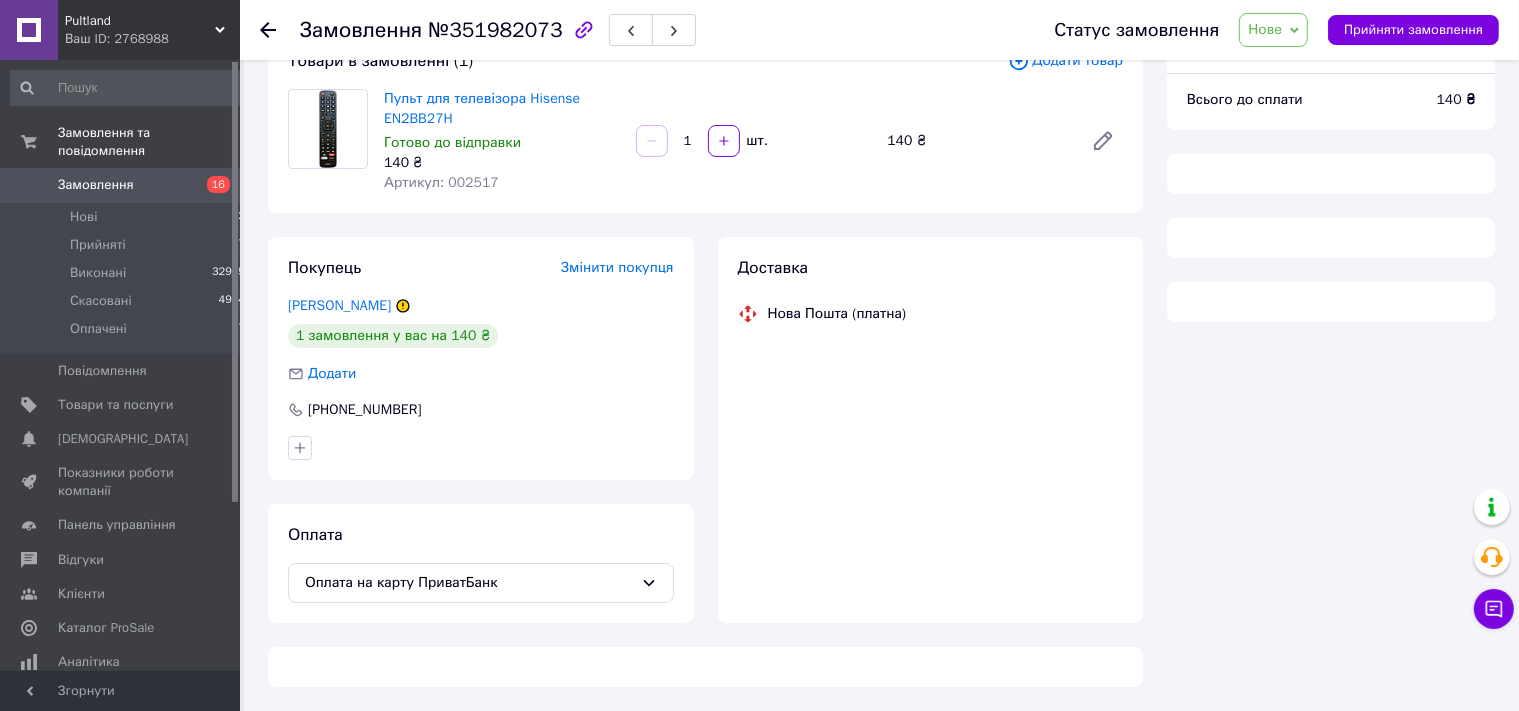 scroll, scrollTop: 142, scrollLeft: 0, axis: vertical 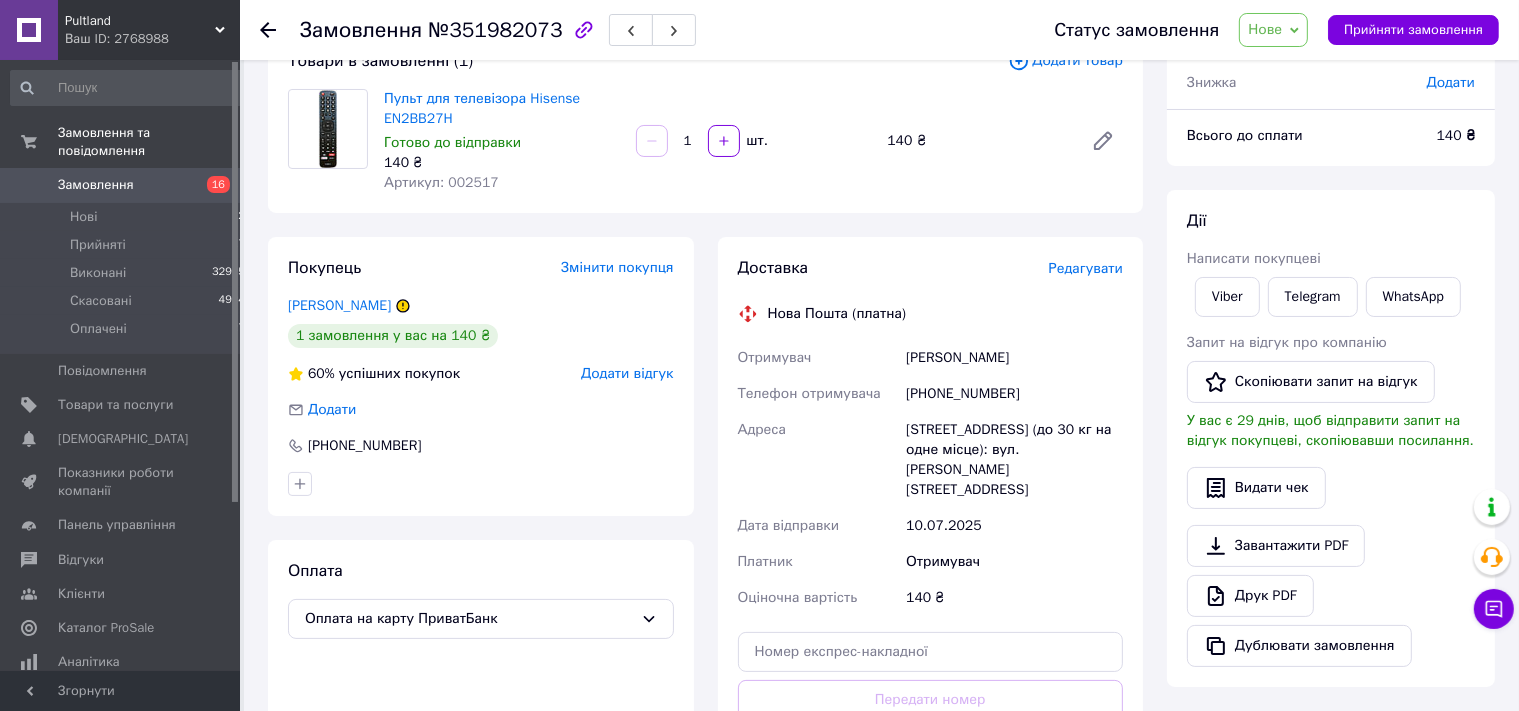 drag, startPoint x: 362, startPoint y: 306, endPoint x: 350, endPoint y: 362, distance: 57.271286 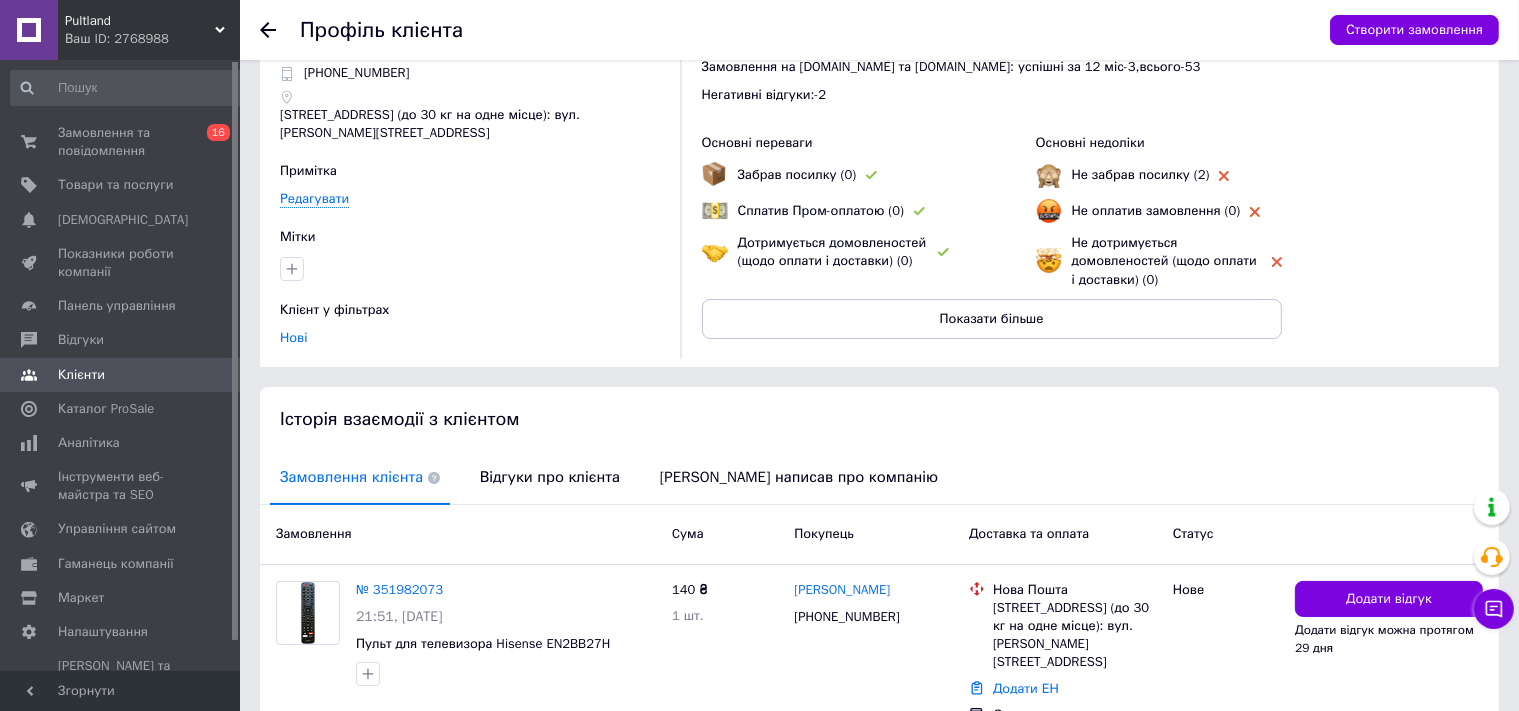 scroll, scrollTop: 105, scrollLeft: 0, axis: vertical 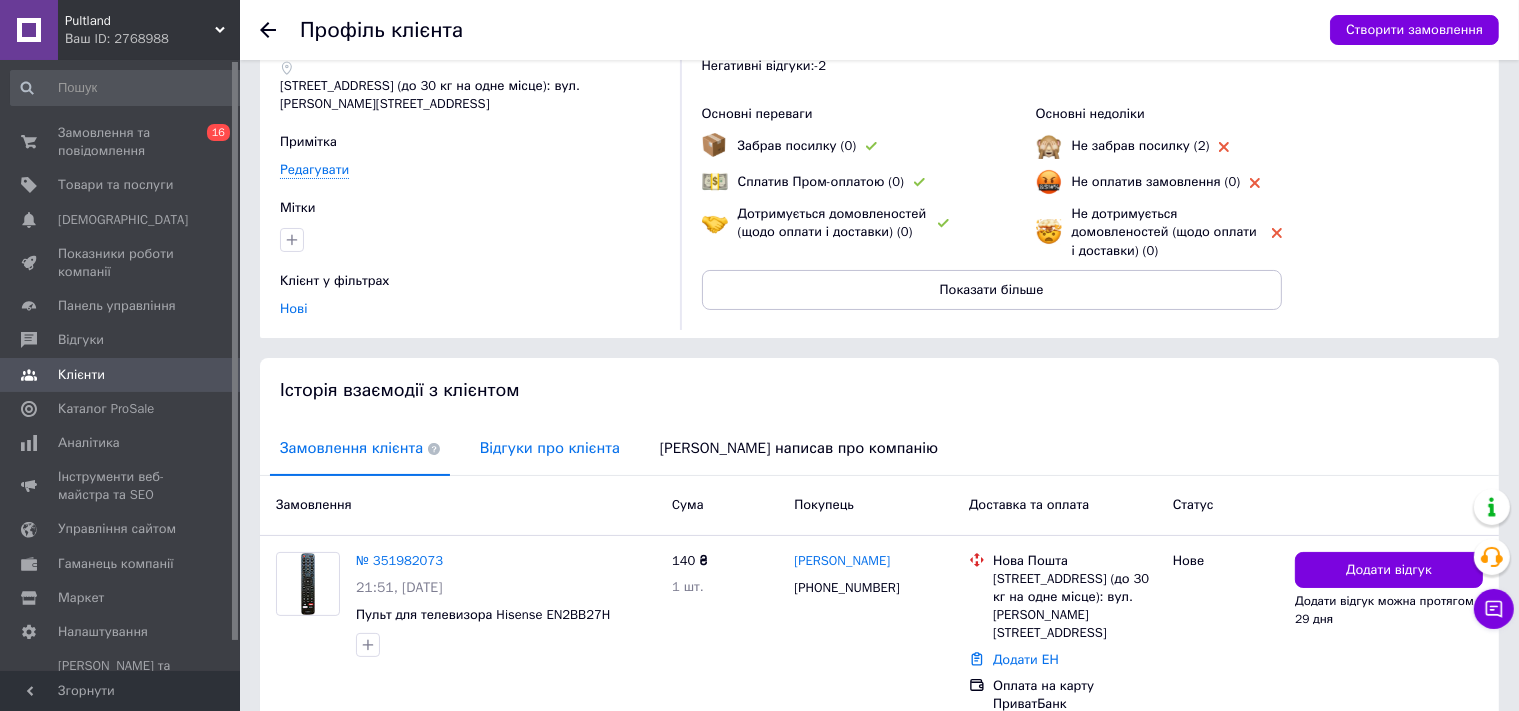 click on "Відгуки про клієнта" at bounding box center [550, 448] 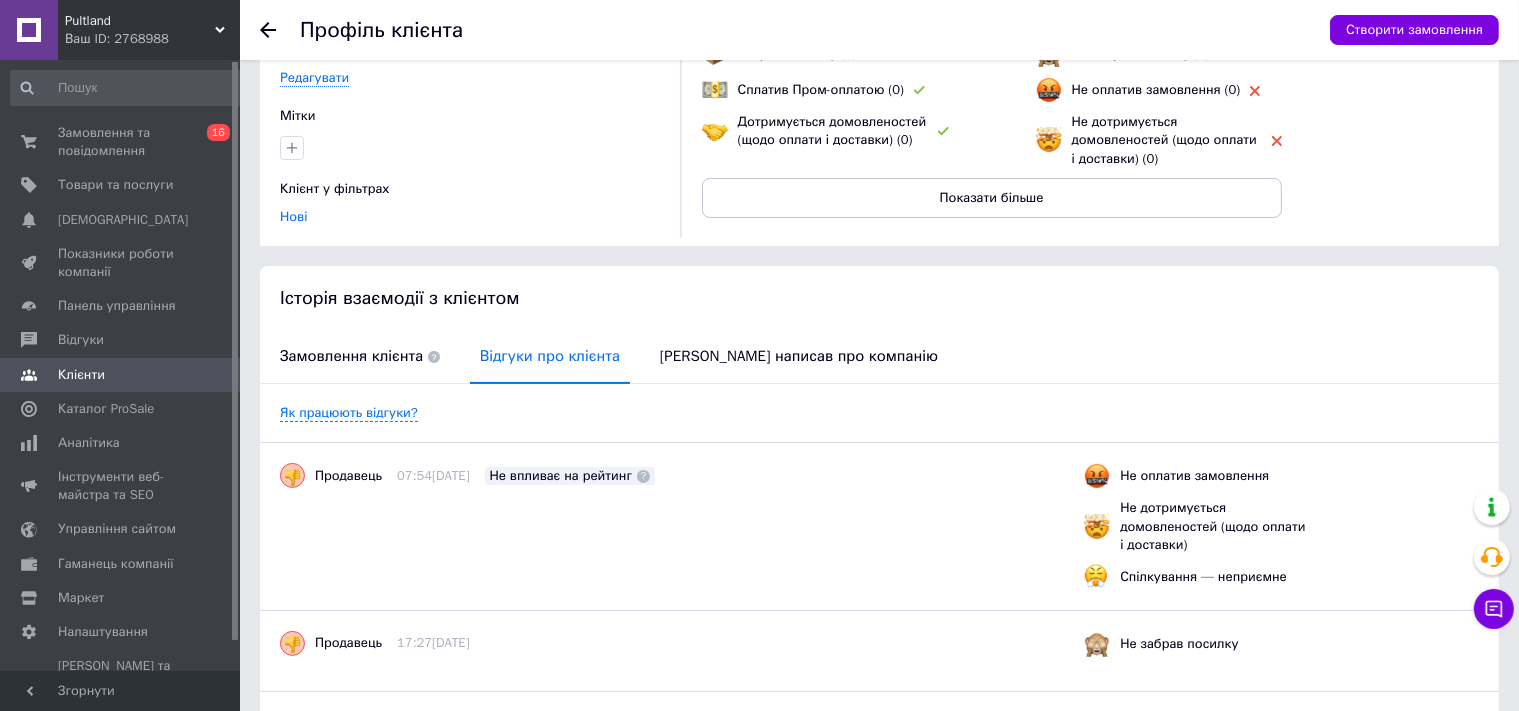 scroll, scrollTop: 0, scrollLeft: 0, axis: both 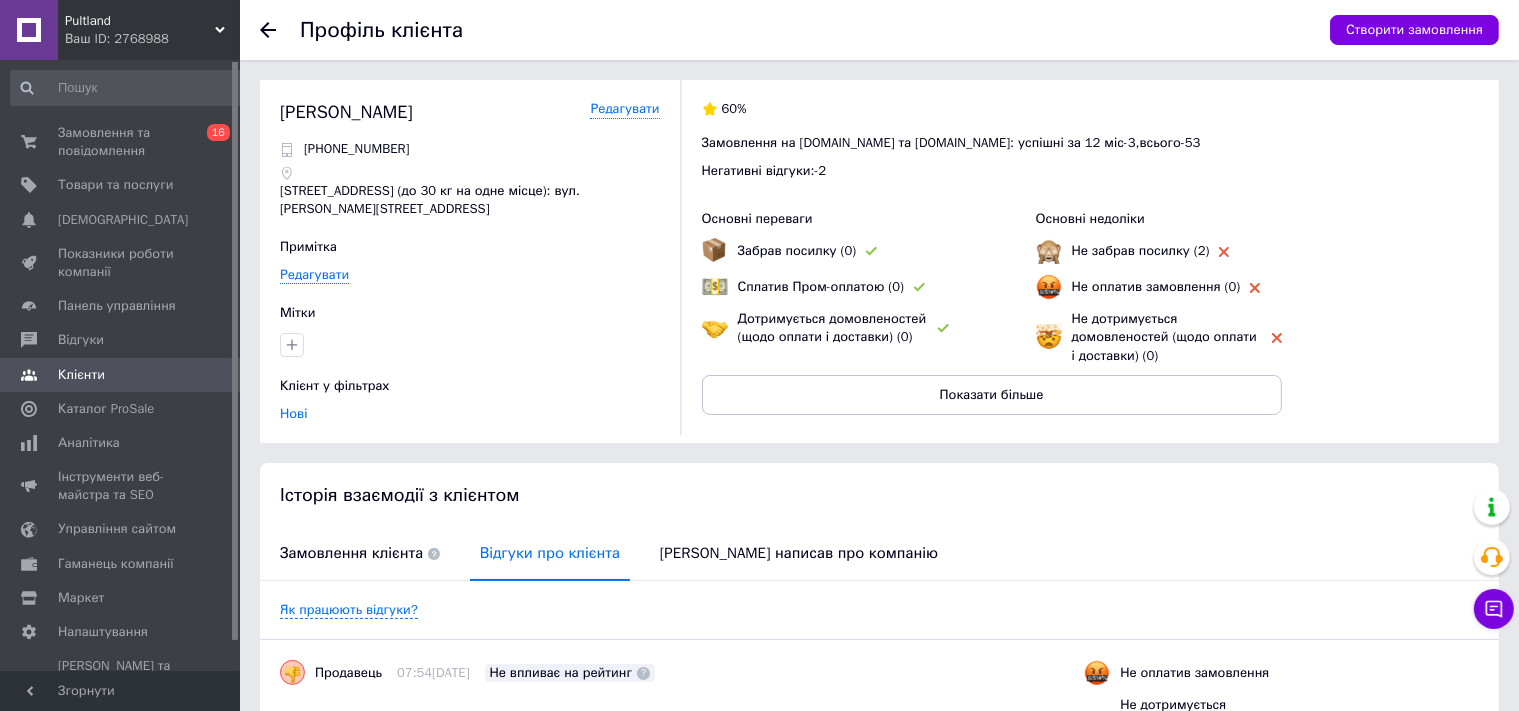 click at bounding box center (280, 30) 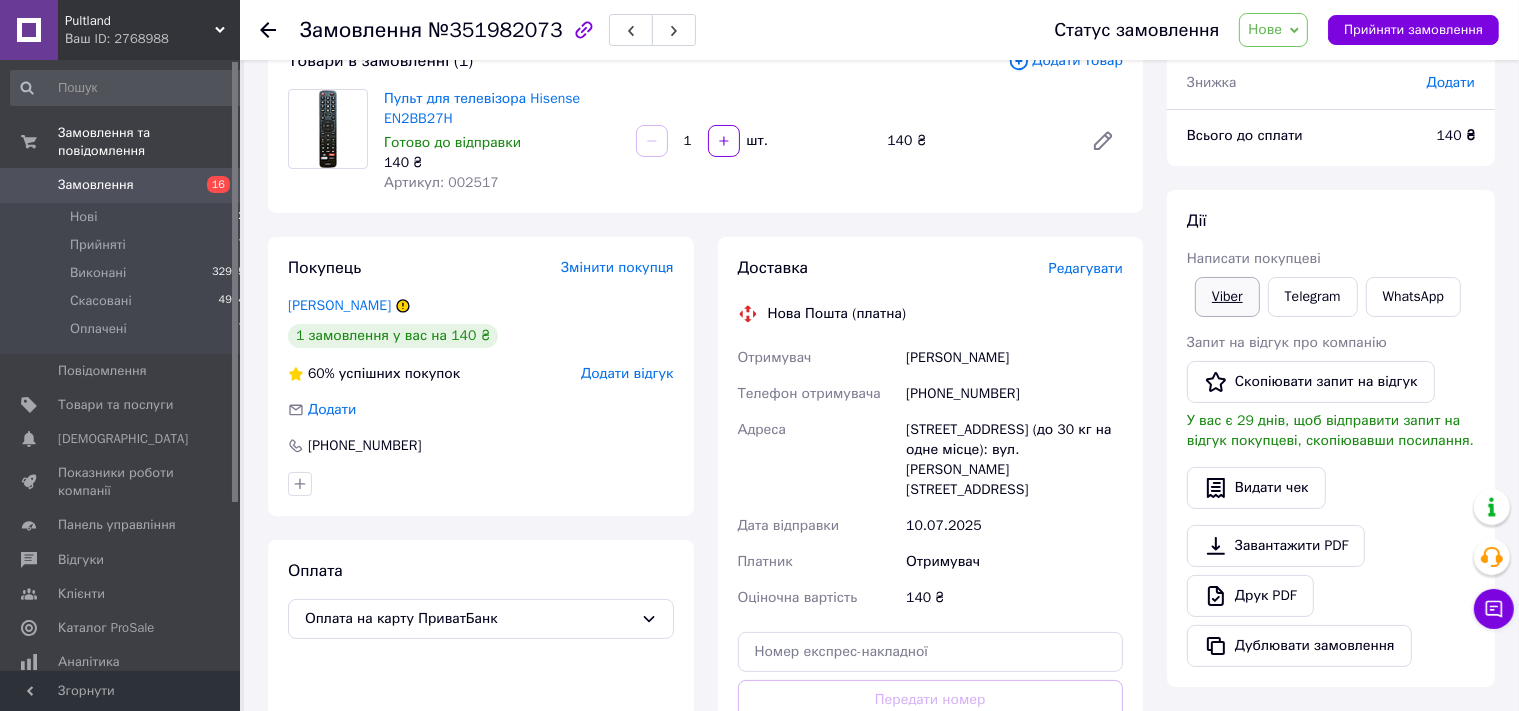 click on "Viber" at bounding box center [1227, 297] 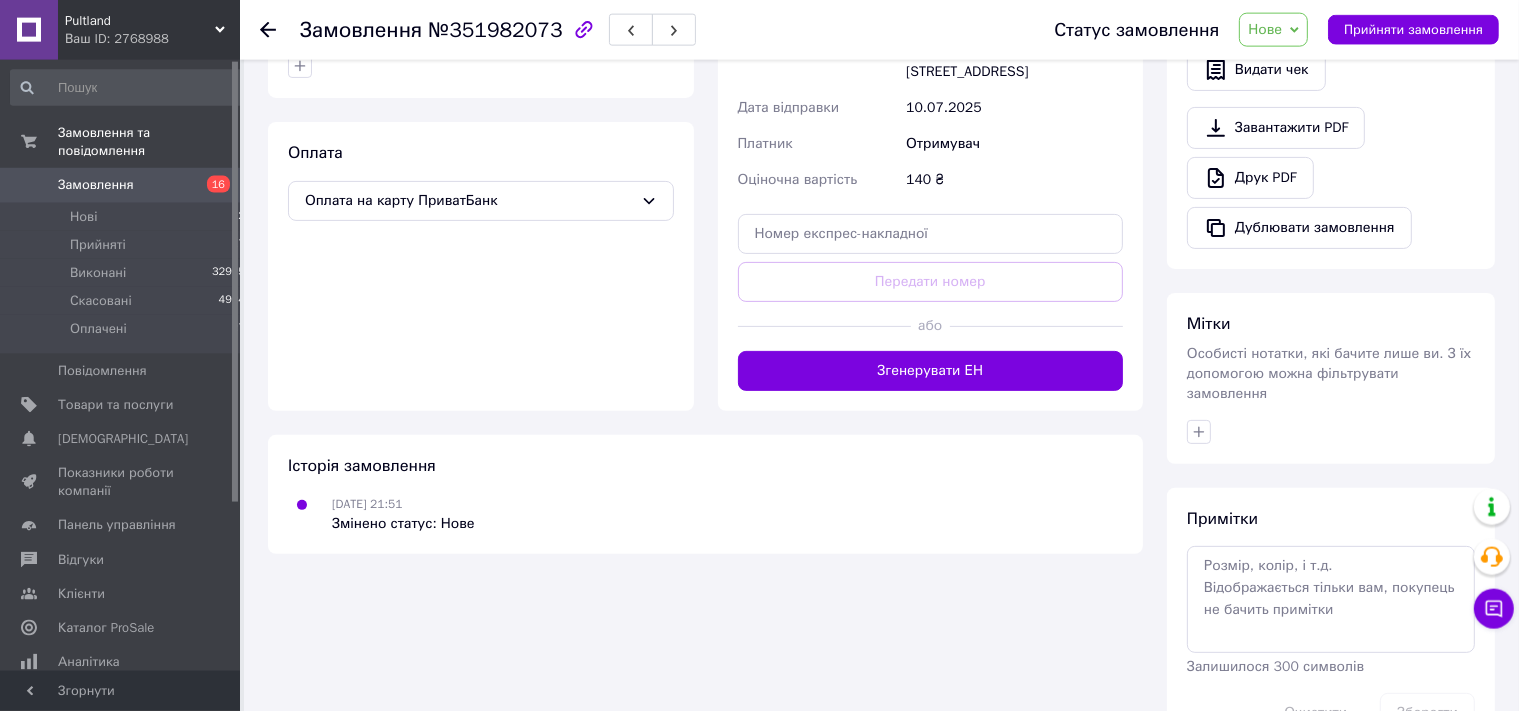 scroll, scrollTop: 564, scrollLeft: 0, axis: vertical 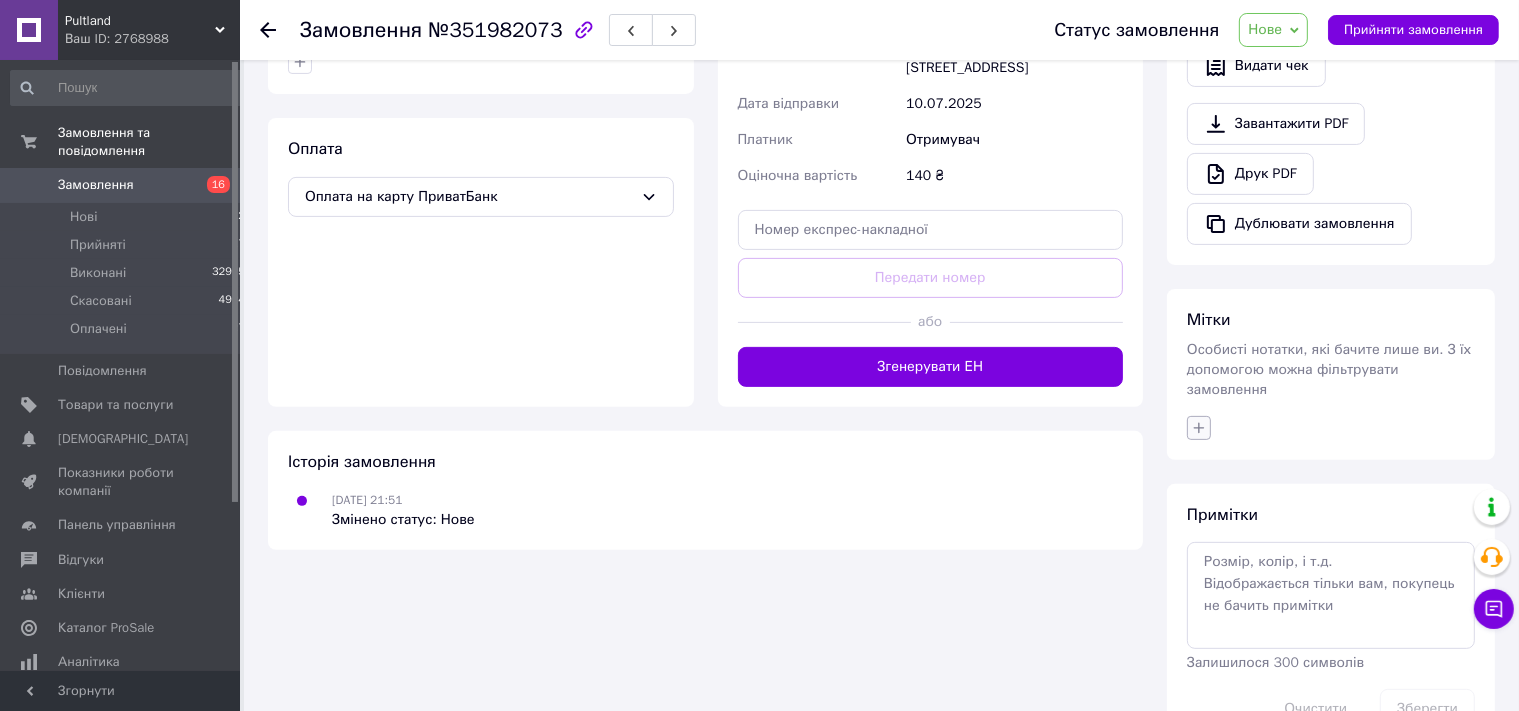 click 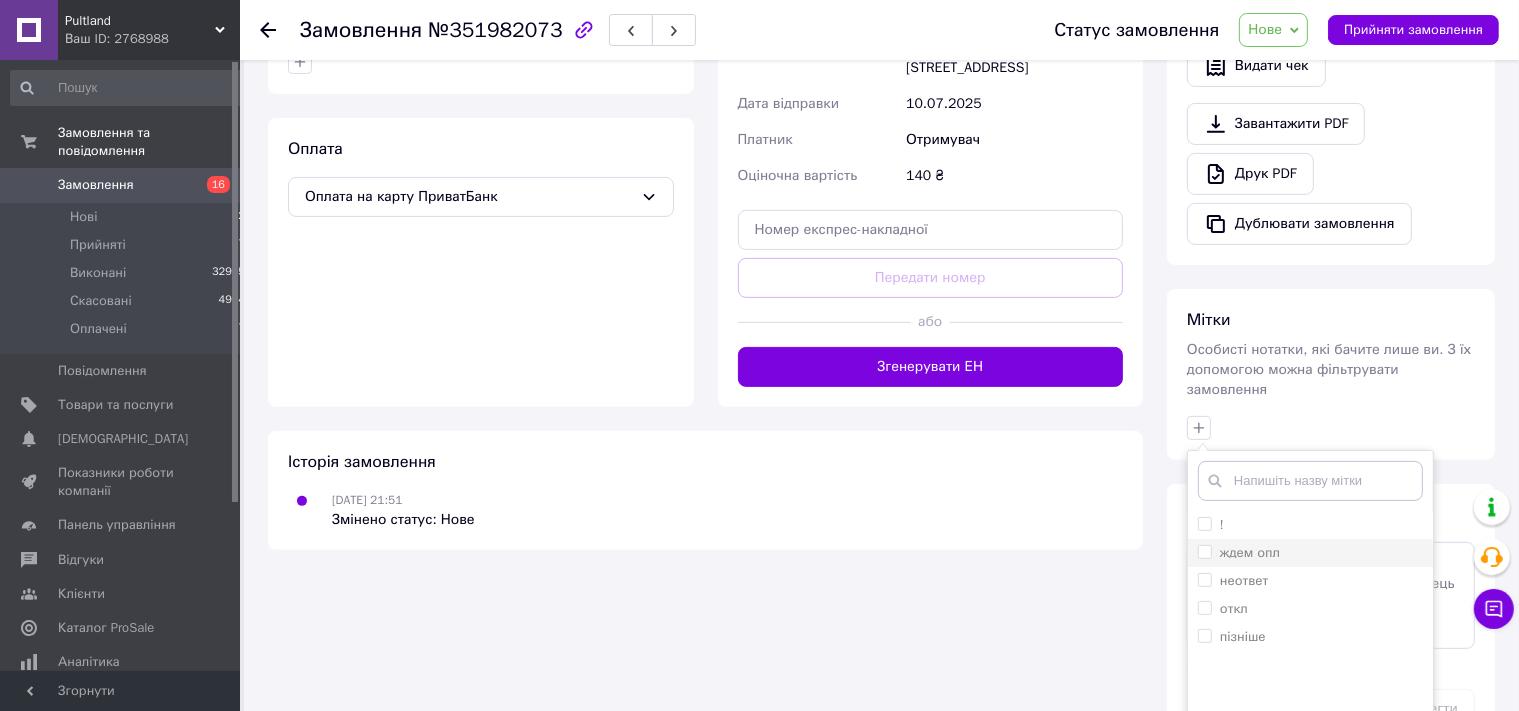 click on "ждем опл" at bounding box center (1250, 552) 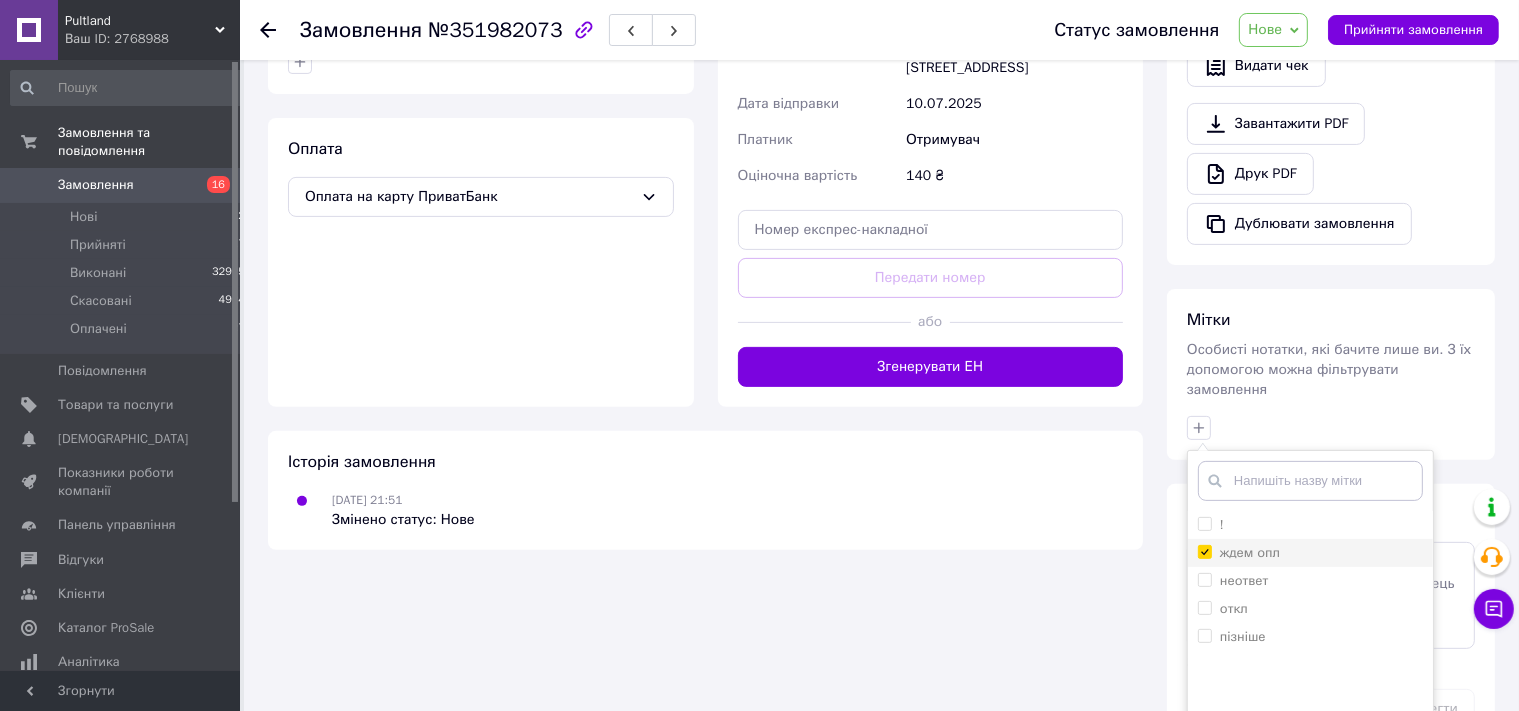 checkbox on "true" 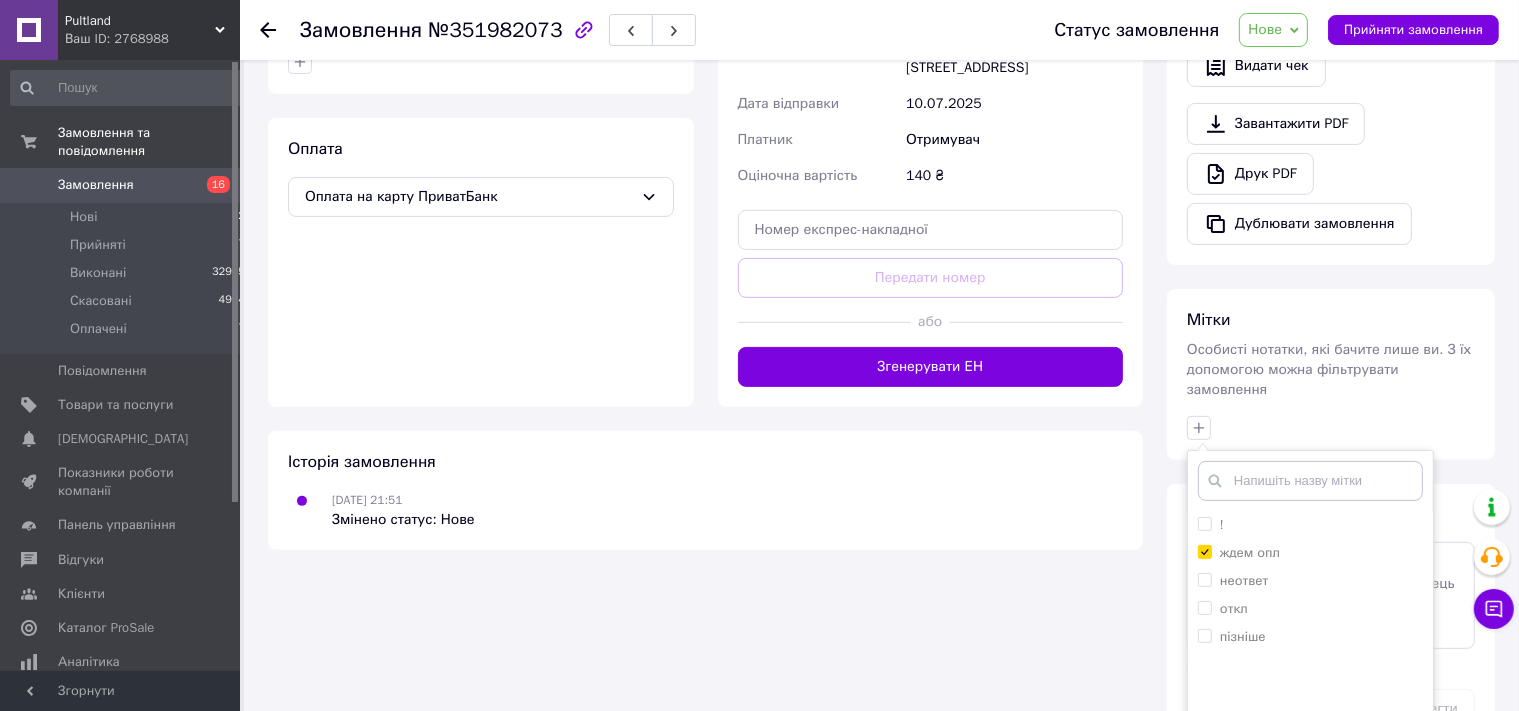 click on "Додати мітку" at bounding box center [1310, 747] 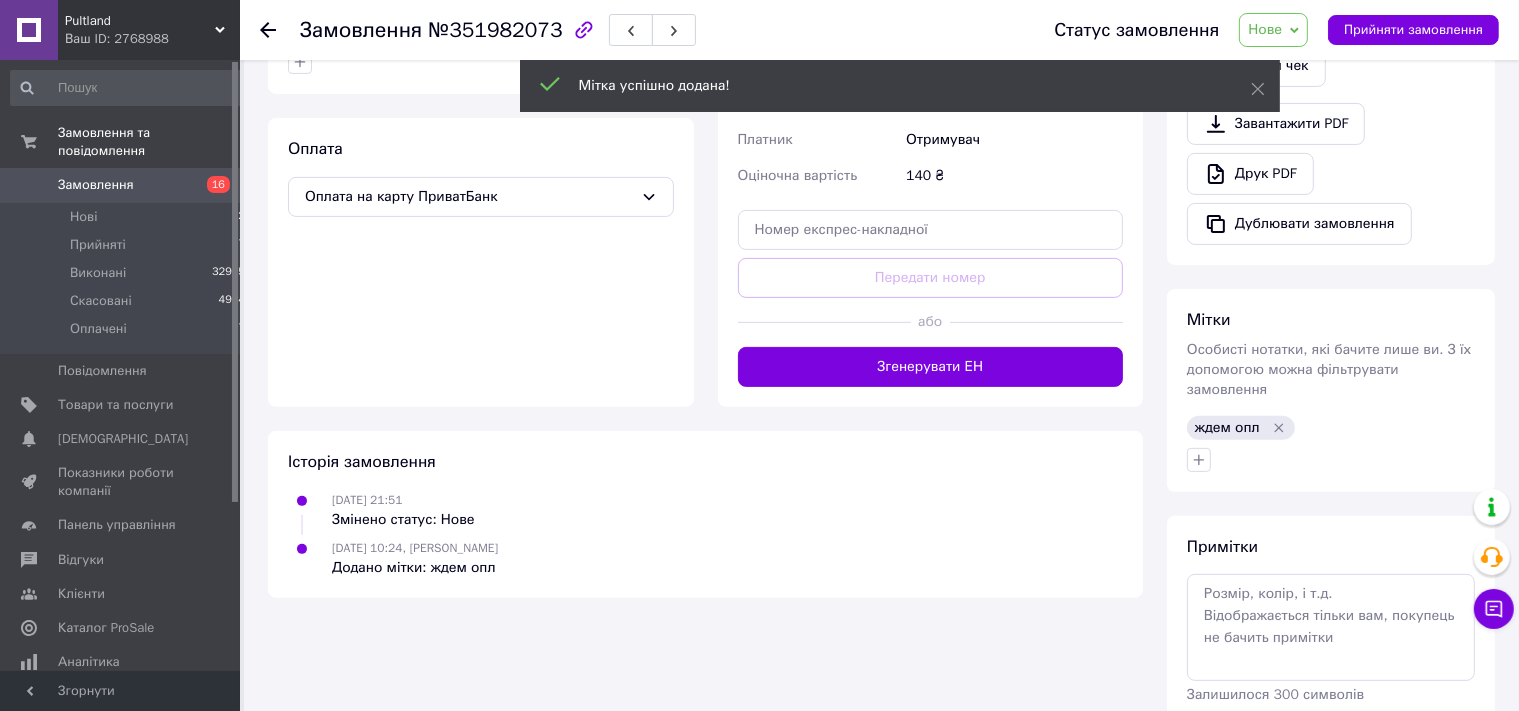 click 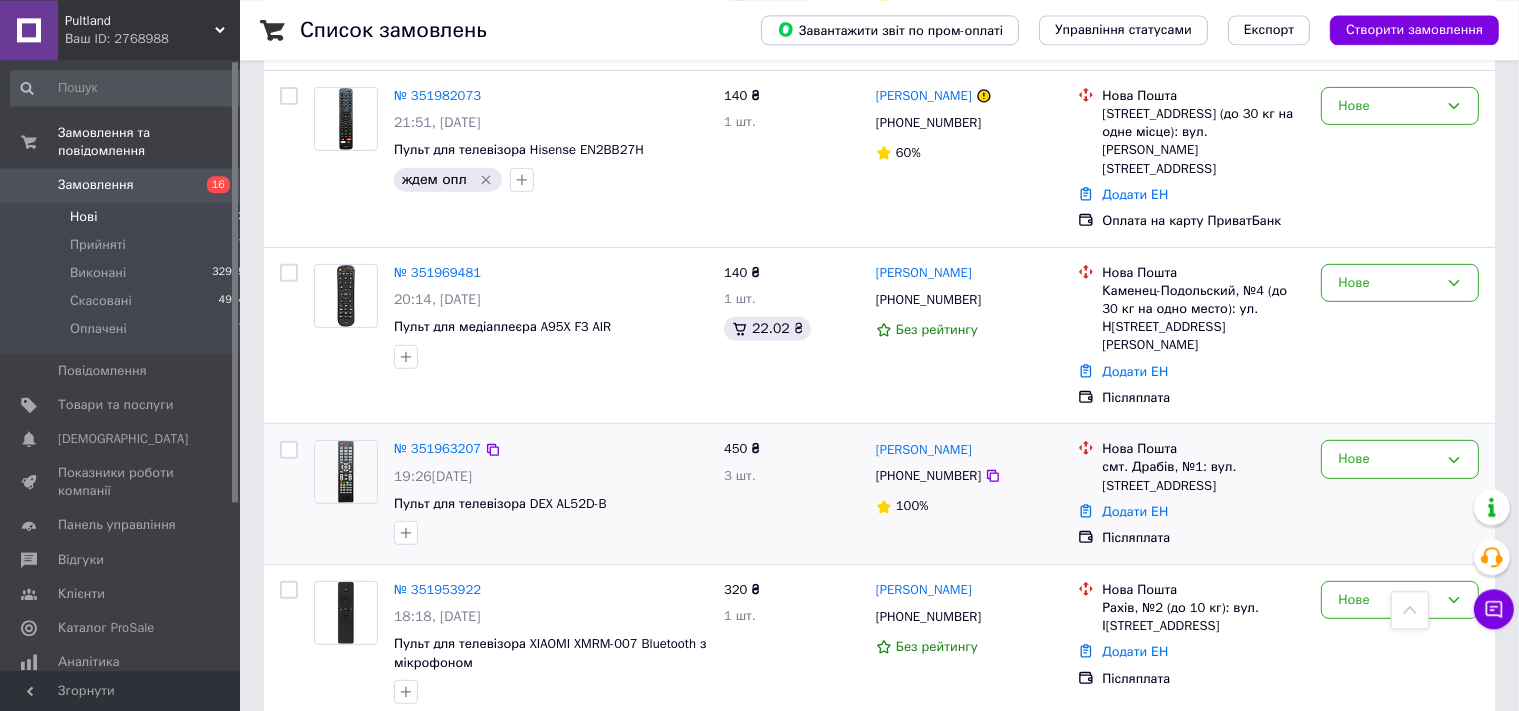 scroll, scrollTop: 844, scrollLeft: 0, axis: vertical 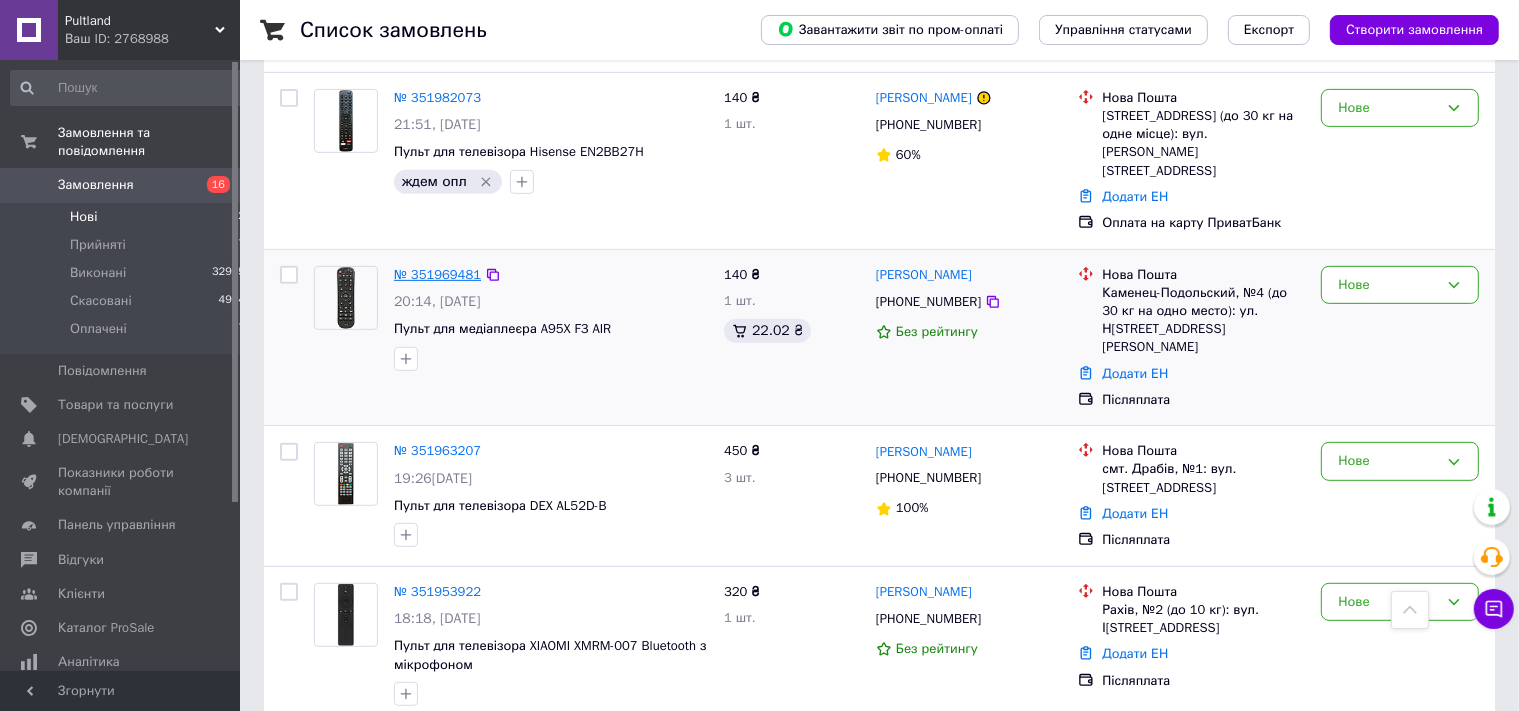 click on "№ 351969481" at bounding box center (437, 274) 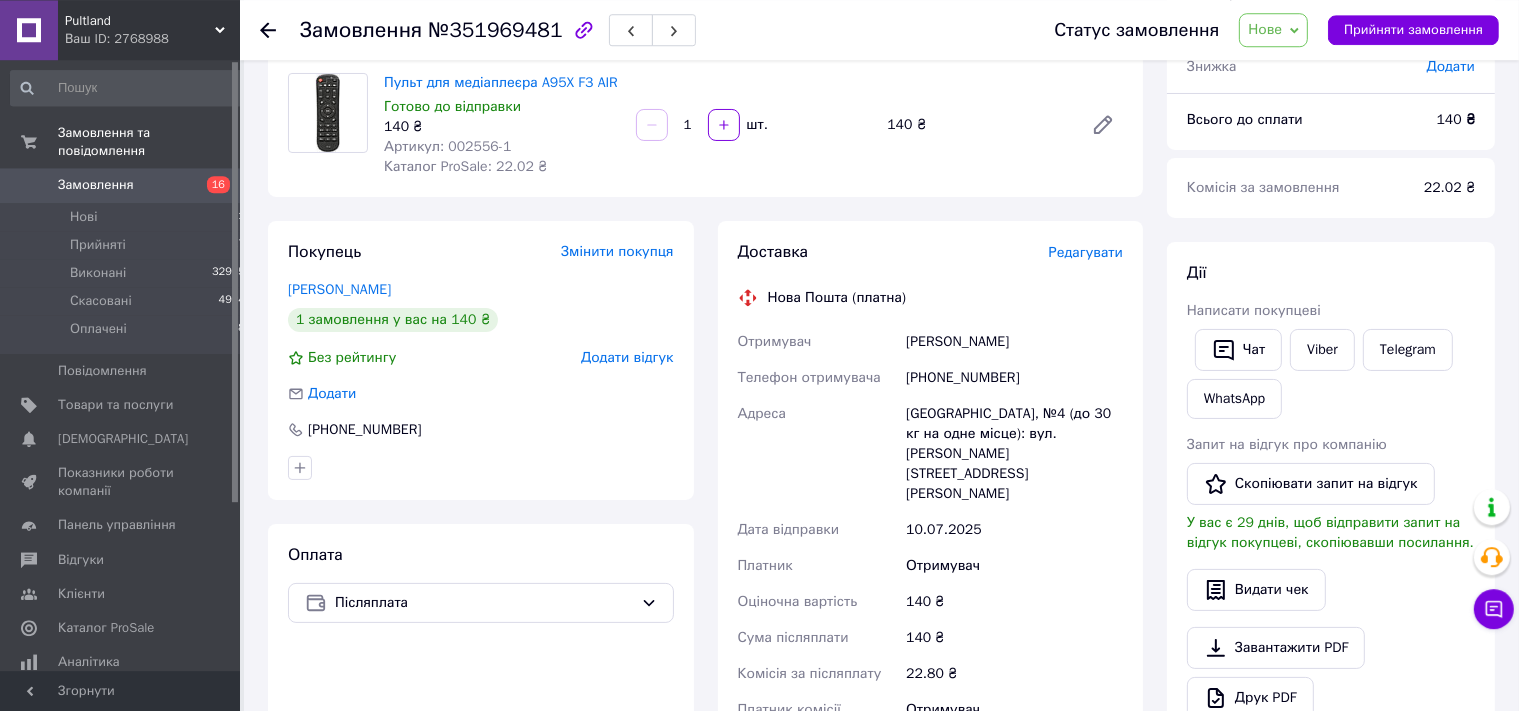 scroll, scrollTop: 211, scrollLeft: 0, axis: vertical 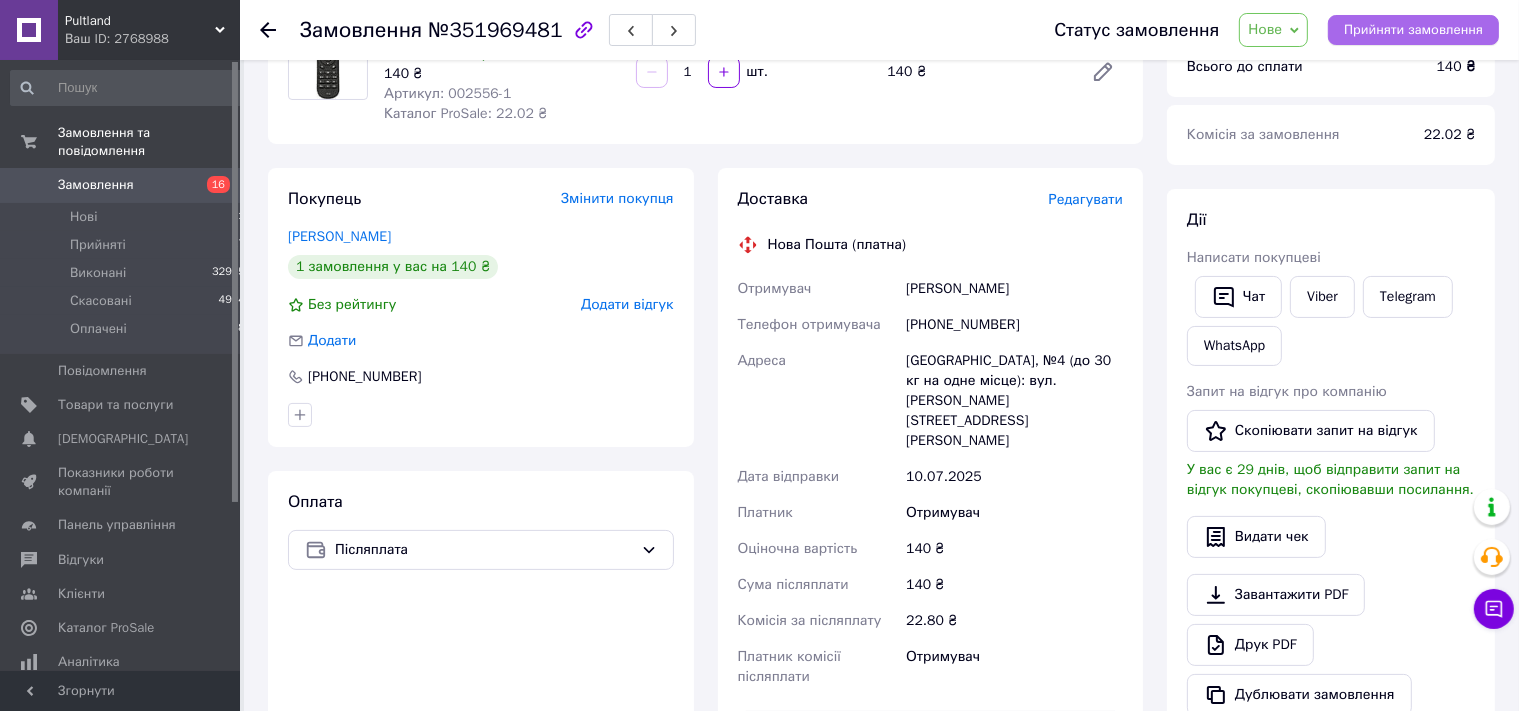 click on "Прийняти замовлення" at bounding box center (1413, 30) 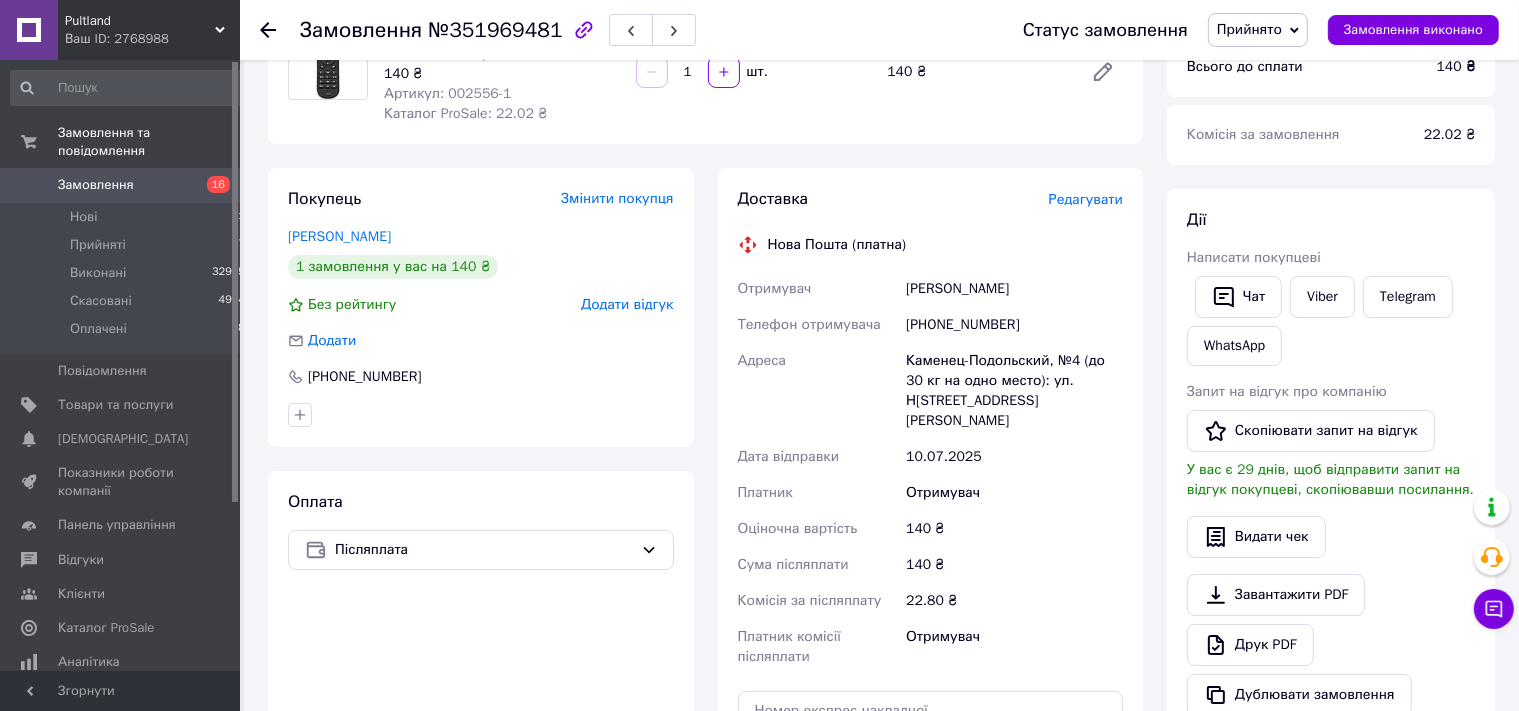 click 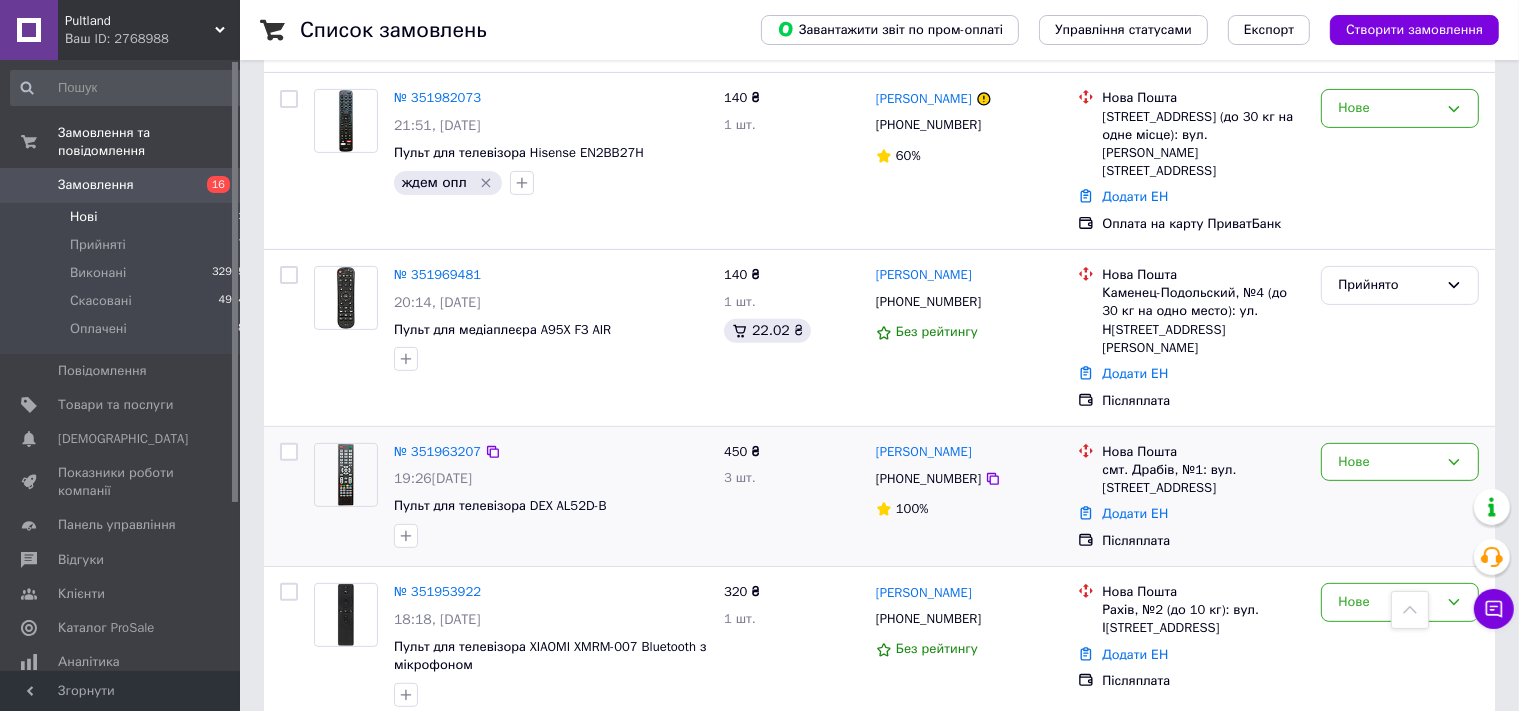 scroll, scrollTop: 739, scrollLeft: 0, axis: vertical 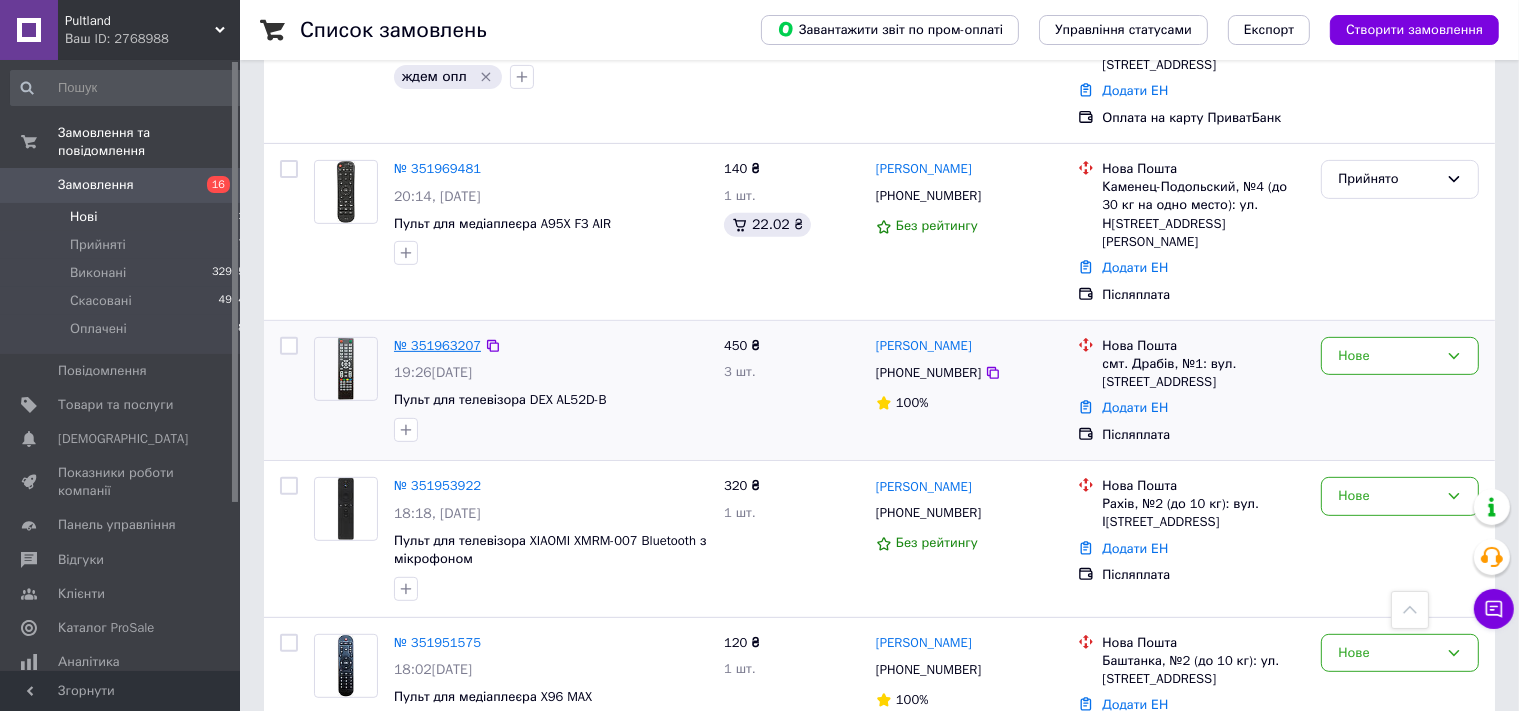 click on "№ 351963207" at bounding box center [437, 345] 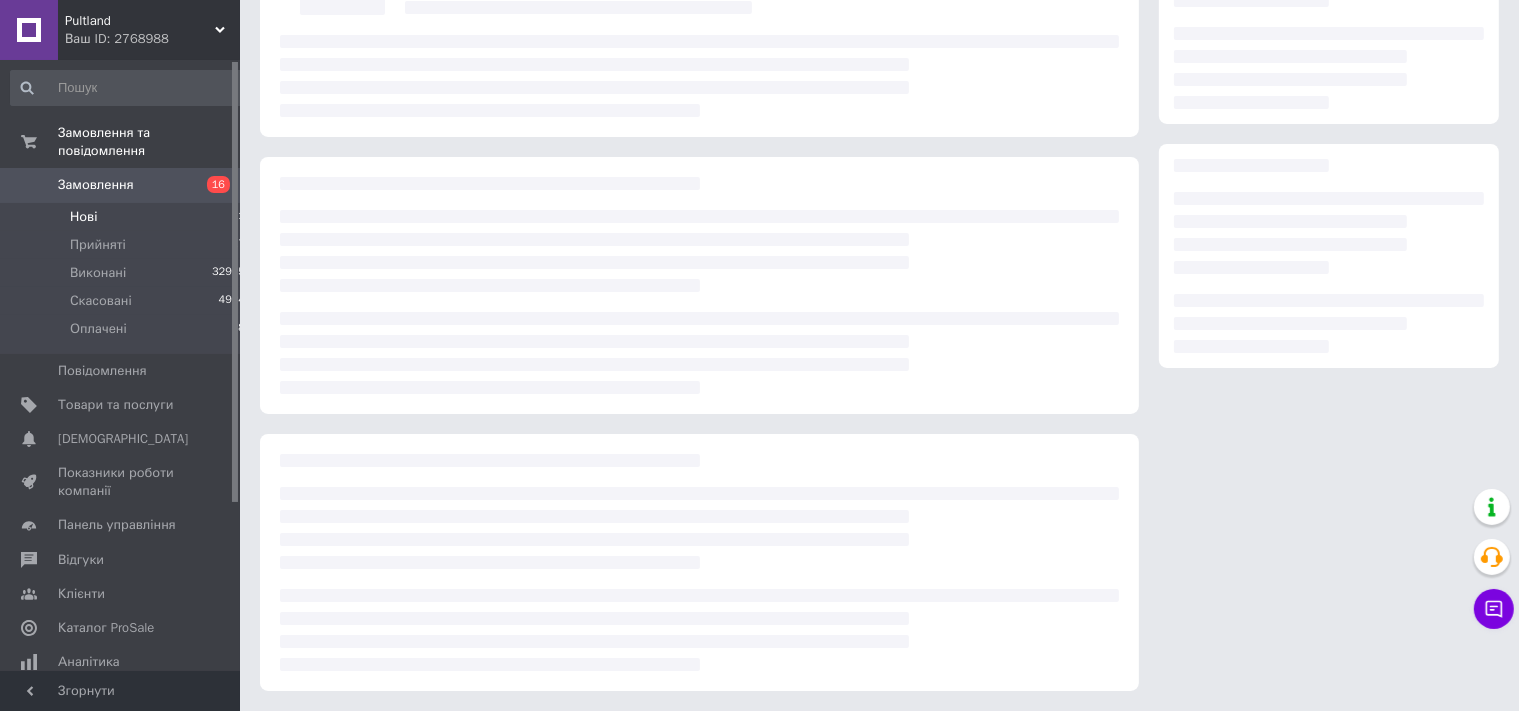 scroll, scrollTop: 122, scrollLeft: 0, axis: vertical 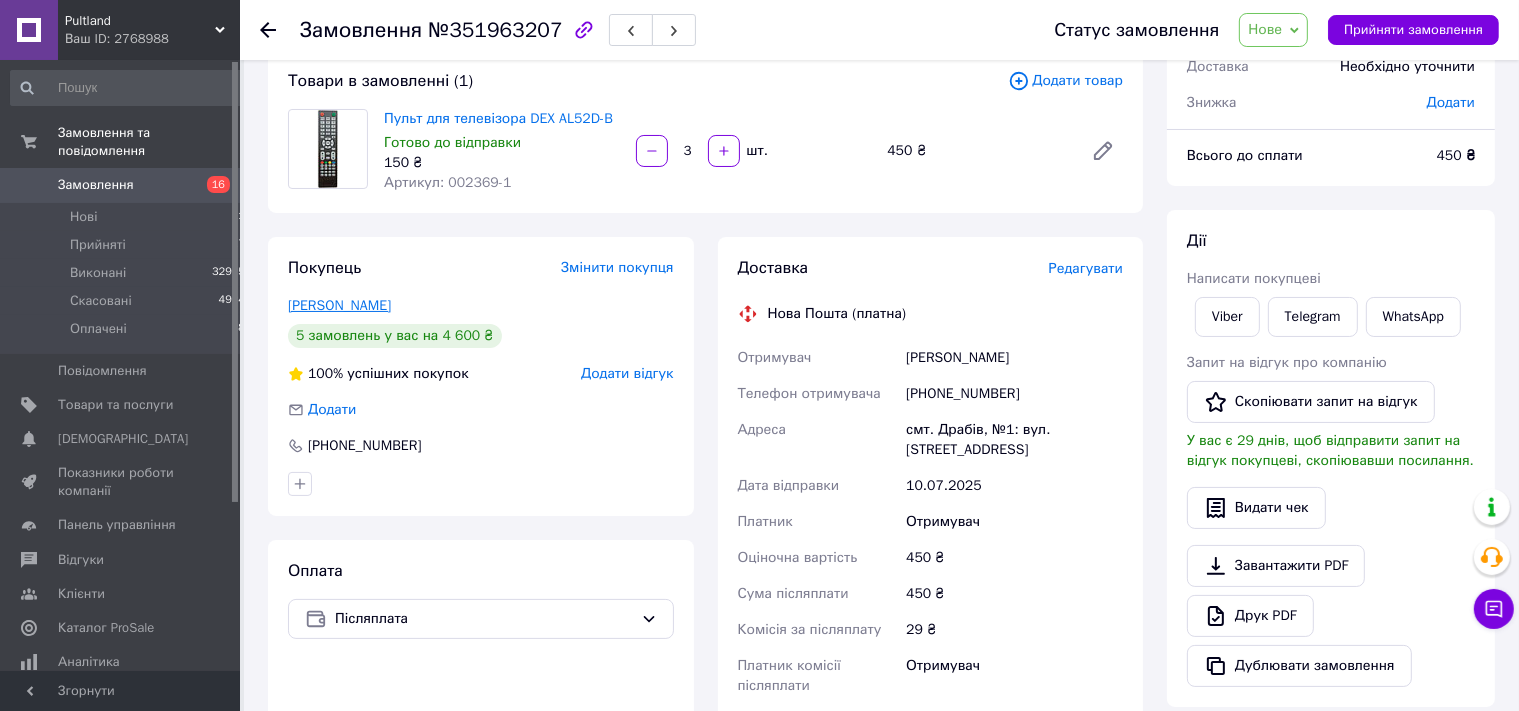 click on "ващенко анатолий" at bounding box center [339, 305] 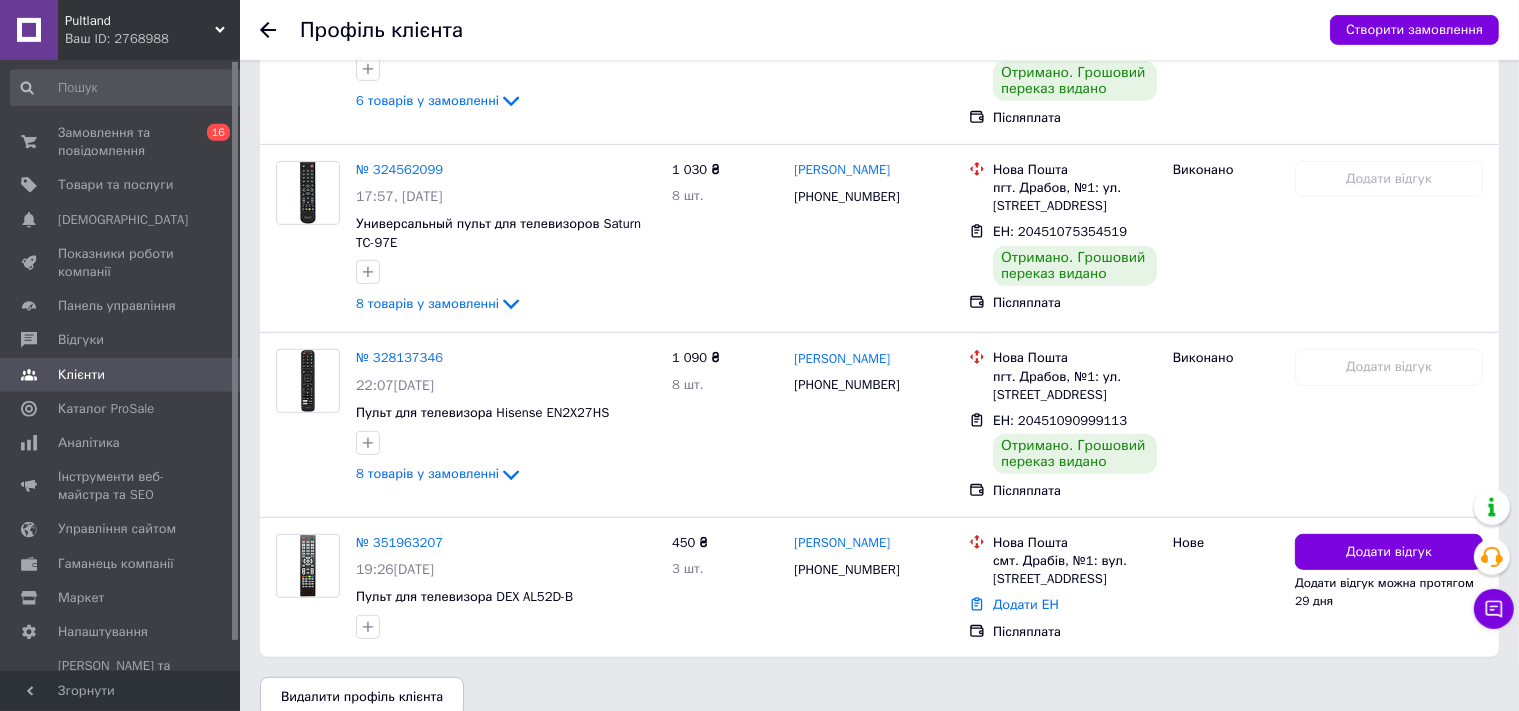 scroll, scrollTop: 885, scrollLeft: 0, axis: vertical 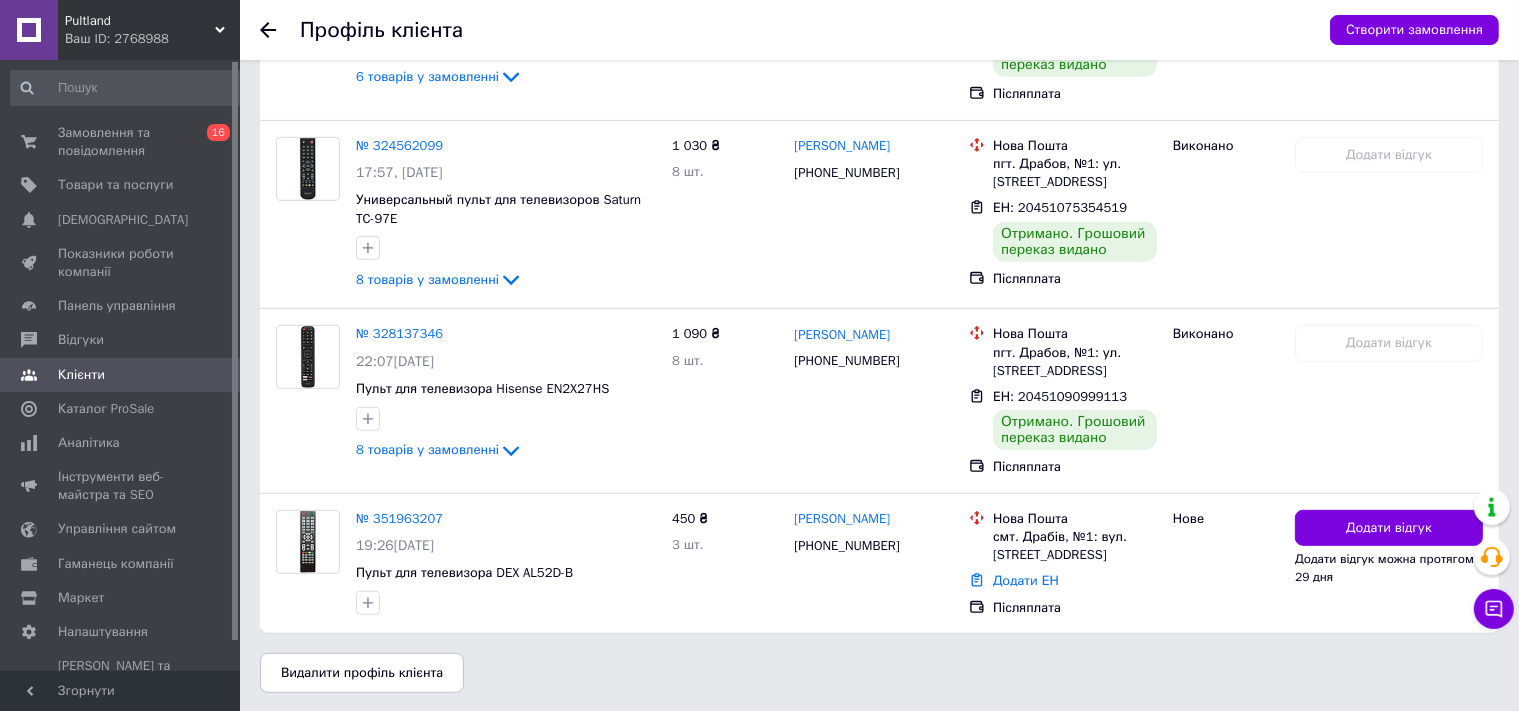 click 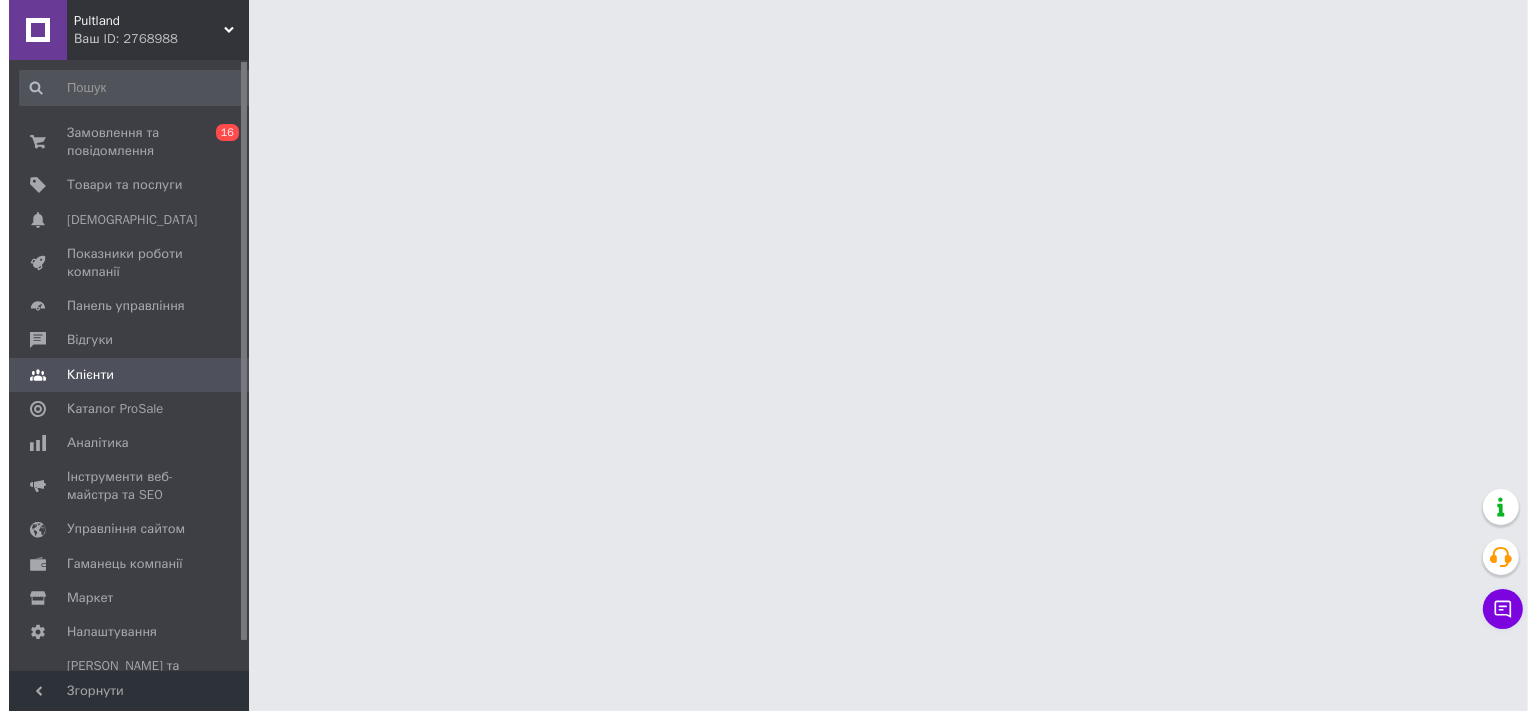 scroll, scrollTop: 122, scrollLeft: 0, axis: vertical 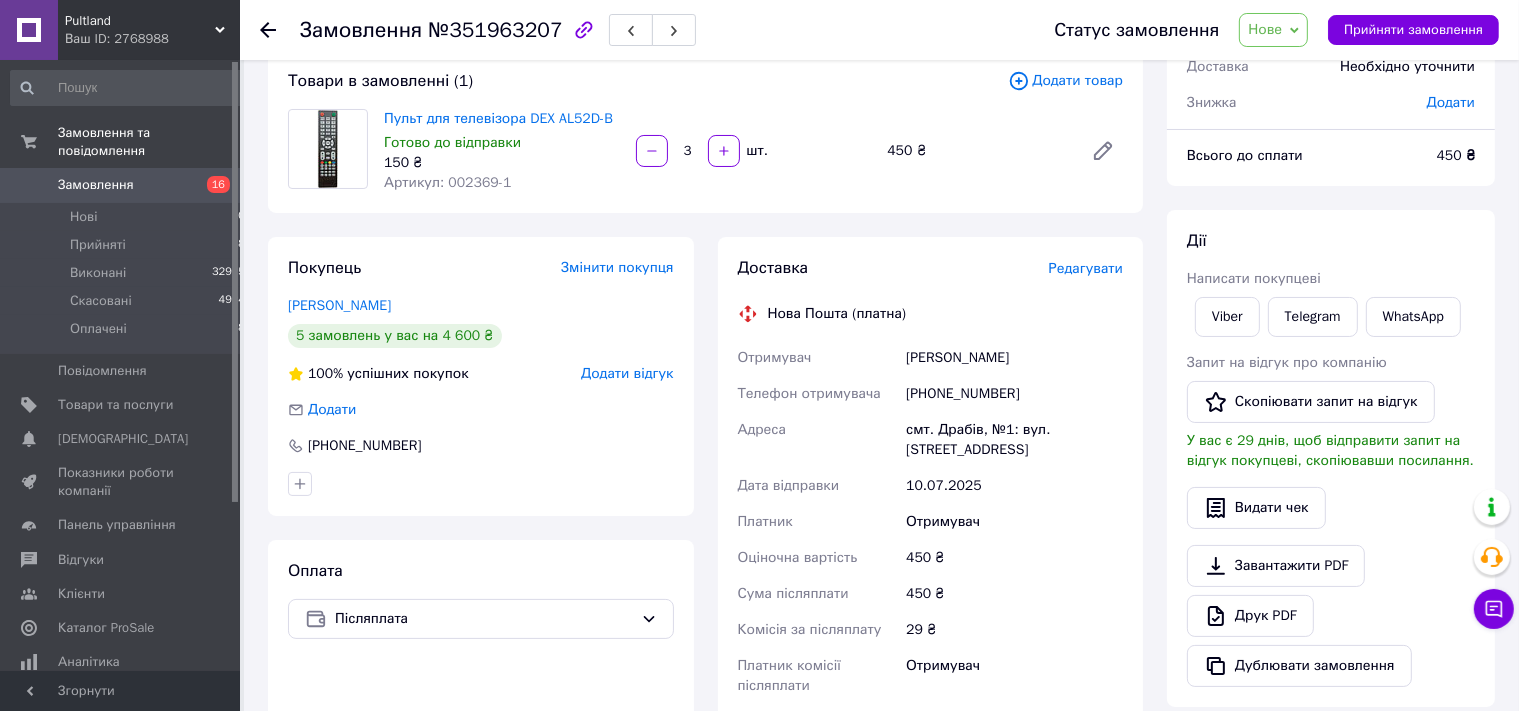 click on "Редагувати" at bounding box center [1086, 268] 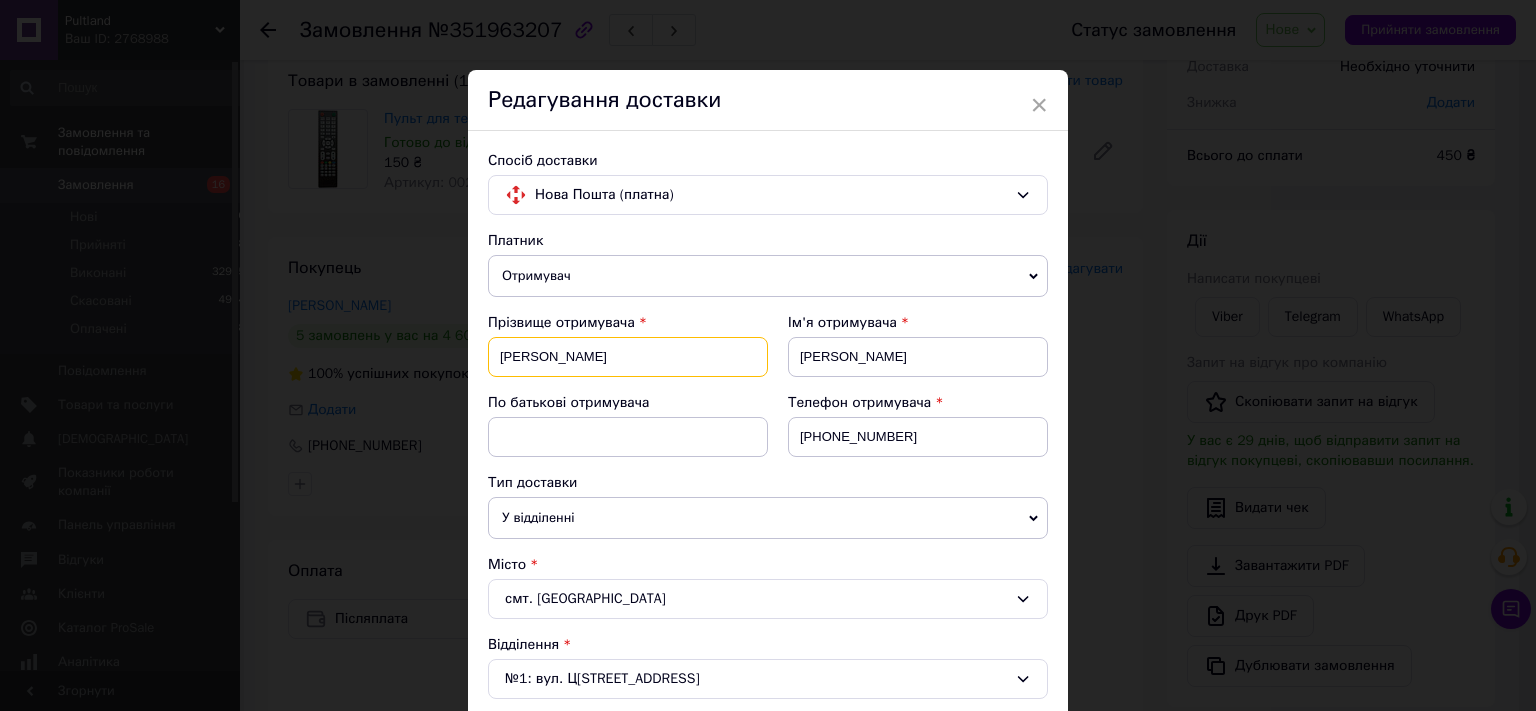 click on "ващенко" at bounding box center [628, 357] 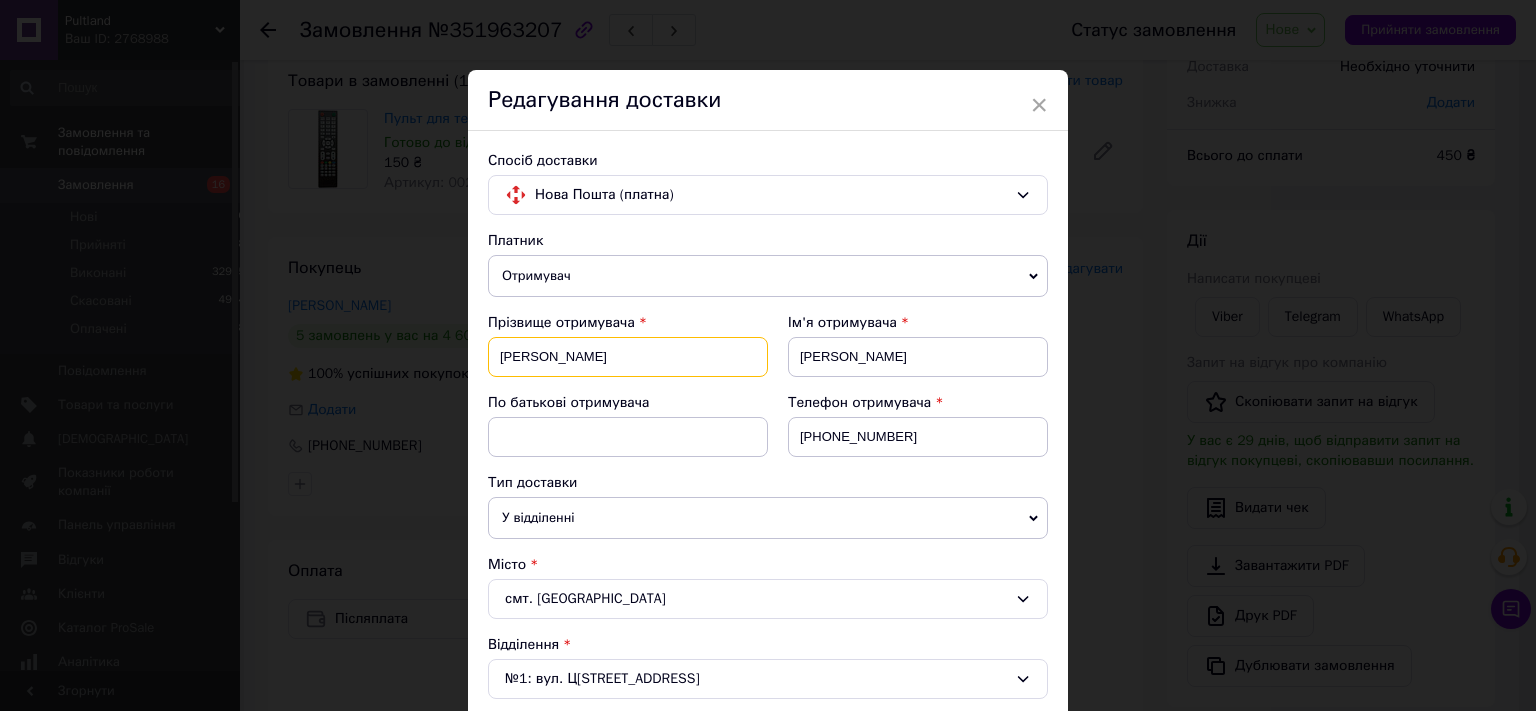 type on "Ващенко" 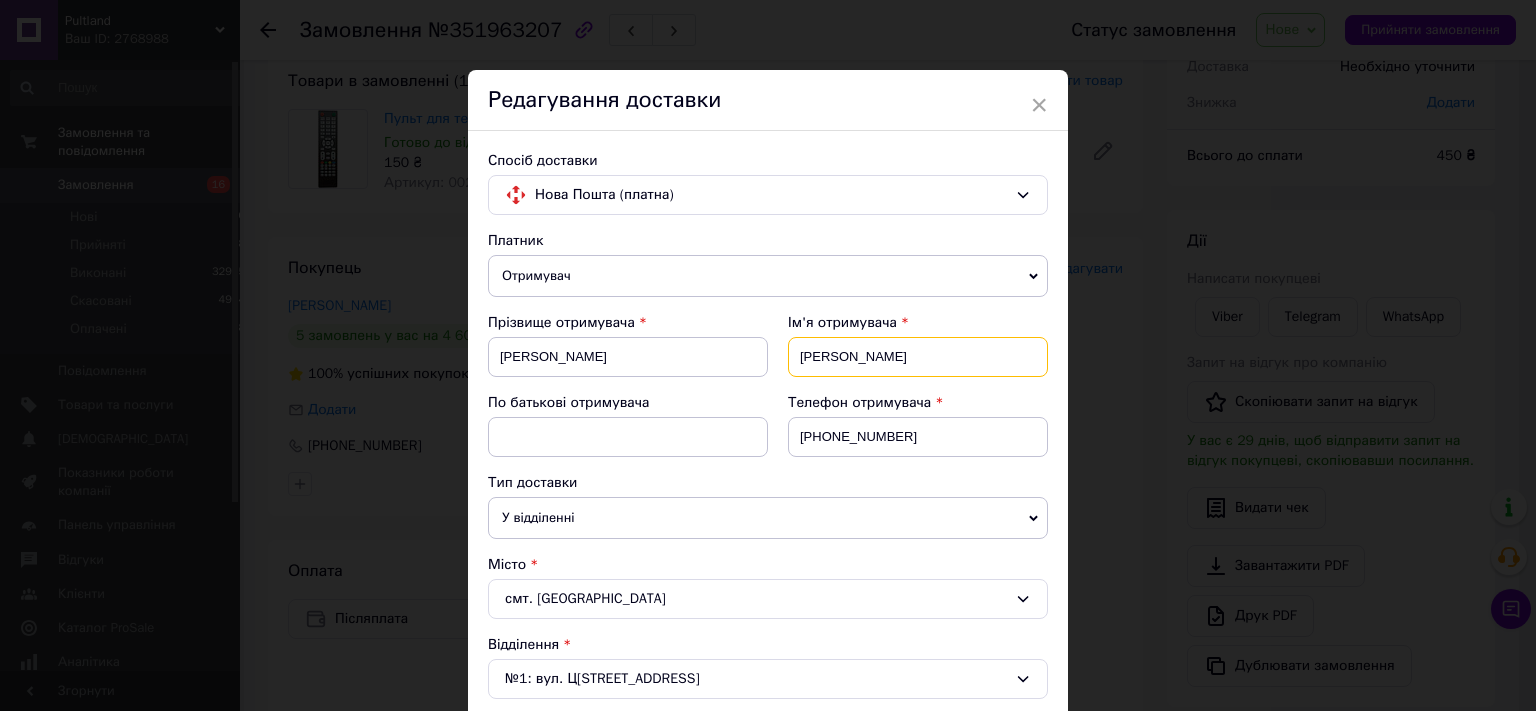 drag, startPoint x: 801, startPoint y: 355, endPoint x: 789, endPoint y: 354, distance: 12.0415945 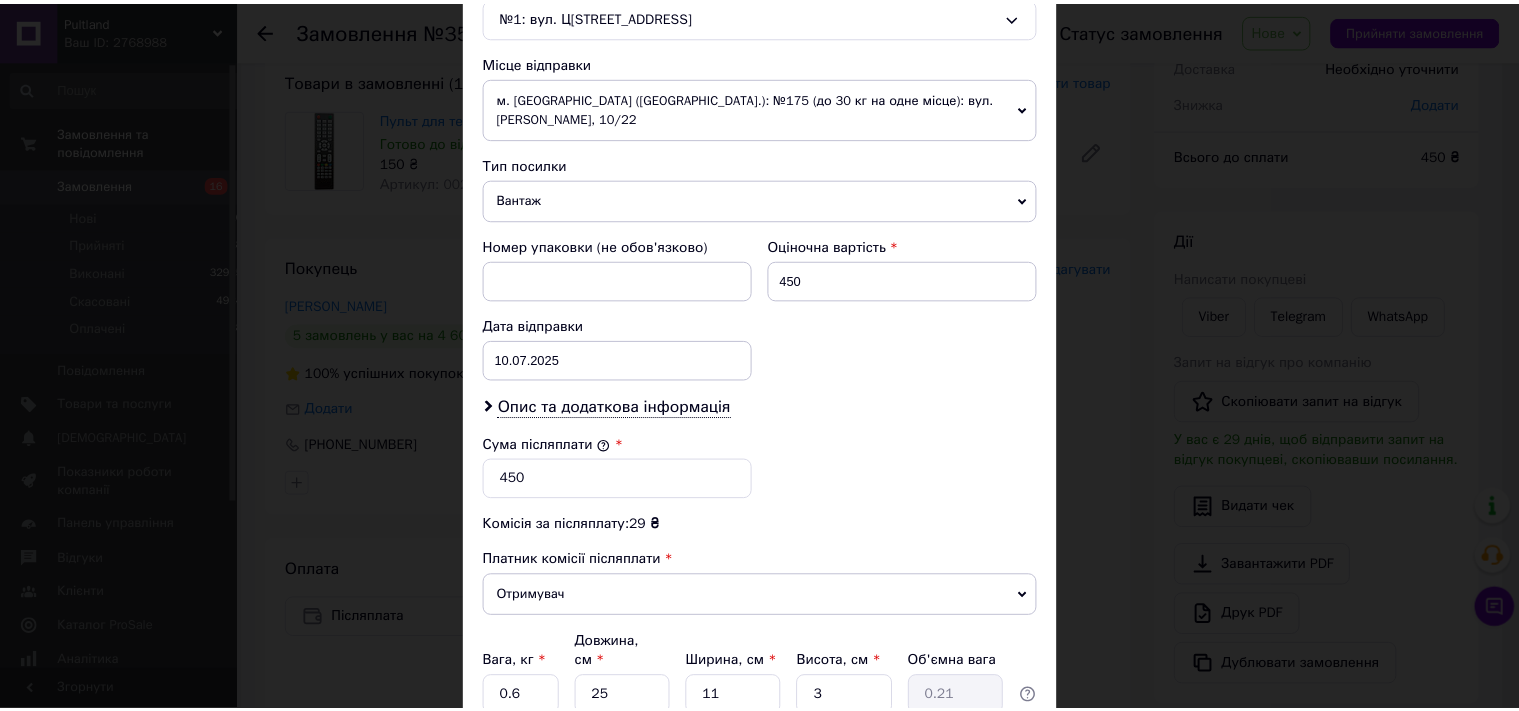 scroll, scrollTop: 809, scrollLeft: 0, axis: vertical 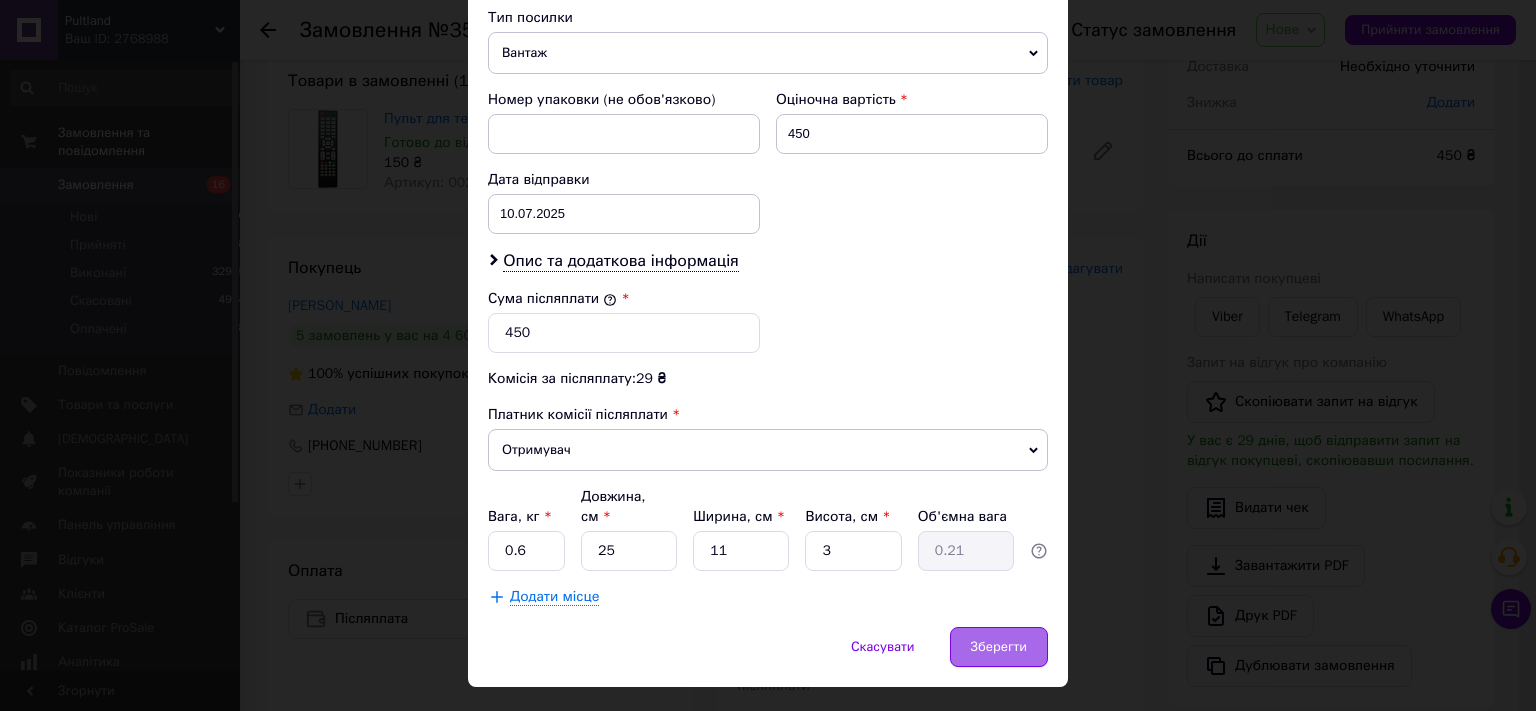 type on "Анатолий" 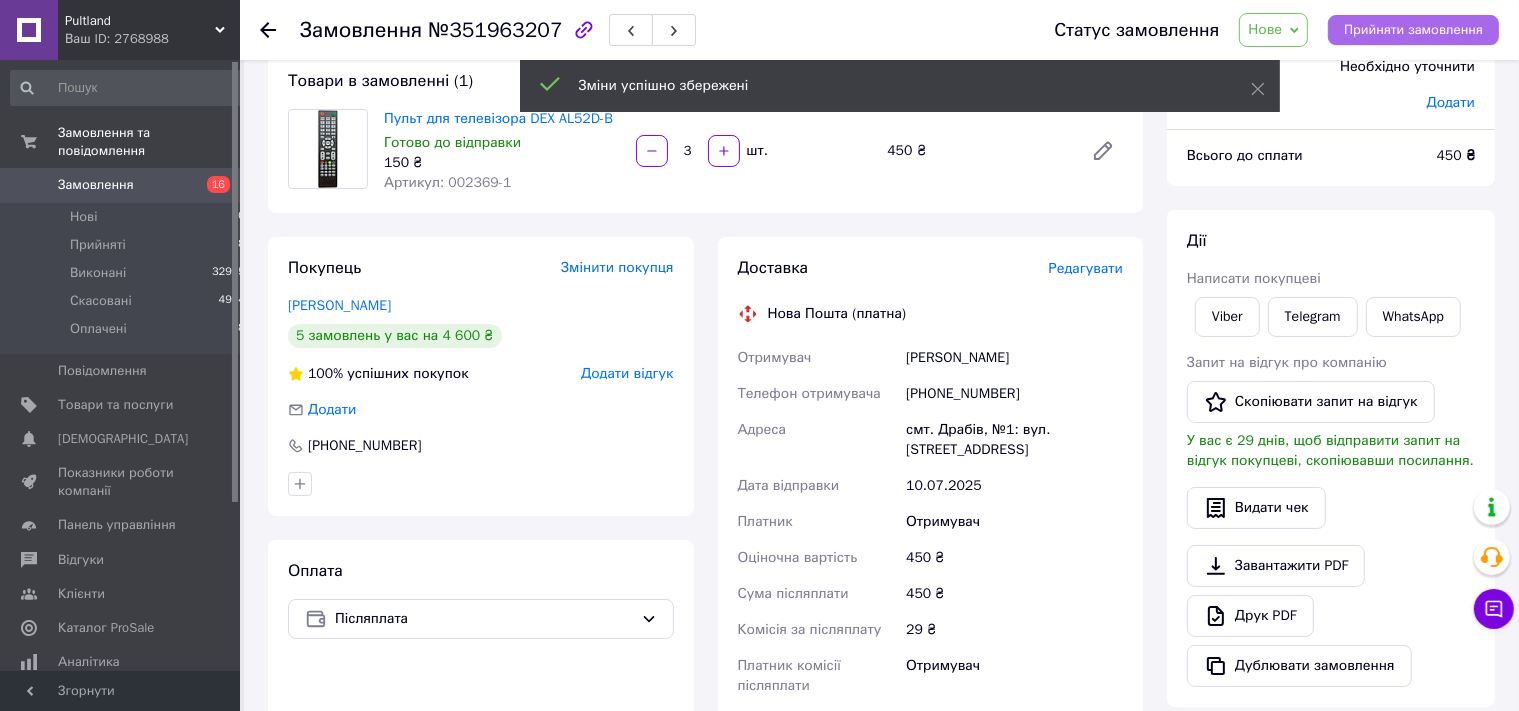 click on "Прийняти замовлення" at bounding box center (1413, 30) 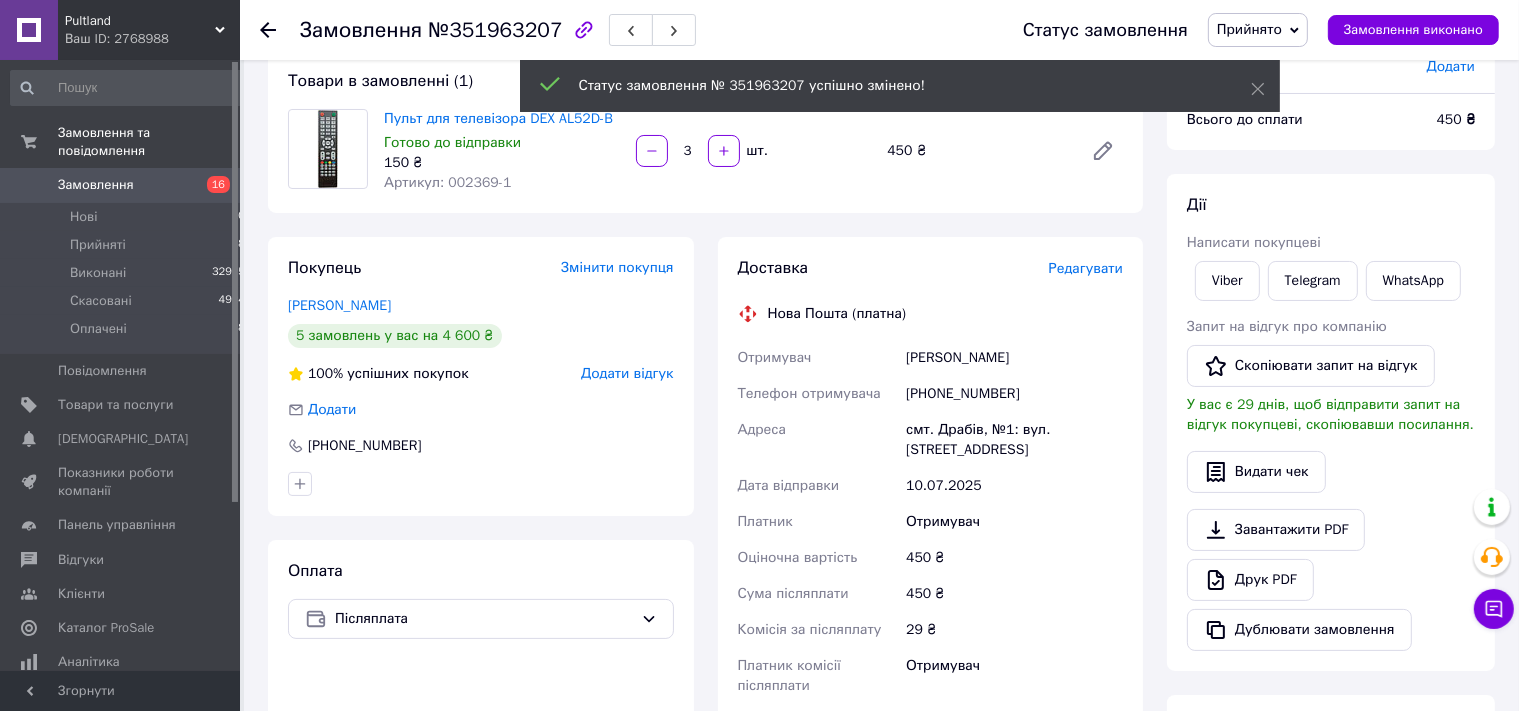 scroll, scrollTop: 0, scrollLeft: 0, axis: both 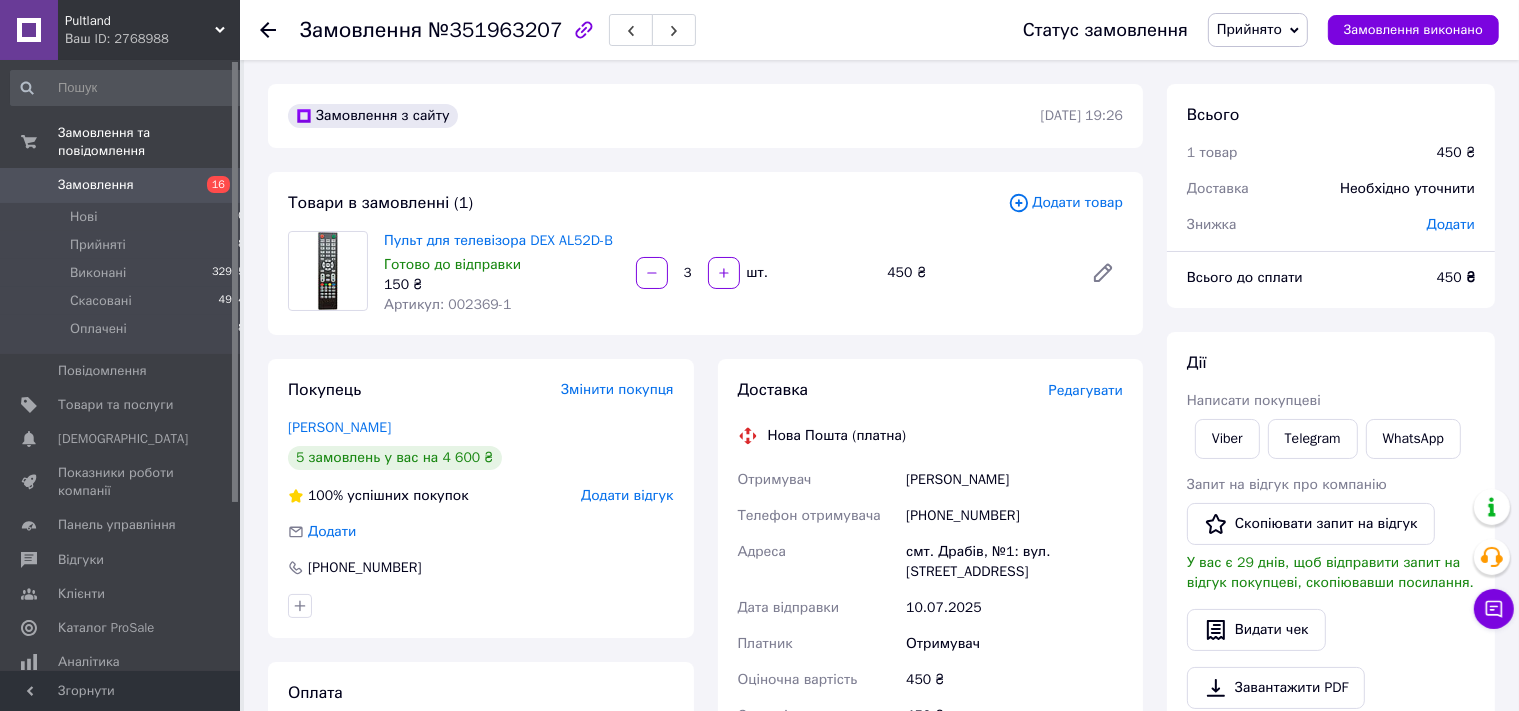 click 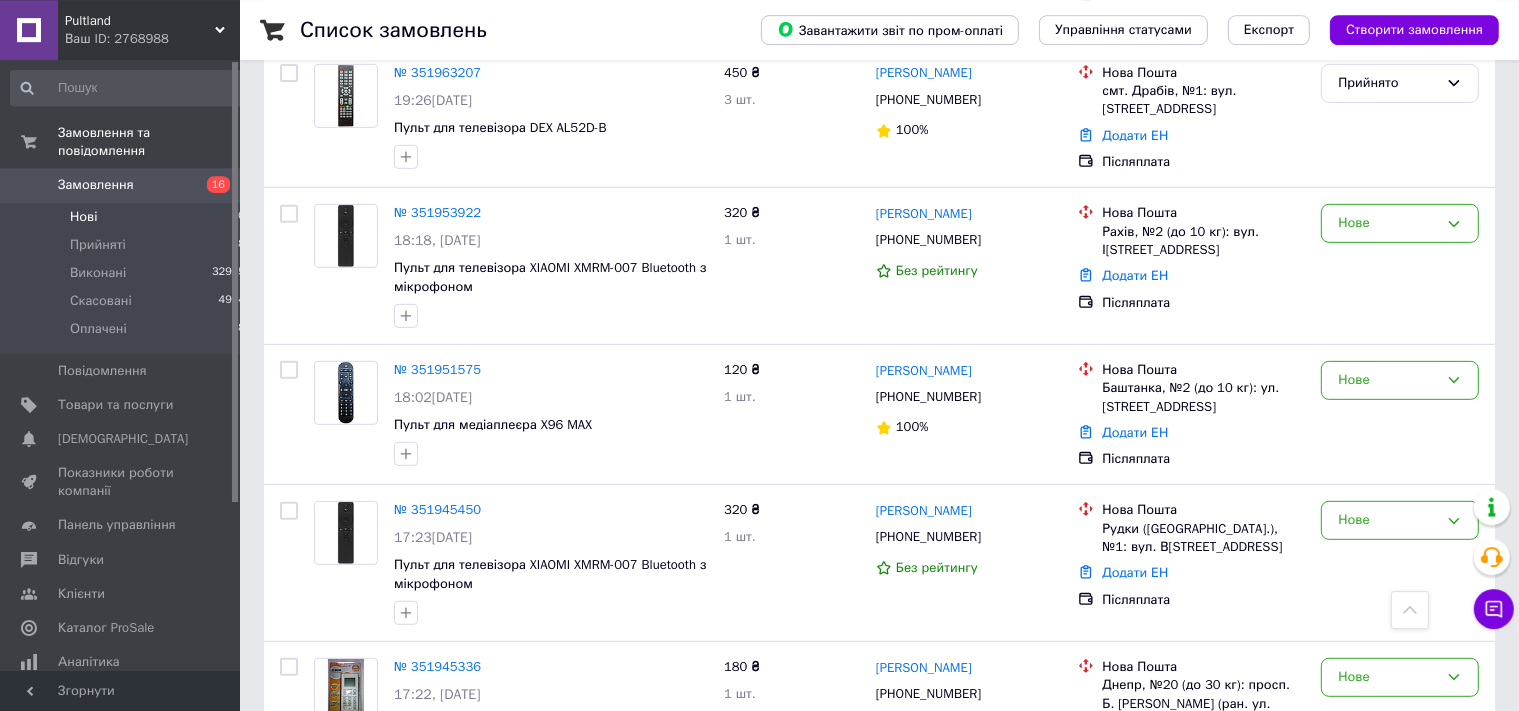 scroll, scrollTop: 844, scrollLeft: 0, axis: vertical 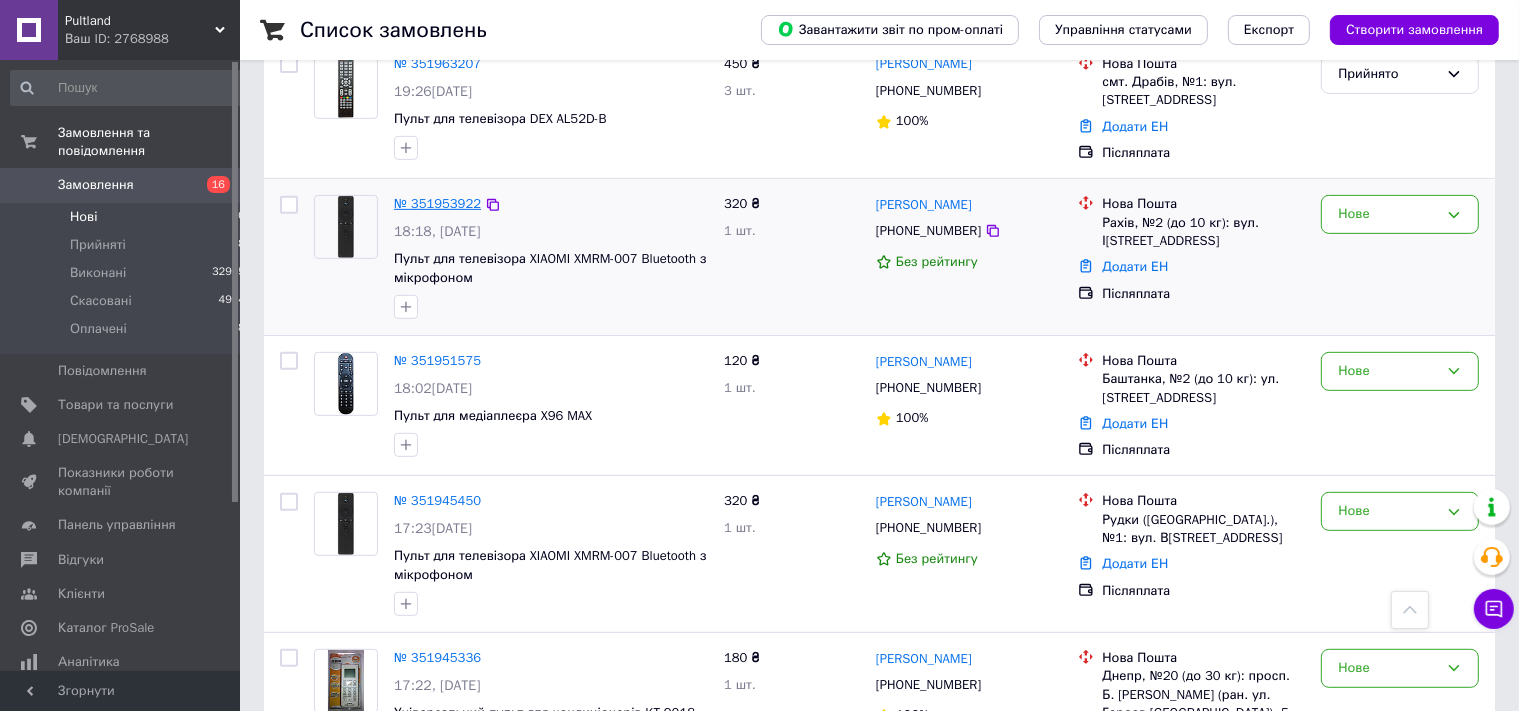 click on "№ 351953922" at bounding box center [437, 203] 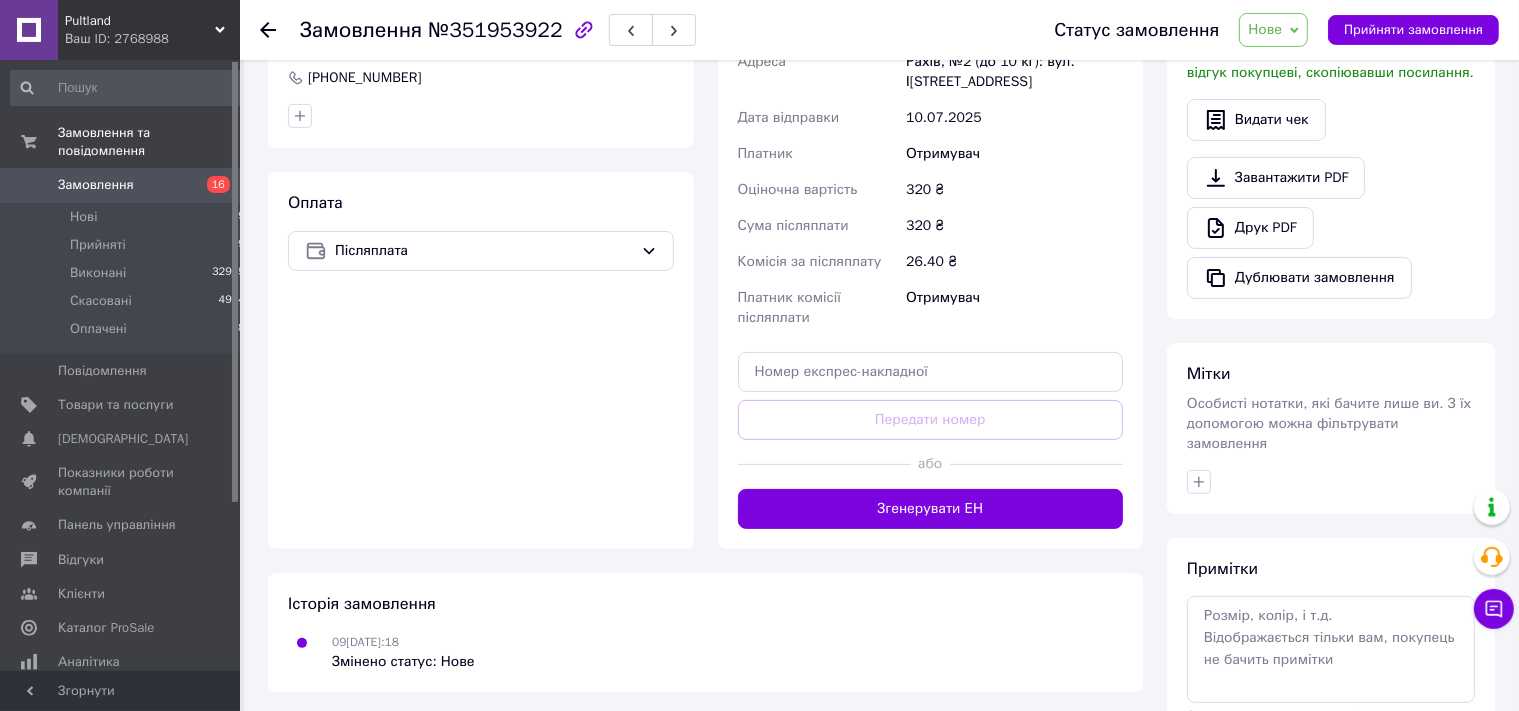 scroll, scrollTop: 528, scrollLeft: 0, axis: vertical 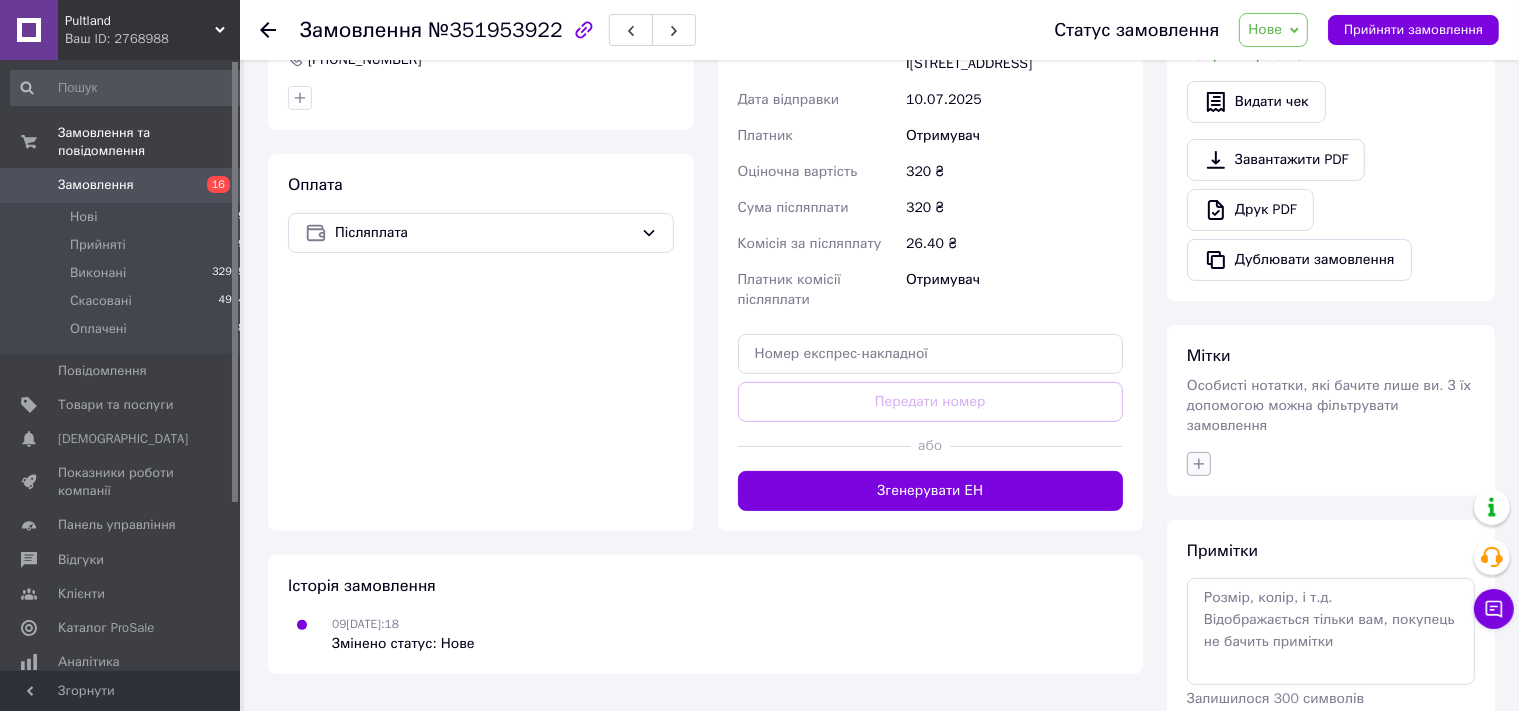 click 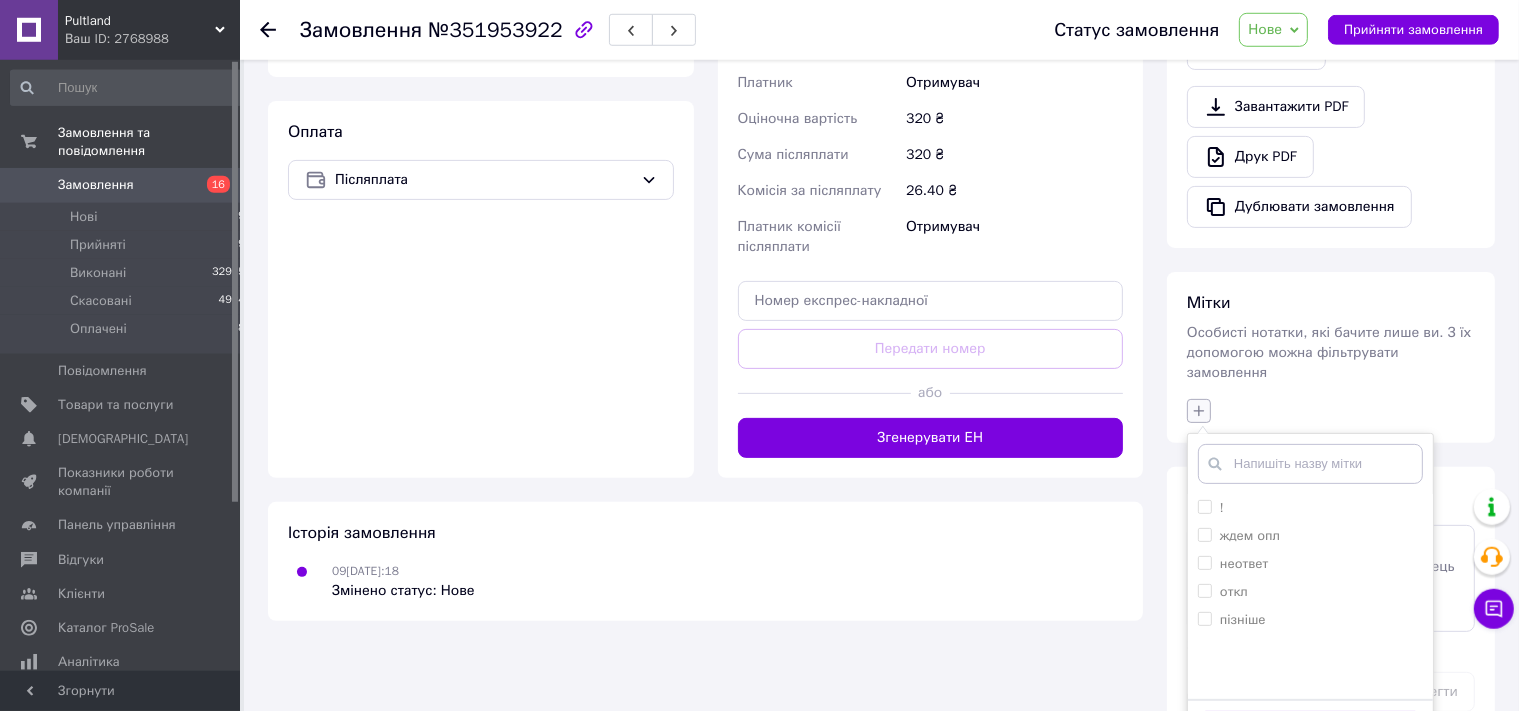 scroll, scrollTop: 606, scrollLeft: 0, axis: vertical 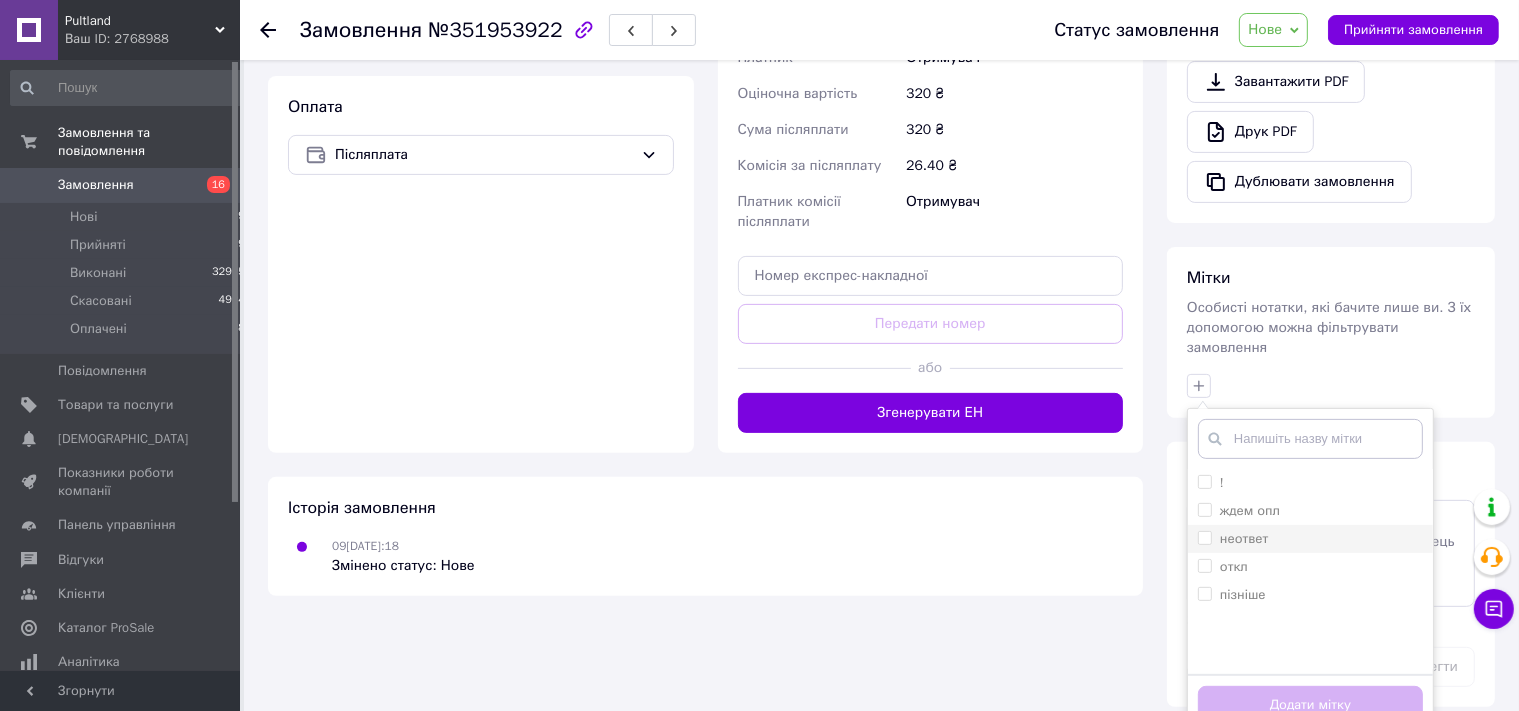 click on "неответ" at bounding box center [1244, 538] 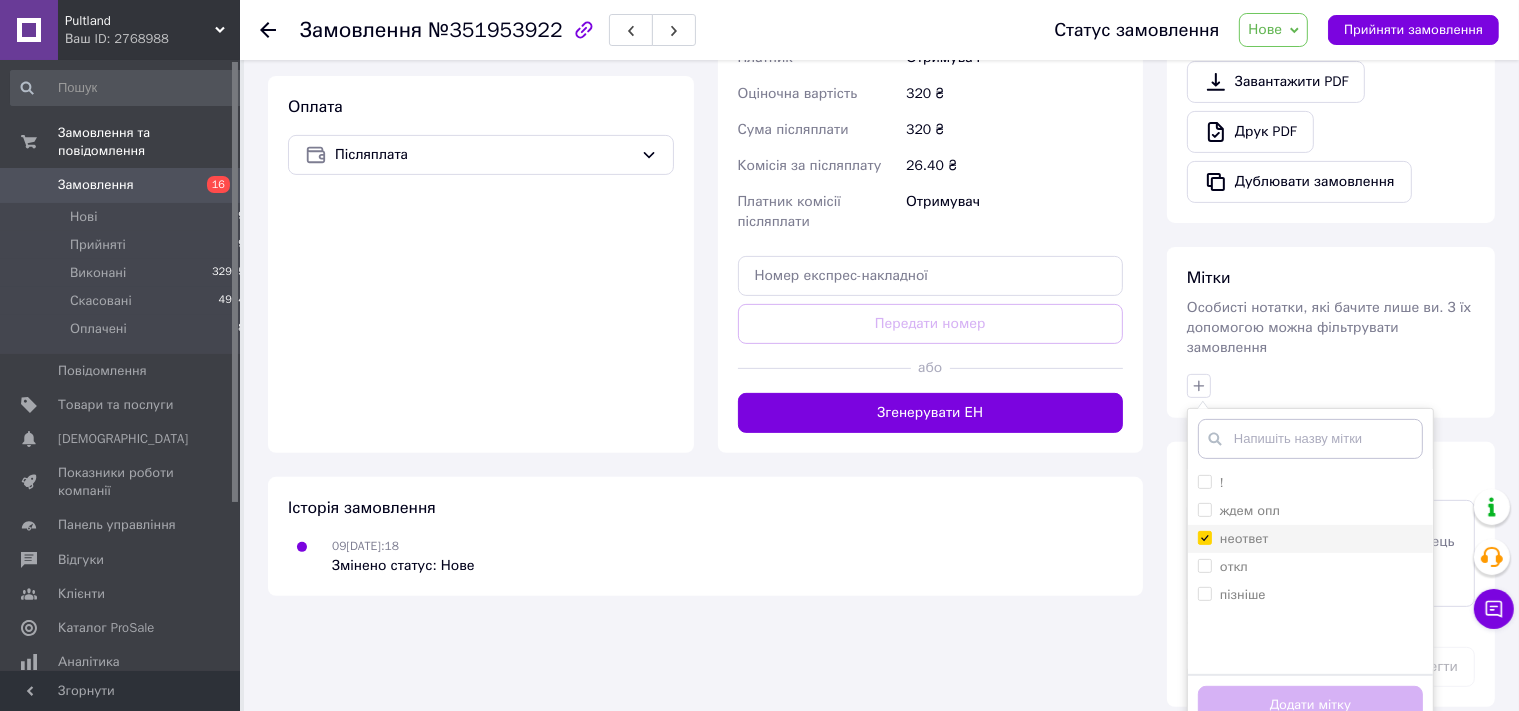 checkbox on "true" 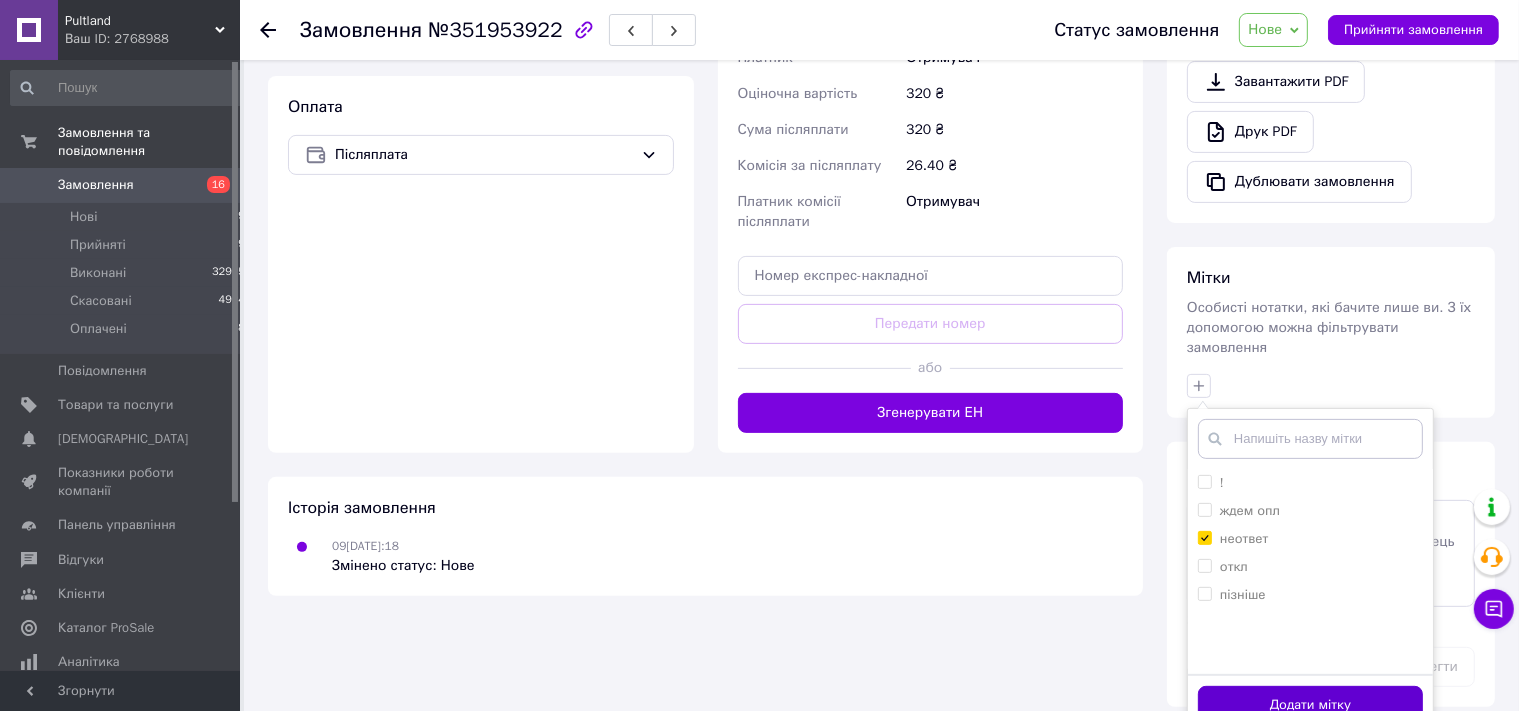 click on "Додати мітку" at bounding box center (1310, 705) 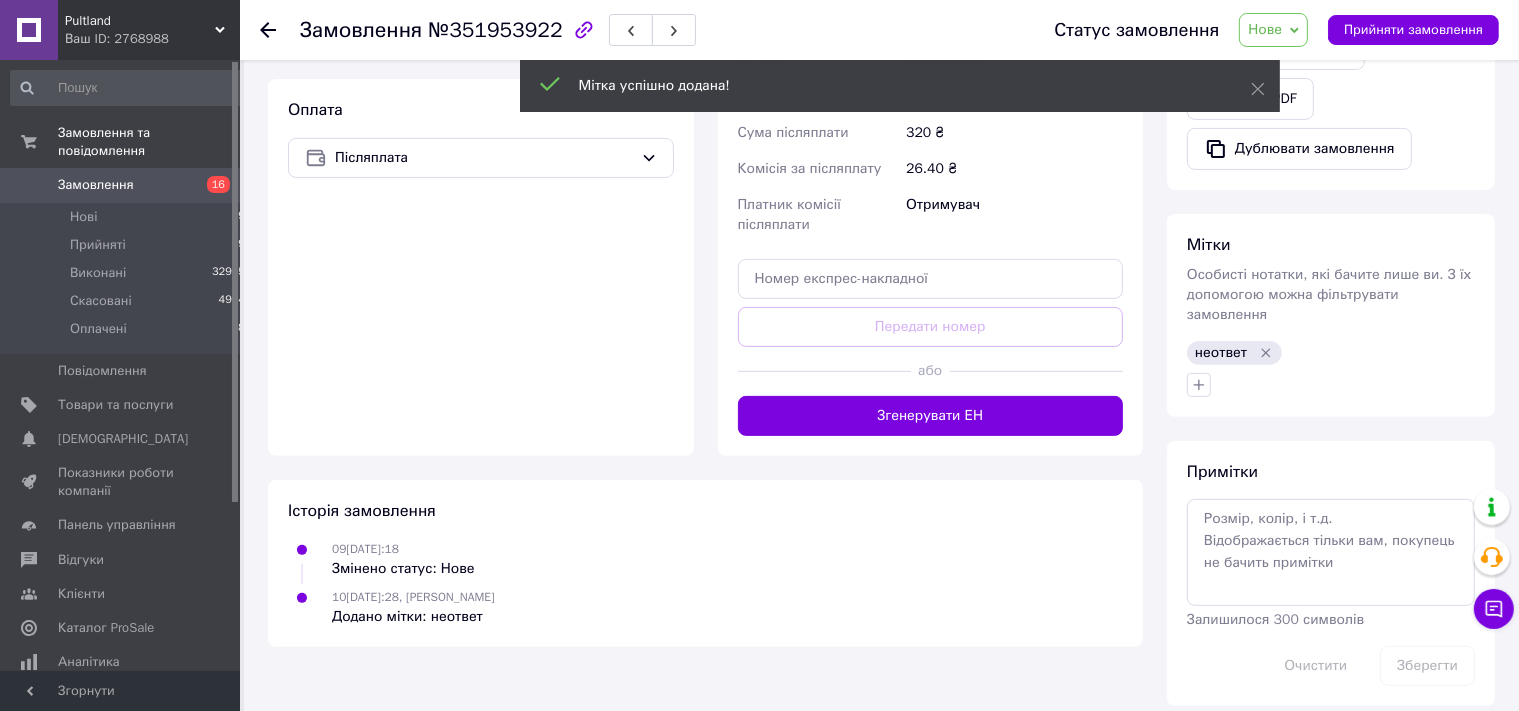 scroll, scrollTop: 600, scrollLeft: 0, axis: vertical 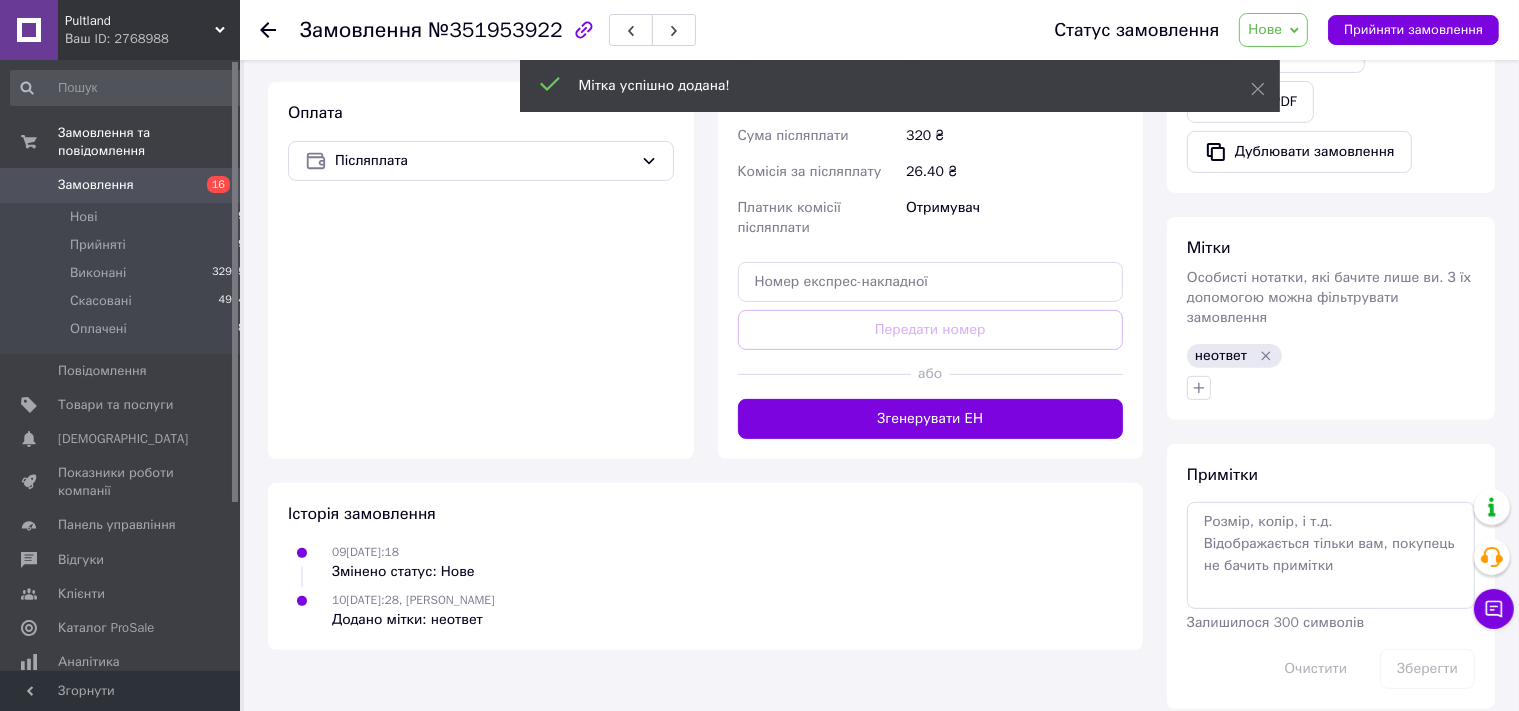 click 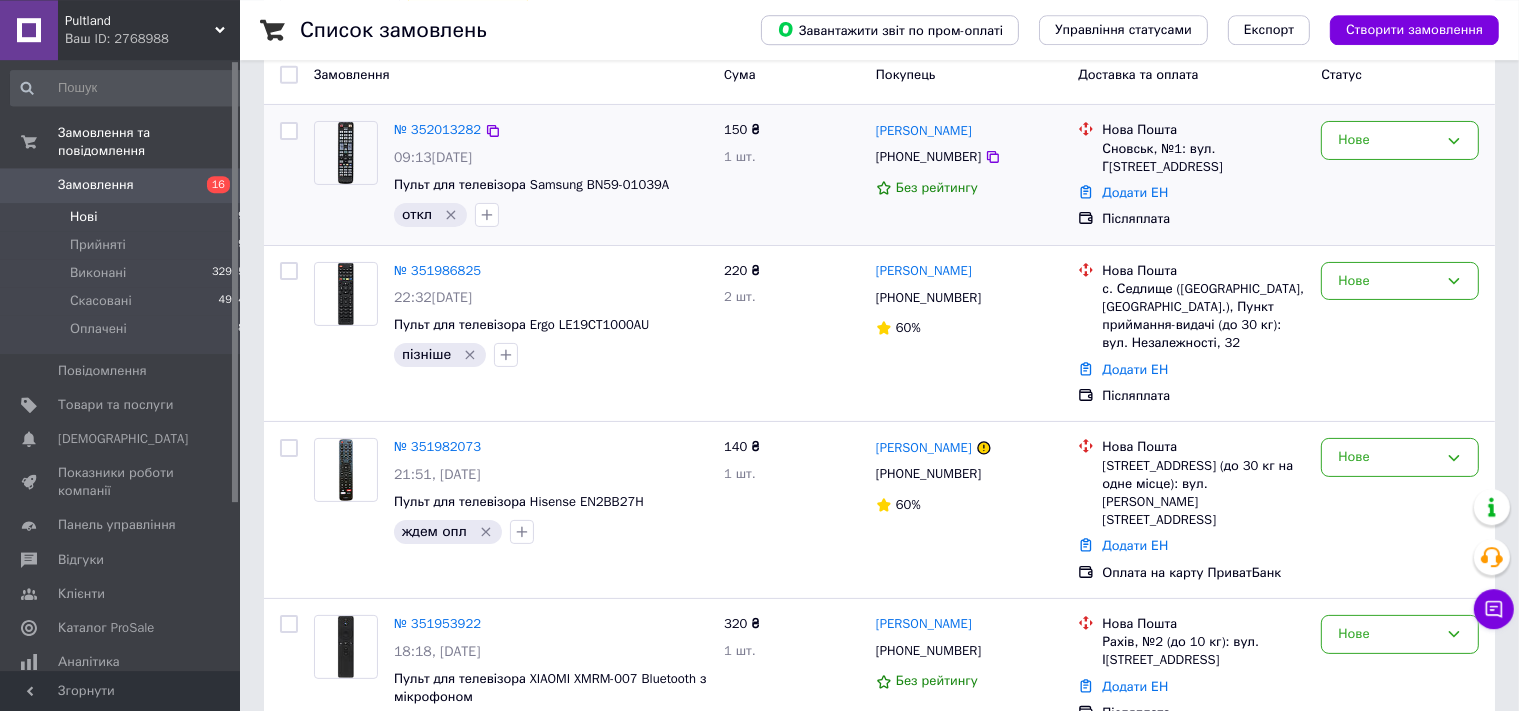 scroll, scrollTop: 528, scrollLeft: 0, axis: vertical 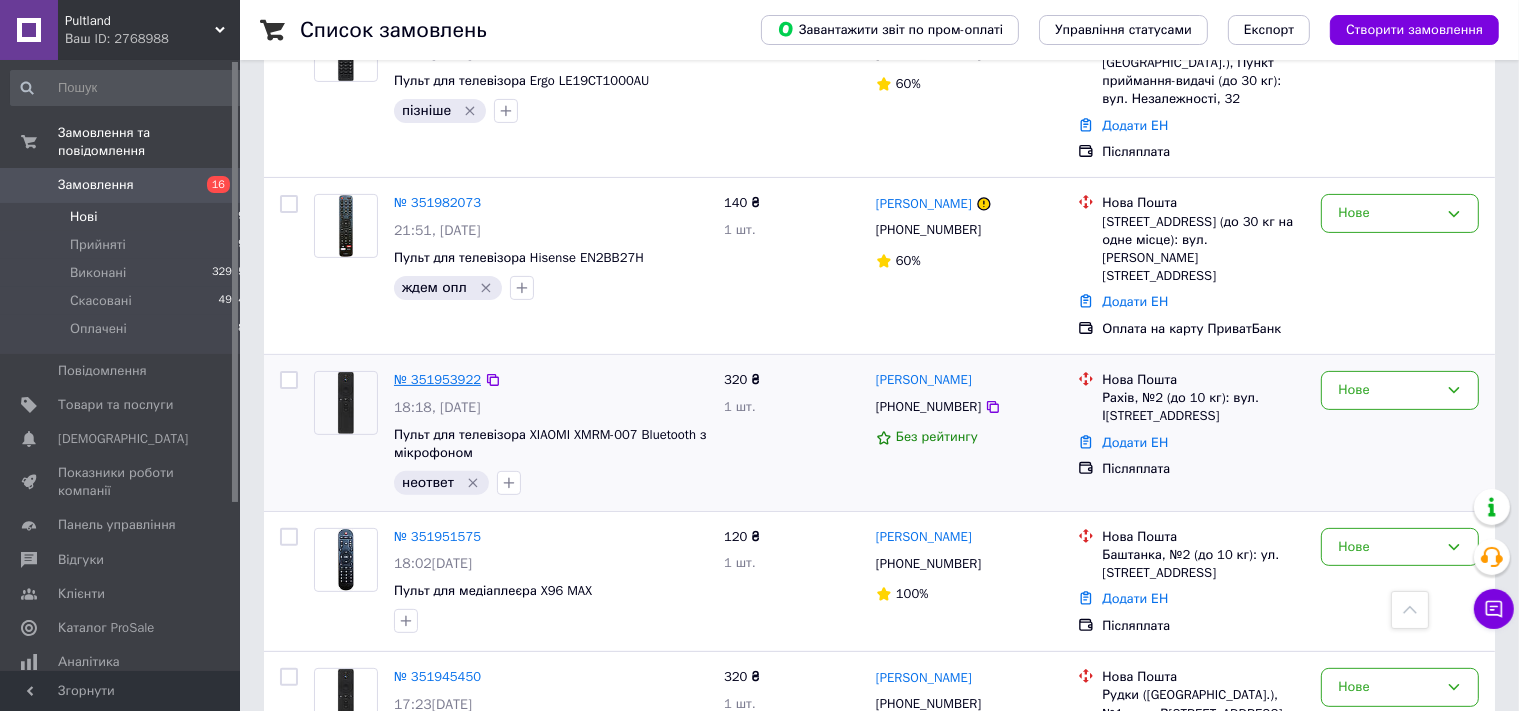 click on "№ 351953922" at bounding box center (437, 379) 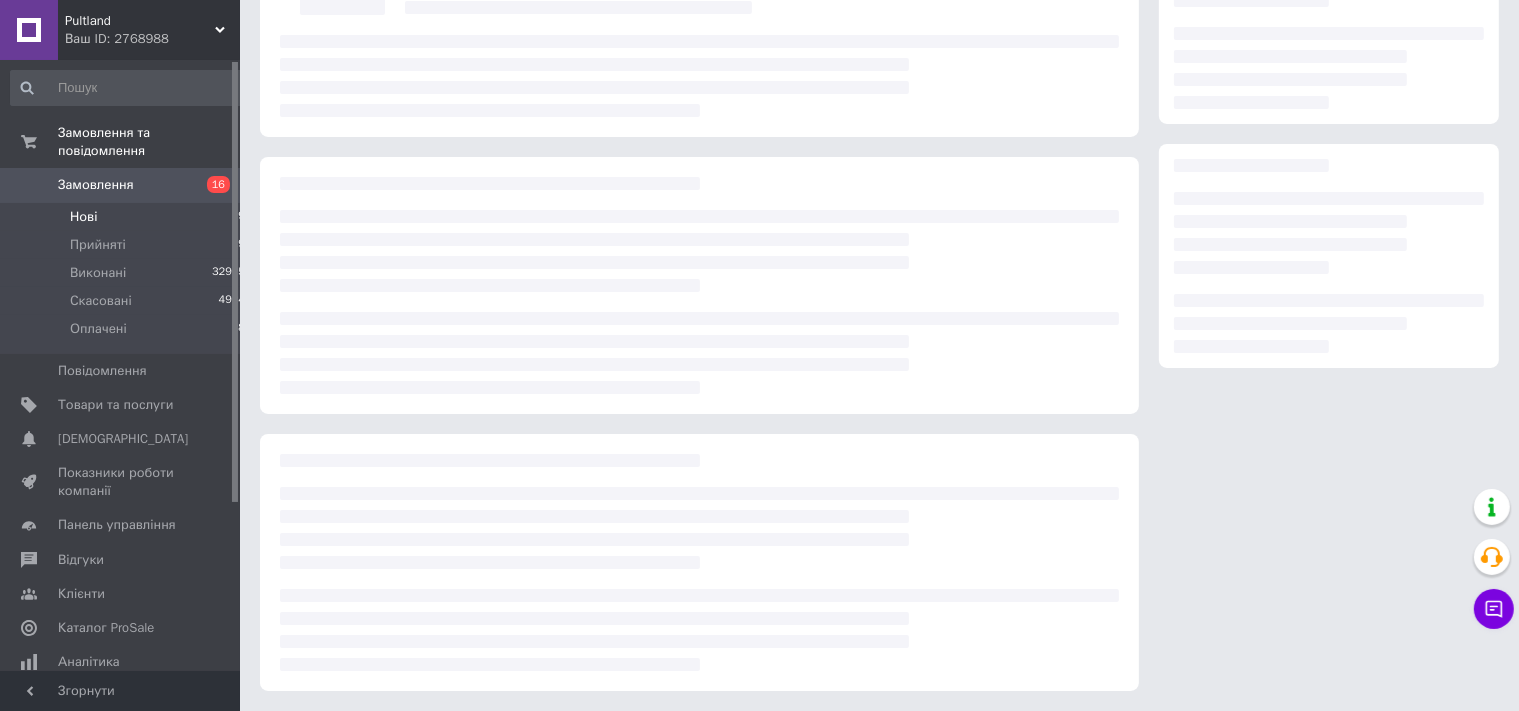 scroll, scrollTop: 142, scrollLeft: 0, axis: vertical 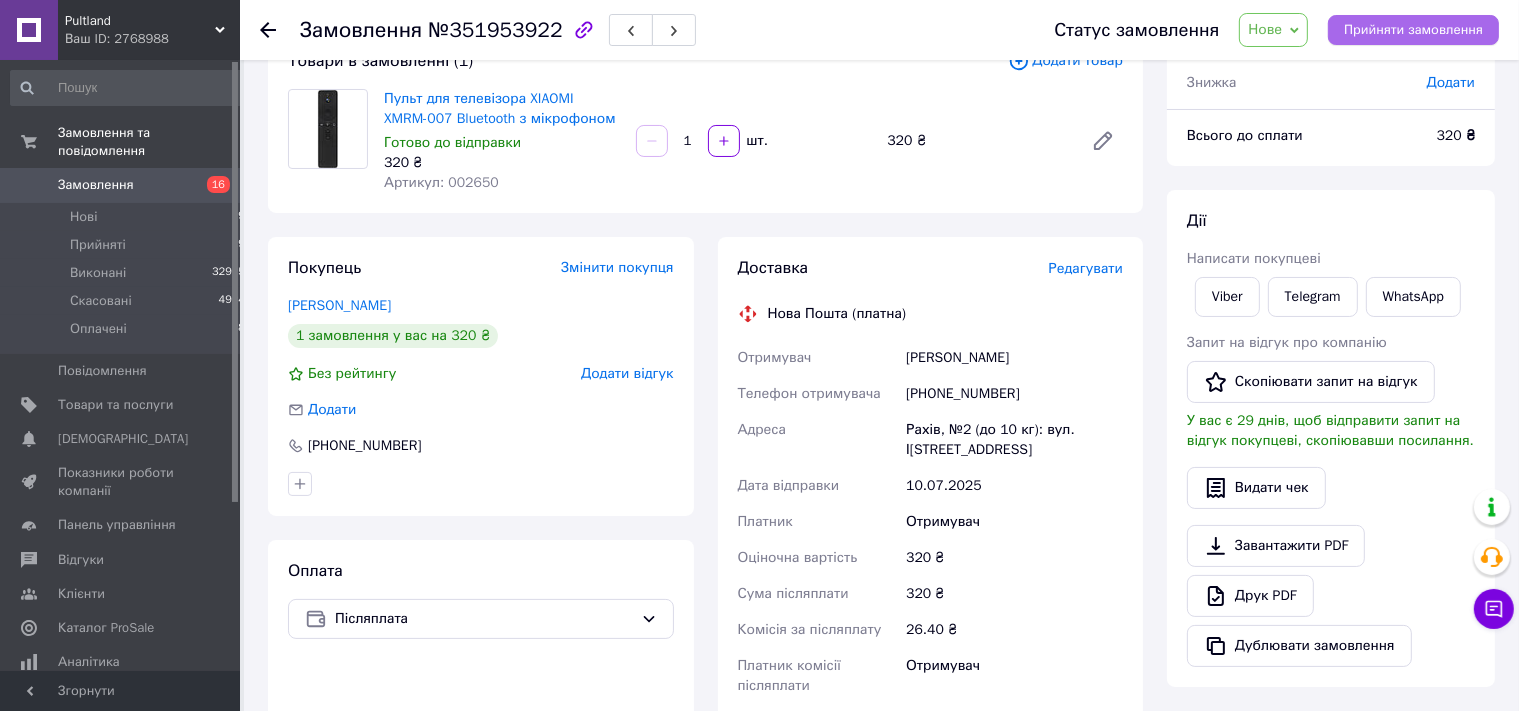click on "Прийняти замовлення" at bounding box center (1413, 30) 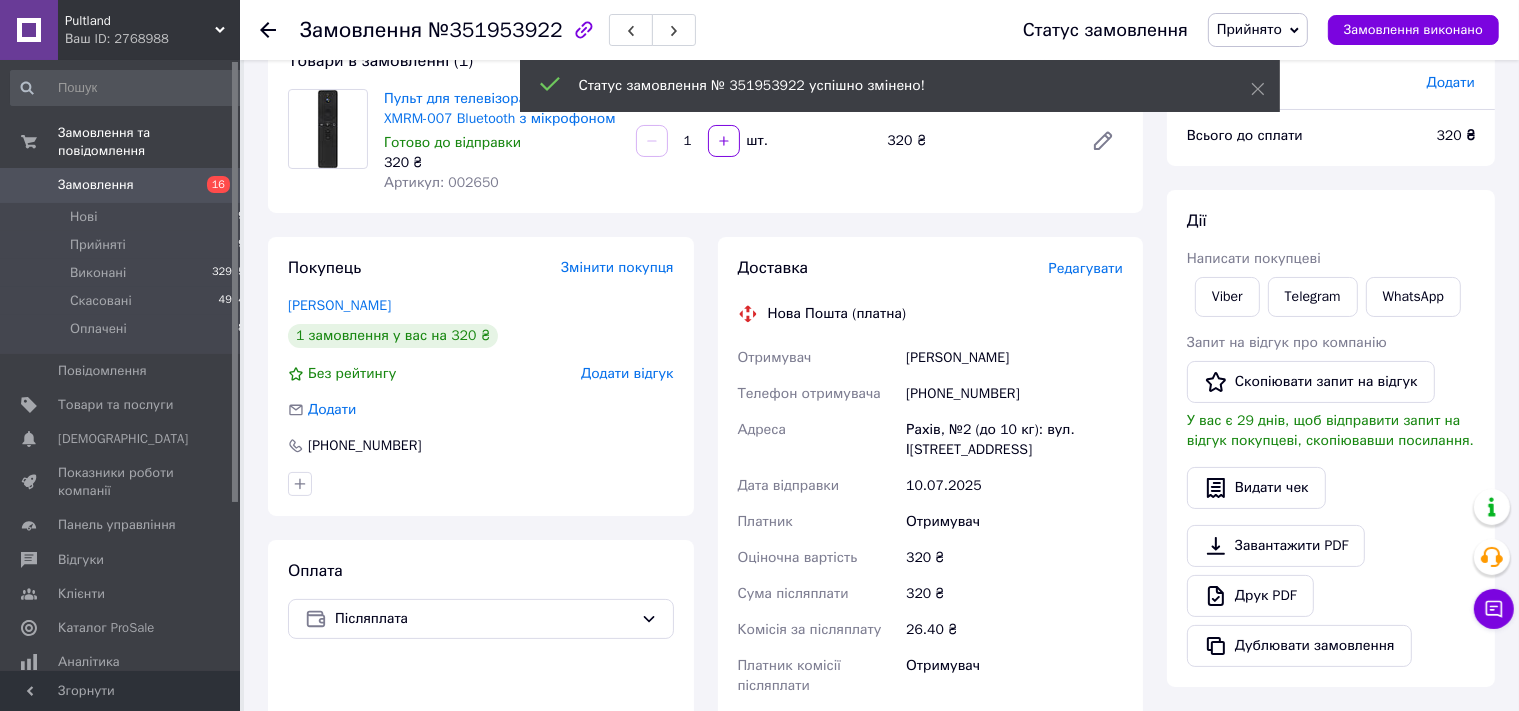click 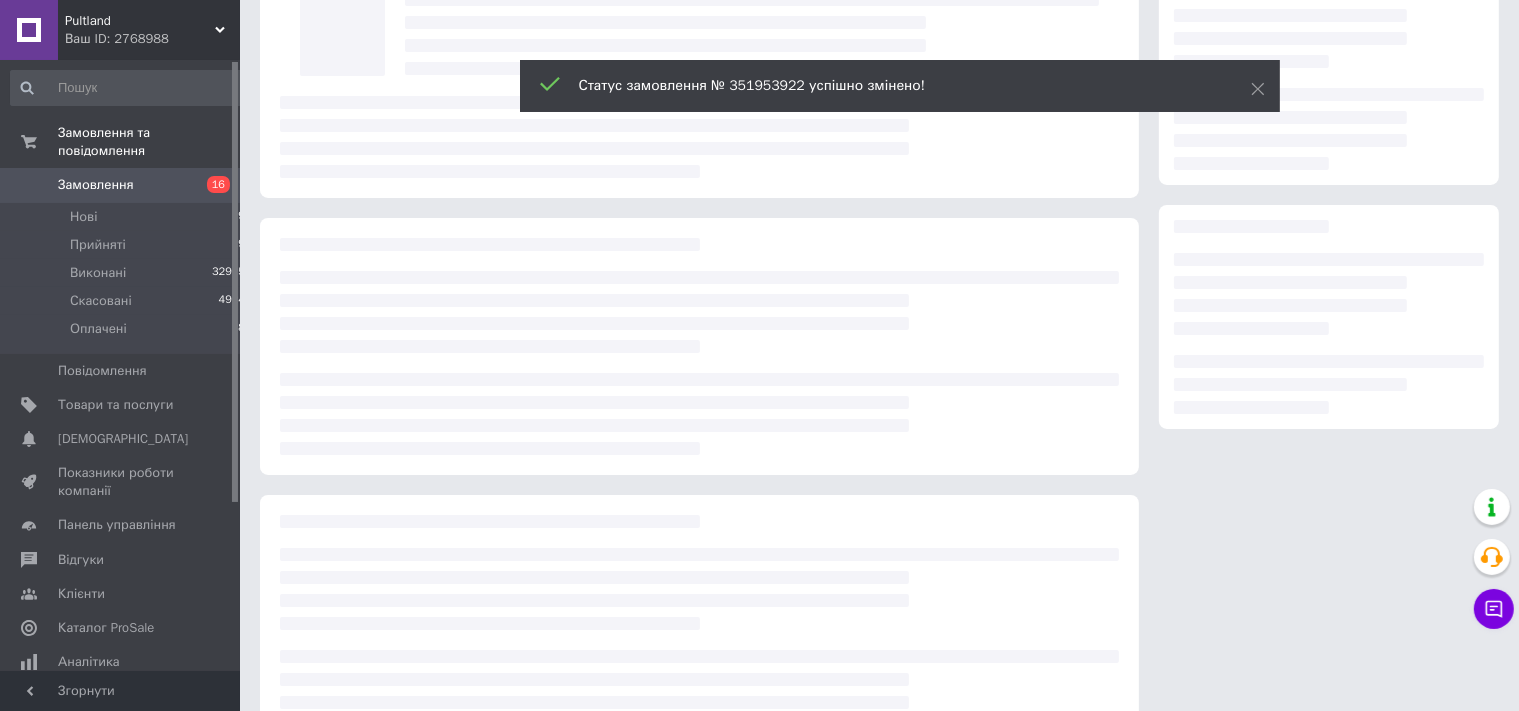 scroll, scrollTop: 0, scrollLeft: 0, axis: both 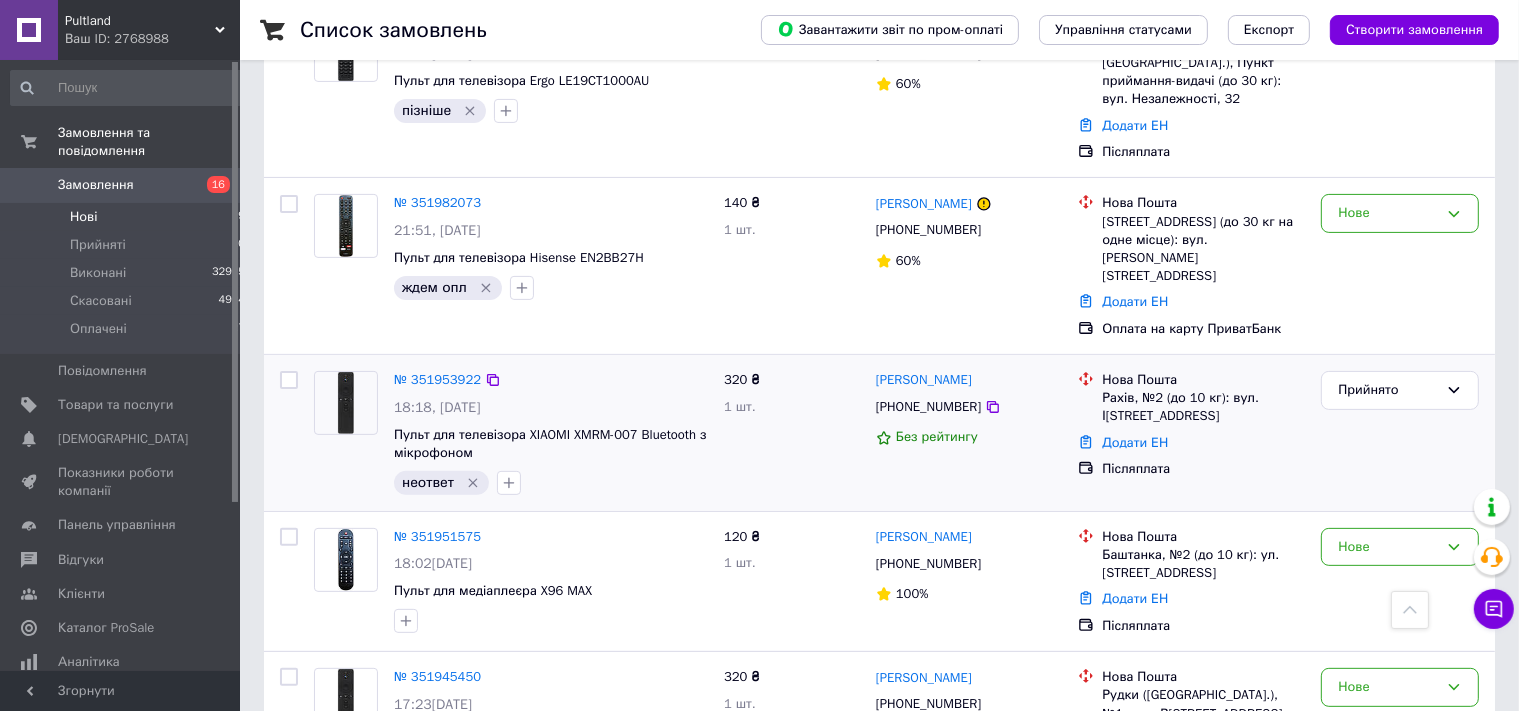 click 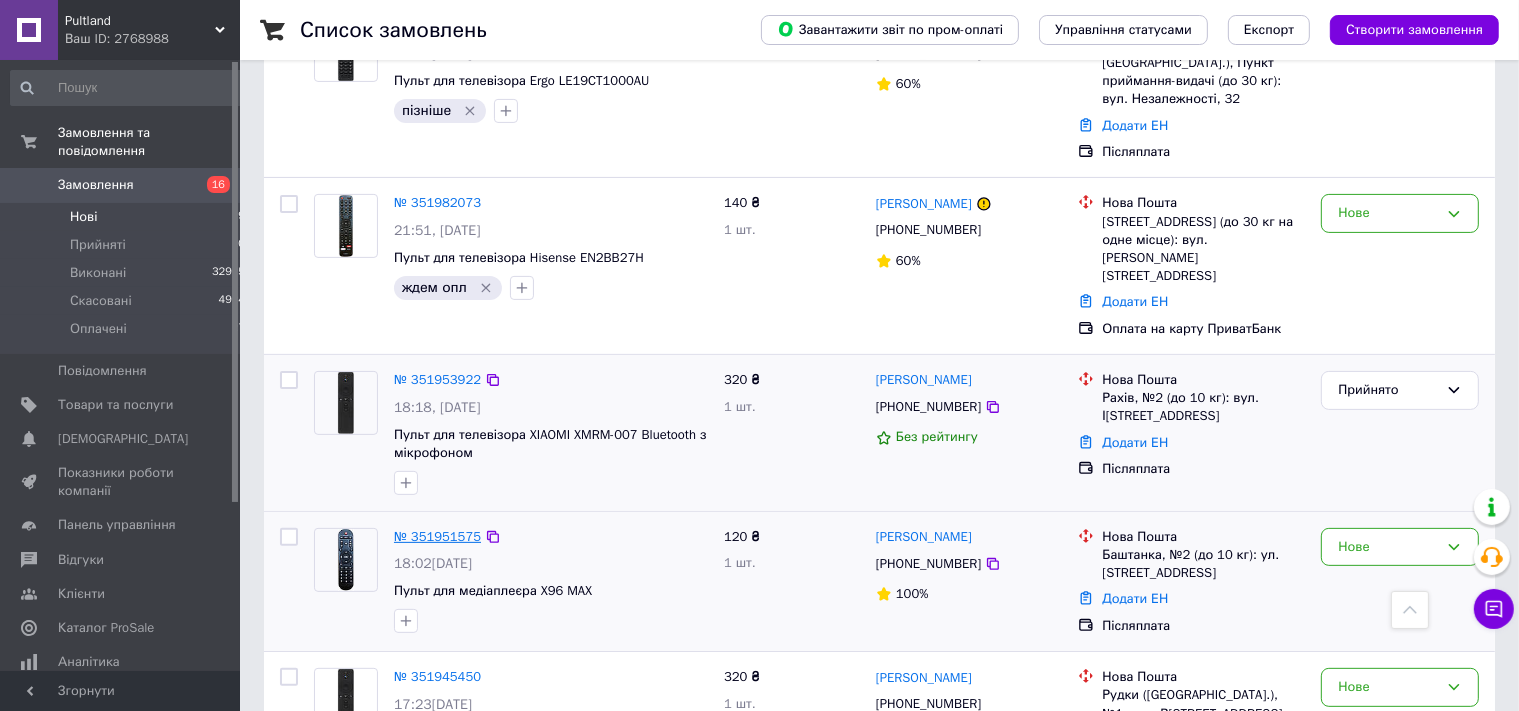 click on "№ 351951575" at bounding box center [437, 536] 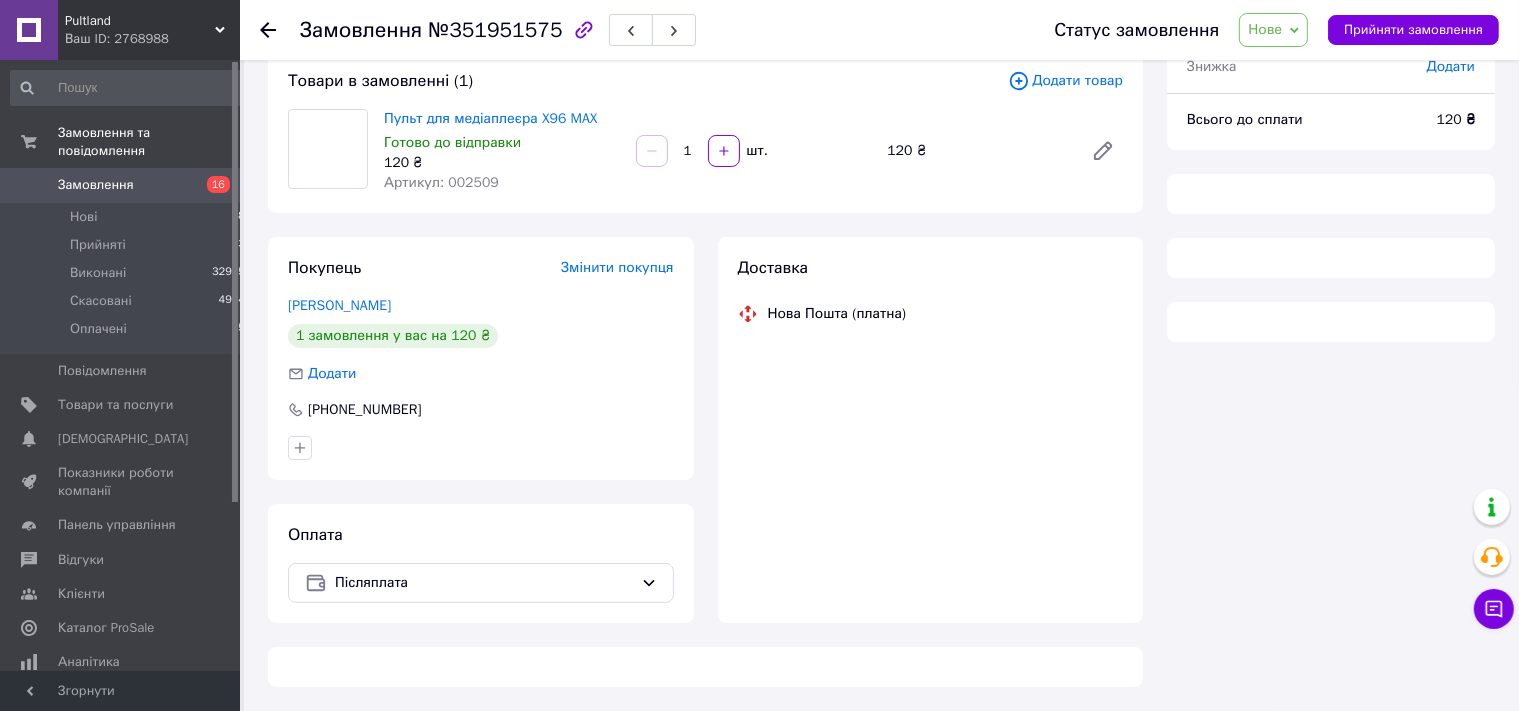 scroll, scrollTop: 122, scrollLeft: 0, axis: vertical 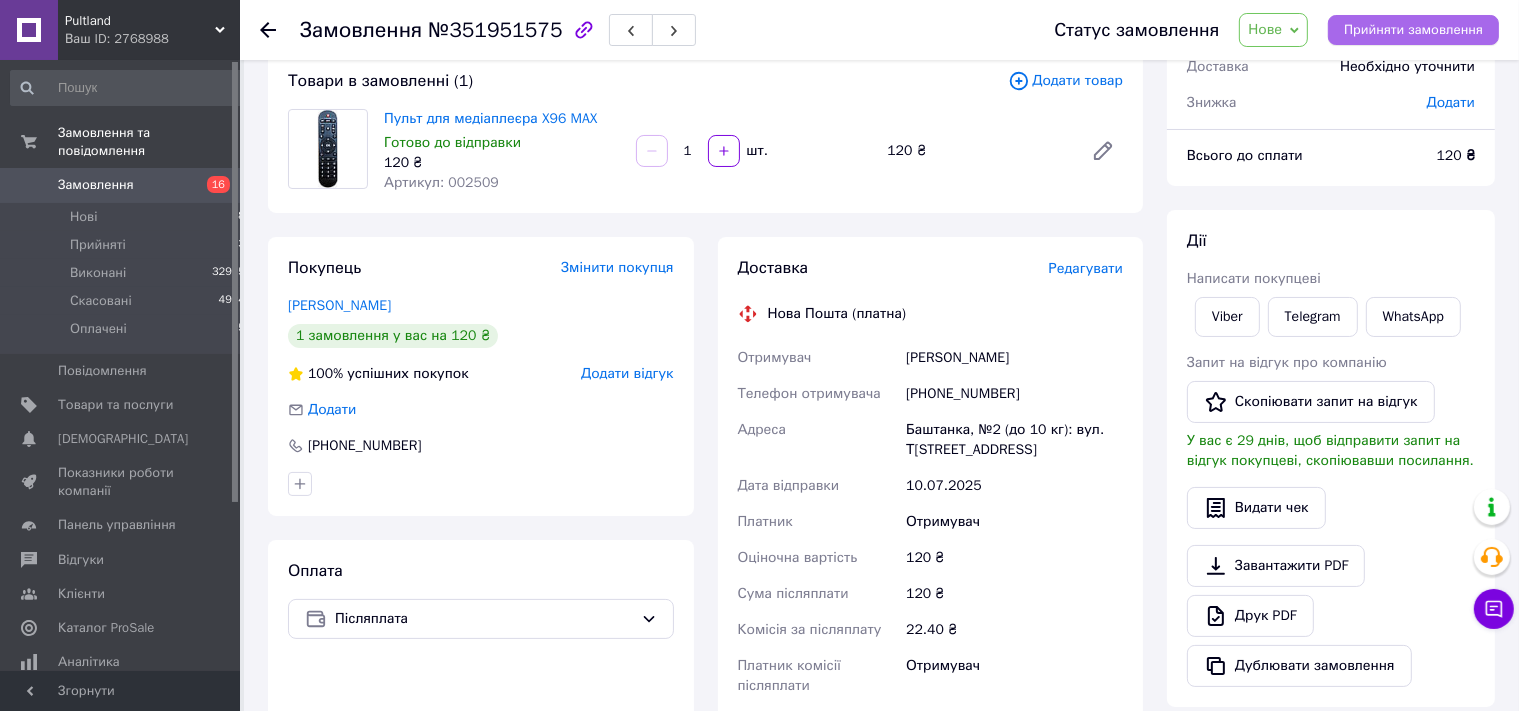 click on "Прийняти замовлення" at bounding box center (1413, 30) 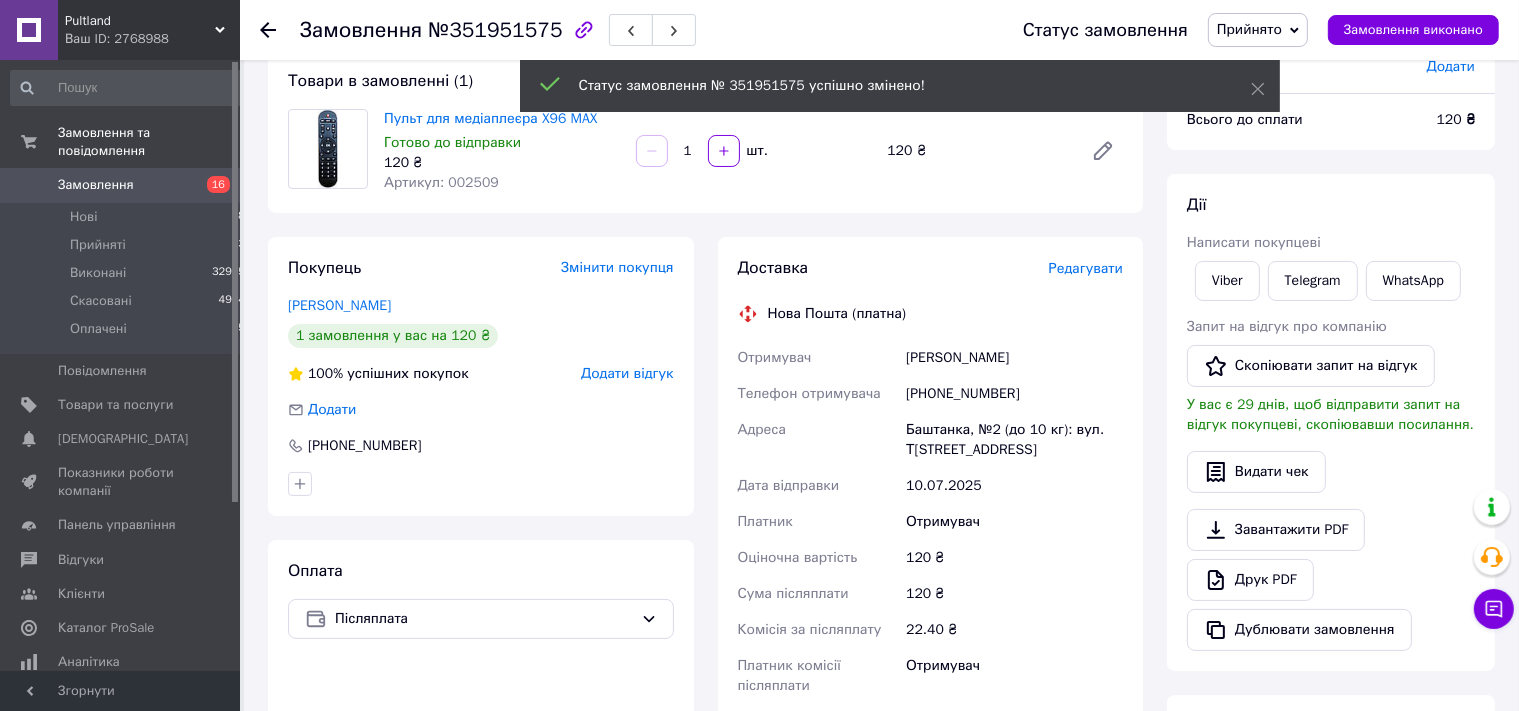click 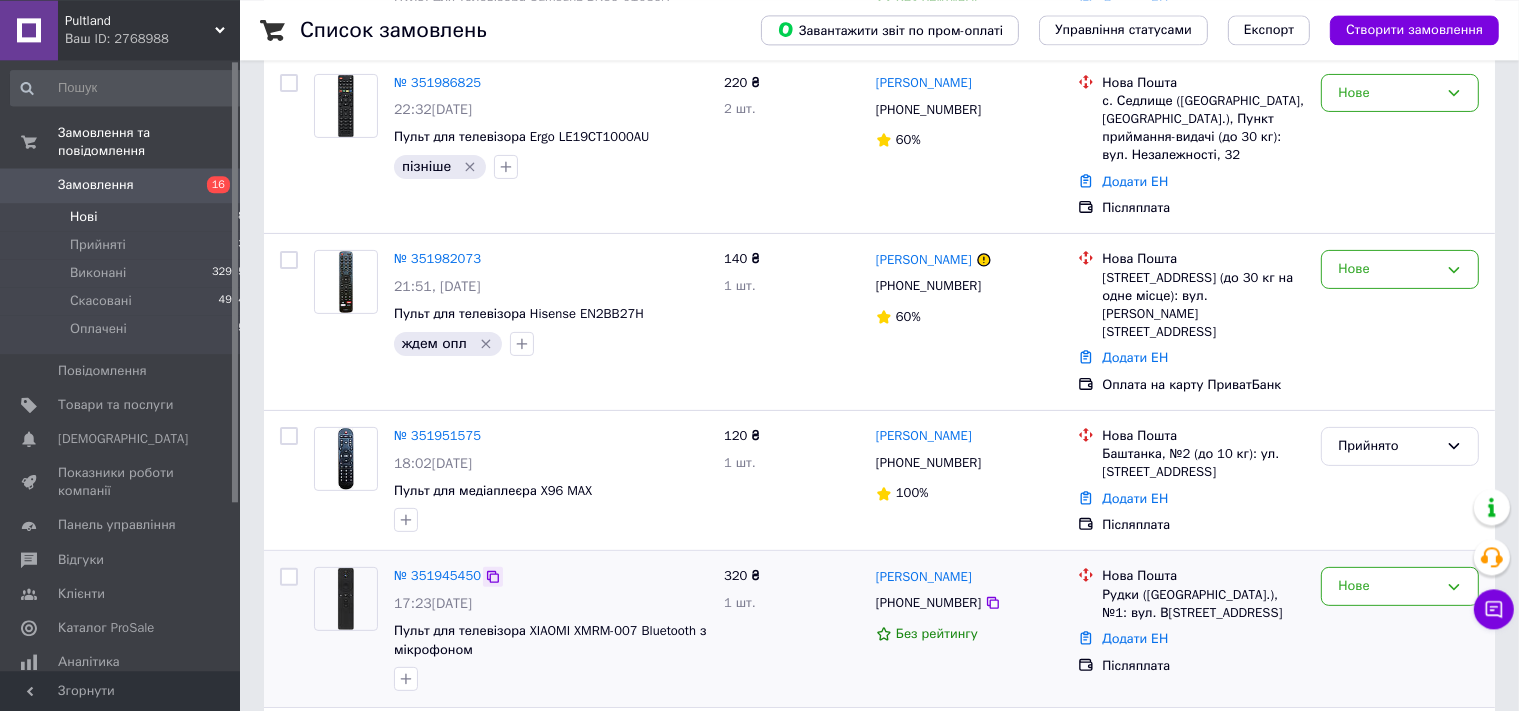 scroll, scrollTop: 528, scrollLeft: 0, axis: vertical 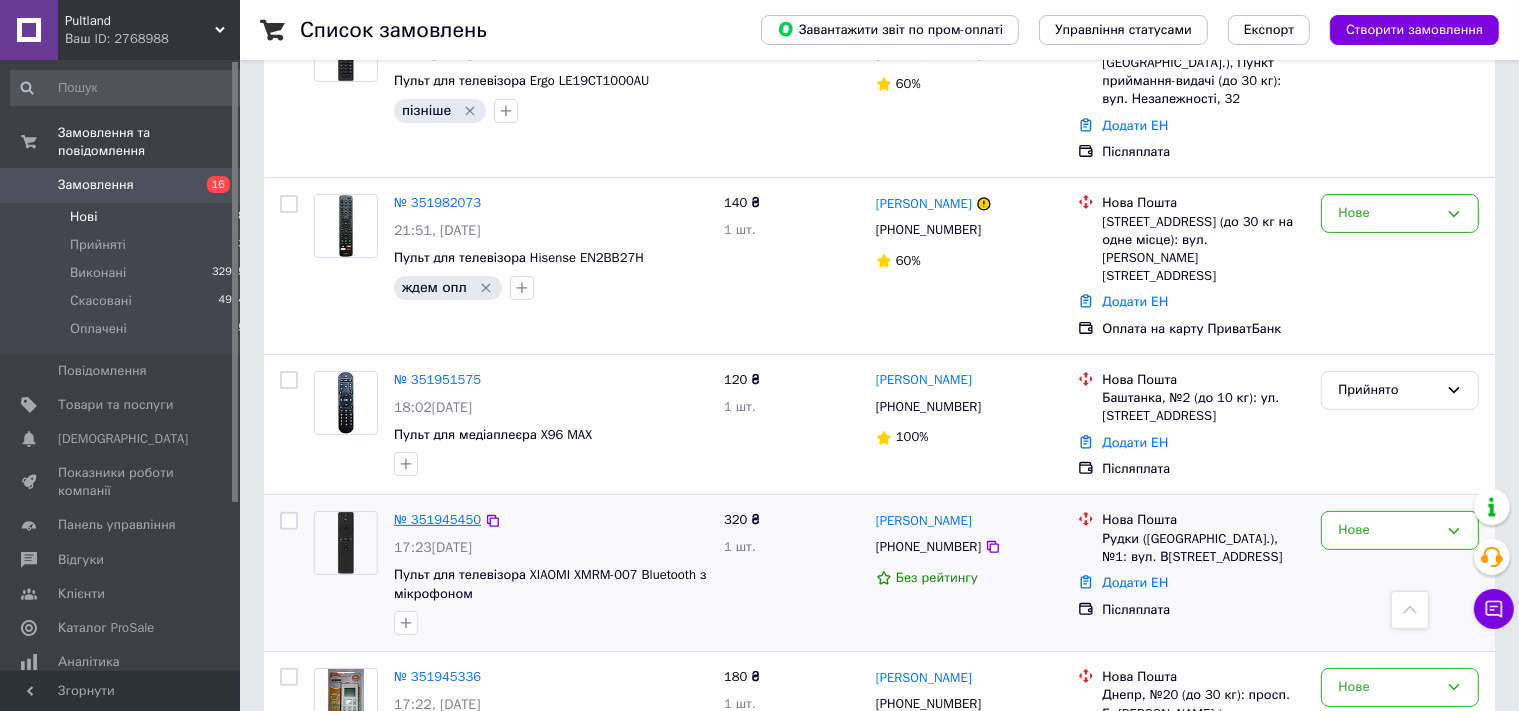 click on "№ 351945450" at bounding box center (437, 519) 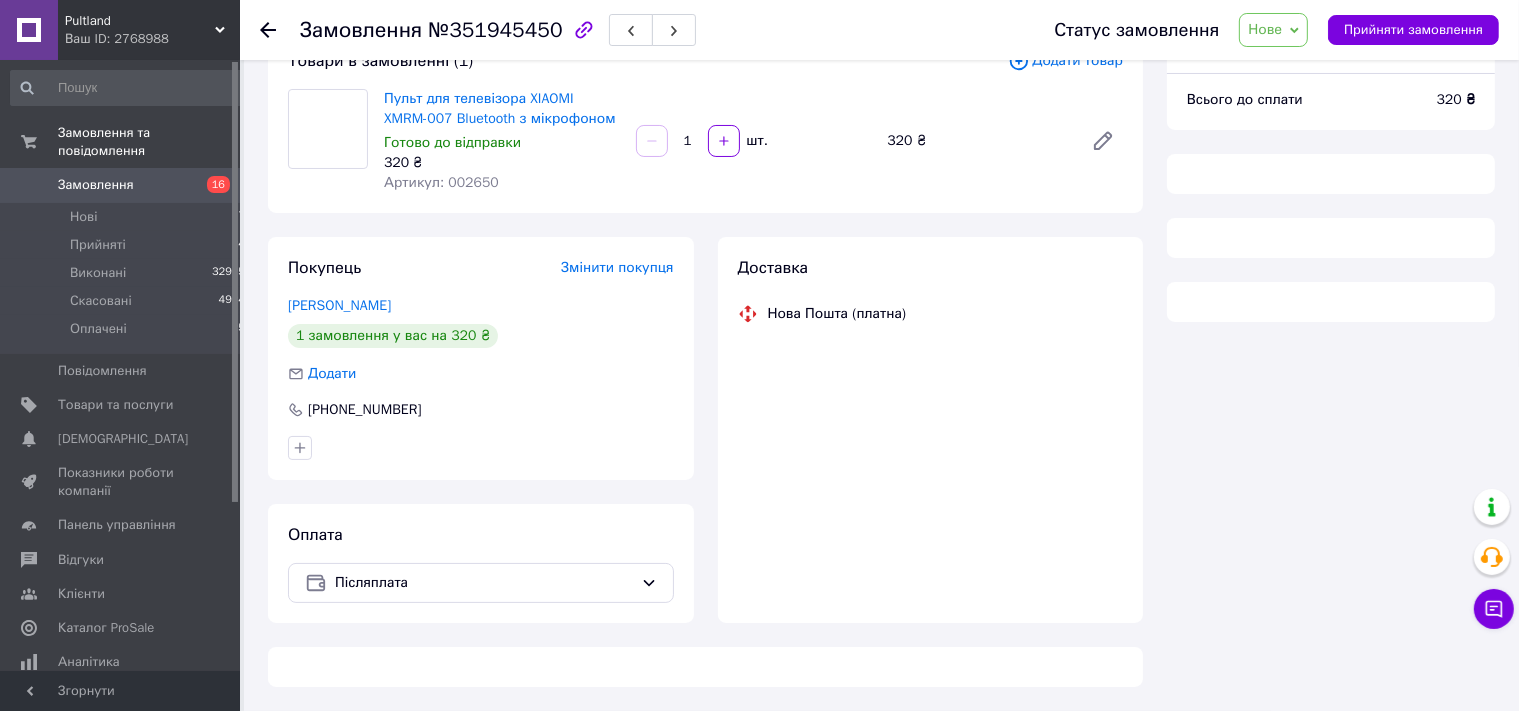 scroll, scrollTop: 142, scrollLeft: 0, axis: vertical 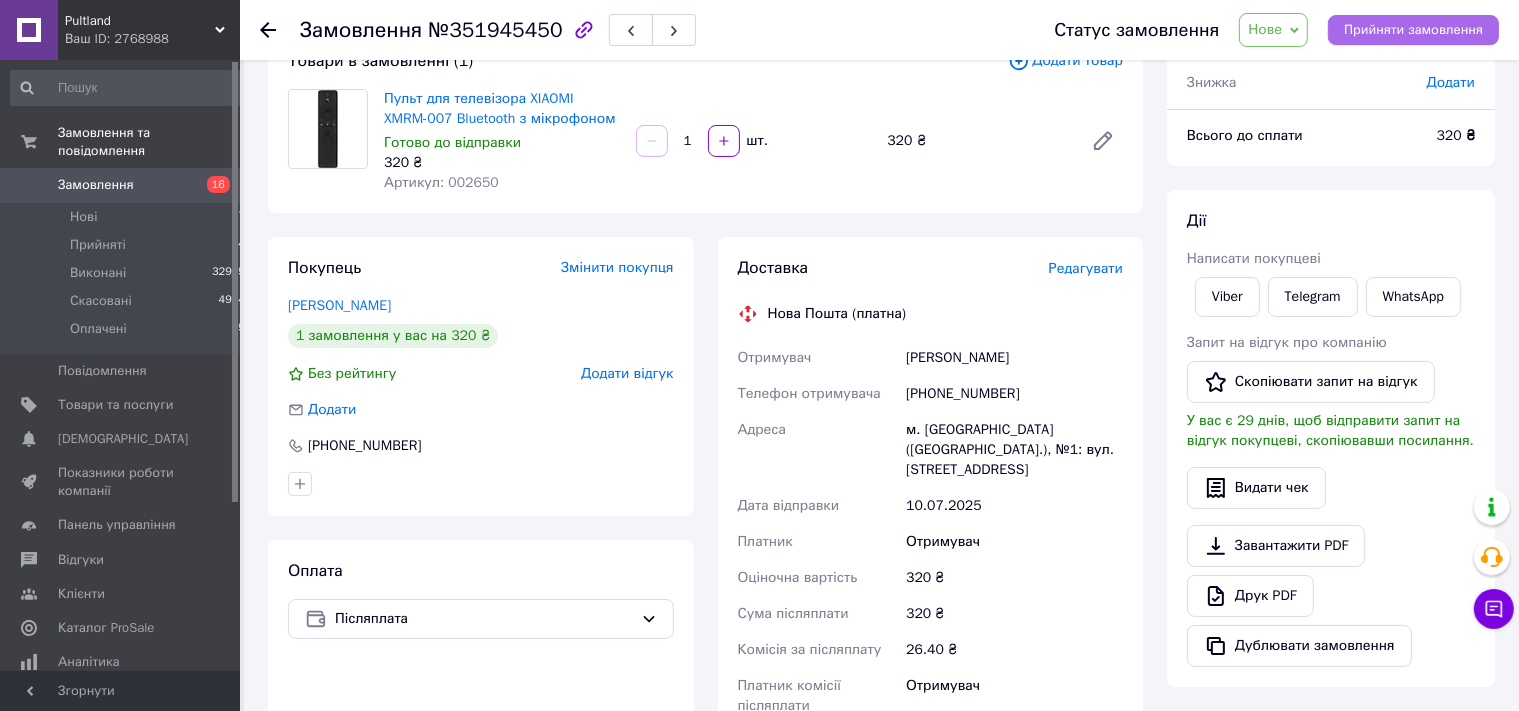 click on "Прийняти замовлення" at bounding box center (1413, 30) 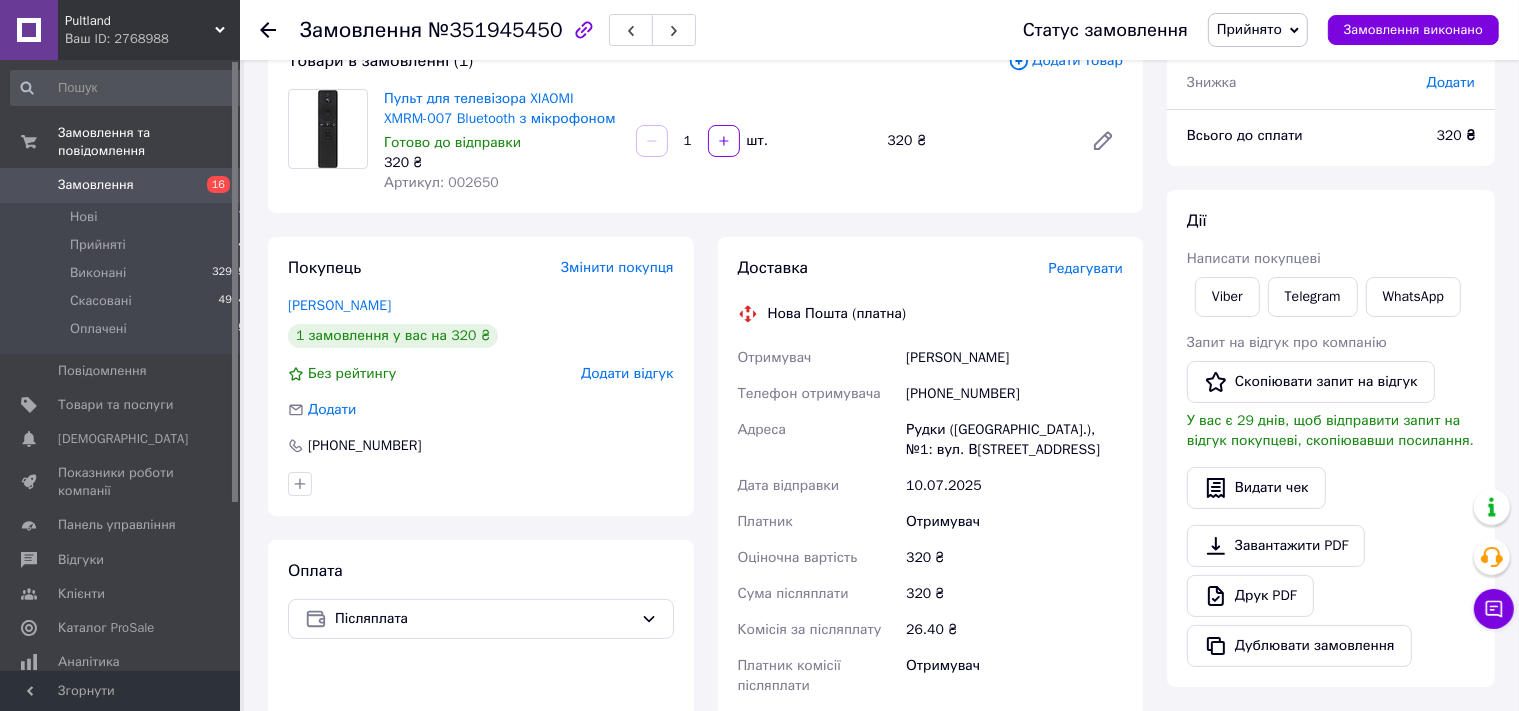 click 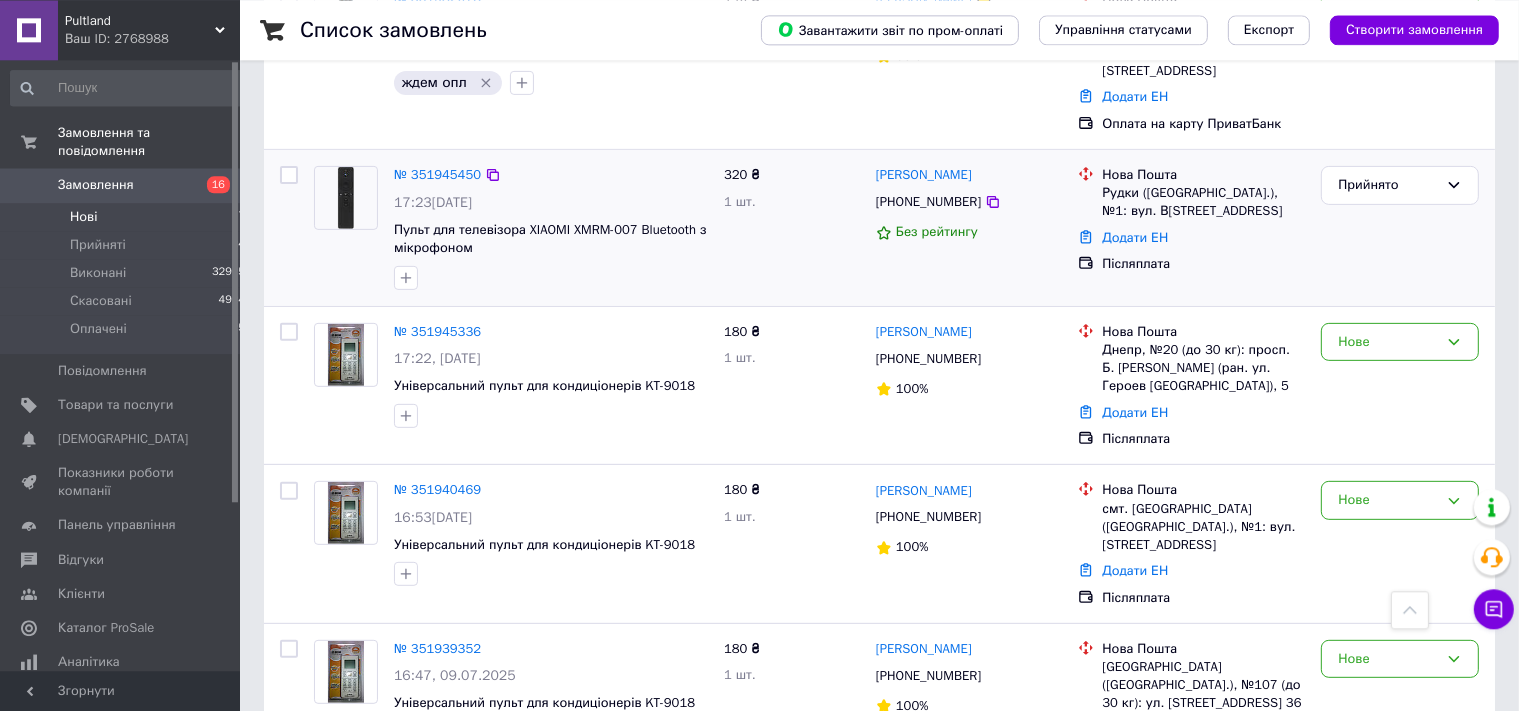 scroll, scrollTop: 739, scrollLeft: 0, axis: vertical 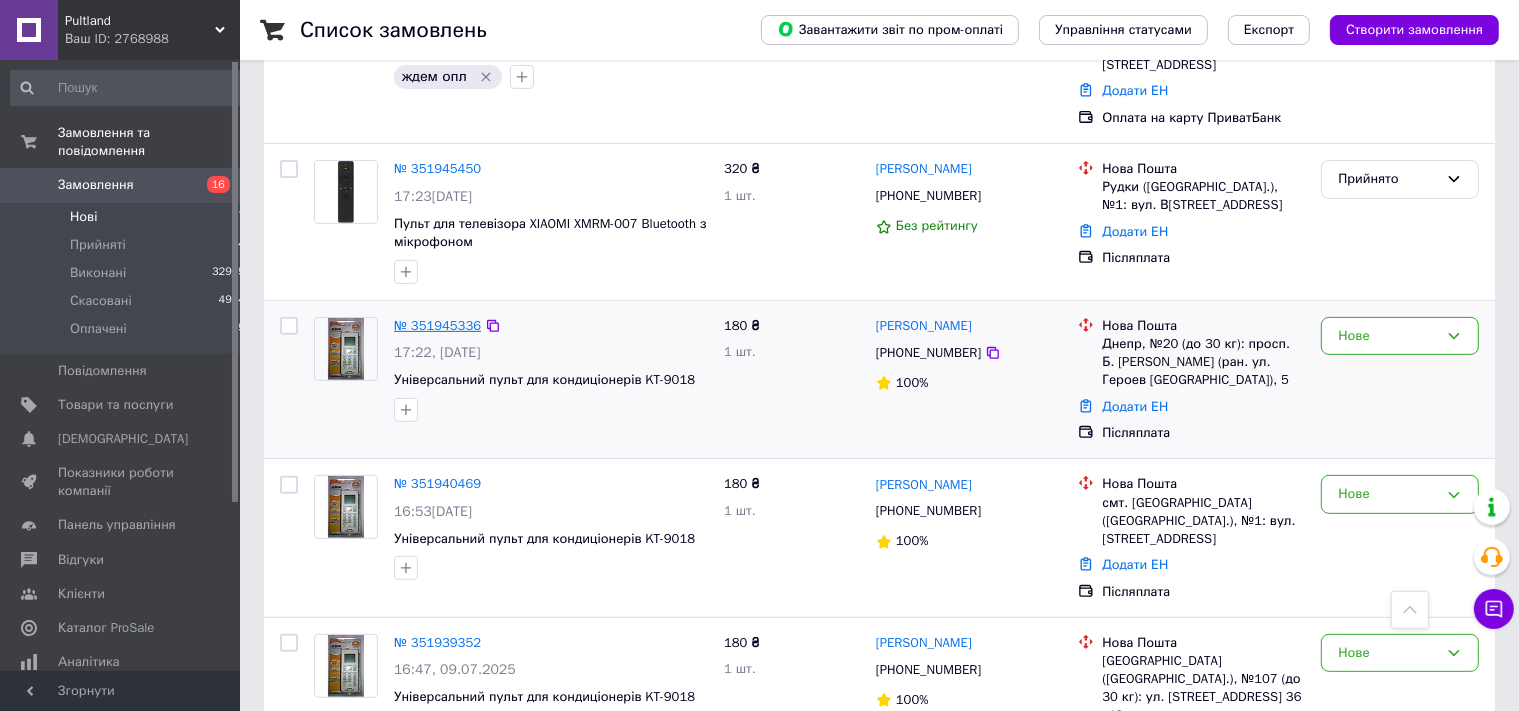 click on "№ 351945336" at bounding box center (437, 325) 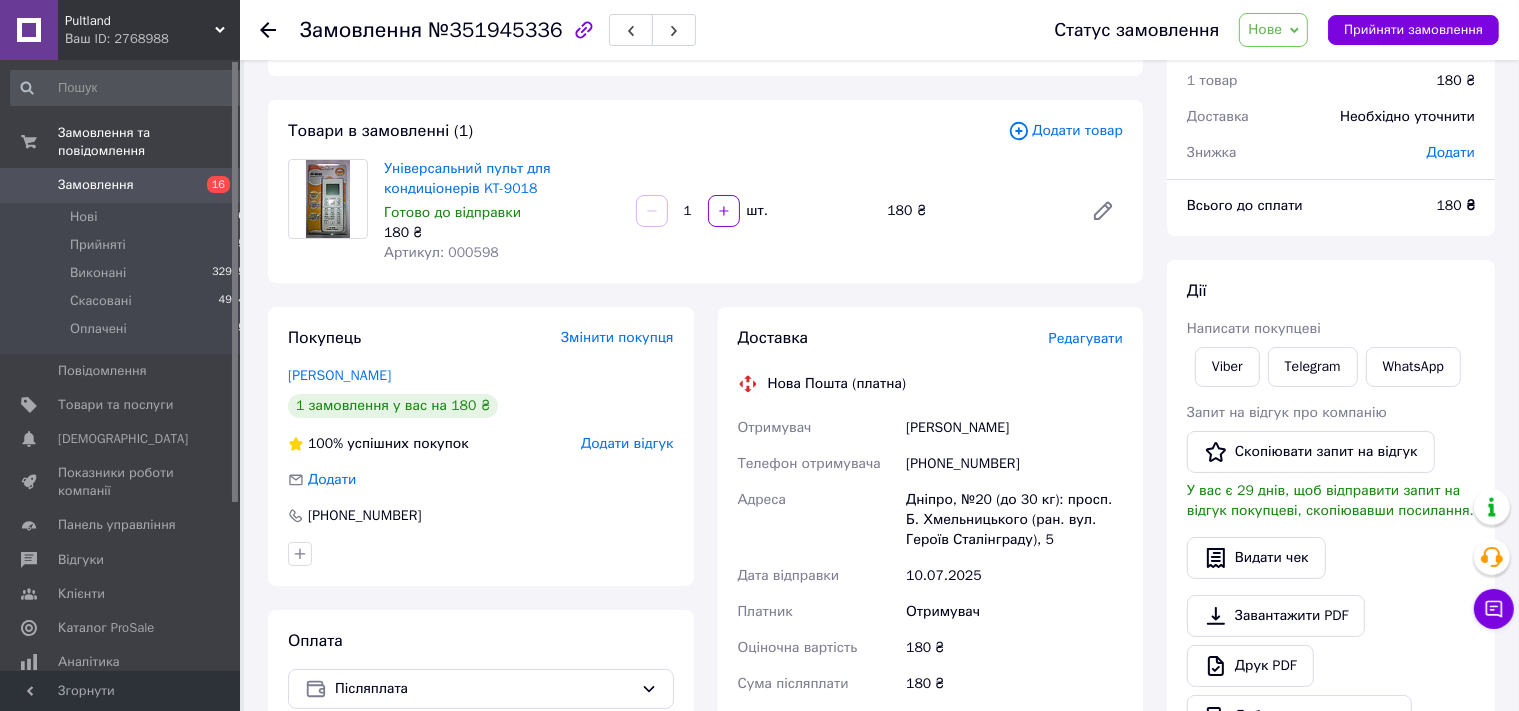 scroll, scrollTop: 36, scrollLeft: 0, axis: vertical 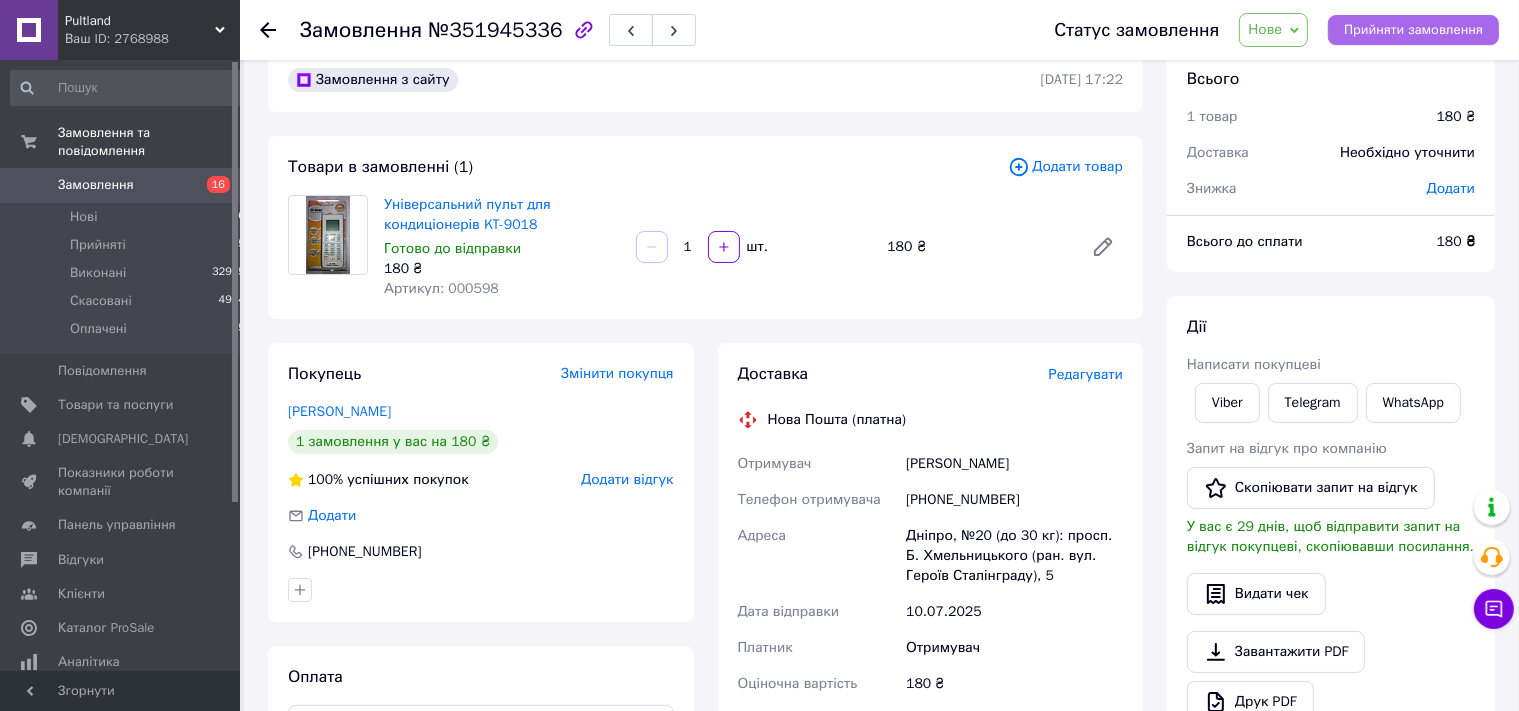 click on "Прийняти замовлення" at bounding box center (1413, 30) 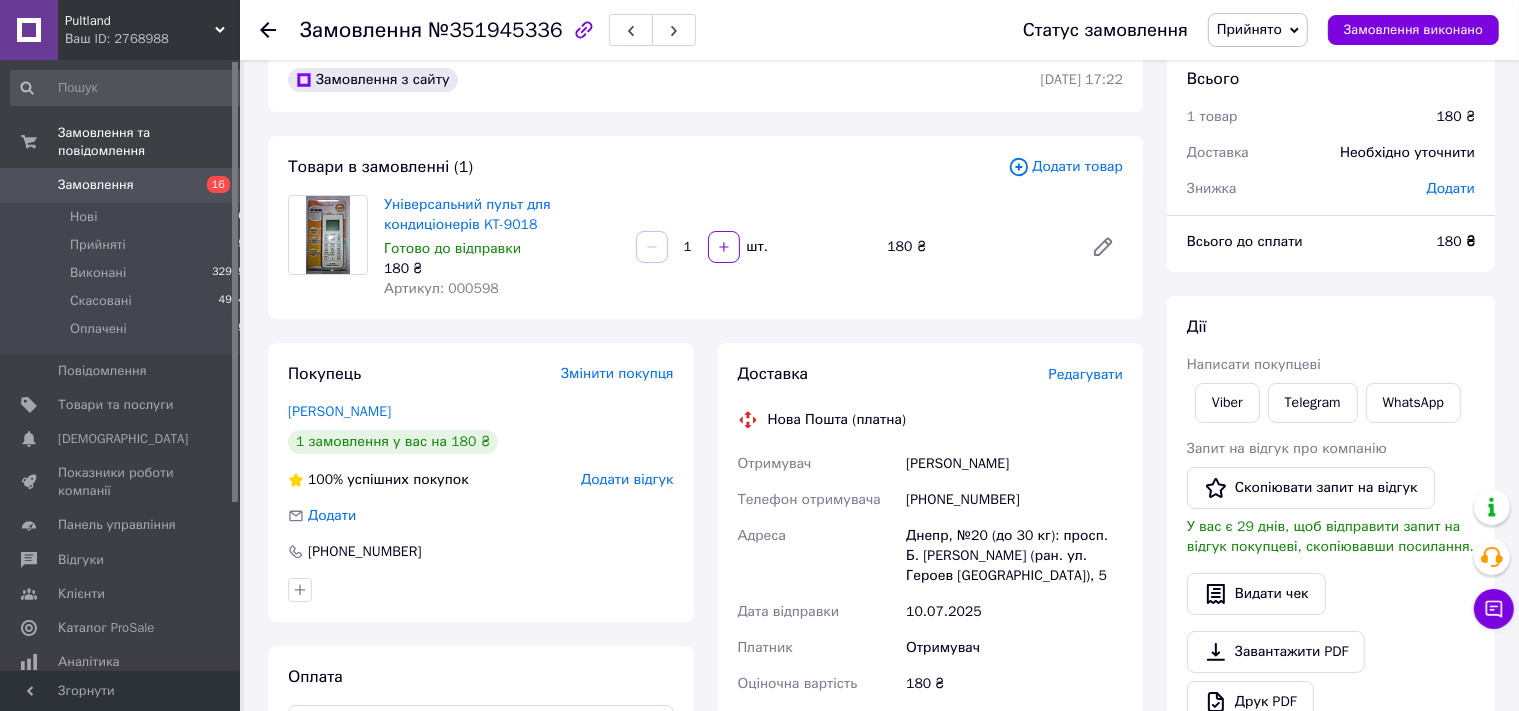 click 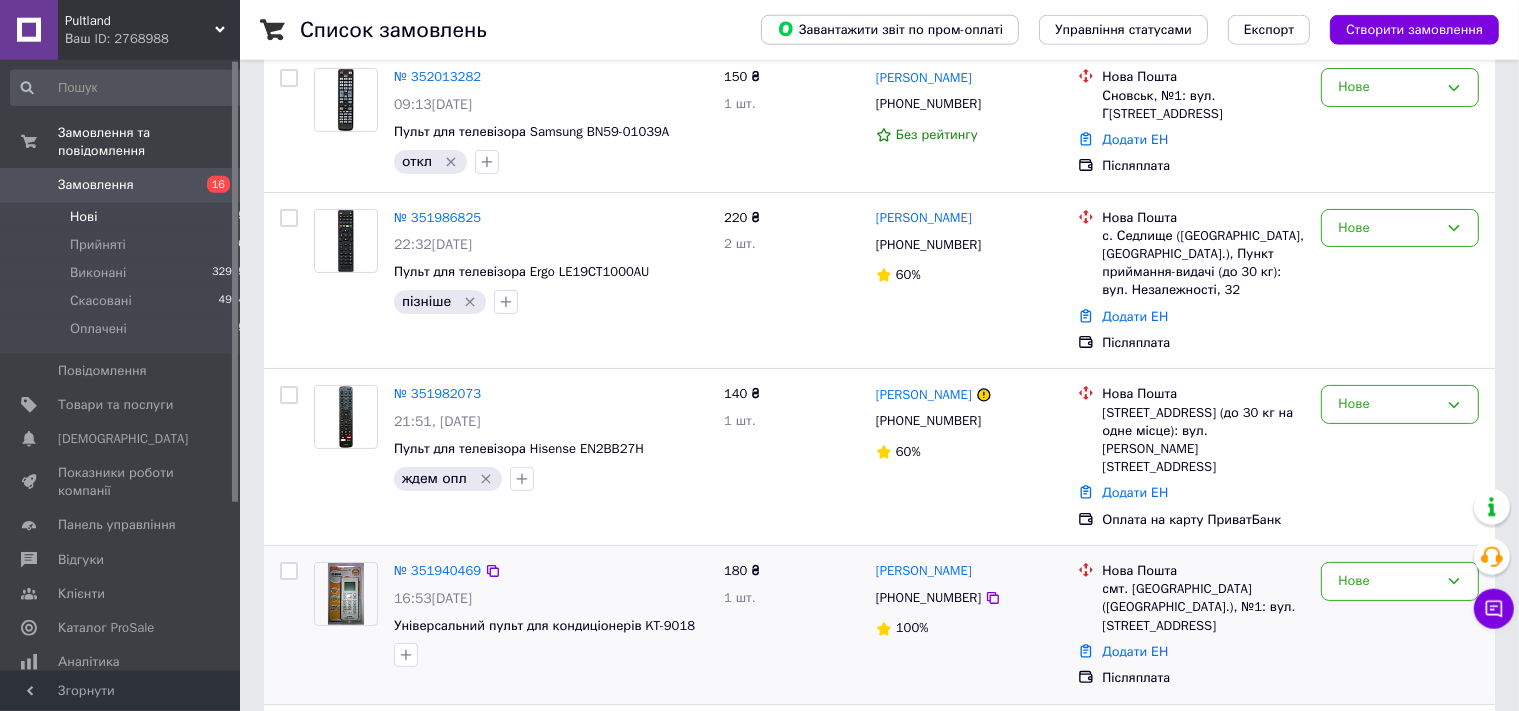 scroll, scrollTop: 175, scrollLeft: 0, axis: vertical 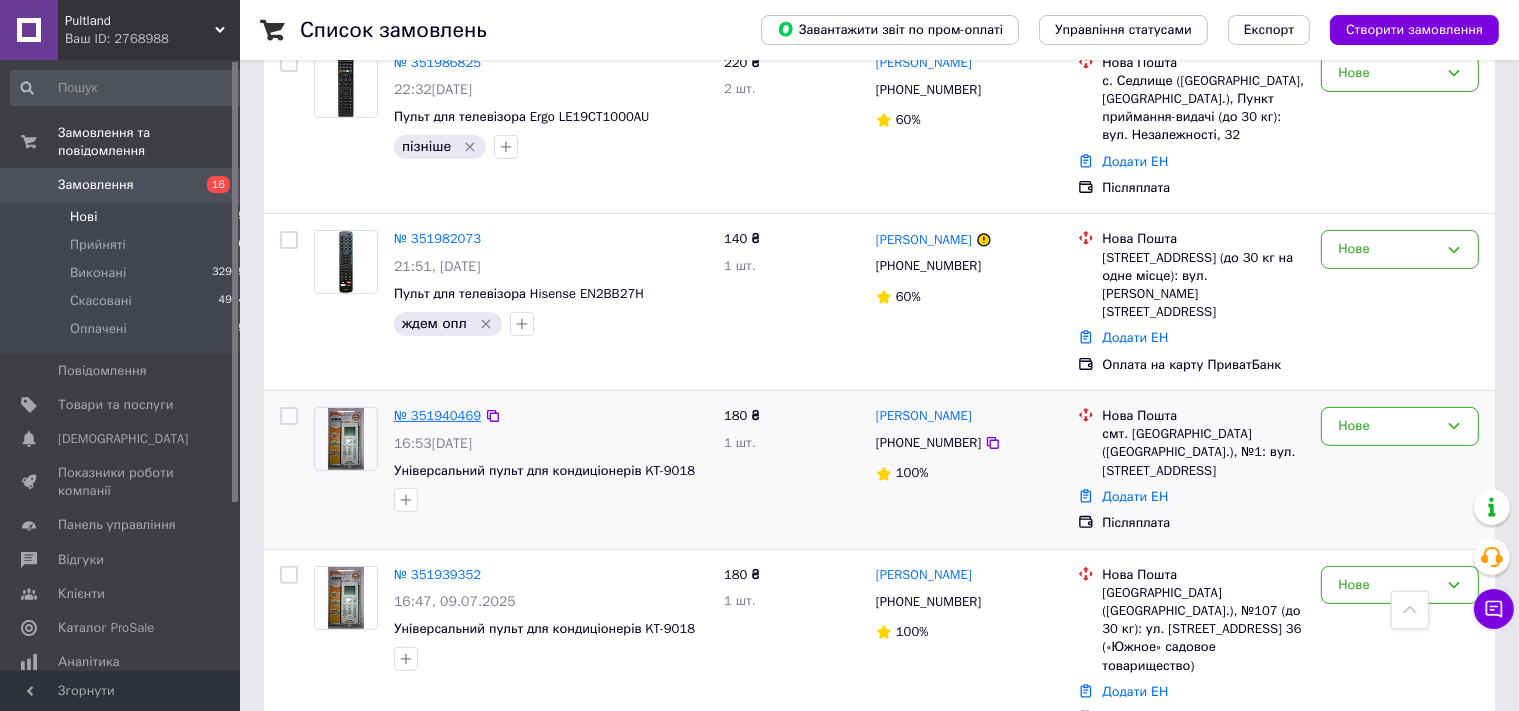 click on "№ 351940469" at bounding box center [437, 415] 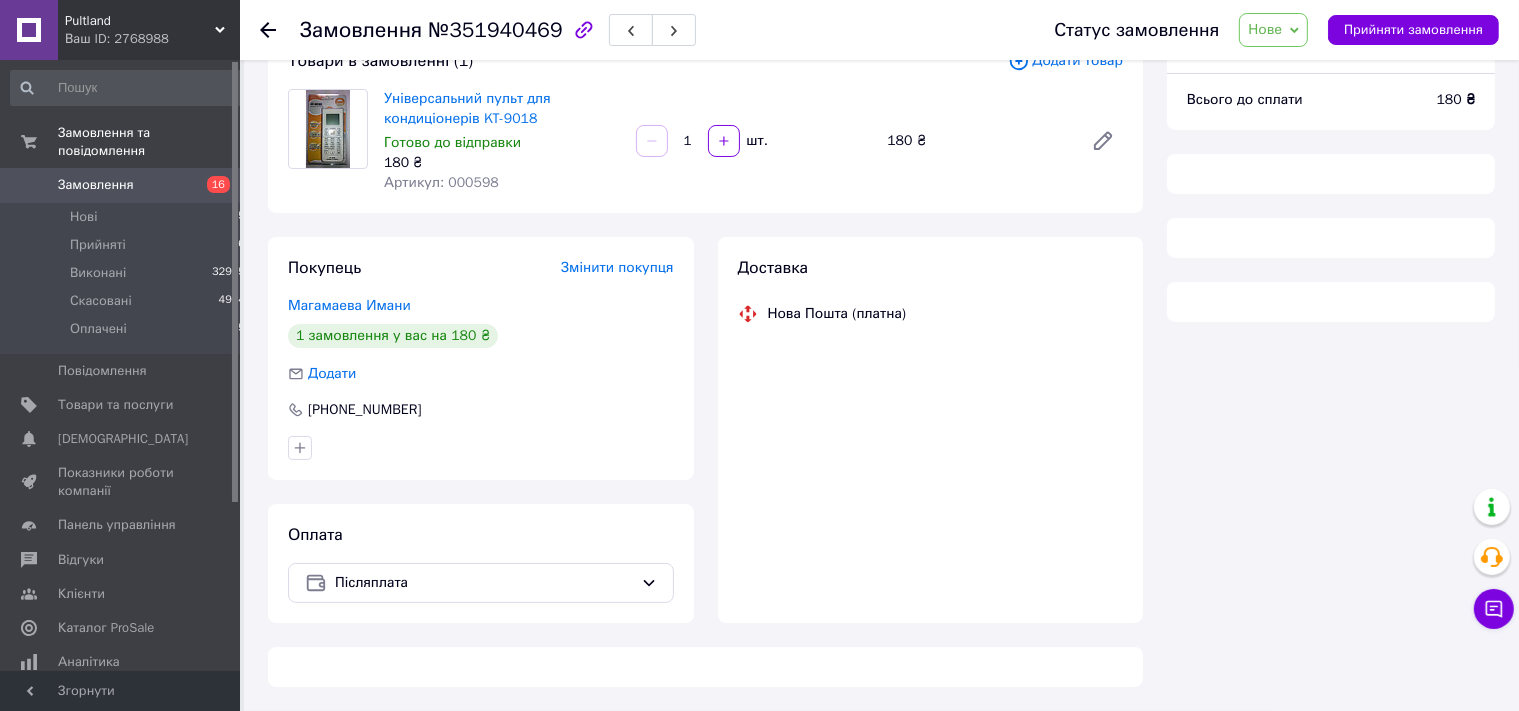 scroll, scrollTop: 142, scrollLeft: 0, axis: vertical 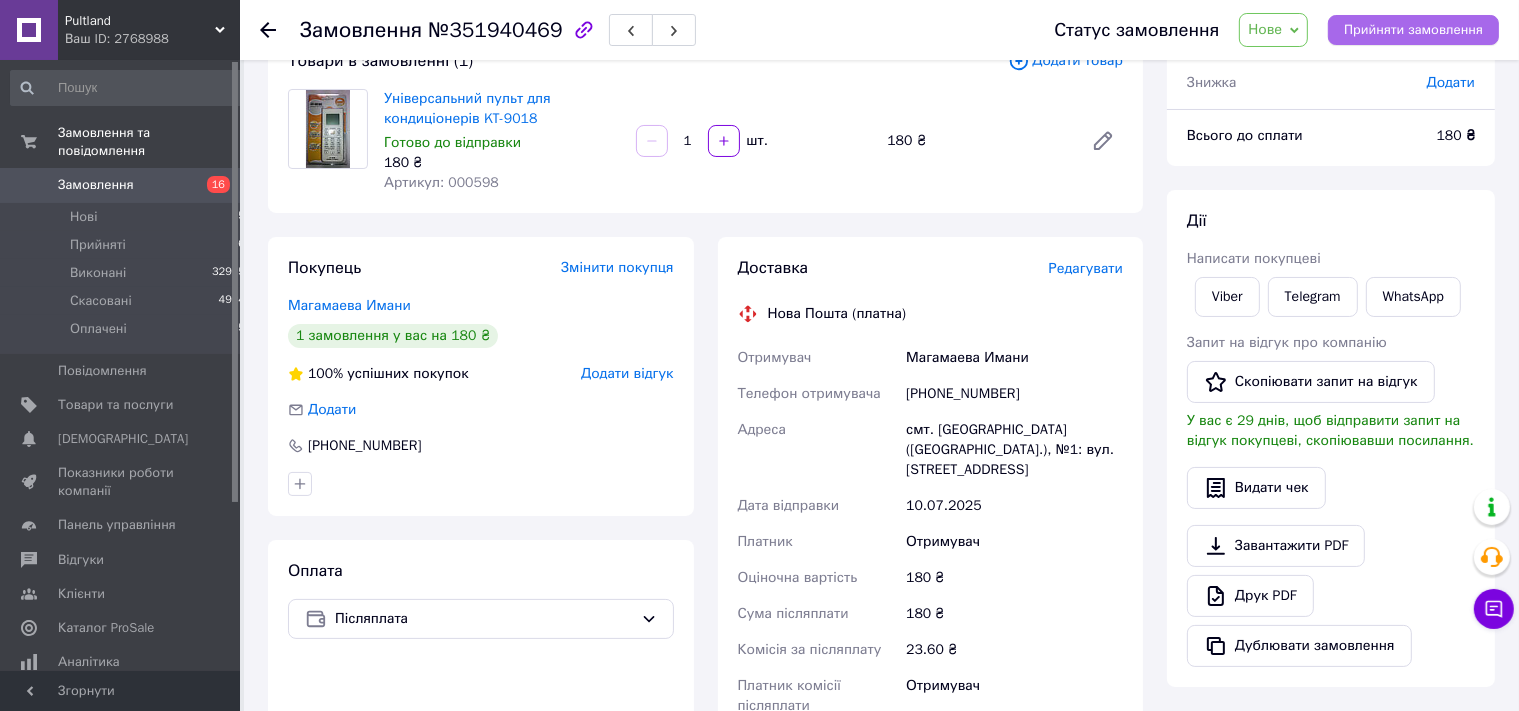 click on "Прийняти замовлення" at bounding box center (1413, 30) 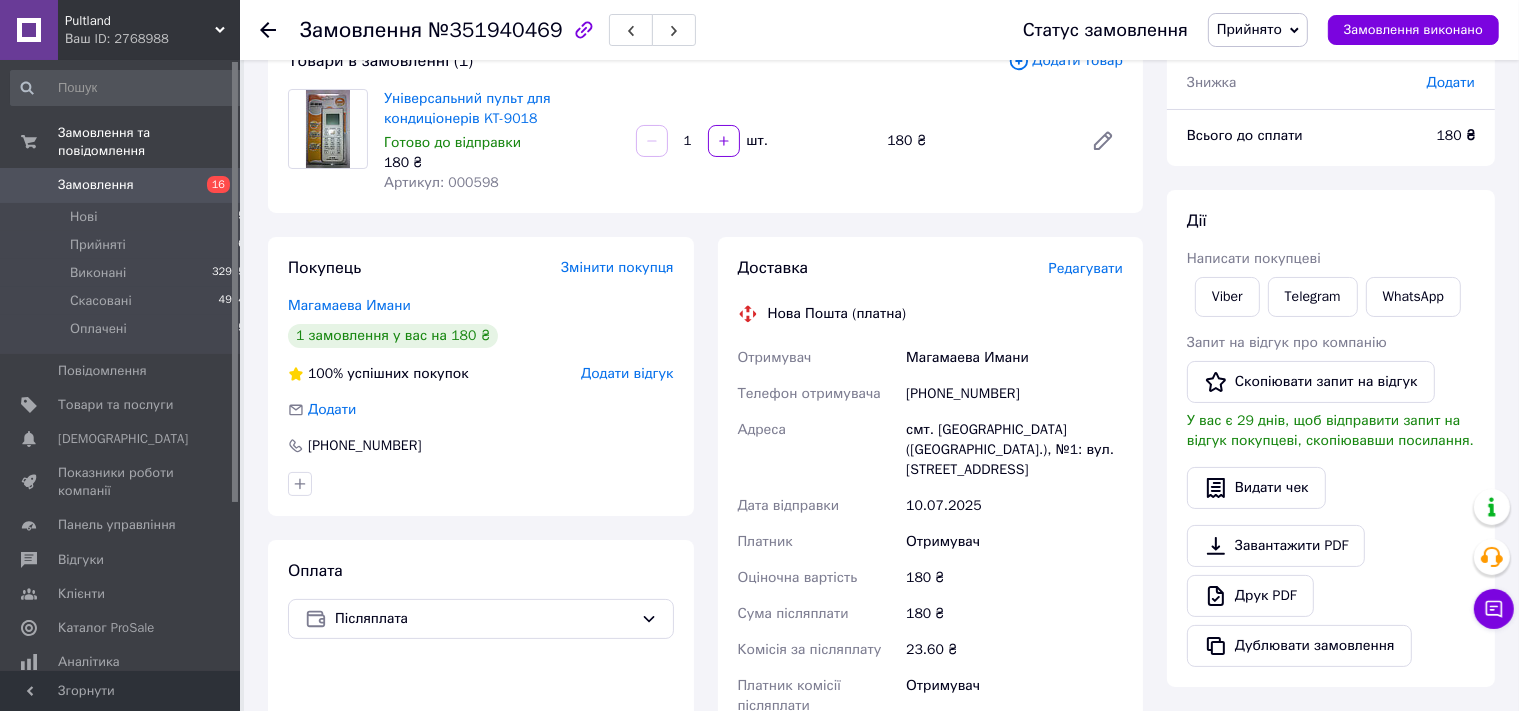 click 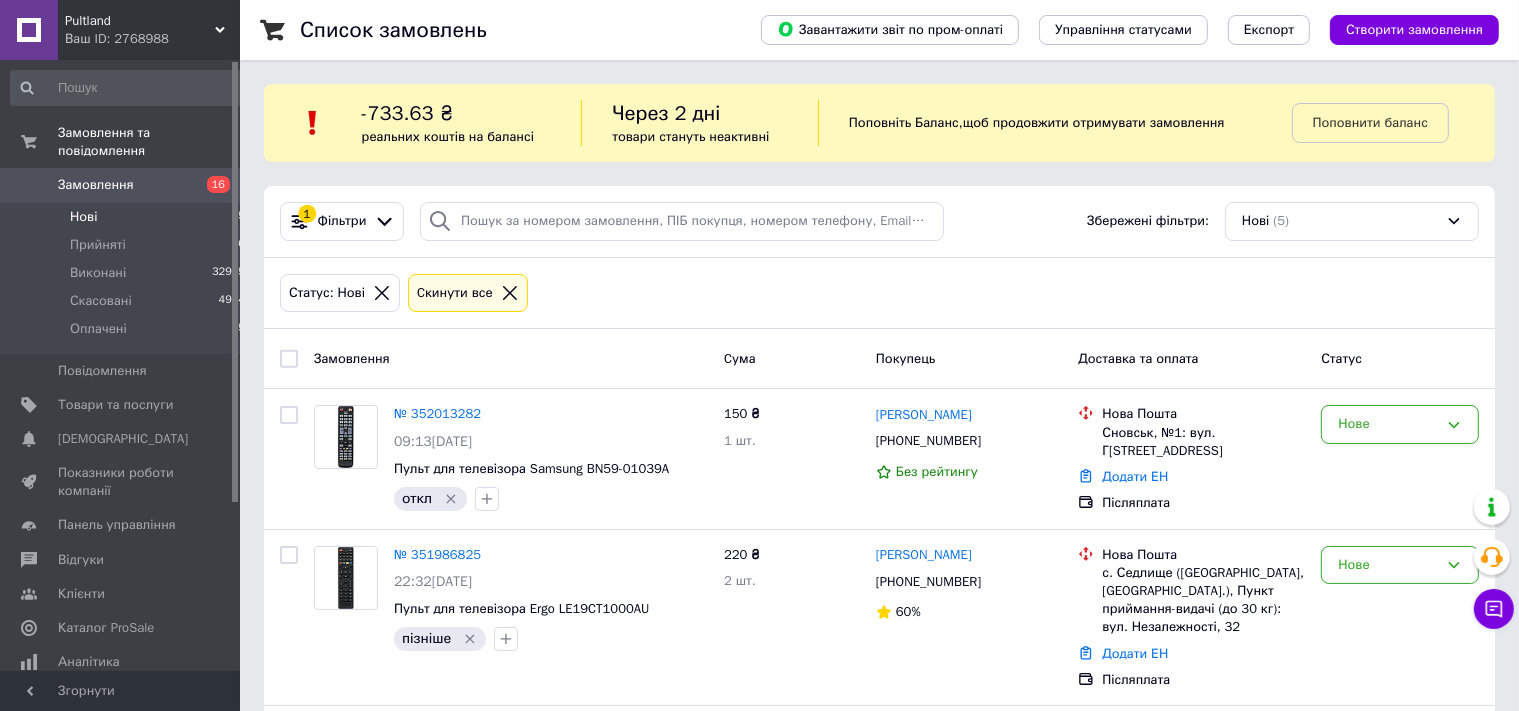 scroll, scrollTop: 492, scrollLeft: 0, axis: vertical 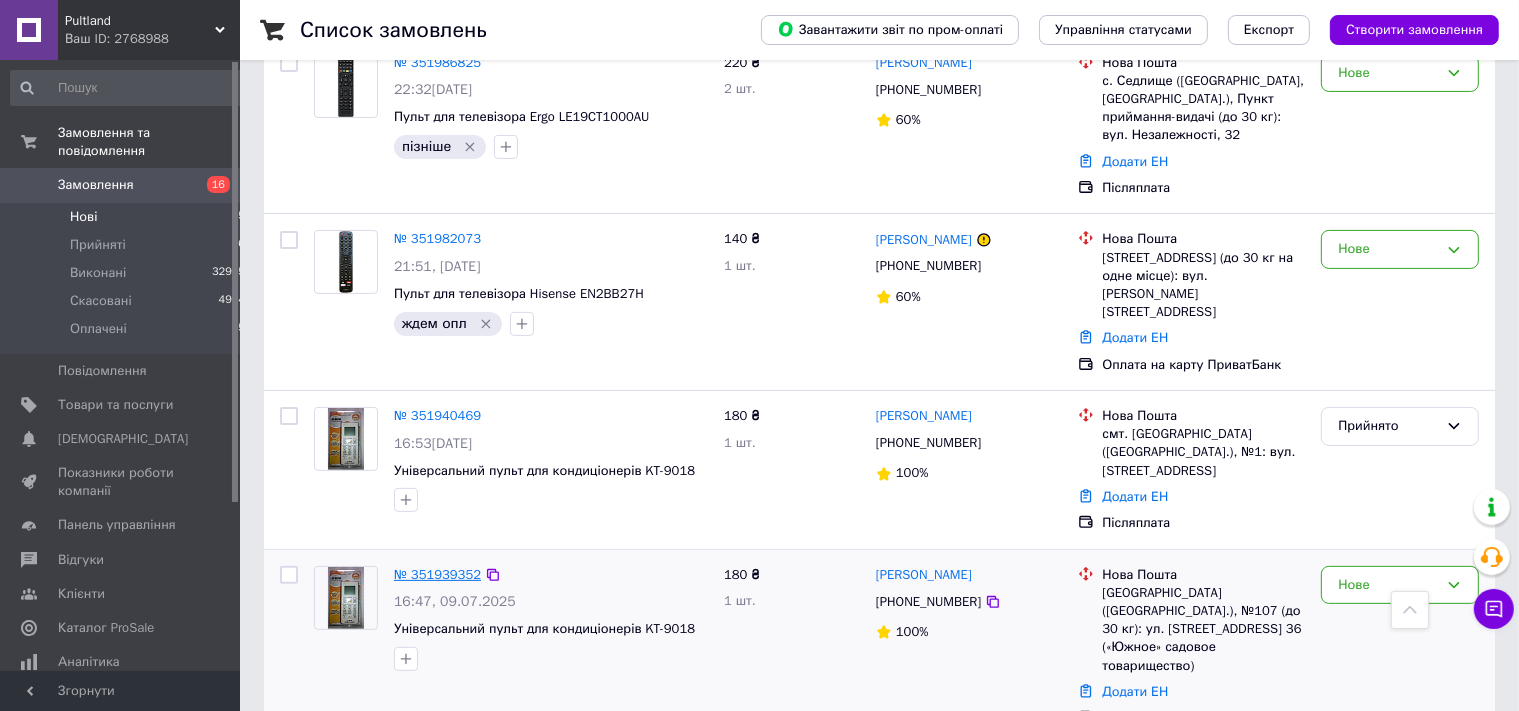 click on "№ 351939352" at bounding box center (437, 574) 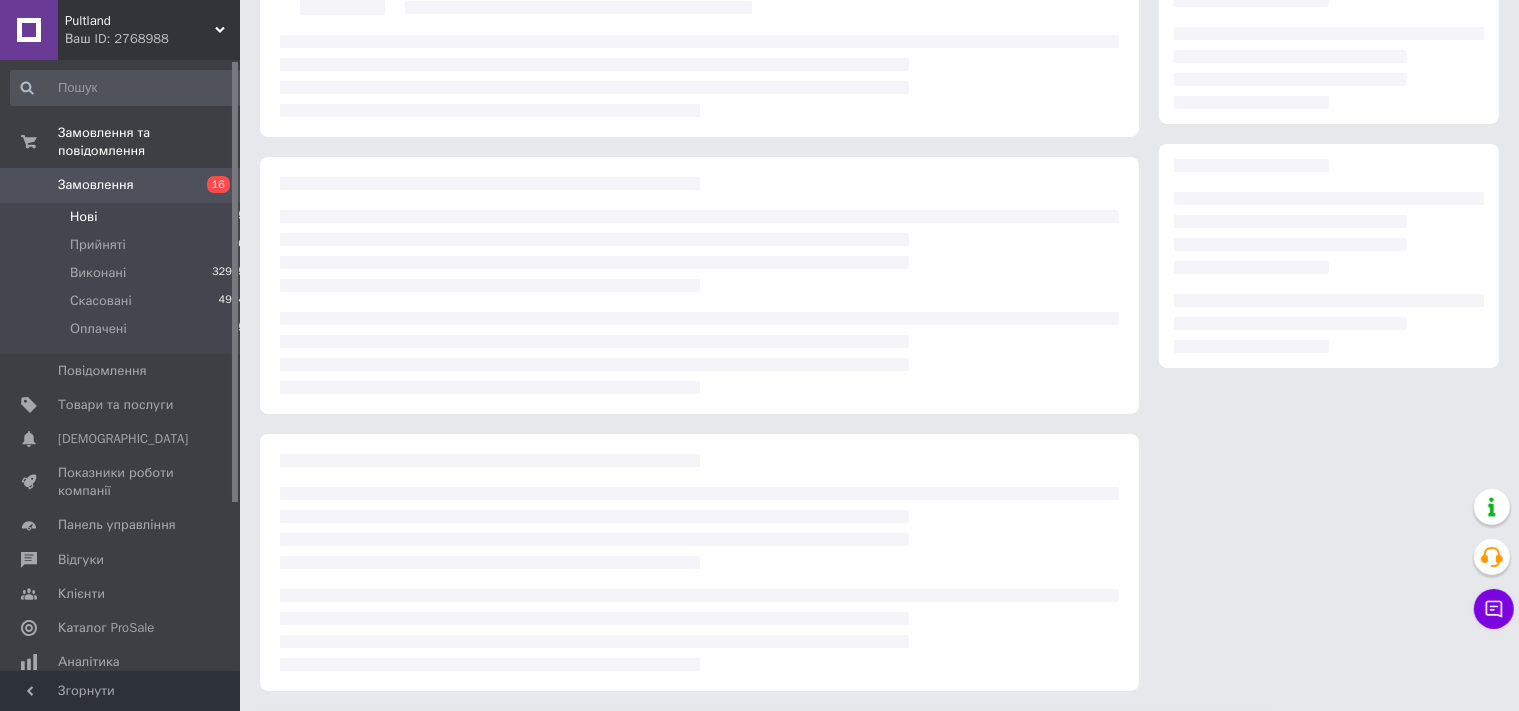 scroll, scrollTop: 142, scrollLeft: 0, axis: vertical 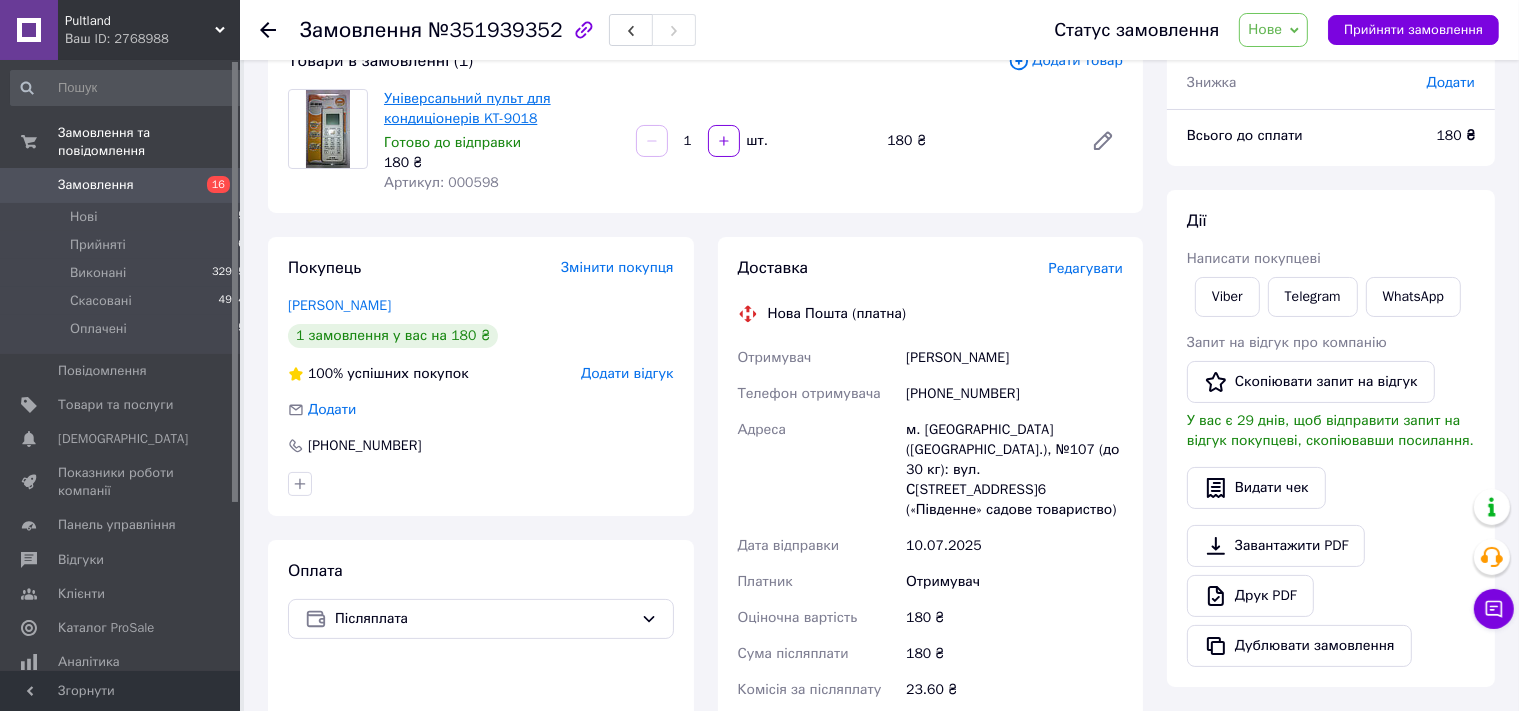 click on "Універсальний пульт для кондиціонерів KT-9018" at bounding box center [467, 108] 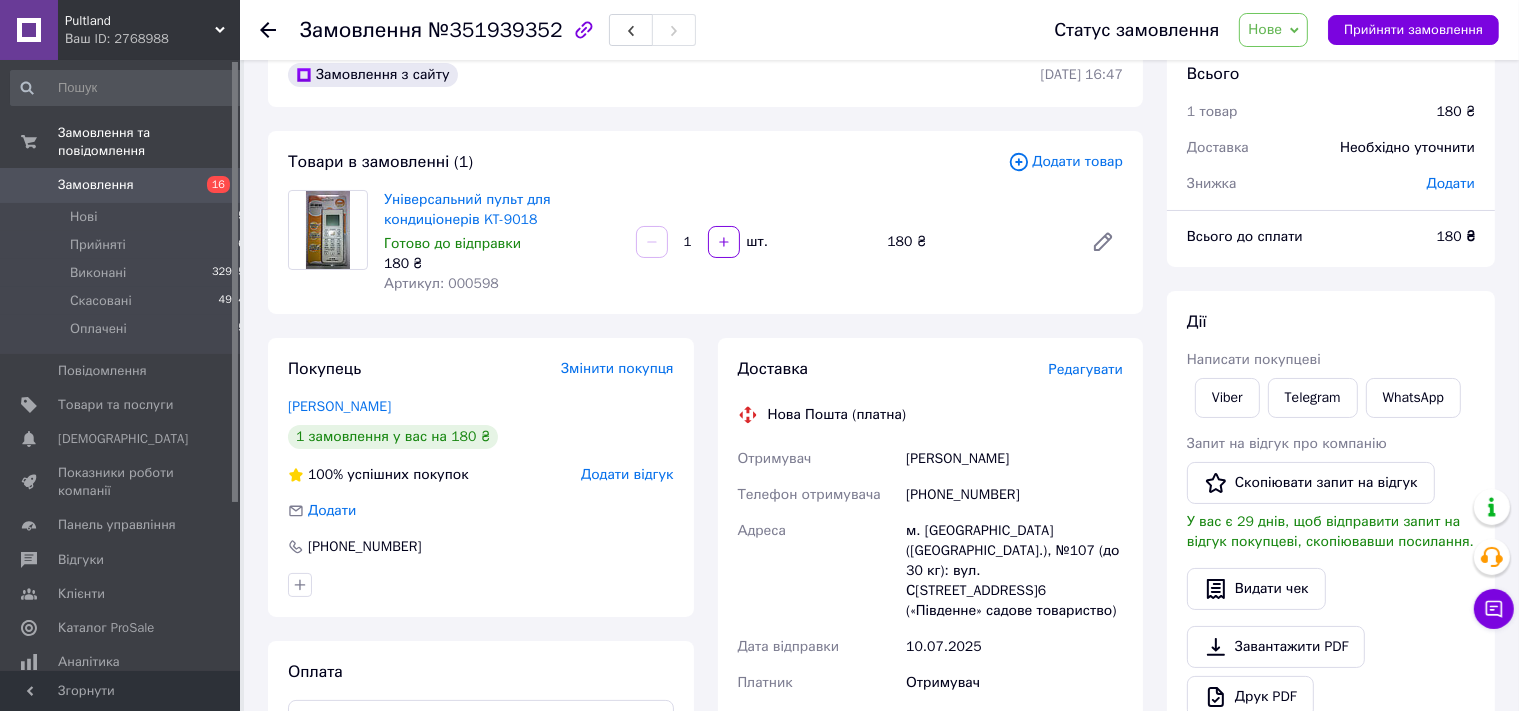 scroll, scrollTop: 0, scrollLeft: 0, axis: both 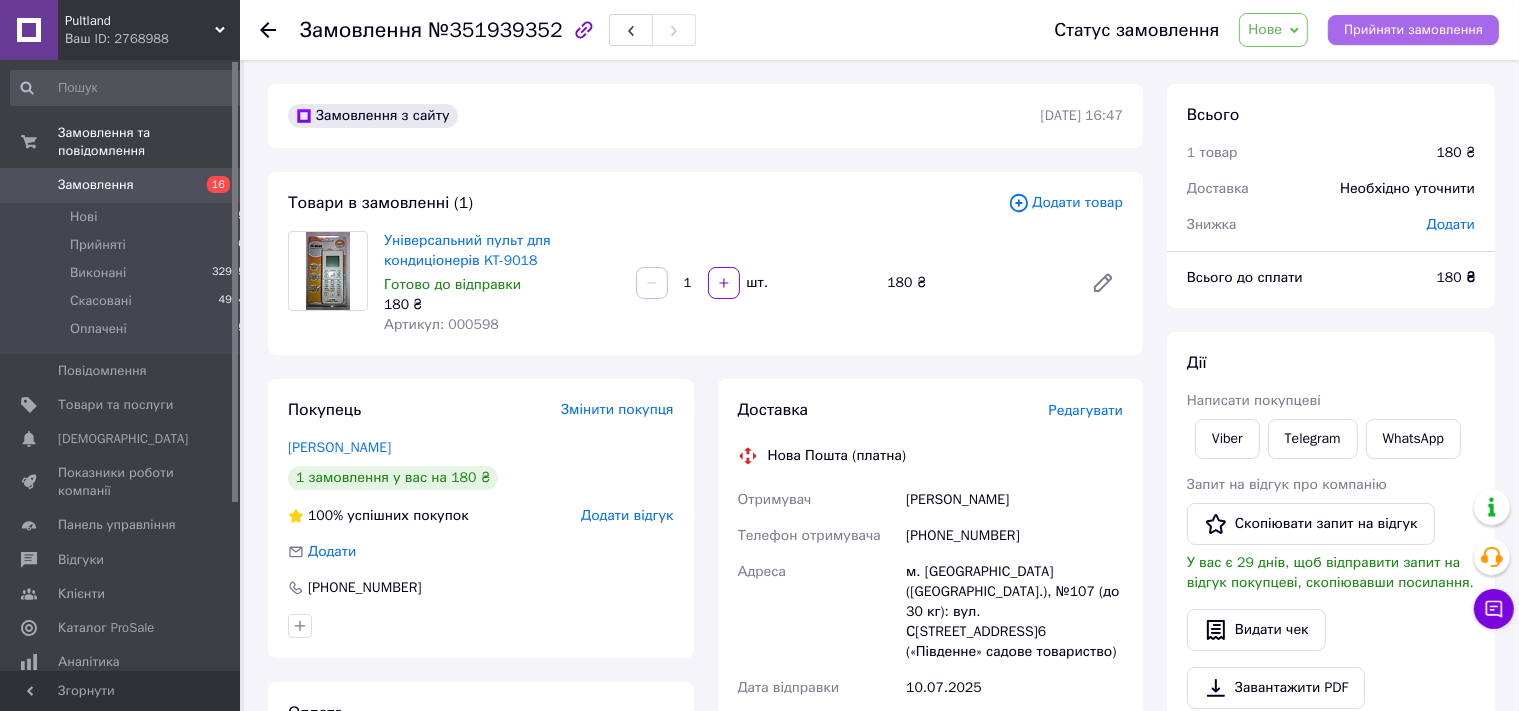 click on "Прийняти замовлення" at bounding box center [1413, 30] 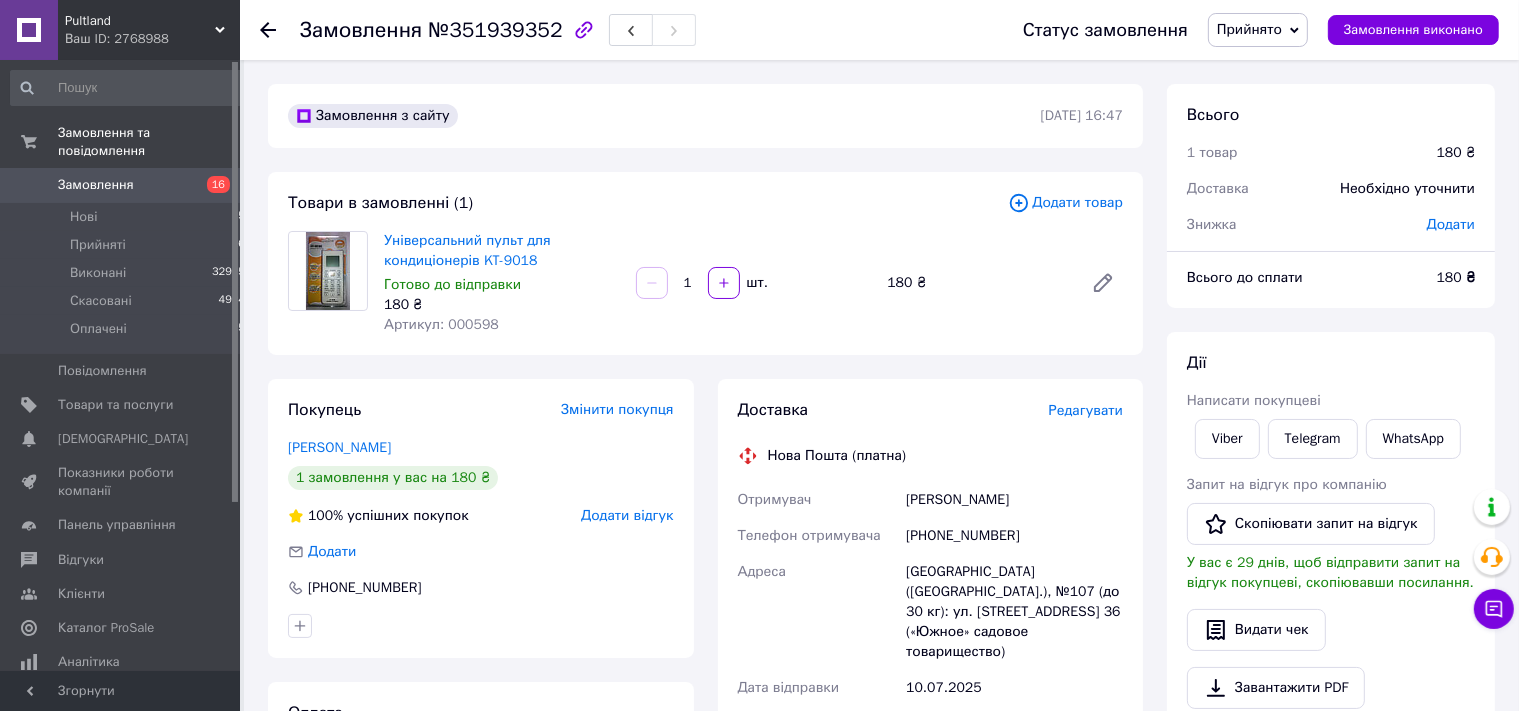 click 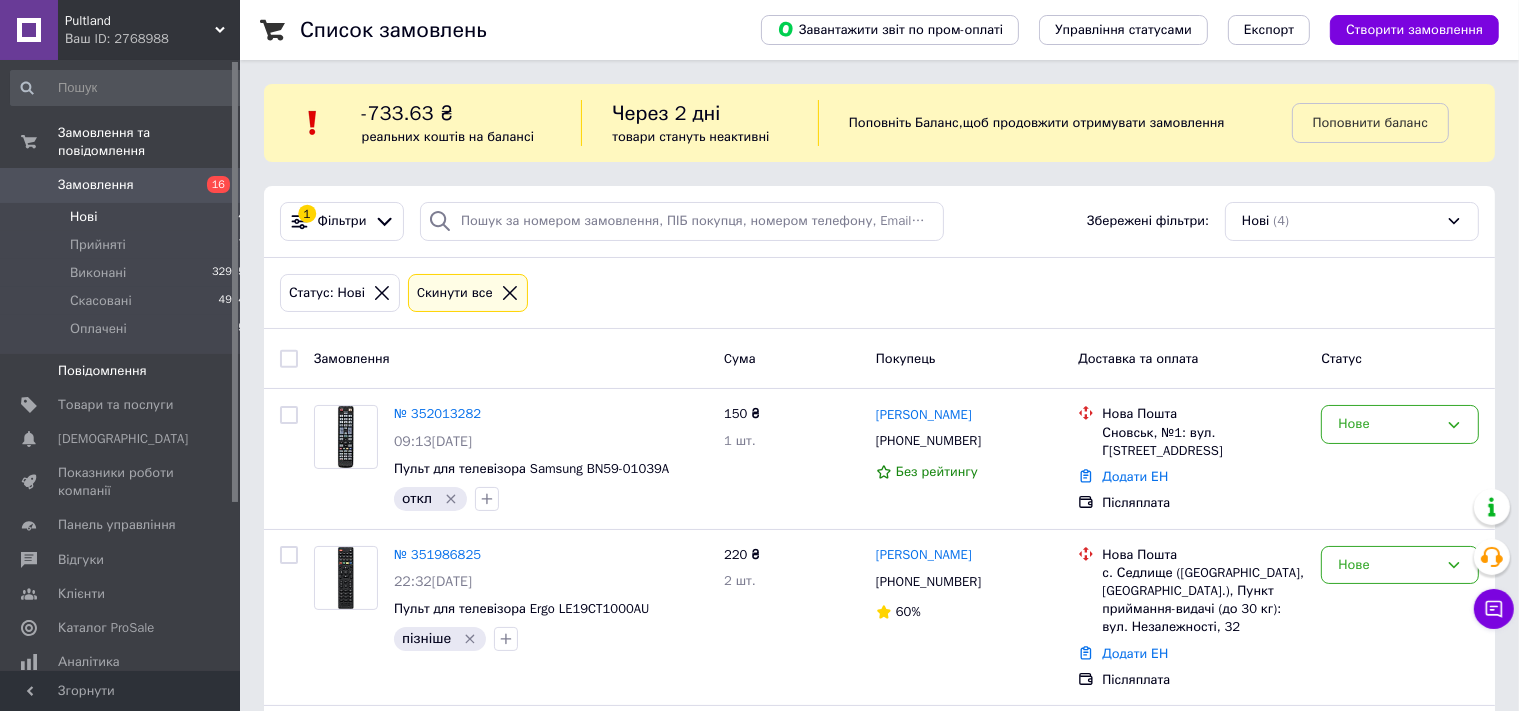 click on "Замовлення" at bounding box center [96, 185] 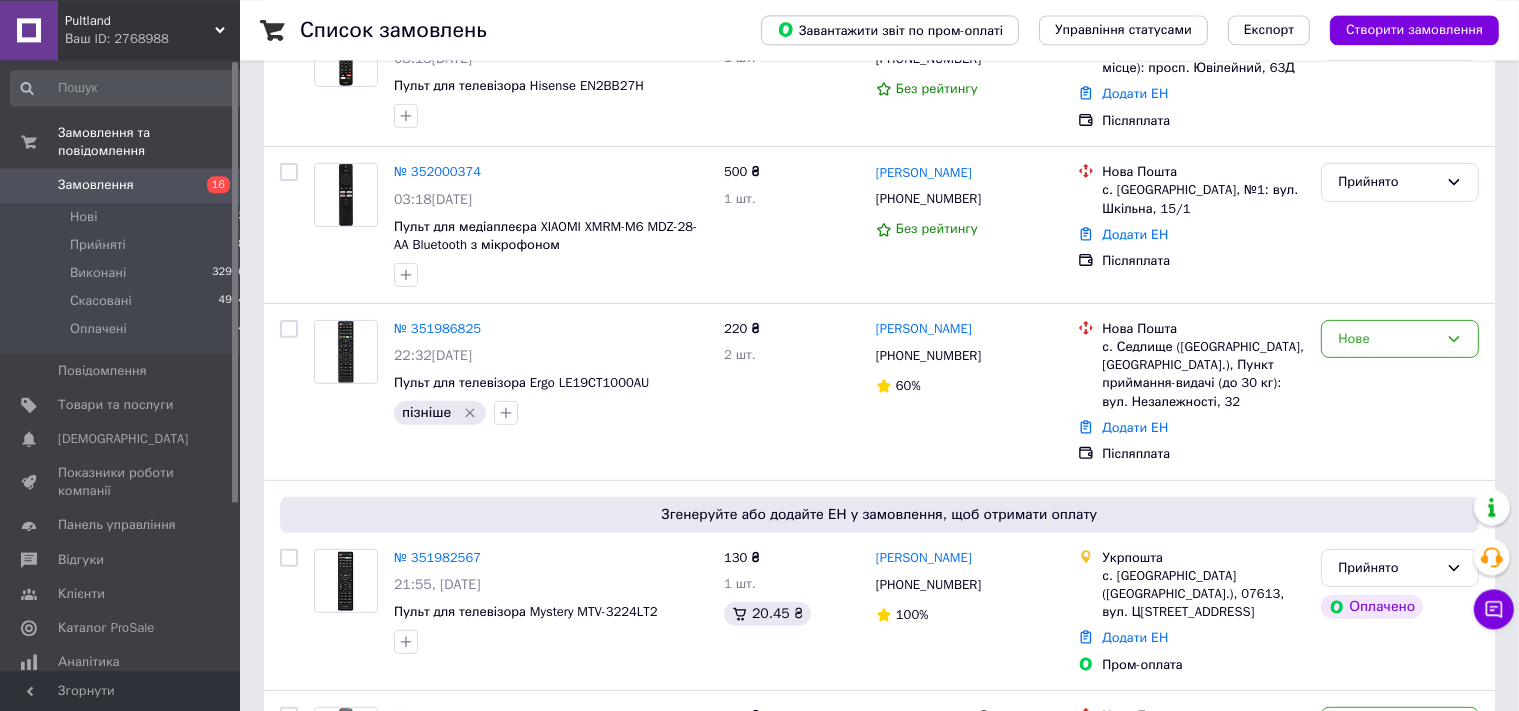 scroll, scrollTop: 739, scrollLeft: 0, axis: vertical 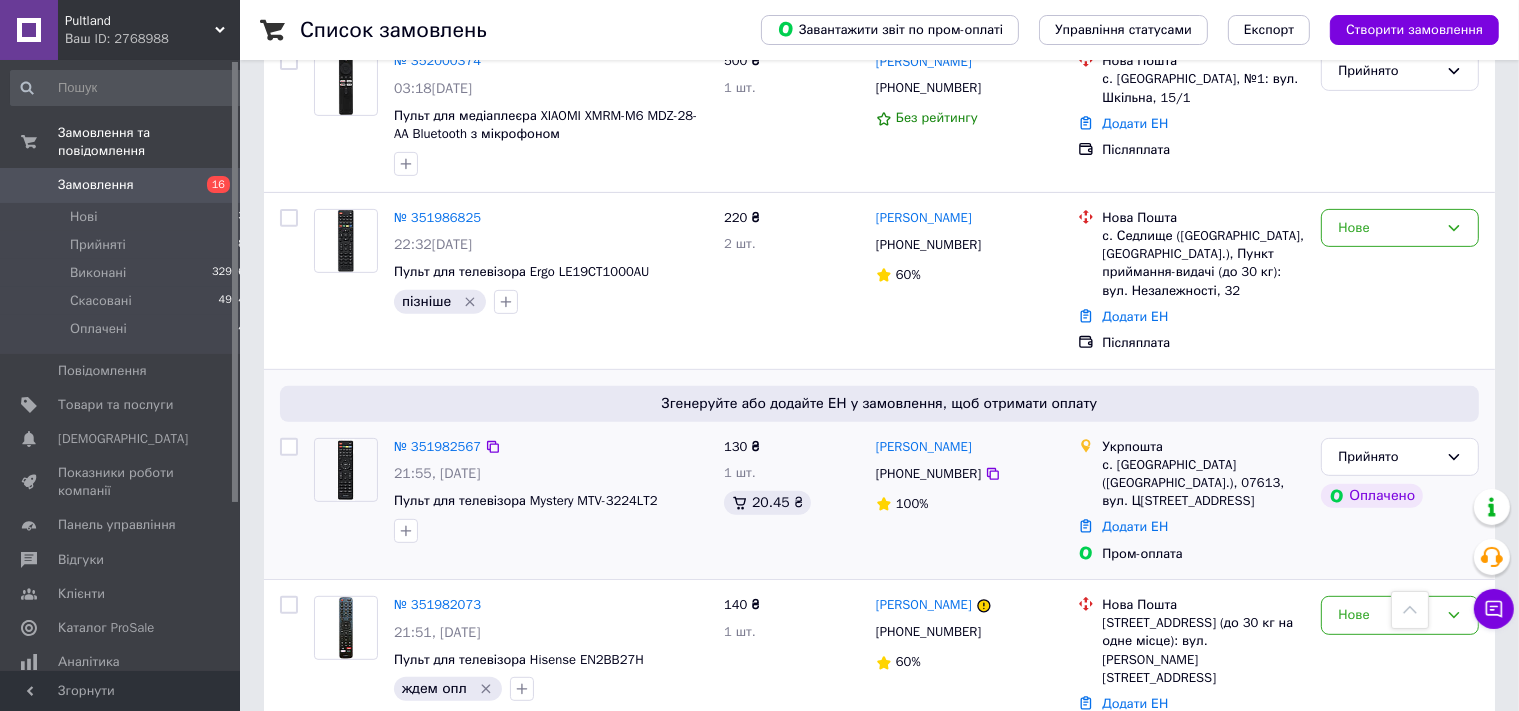 drag, startPoint x: 86, startPoint y: 203, endPoint x: 582, endPoint y: 363, distance: 521.1679 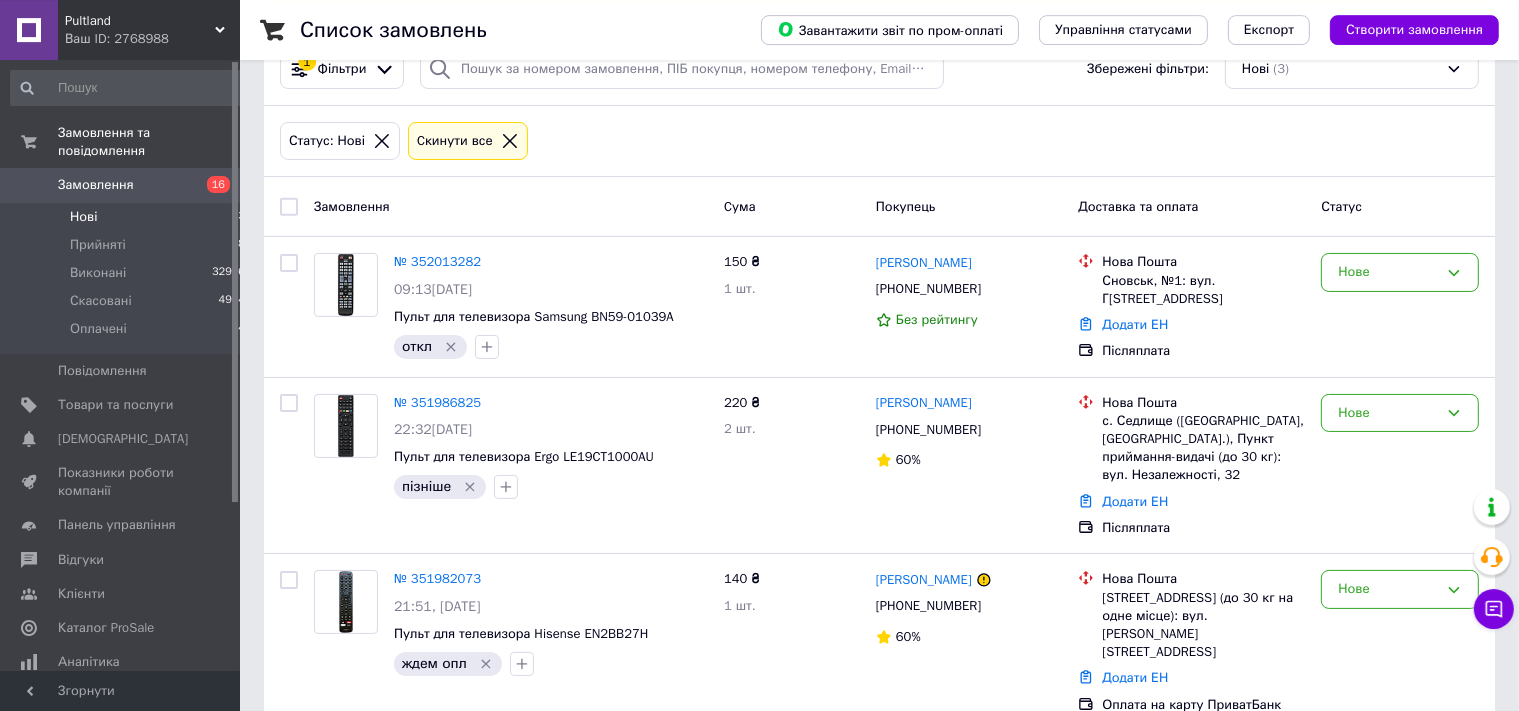 scroll, scrollTop: 156, scrollLeft: 0, axis: vertical 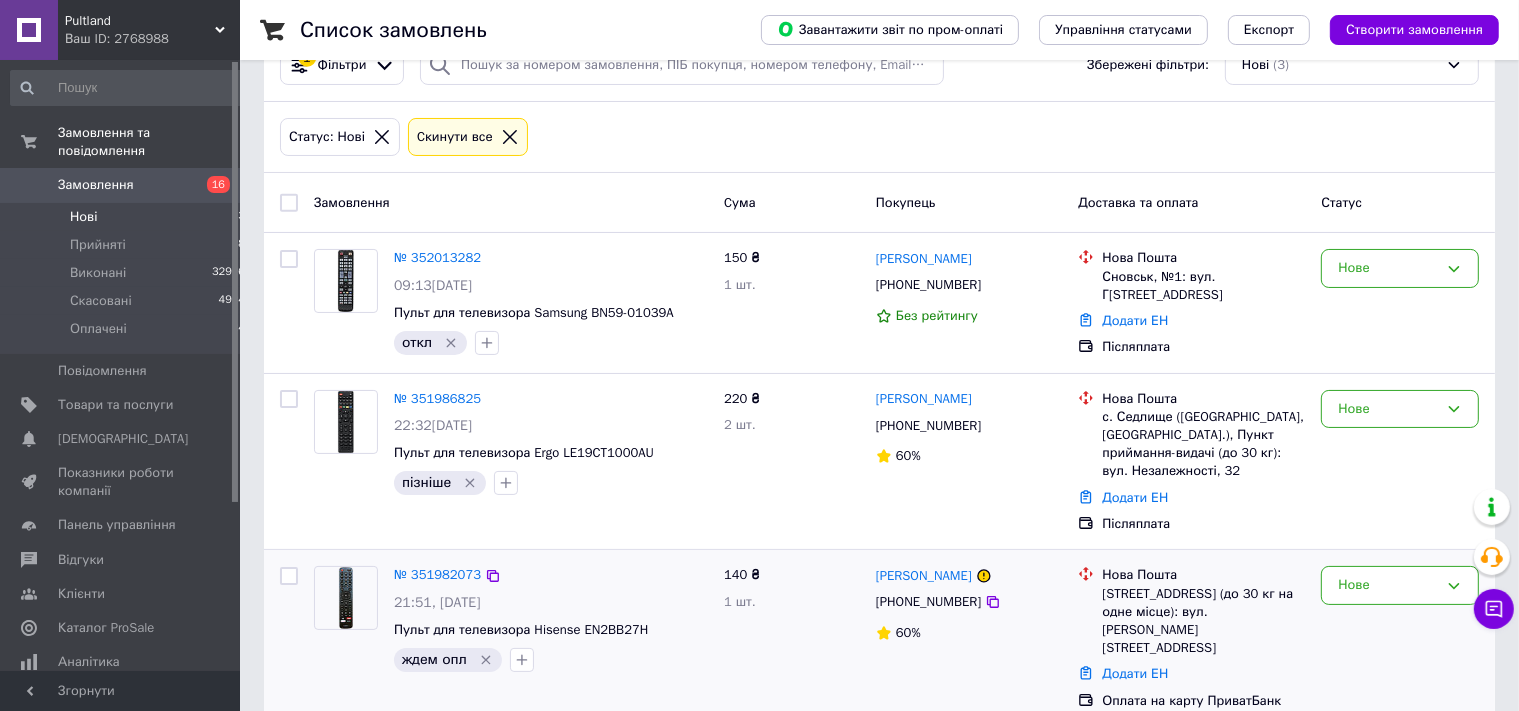 click 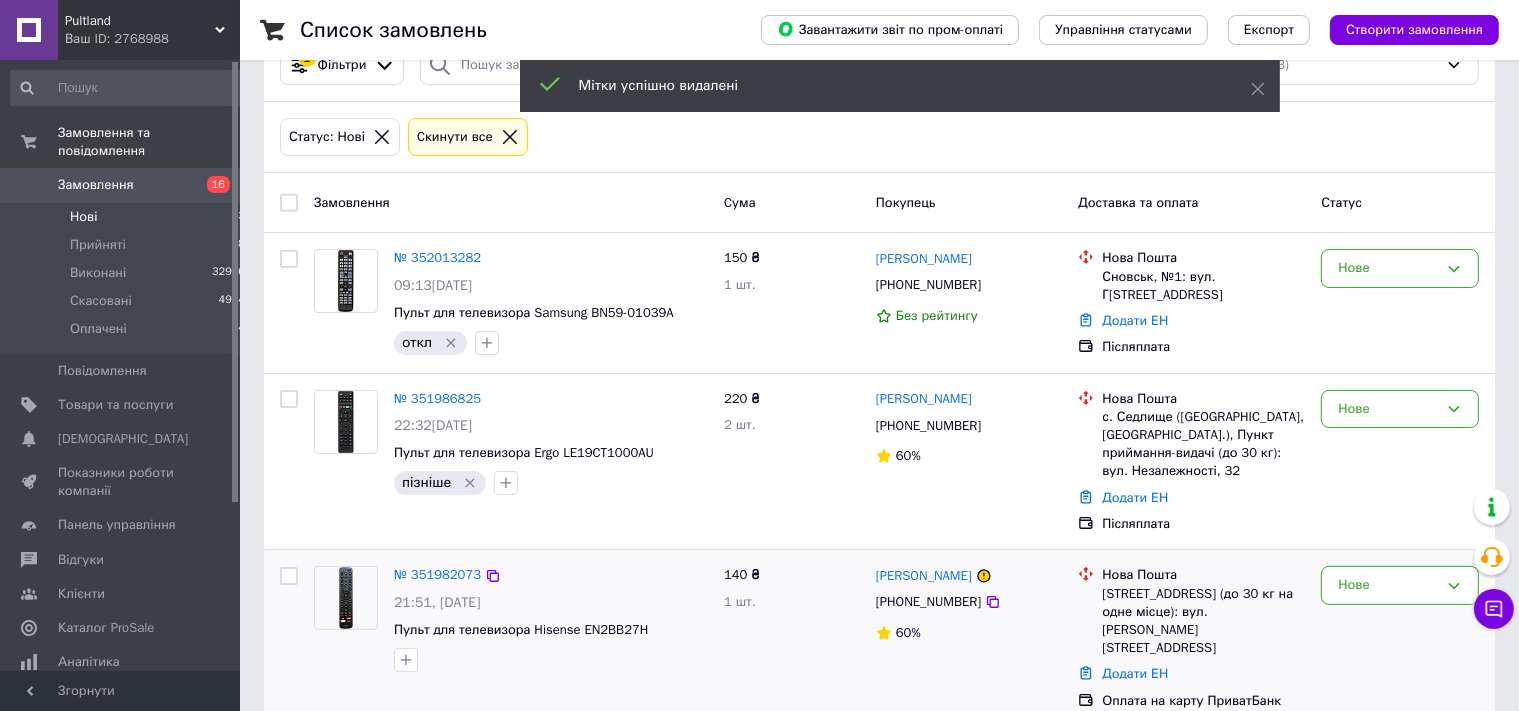 drag, startPoint x: 402, startPoint y: 656, endPoint x: 504, endPoint y: 555, distance: 143.54442 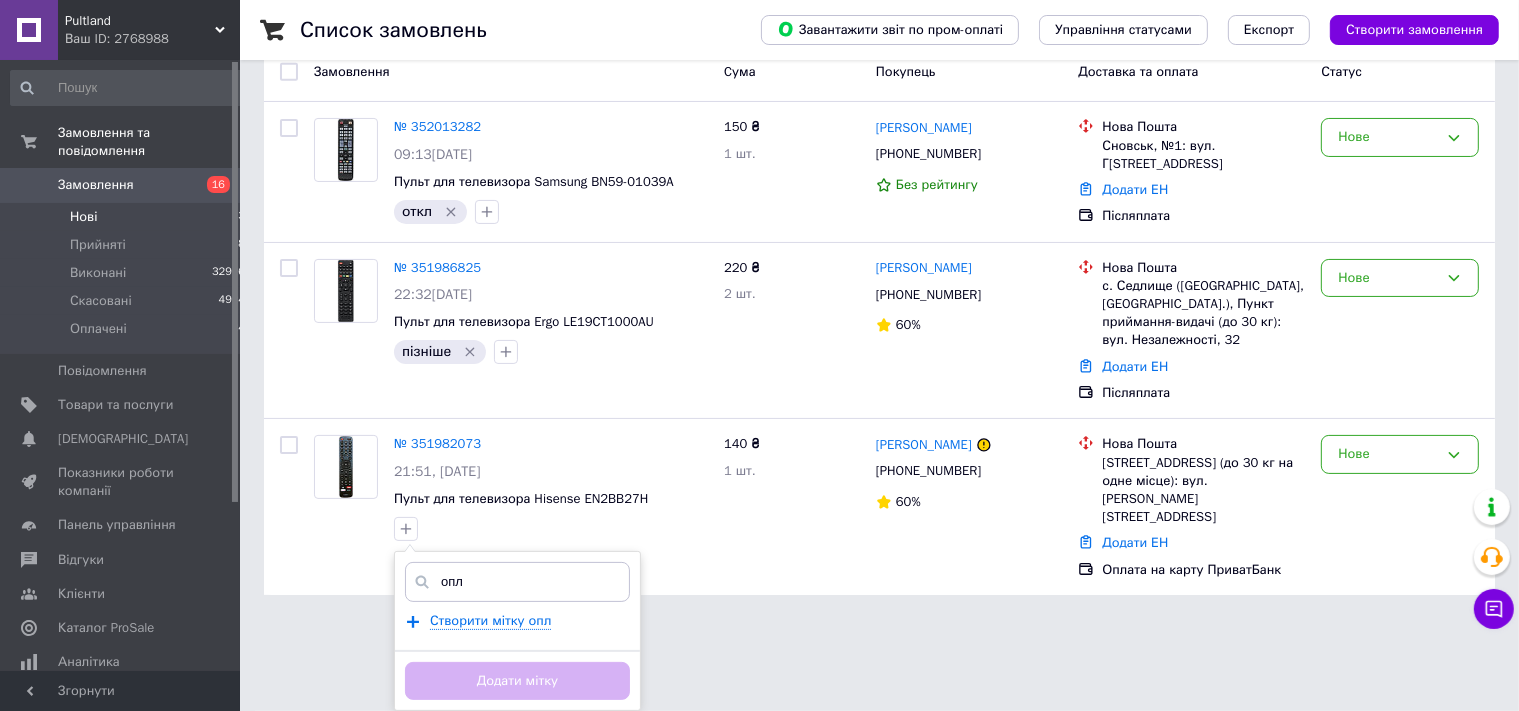scroll, scrollTop: 284, scrollLeft: 0, axis: vertical 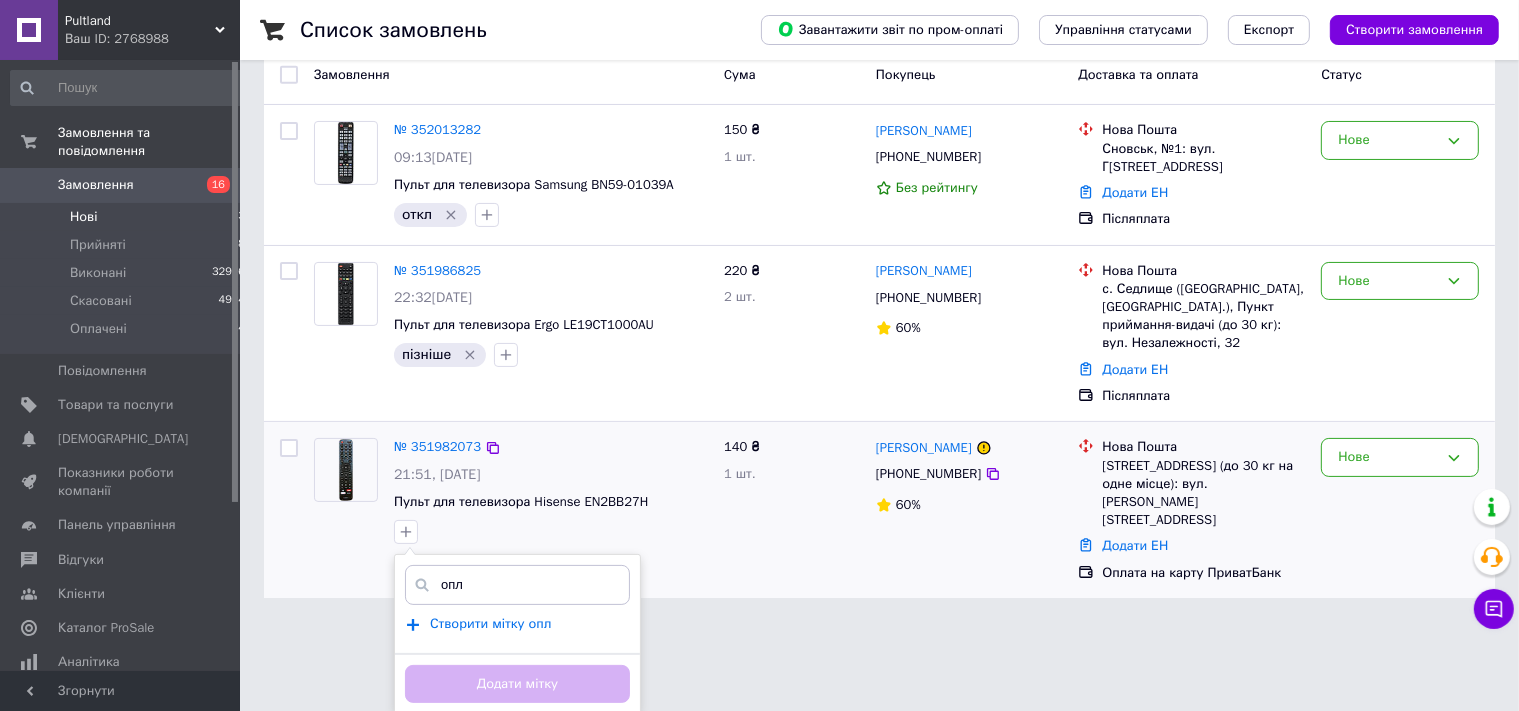 type on "опл" 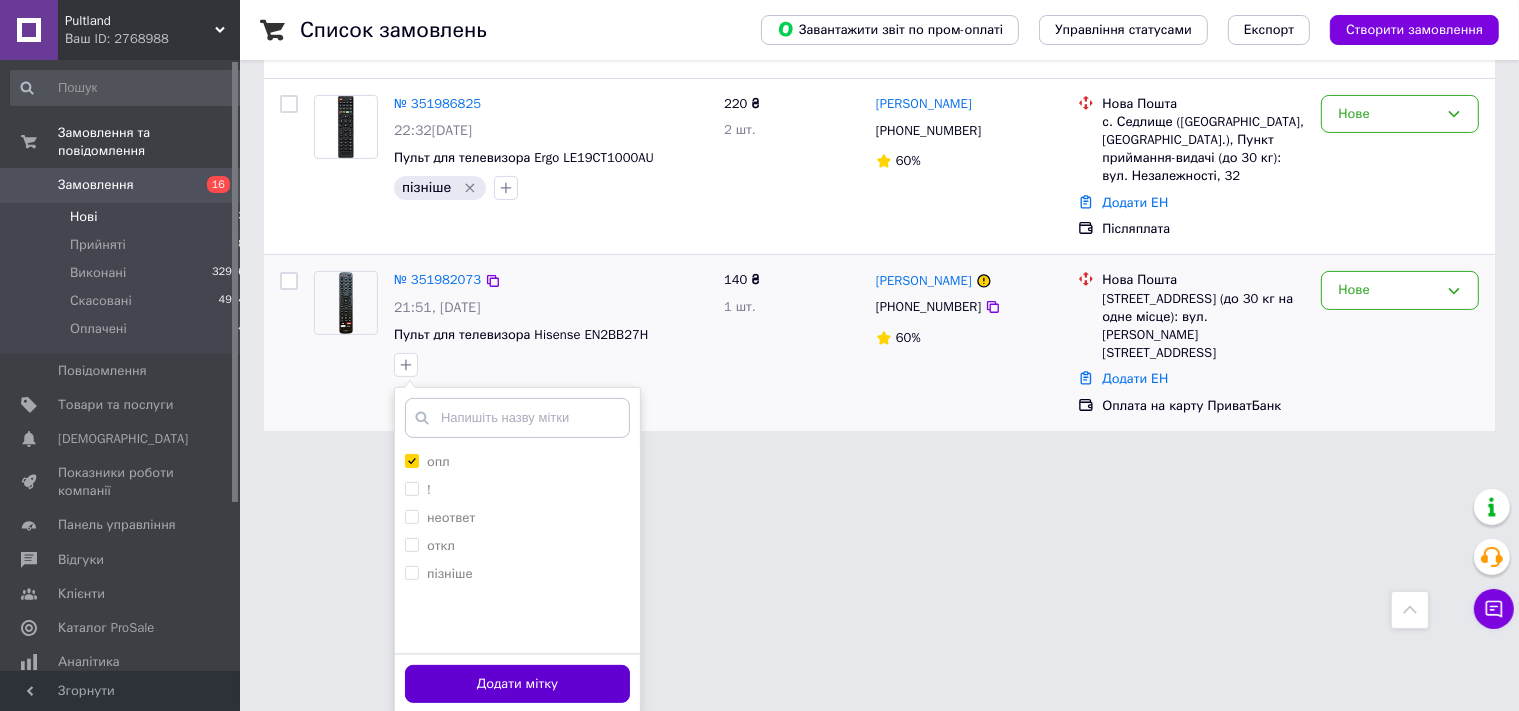 click on "Додати мітку" at bounding box center [517, 684] 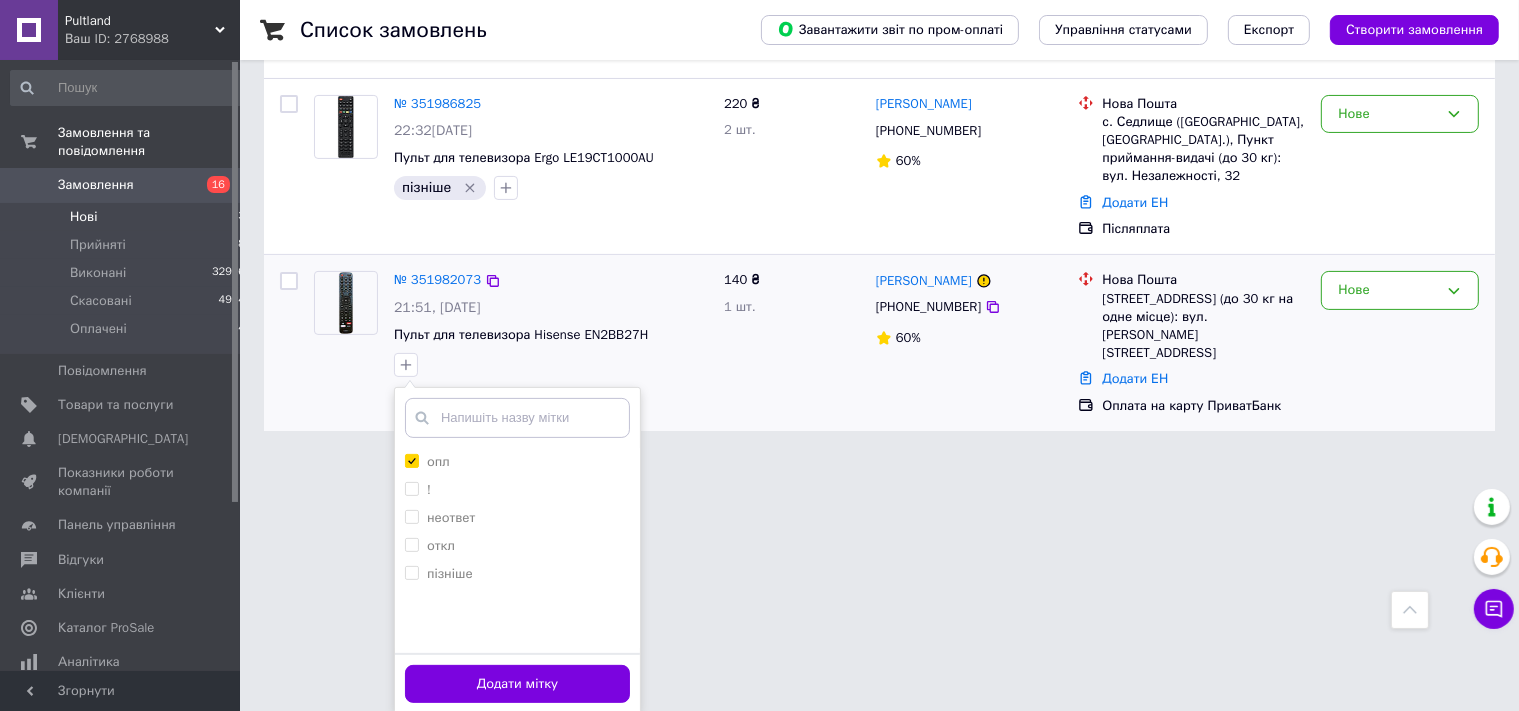 scroll, scrollTop: 156, scrollLeft: 0, axis: vertical 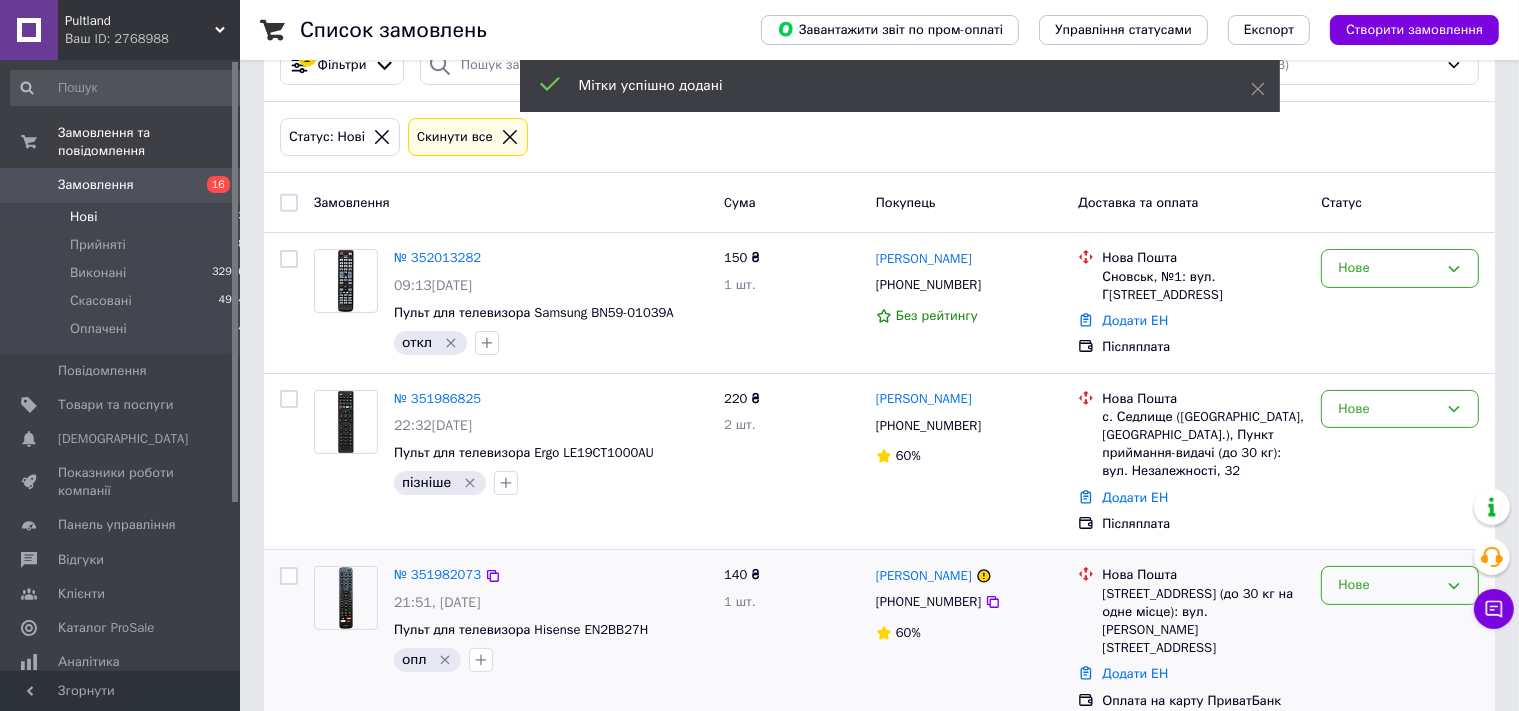 click on "Нове" at bounding box center [1388, 585] 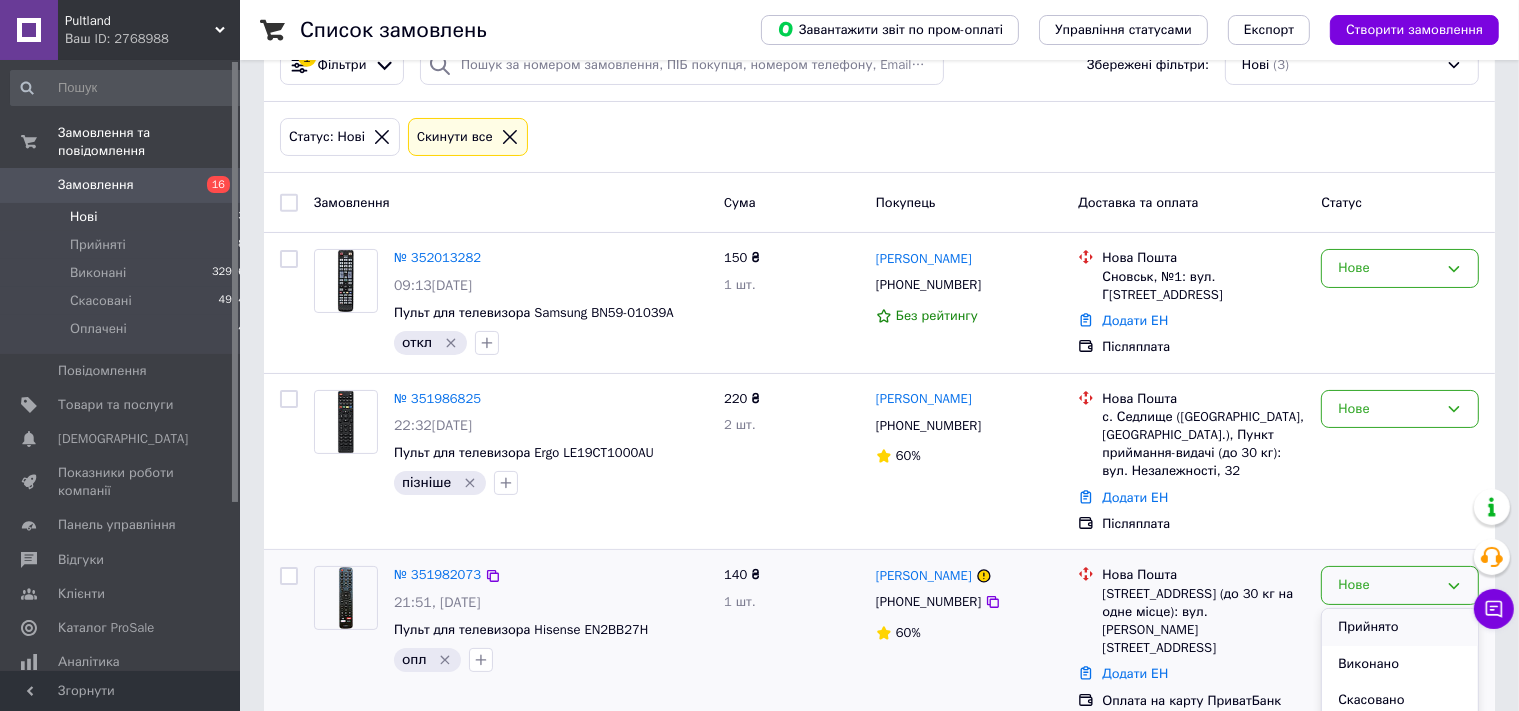click on "Прийнято" at bounding box center (1400, 627) 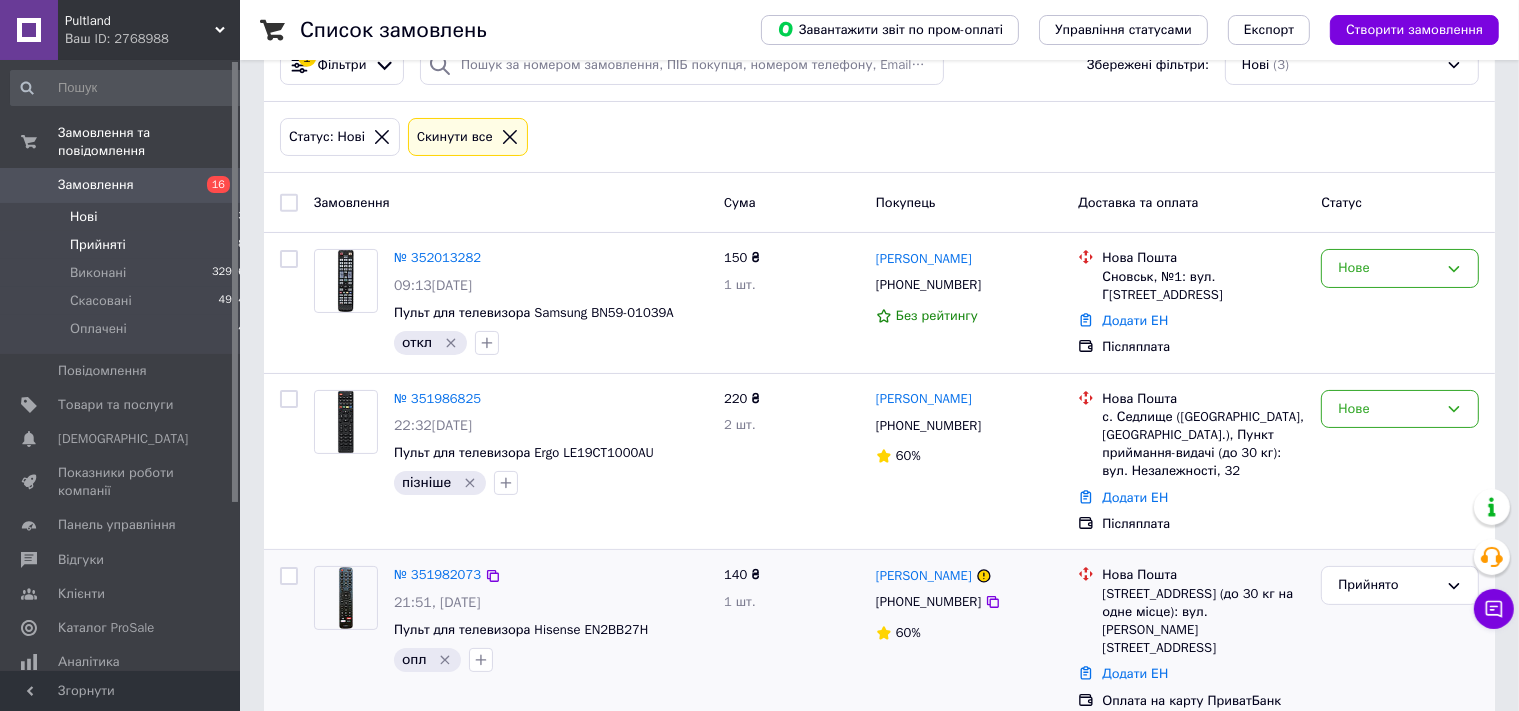 click on "Прийняті" at bounding box center [98, 245] 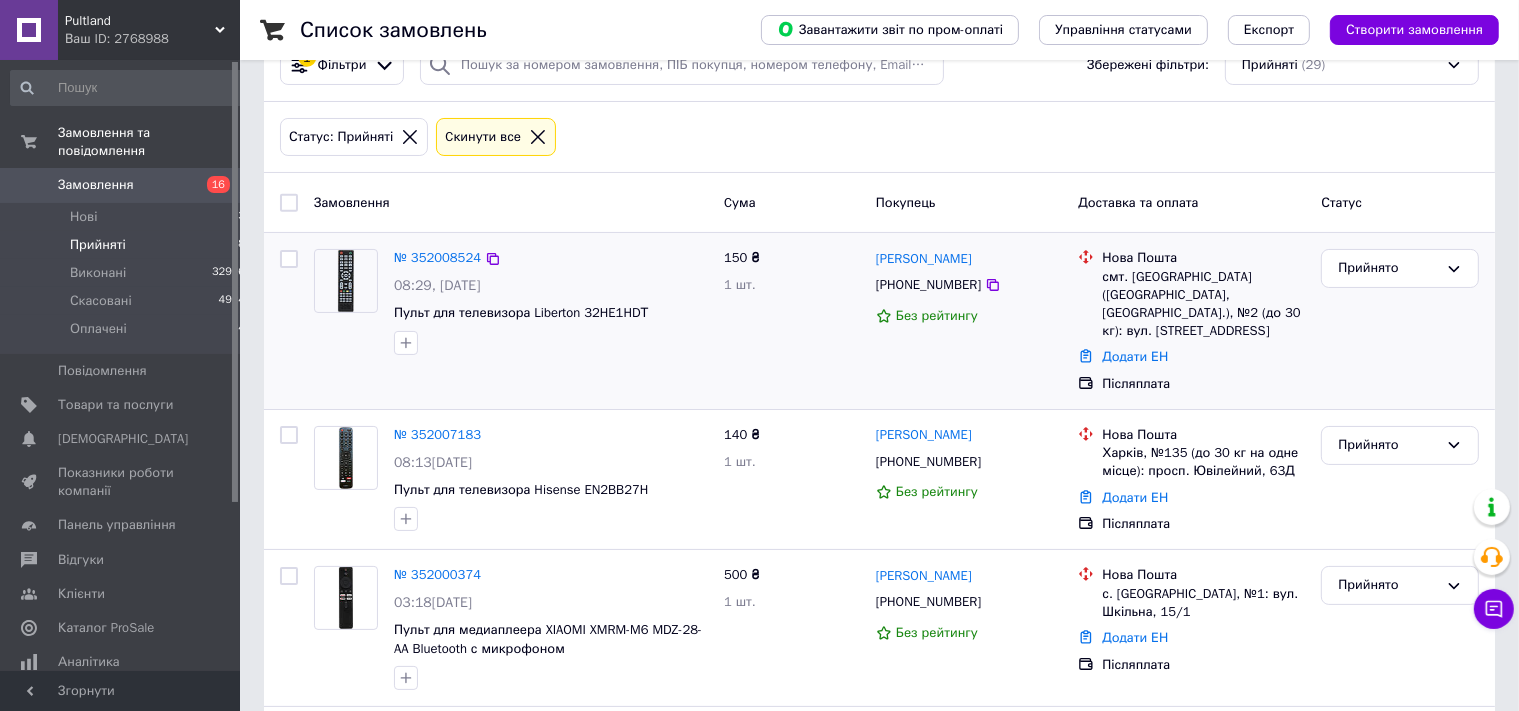 scroll, scrollTop: 0, scrollLeft: 0, axis: both 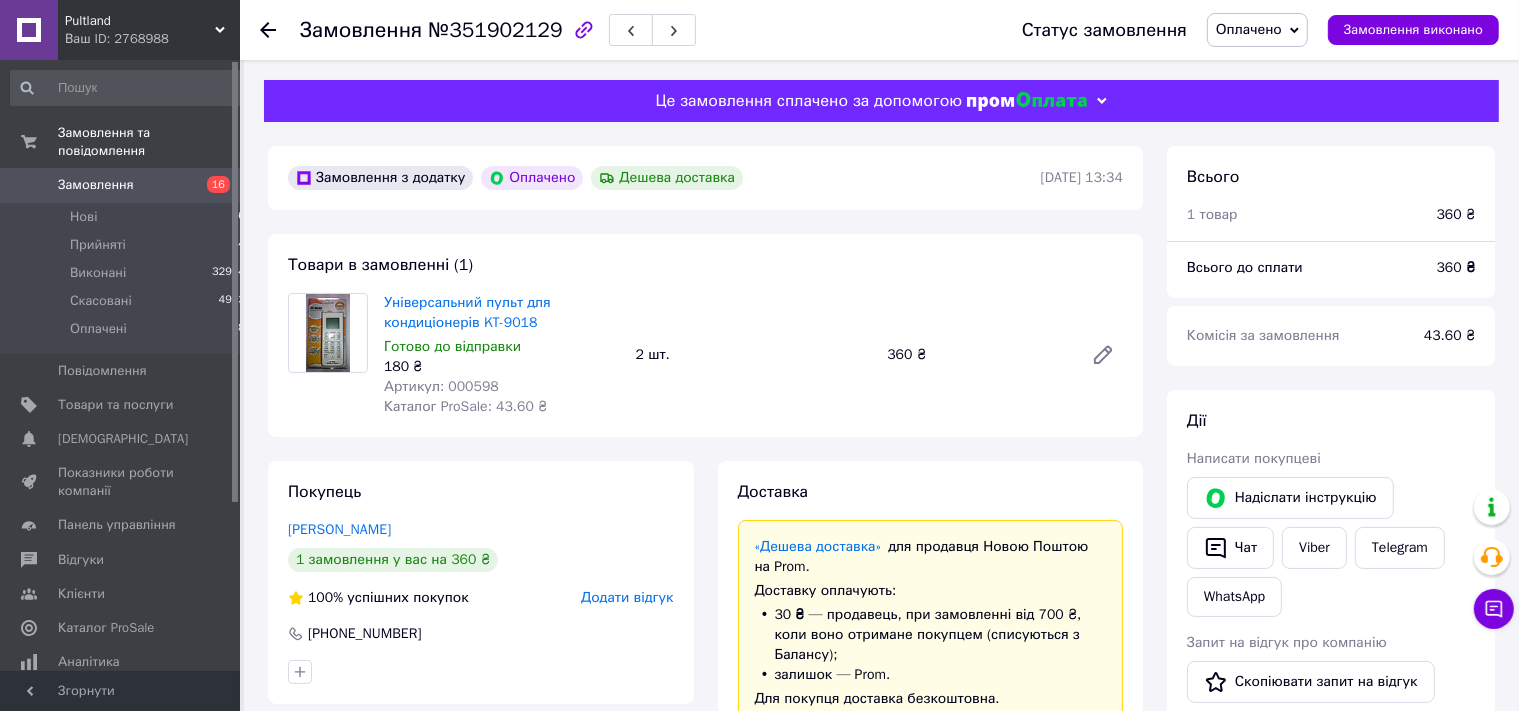 click 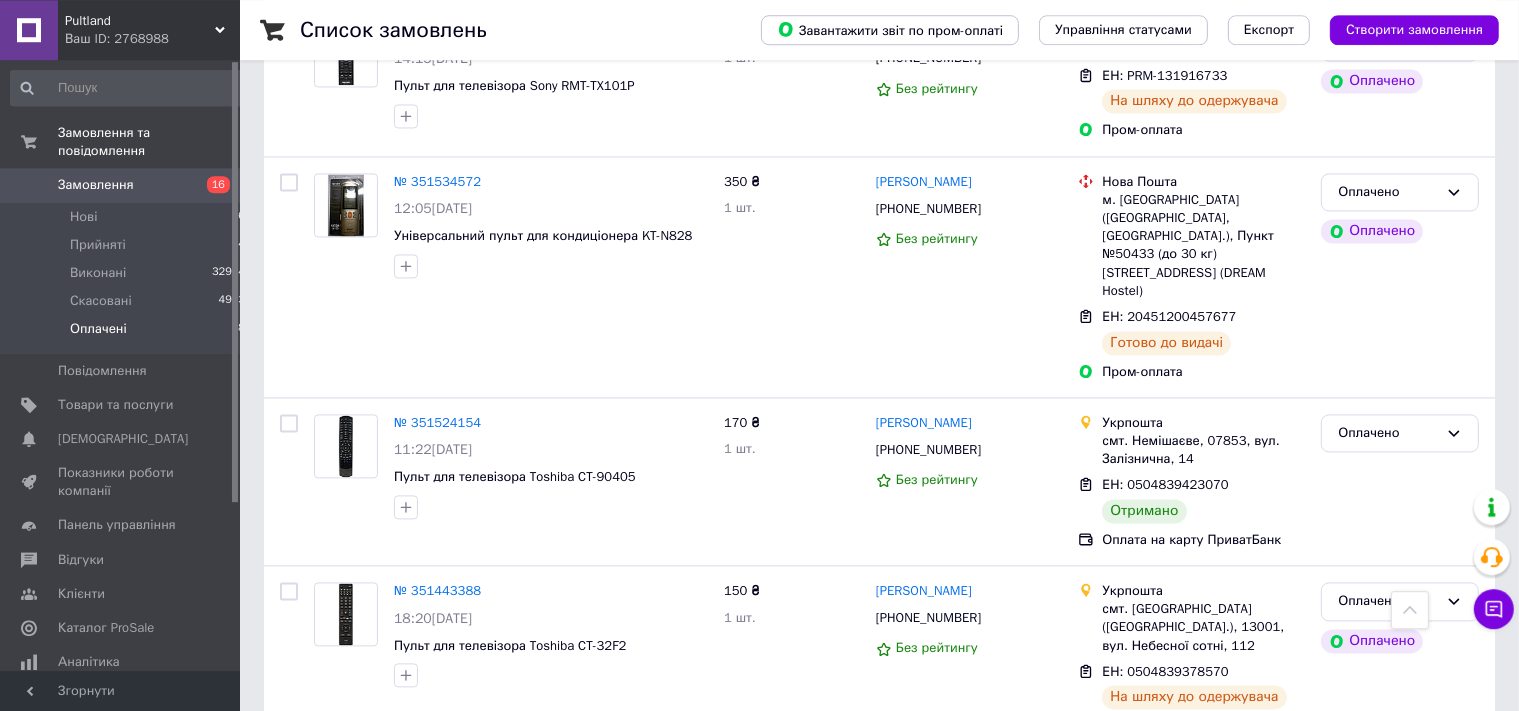 scroll, scrollTop: 4012, scrollLeft: 0, axis: vertical 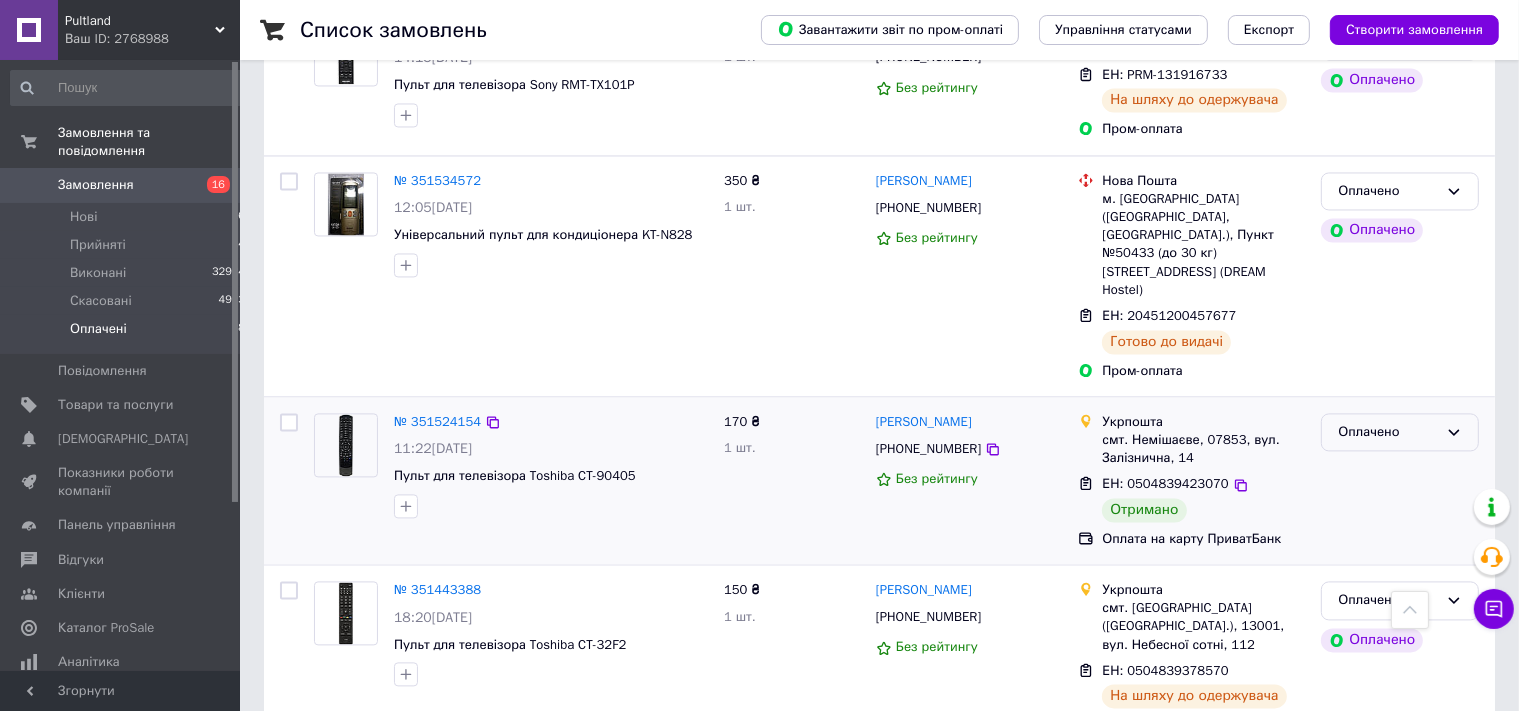 click on "Оплачено" at bounding box center [1388, 432] 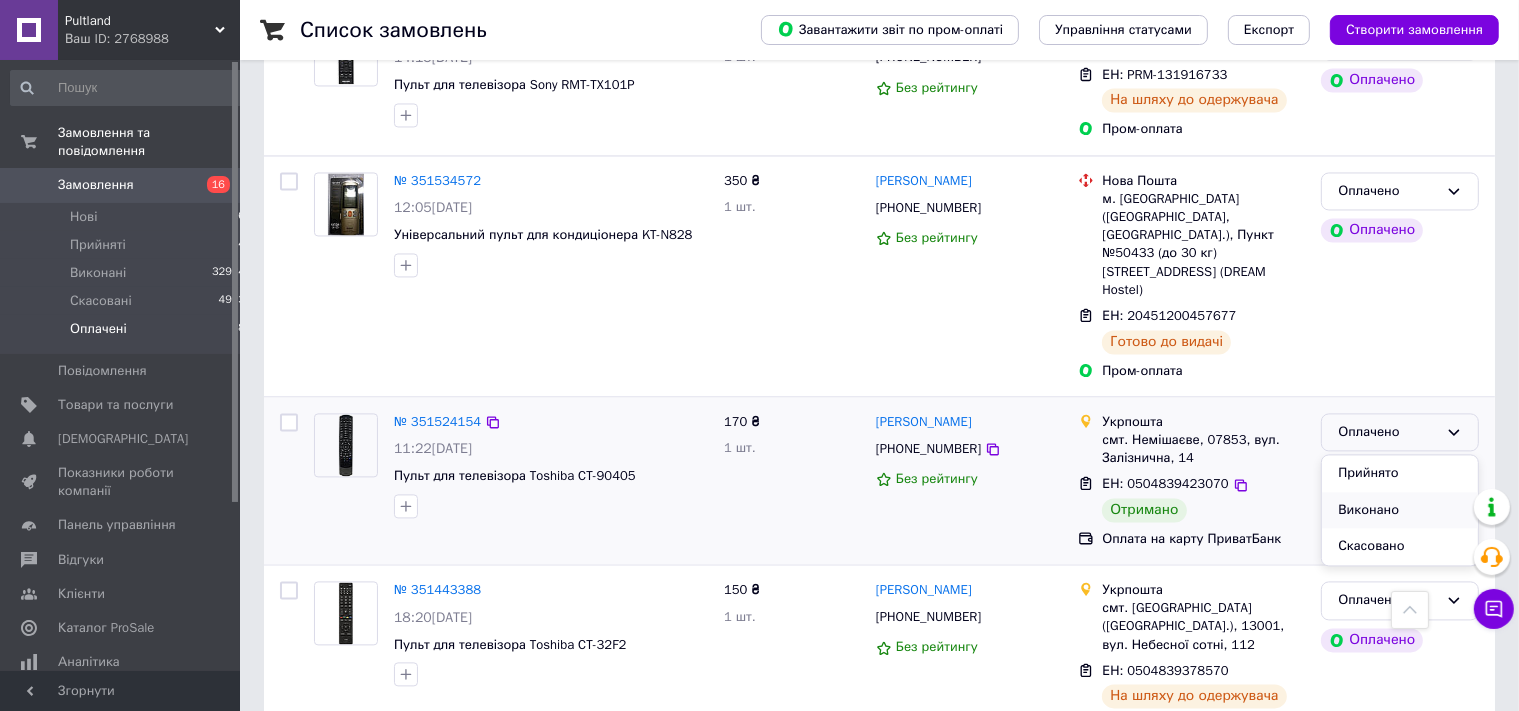 click on "Виконано" at bounding box center (1400, 510) 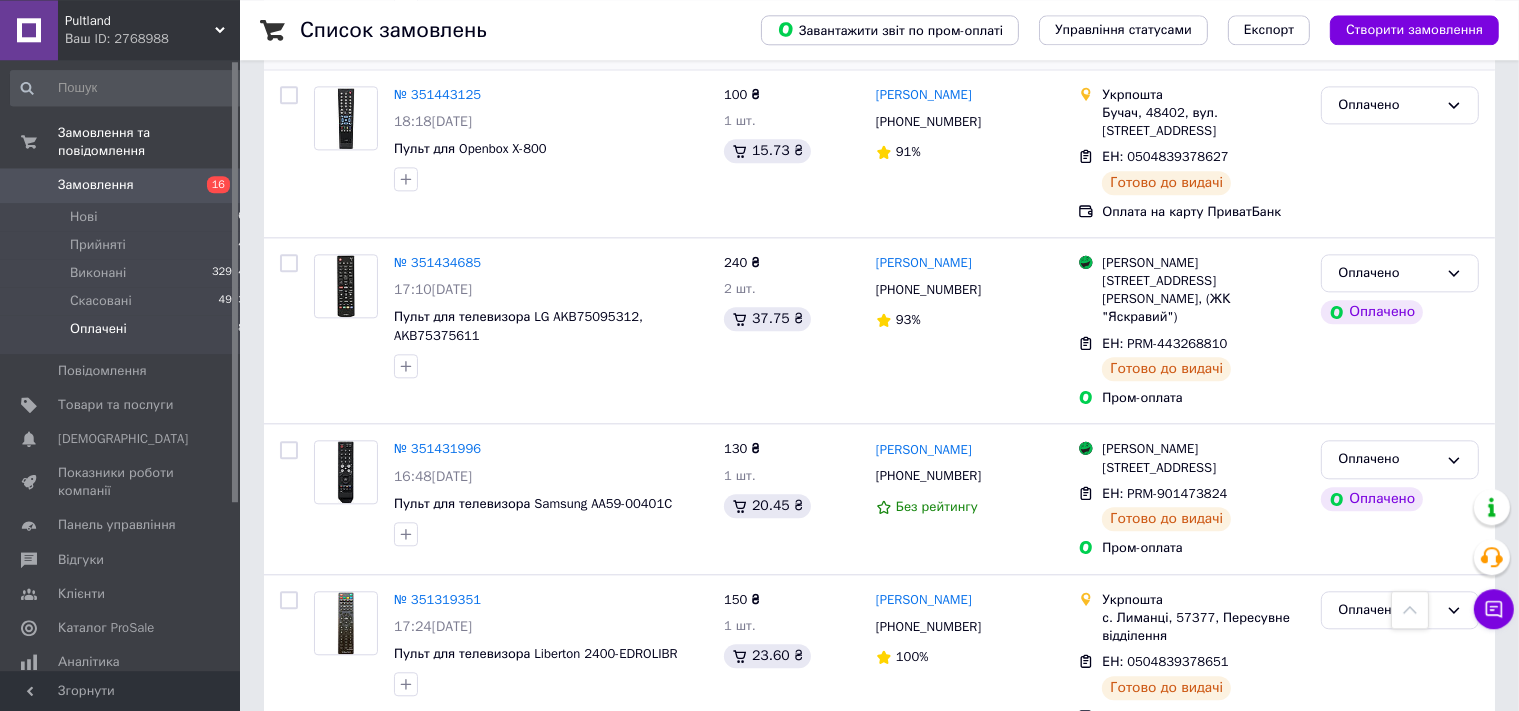 scroll, scrollTop: 4717, scrollLeft: 0, axis: vertical 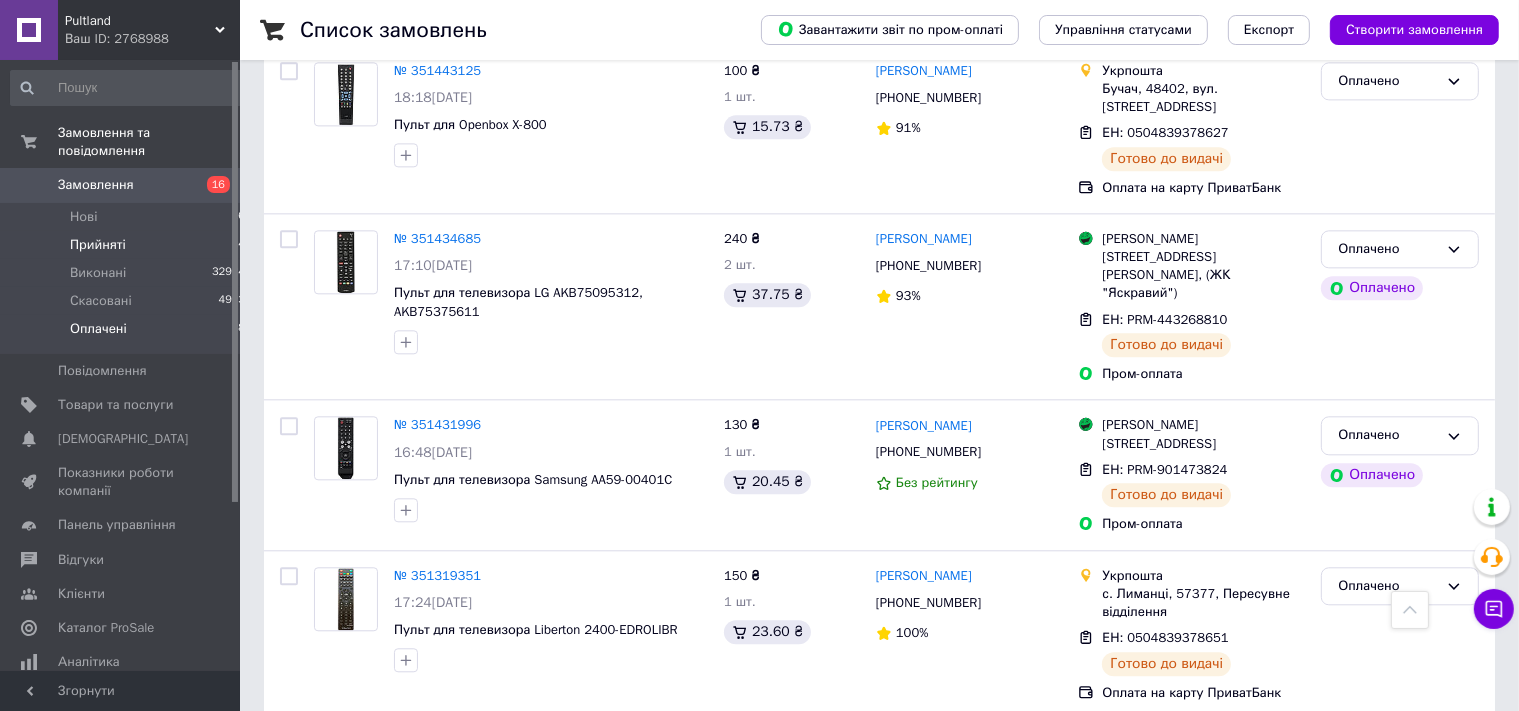 click on "Прийняті" at bounding box center (98, 245) 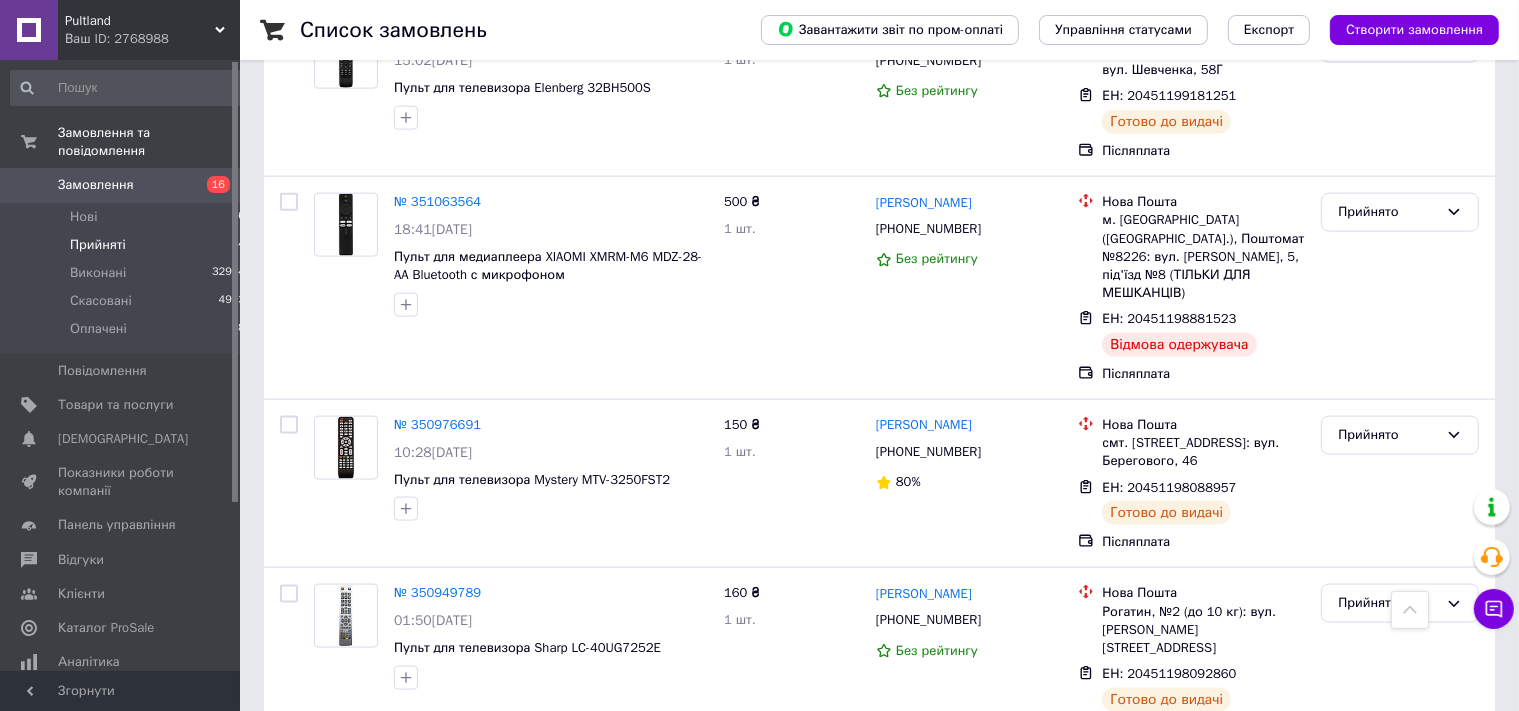 scroll, scrollTop: 2732, scrollLeft: 0, axis: vertical 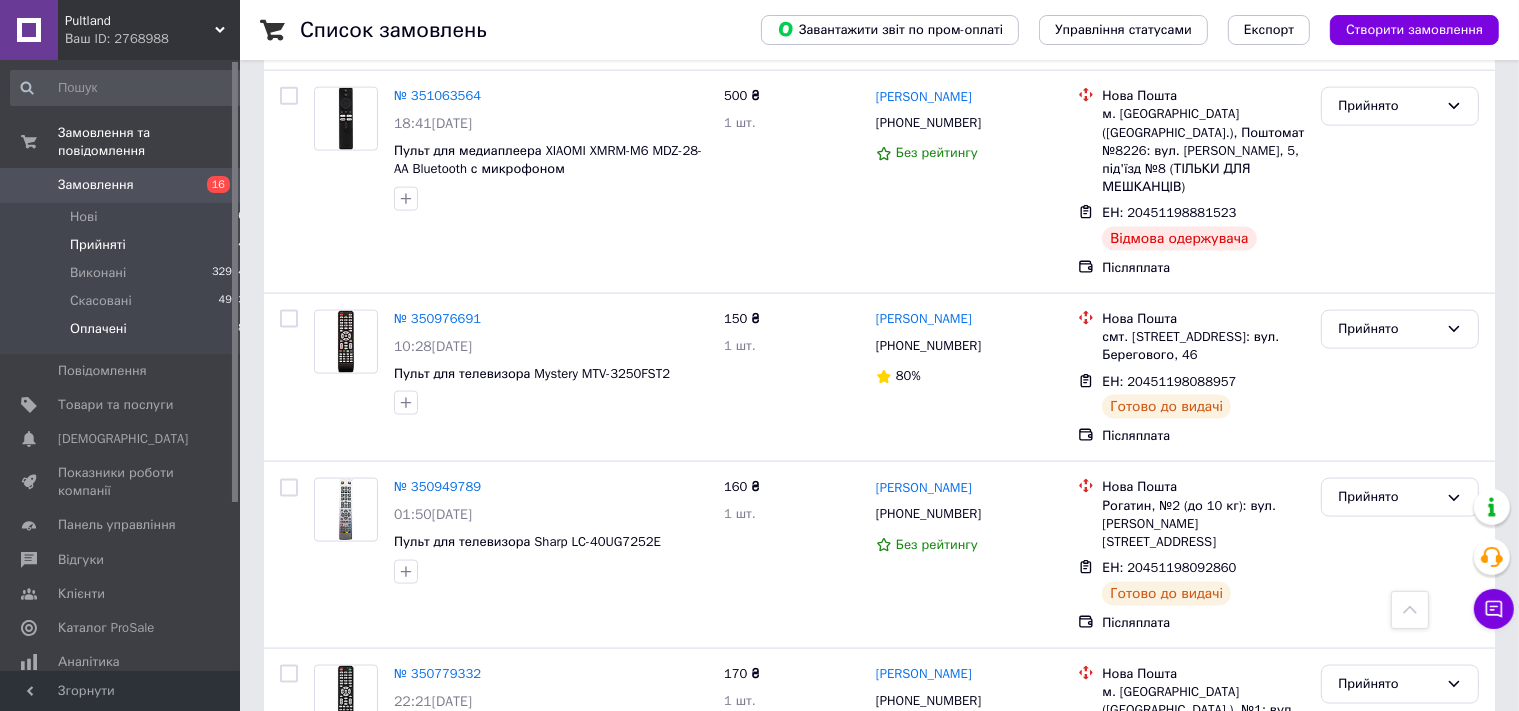 click on "Оплачені" at bounding box center (98, 329) 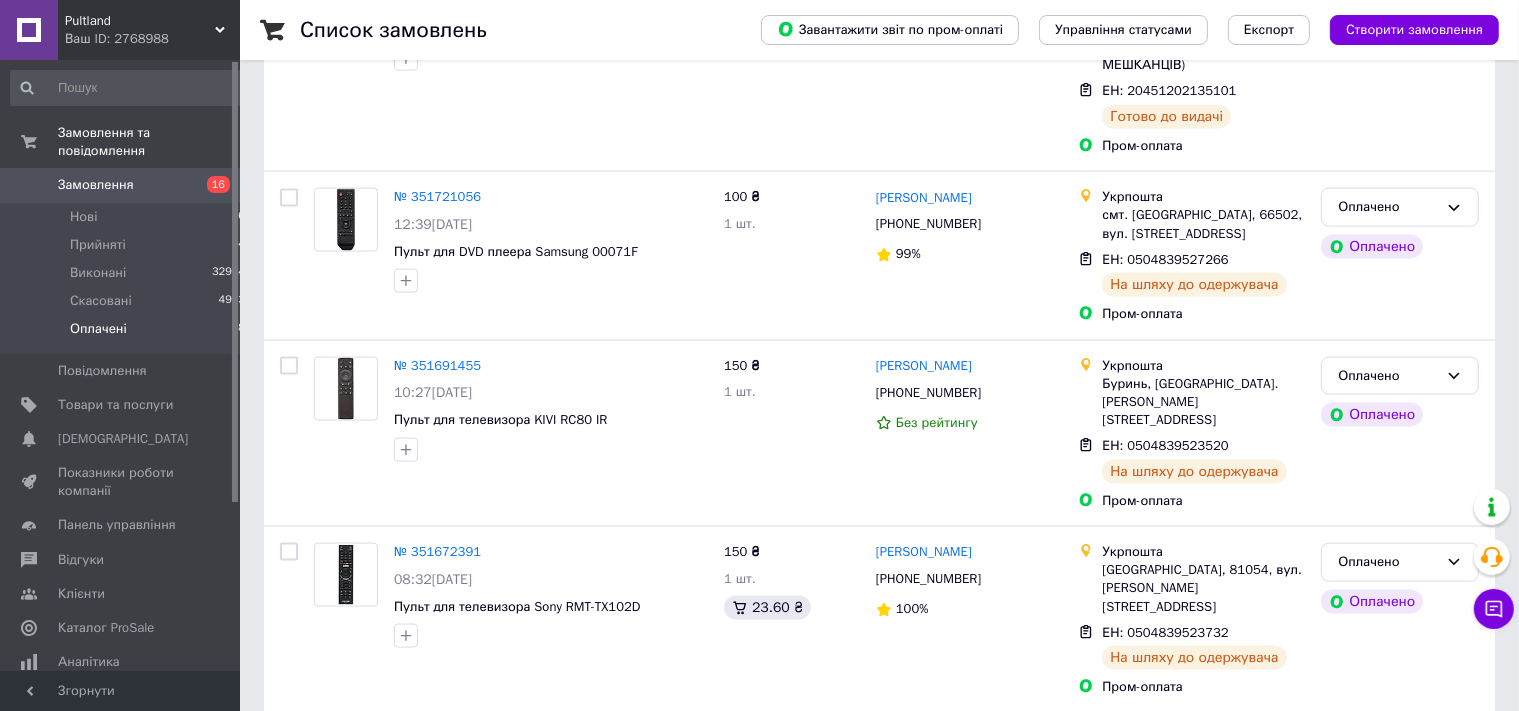 scroll, scrollTop: 0, scrollLeft: 0, axis: both 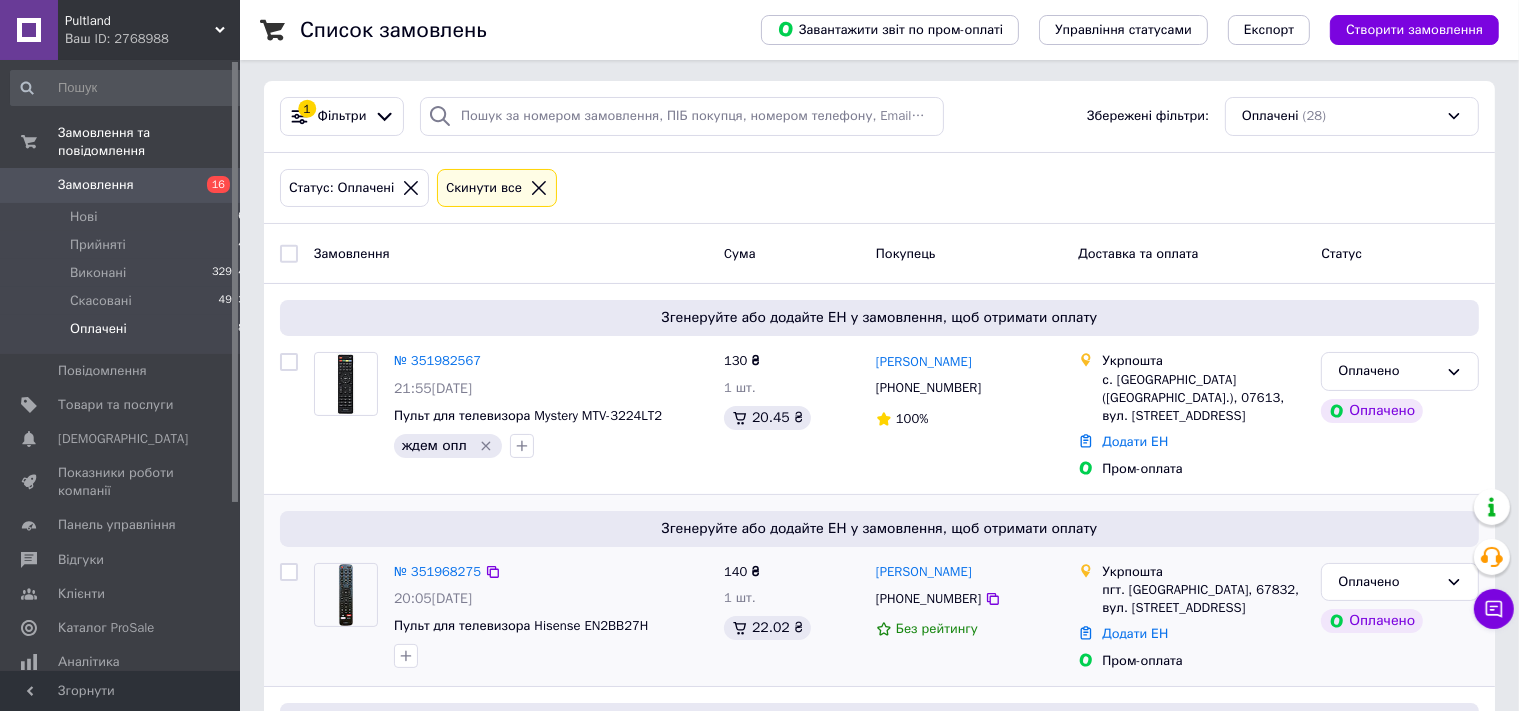 click 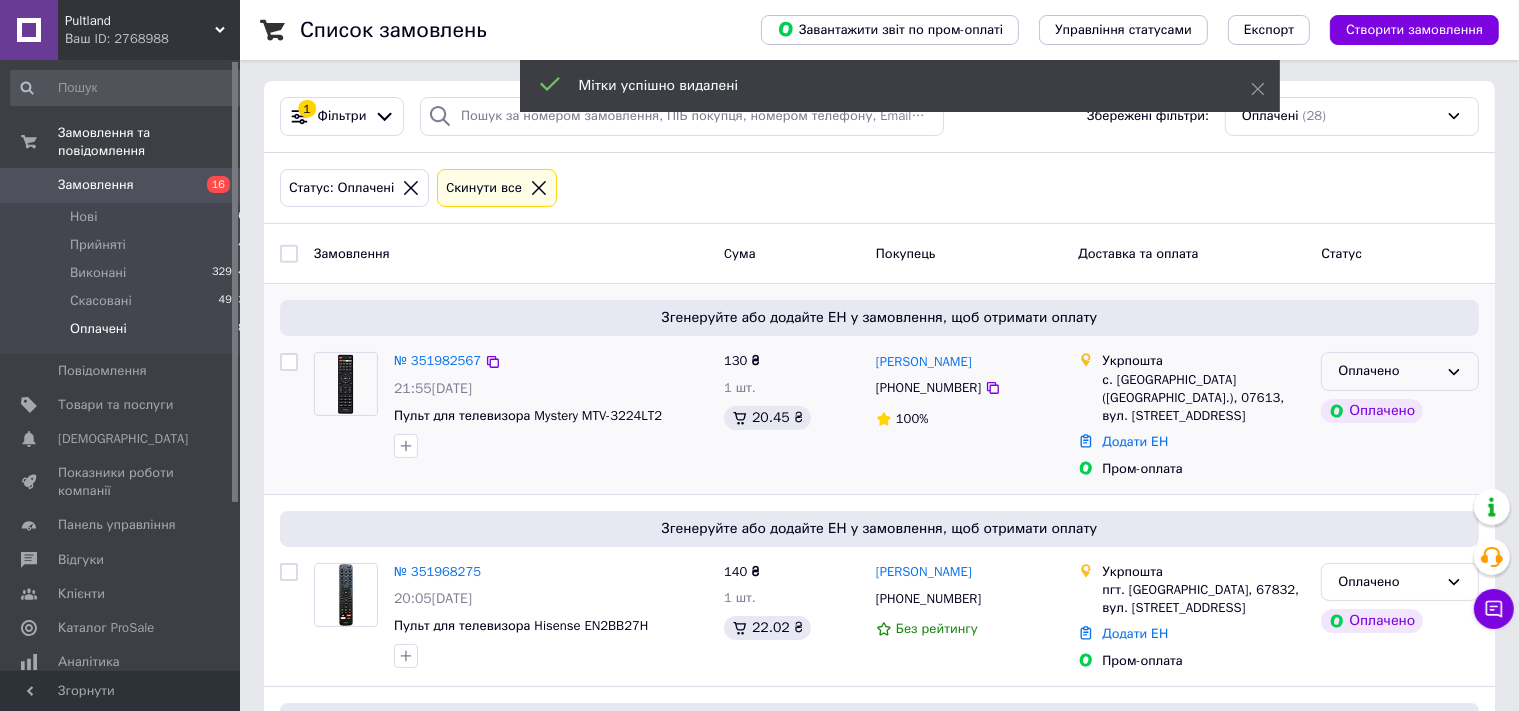 click on "Оплачено" at bounding box center (1388, 371) 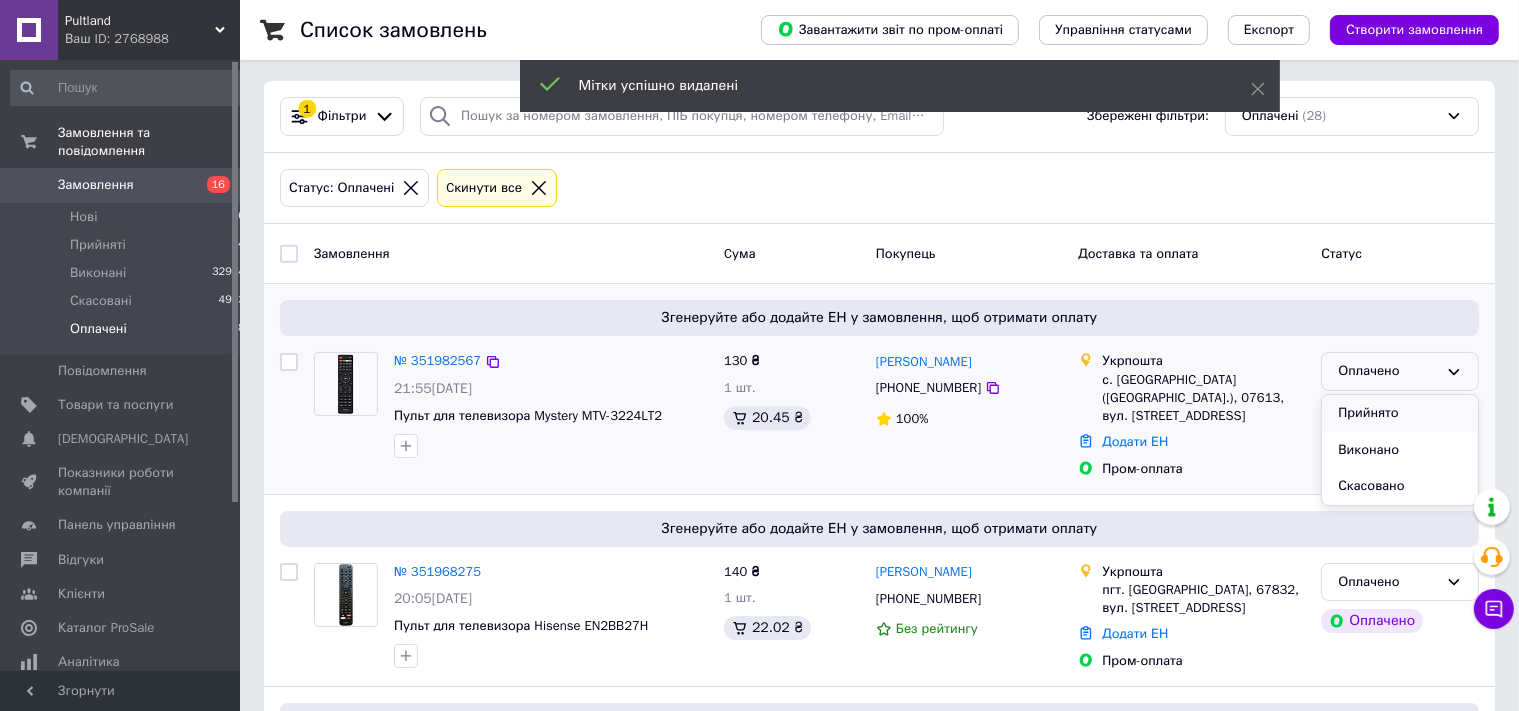 click on "Прийнято" at bounding box center (1400, 413) 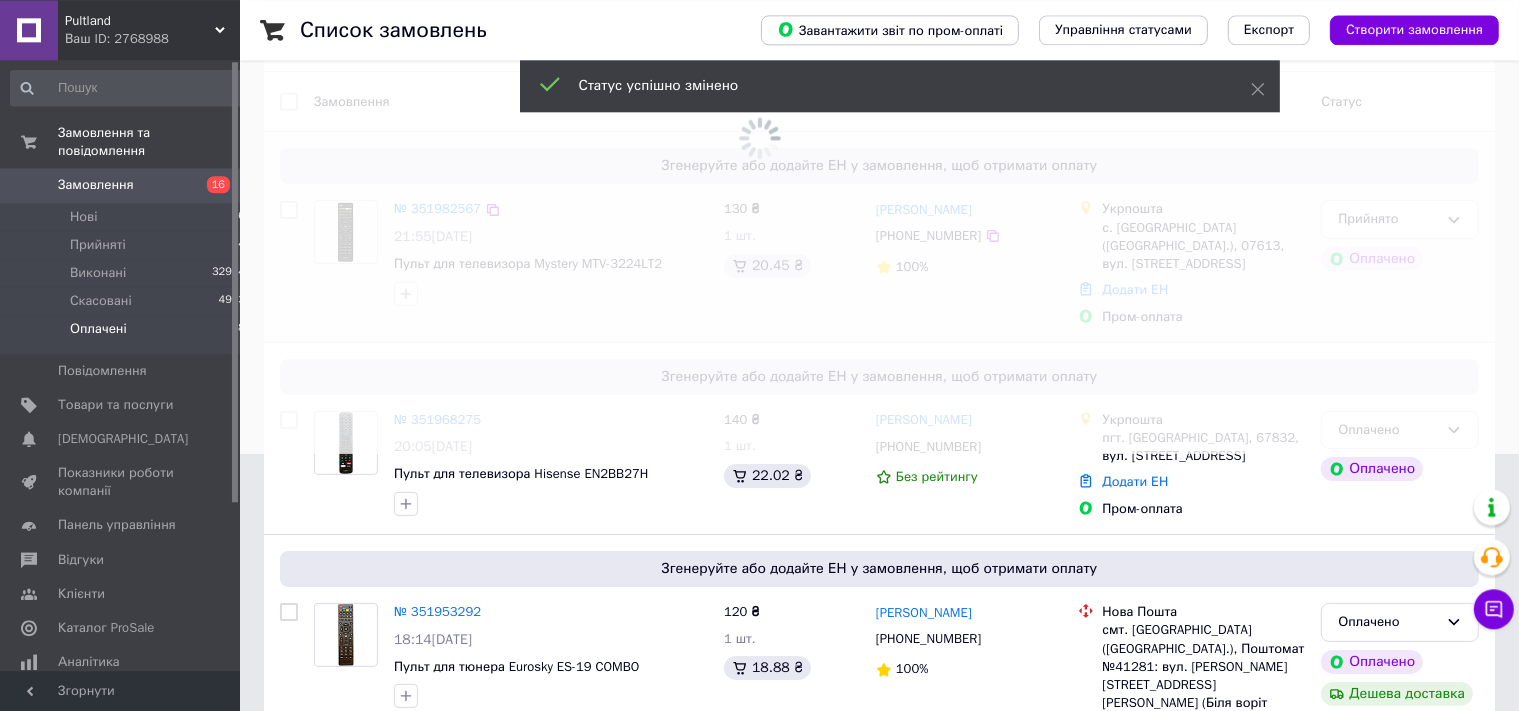 scroll, scrollTop: 316, scrollLeft: 0, axis: vertical 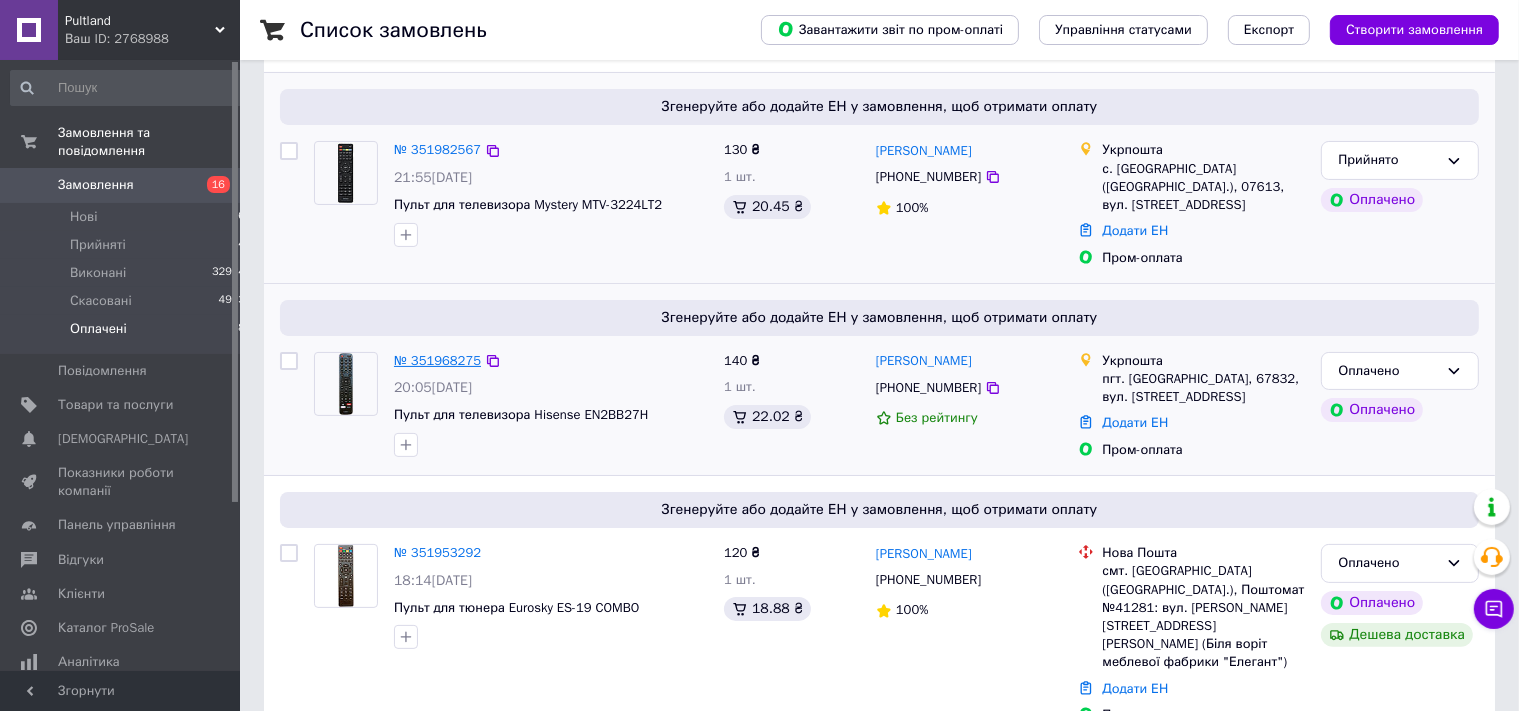 click on "№ 351968275" at bounding box center (437, 360) 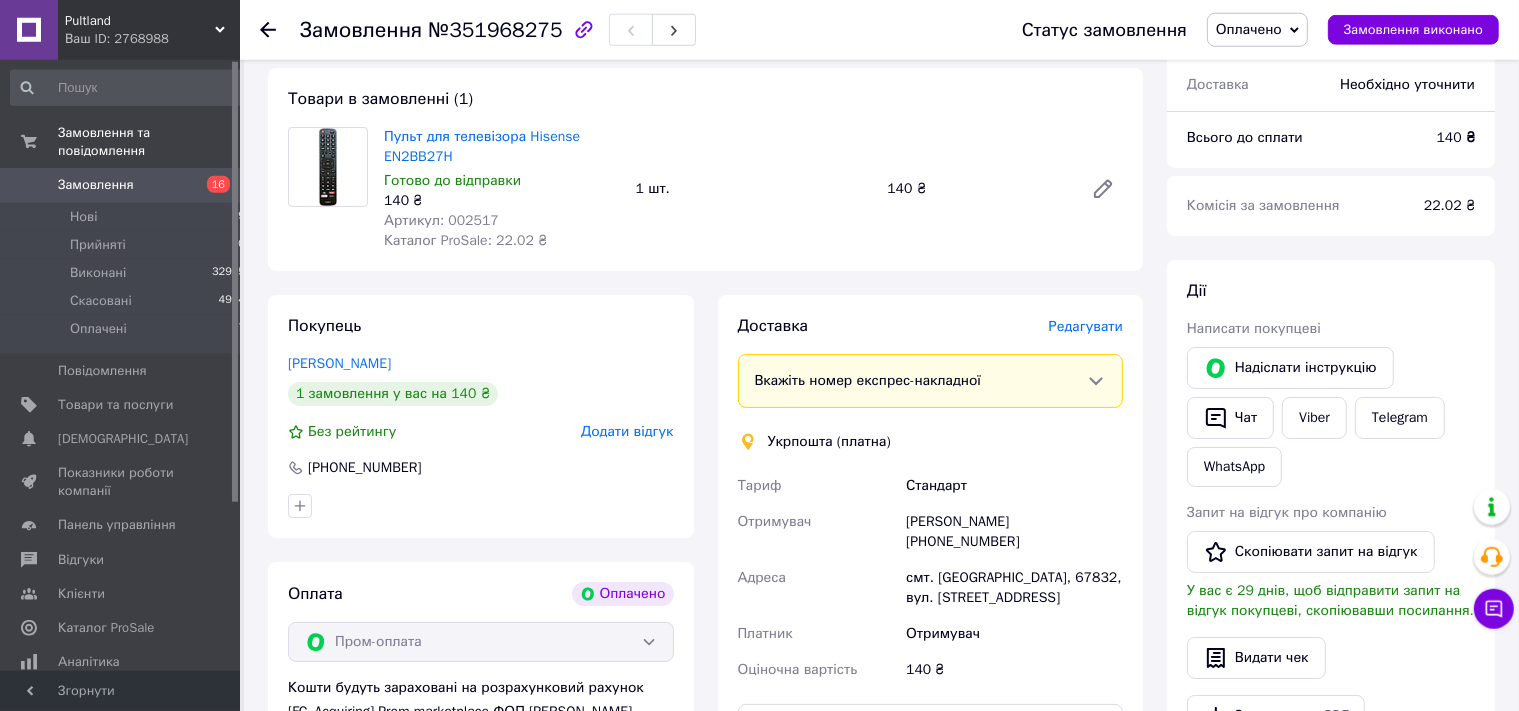 scroll, scrollTop: 105, scrollLeft: 0, axis: vertical 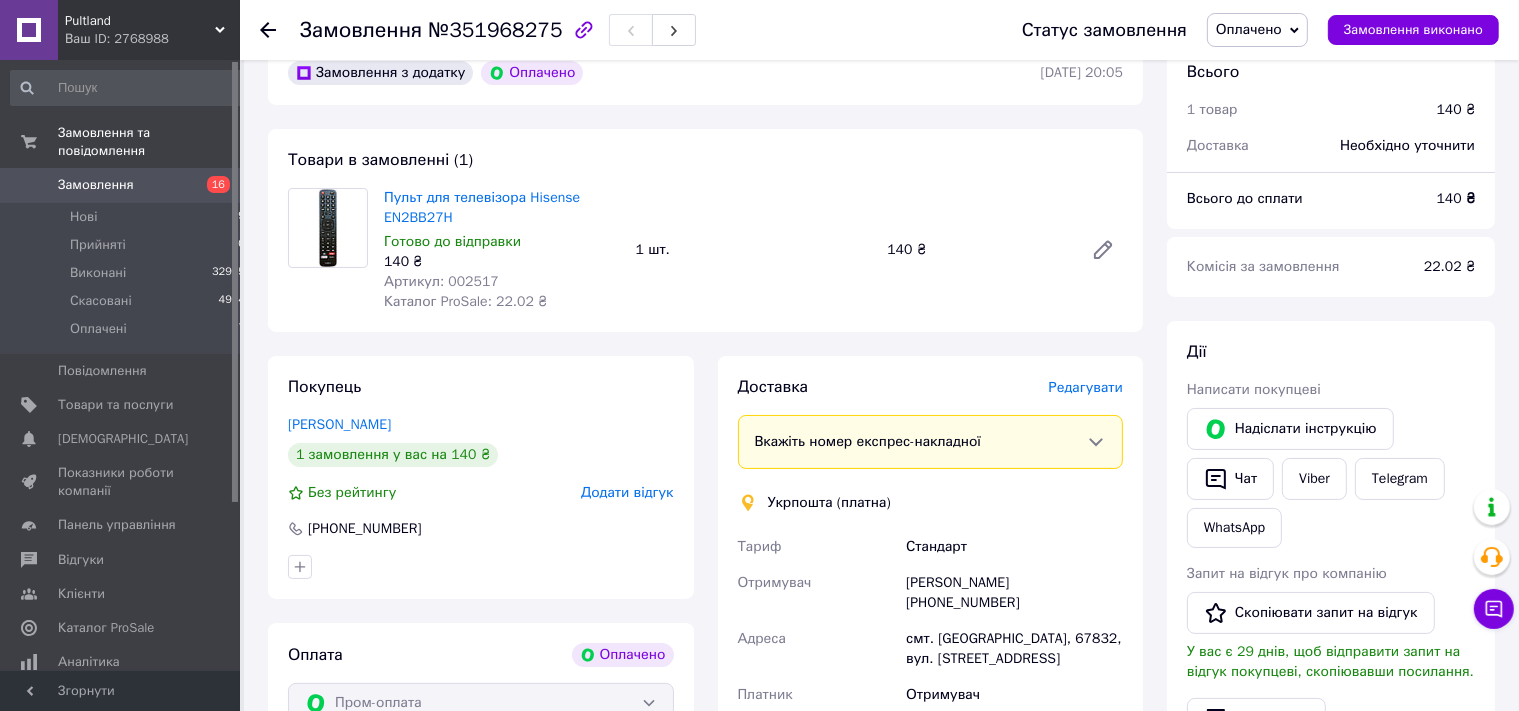 click on "Оплачено" at bounding box center [1249, 29] 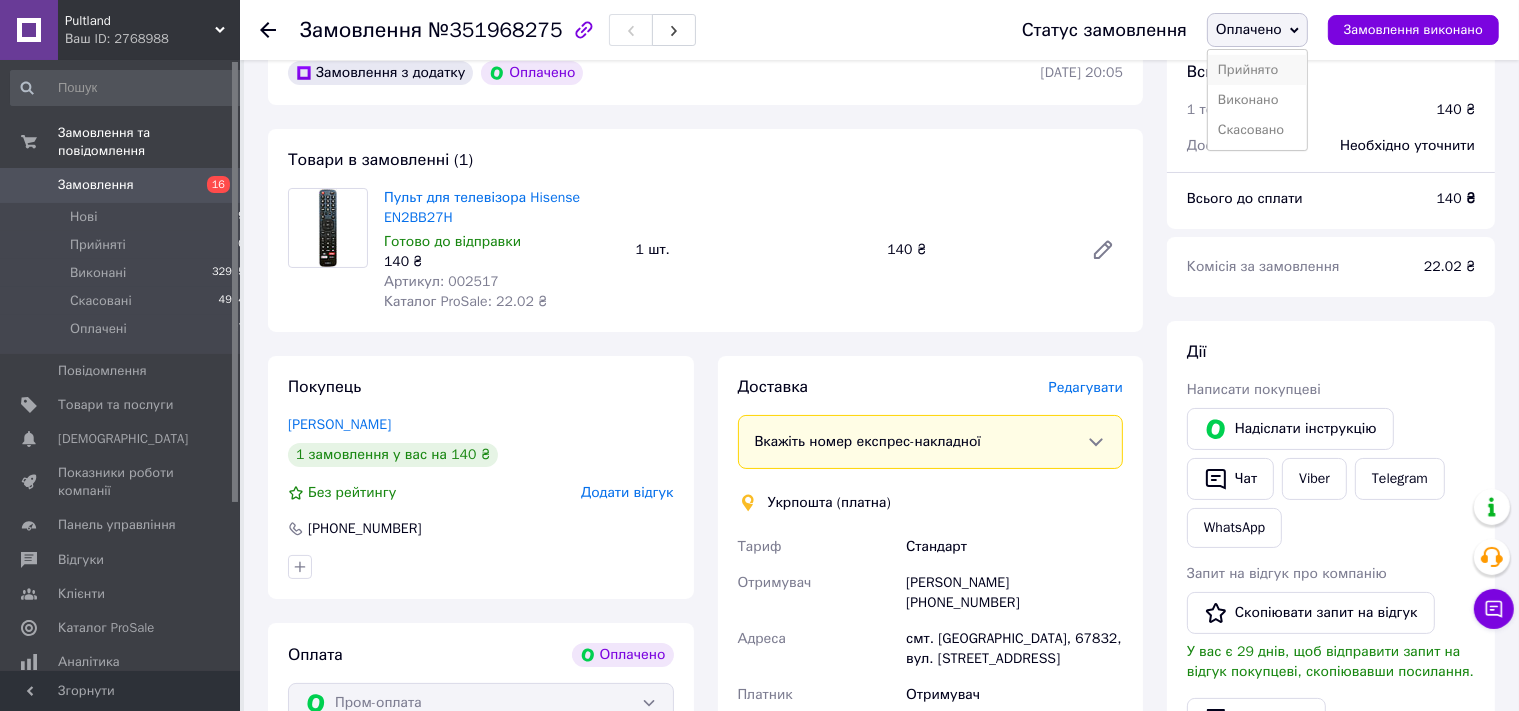 click on "Прийнято" at bounding box center (1257, 70) 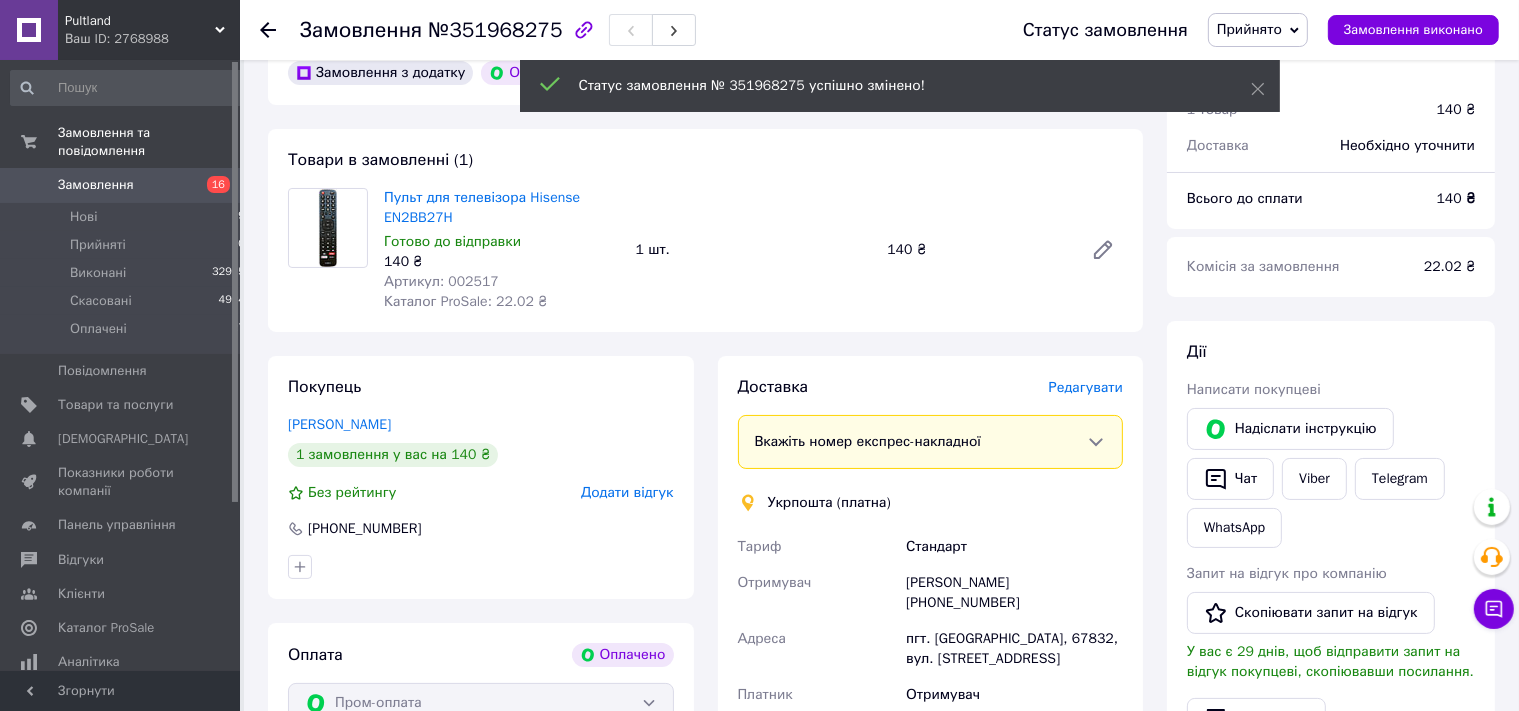 click 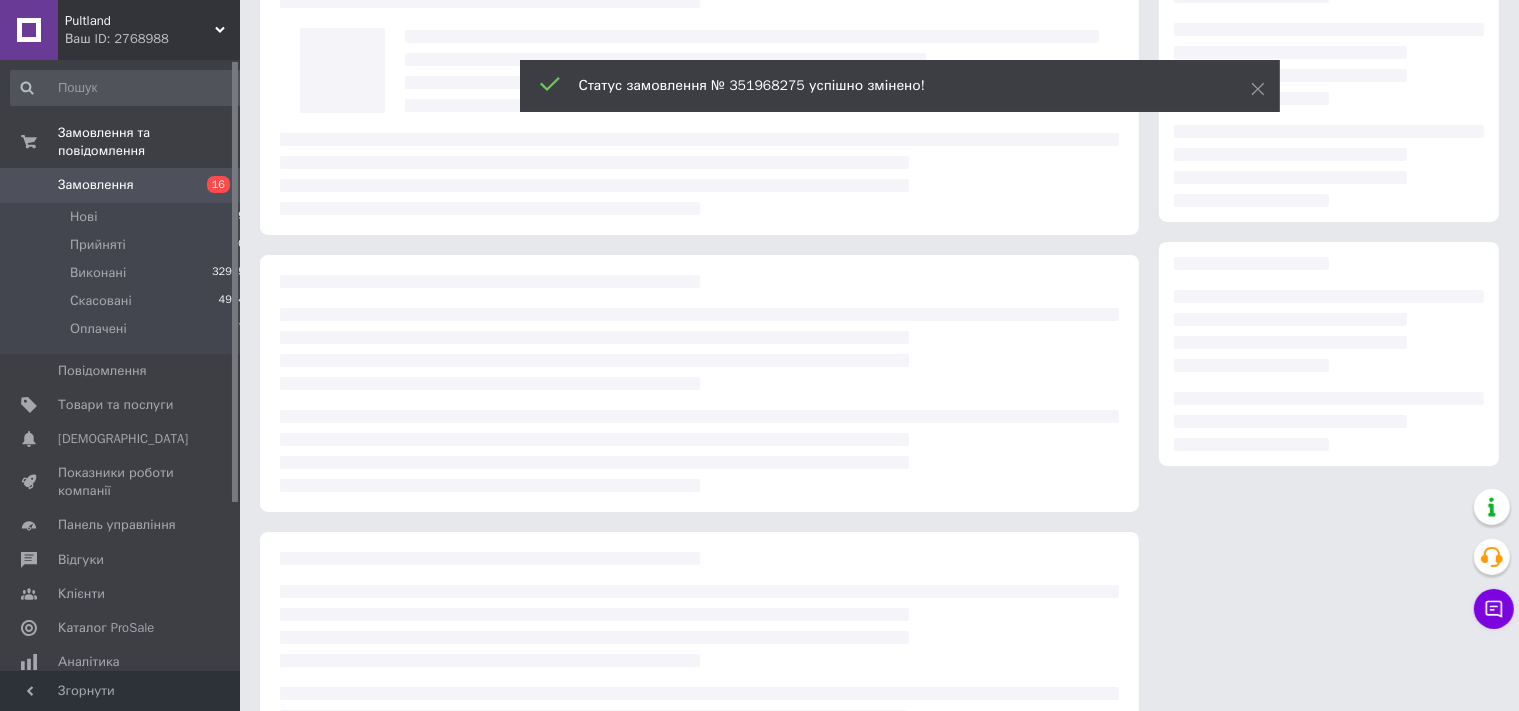 scroll, scrollTop: 0, scrollLeft: 0, axis: both 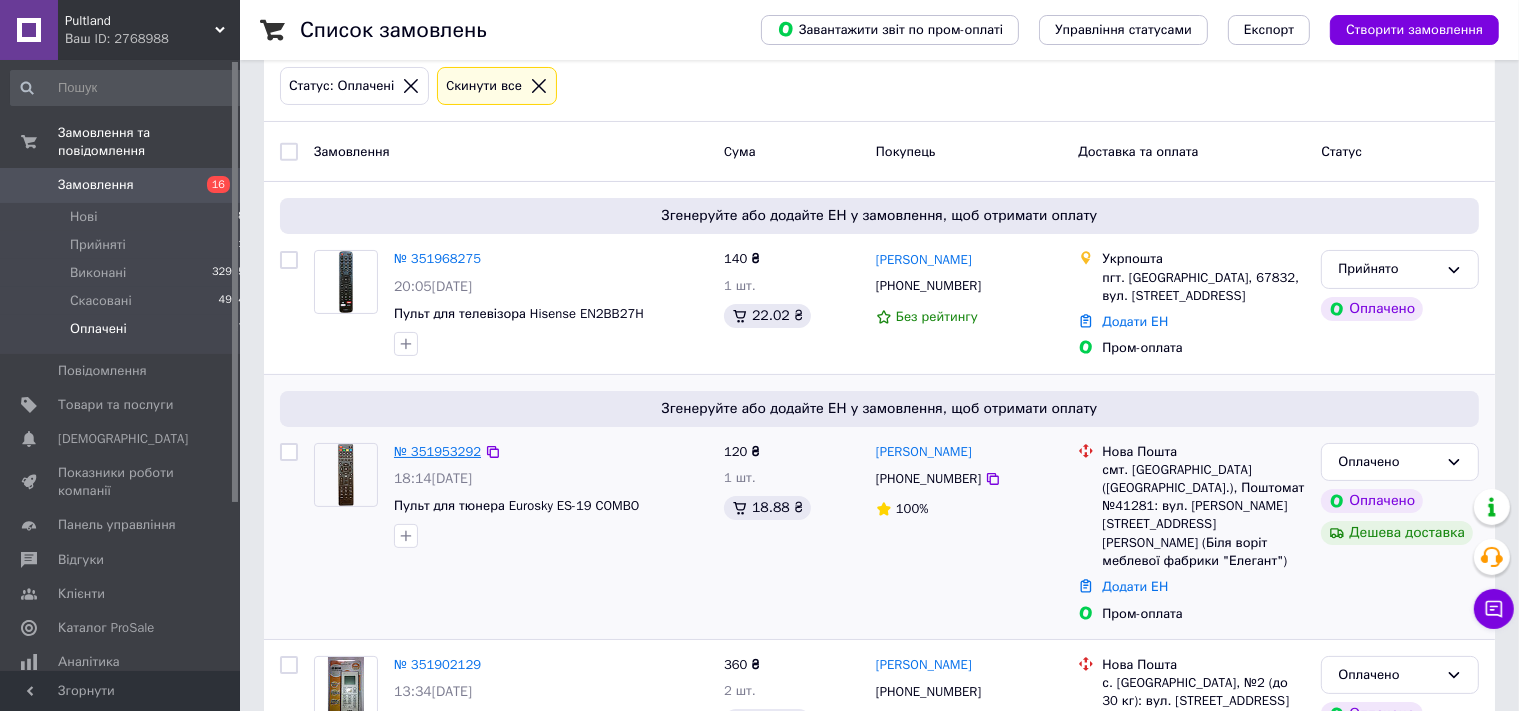 click on "№ 351953292" at bounding box center [437, 451] 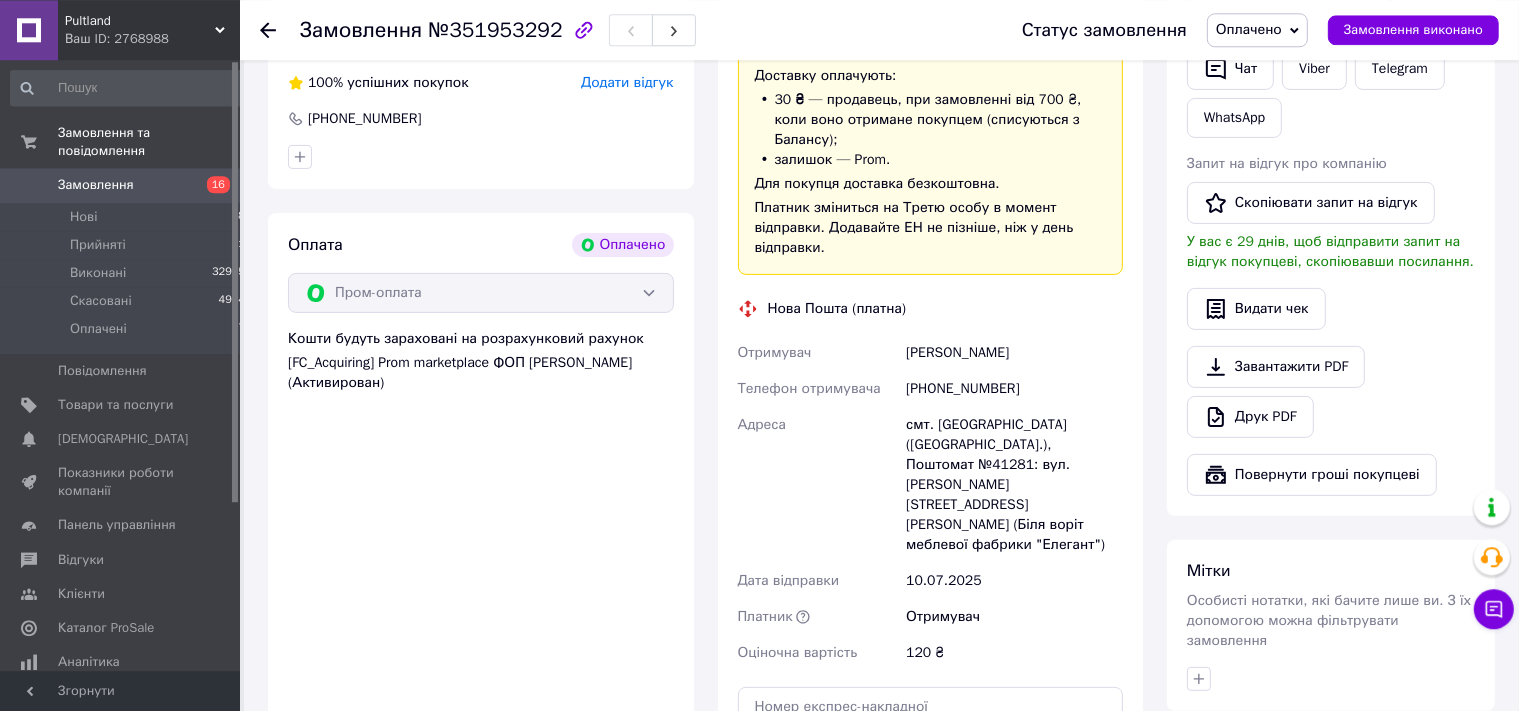 scroll, scrollTop: 520, scrollLeft: 0, axis: vertical 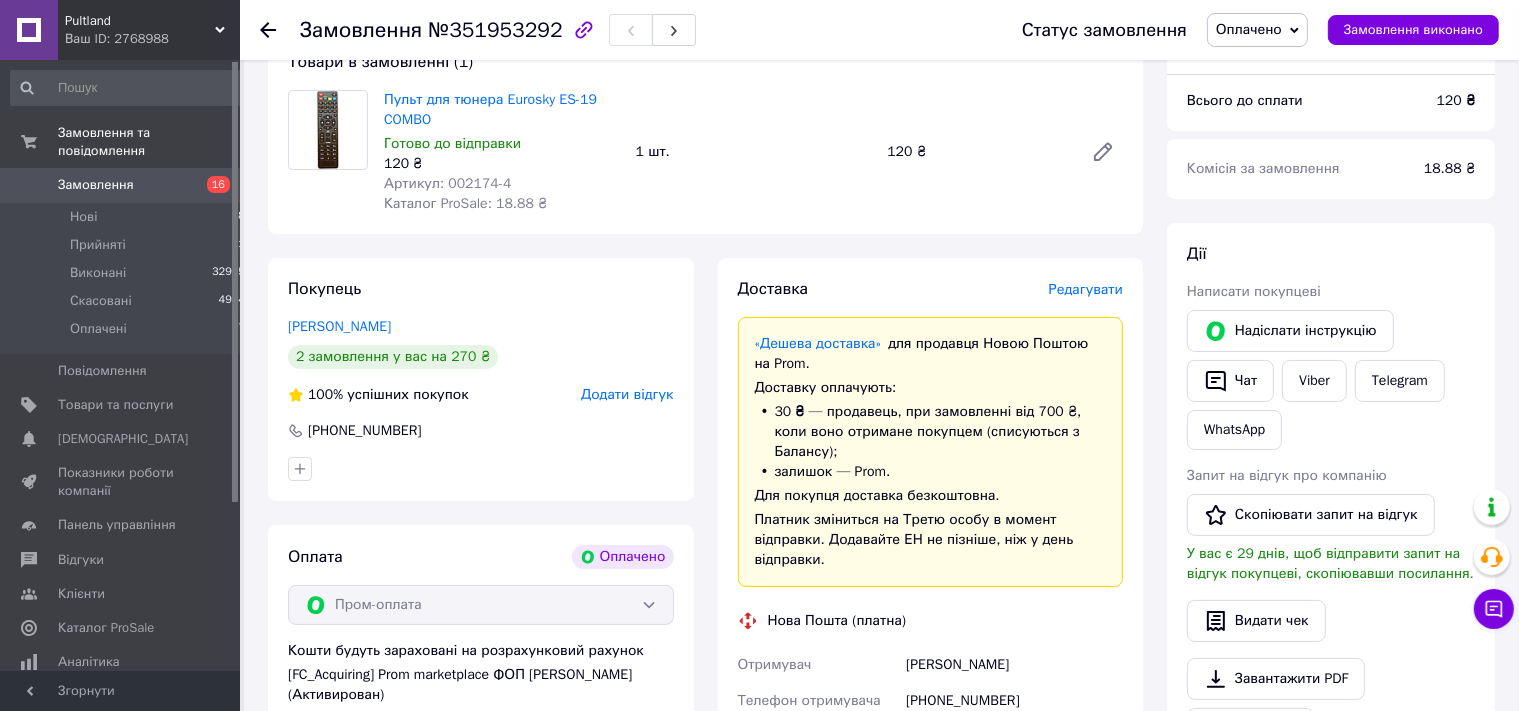 click on "Толмачов Сергій" at bounding box center [339, 326] 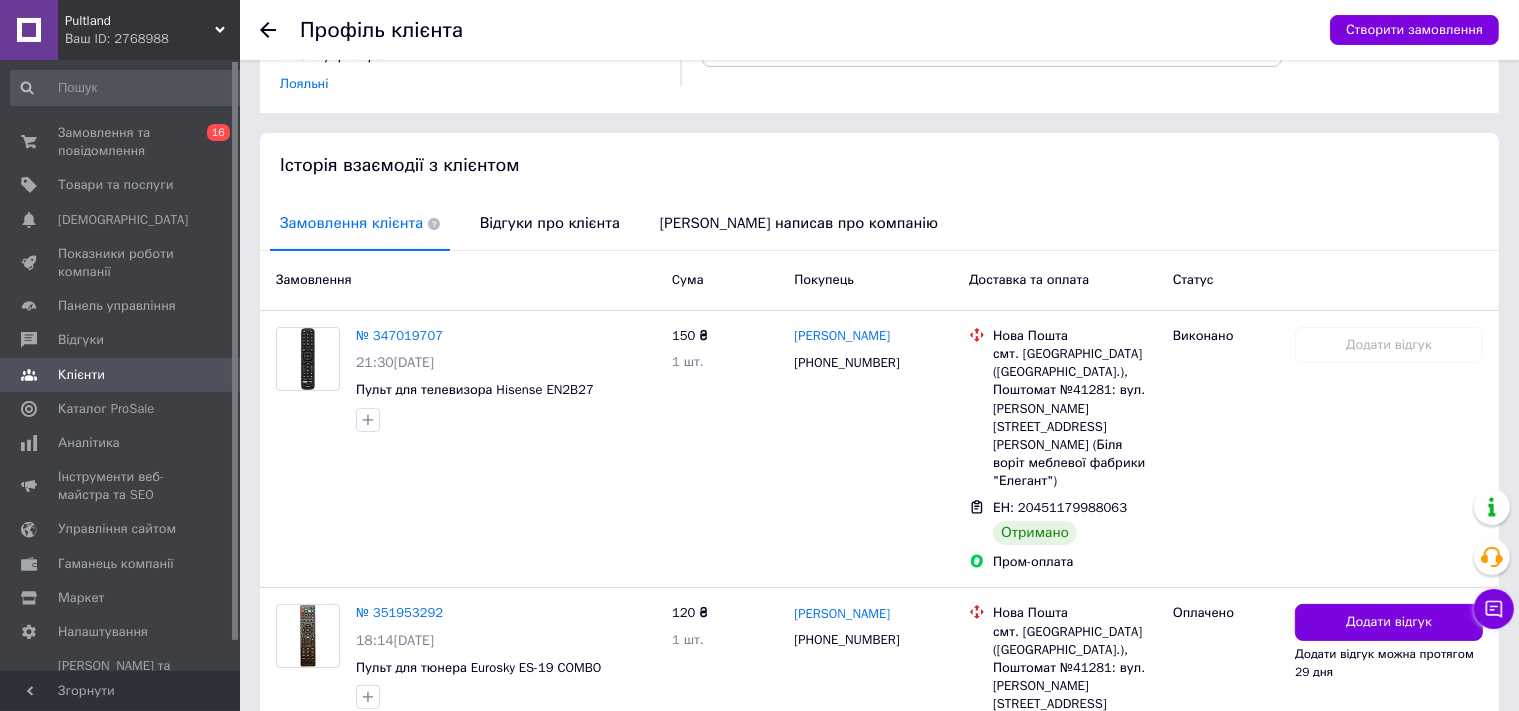scroll, scrollTop: 422, scrollLeft: 0, axis: vertical 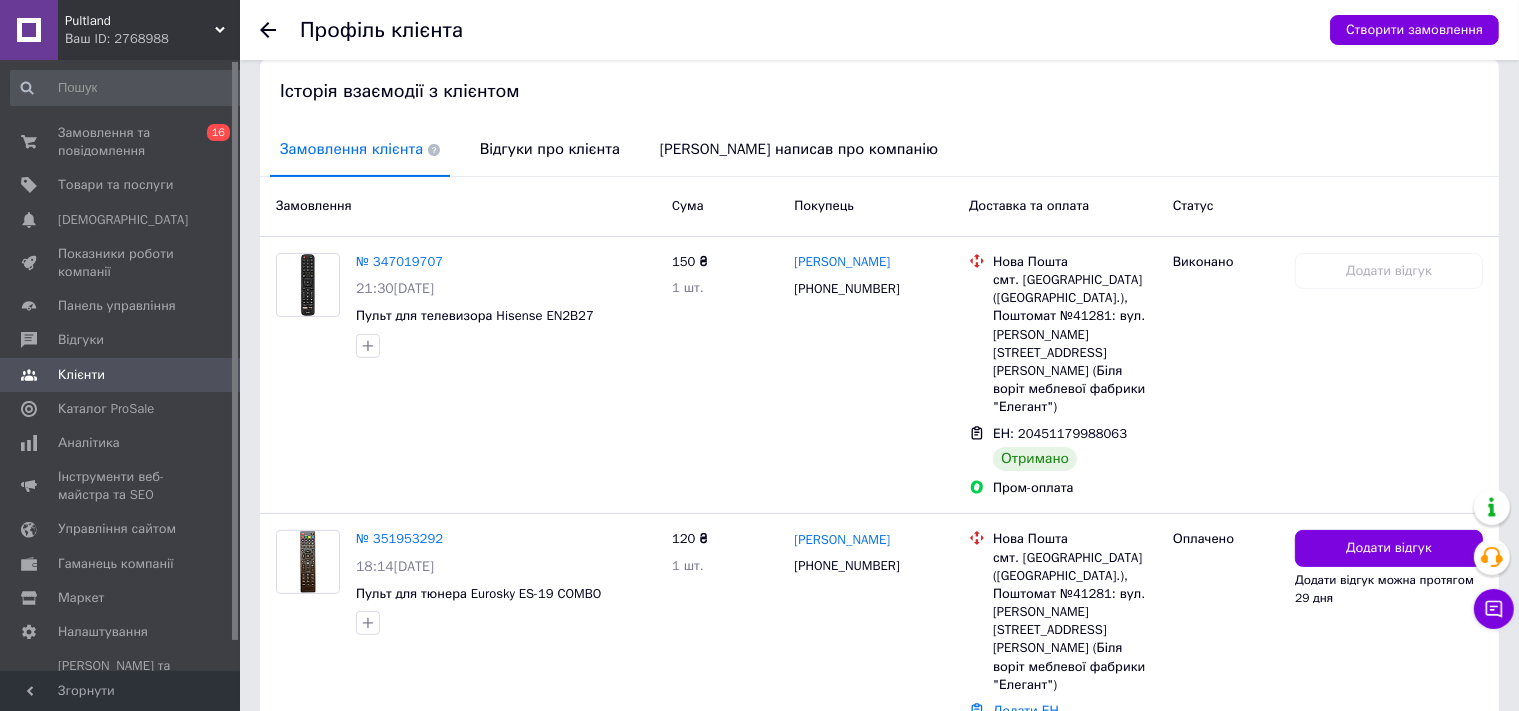 click 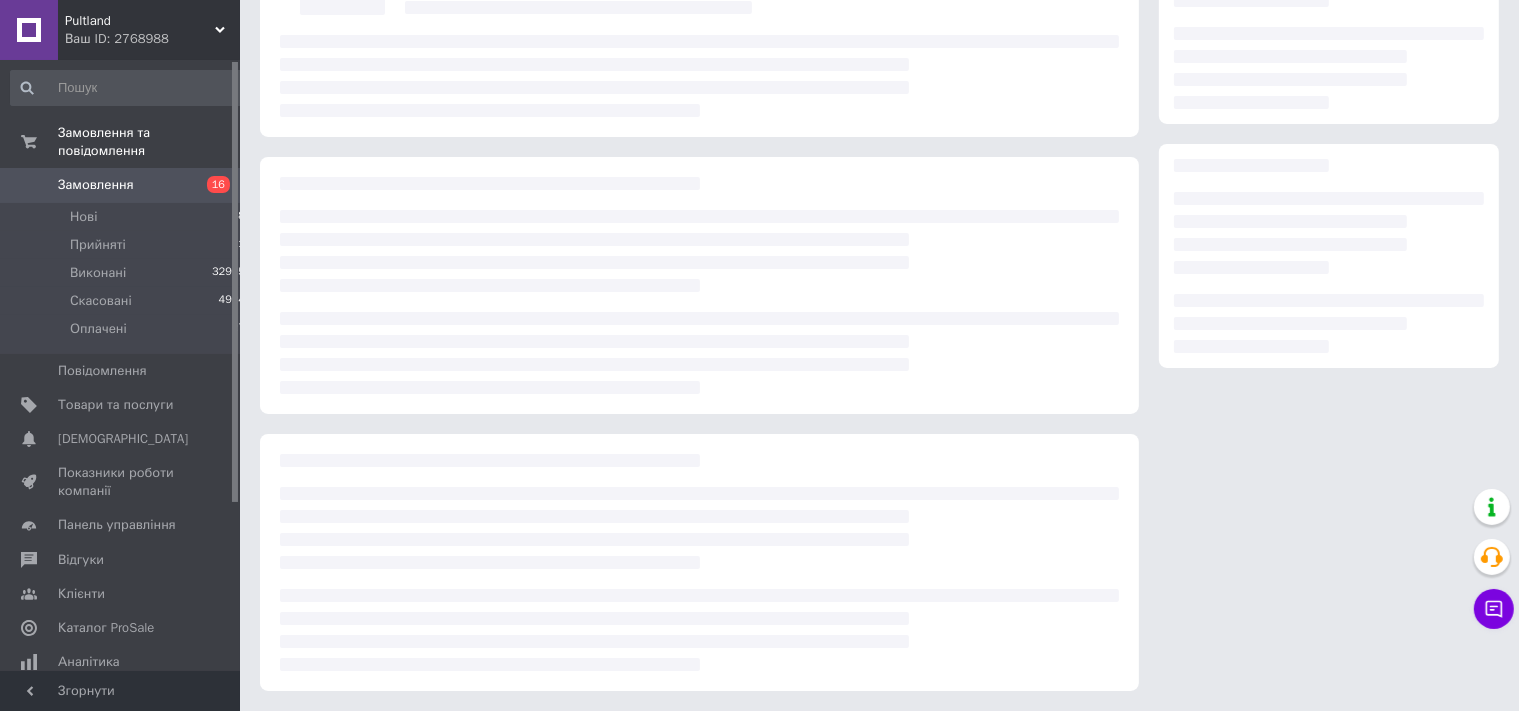 scroll, scrollTop: 203, scrollLeft: 0, axis: vertical 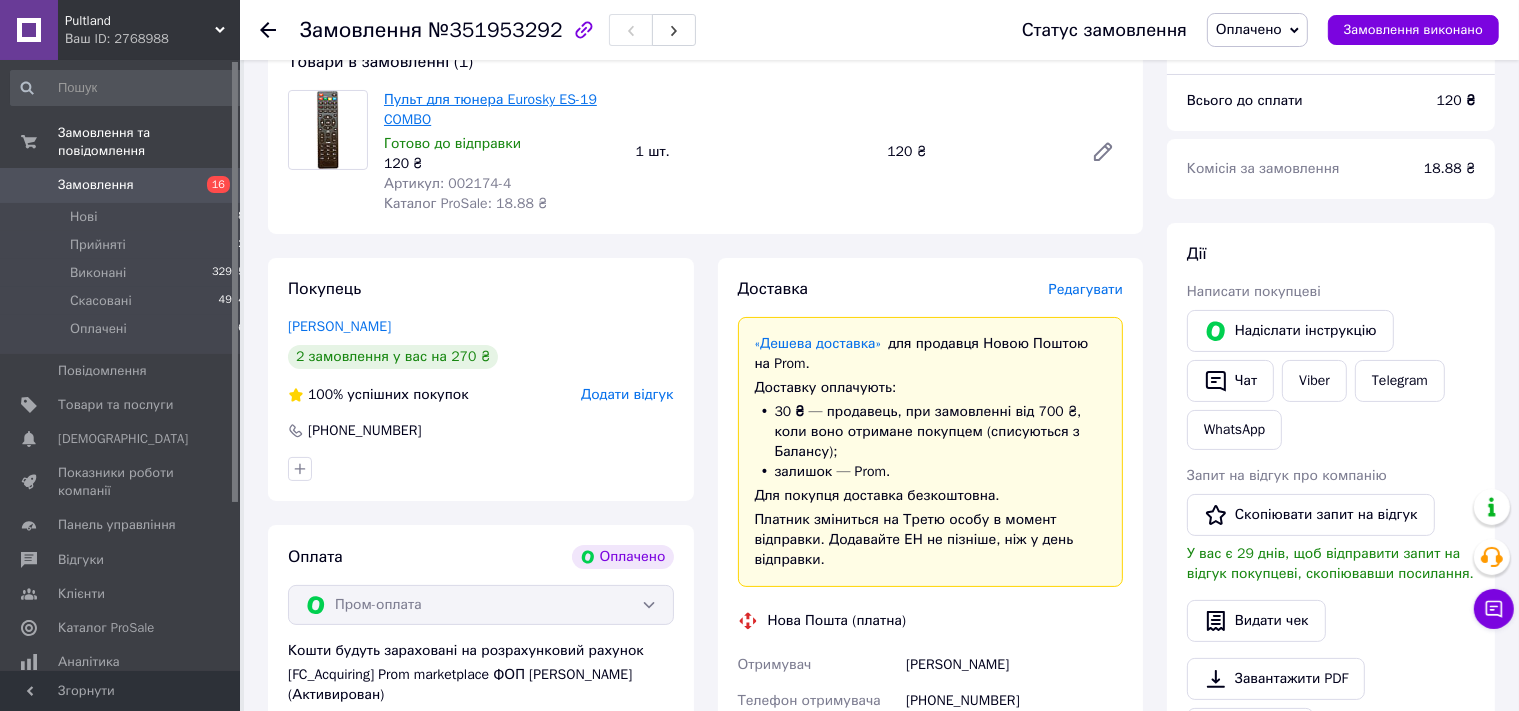 click on "Пульт для тюнера Eurosky ES-19 COMBO" at bounding box center [490, 109] 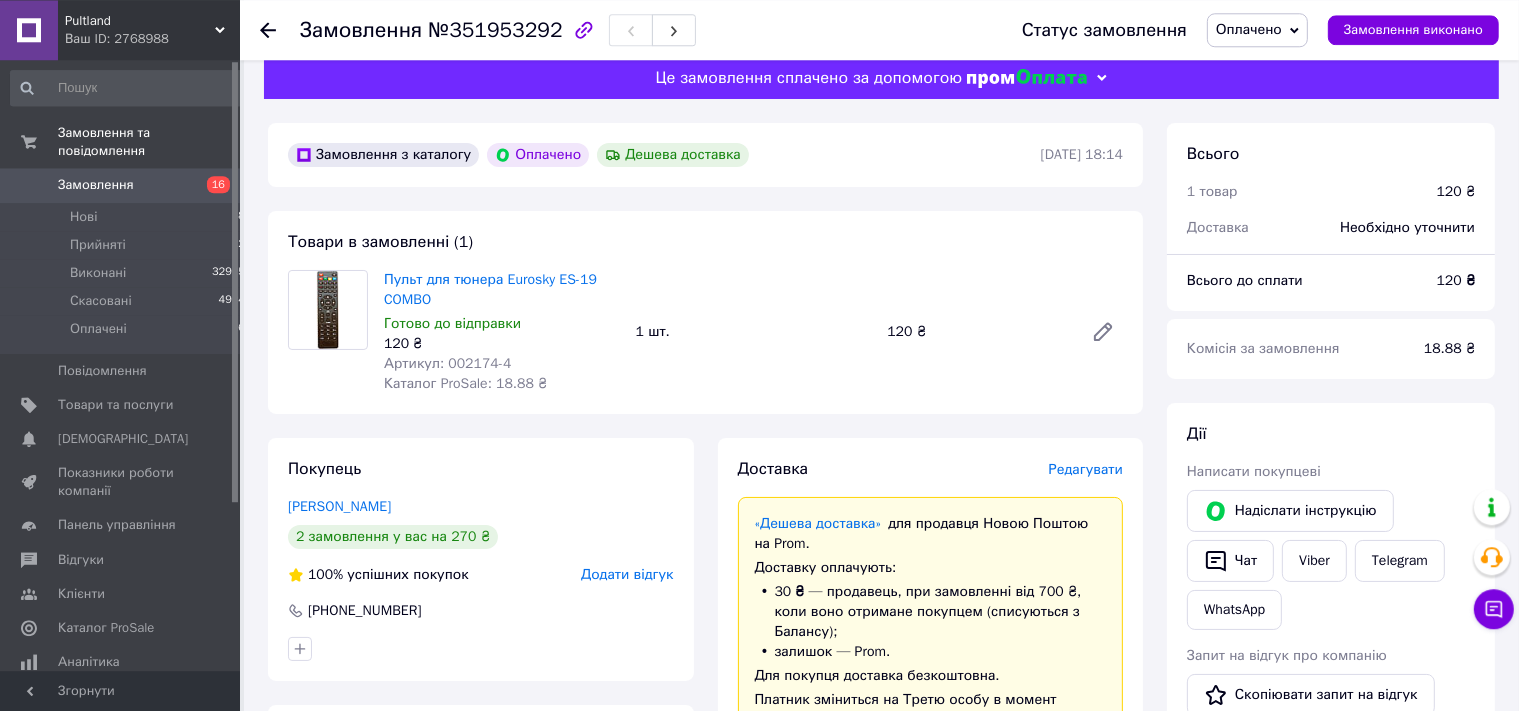 scroll, scrollTop: 0, scrollLeft: 0, axis: both 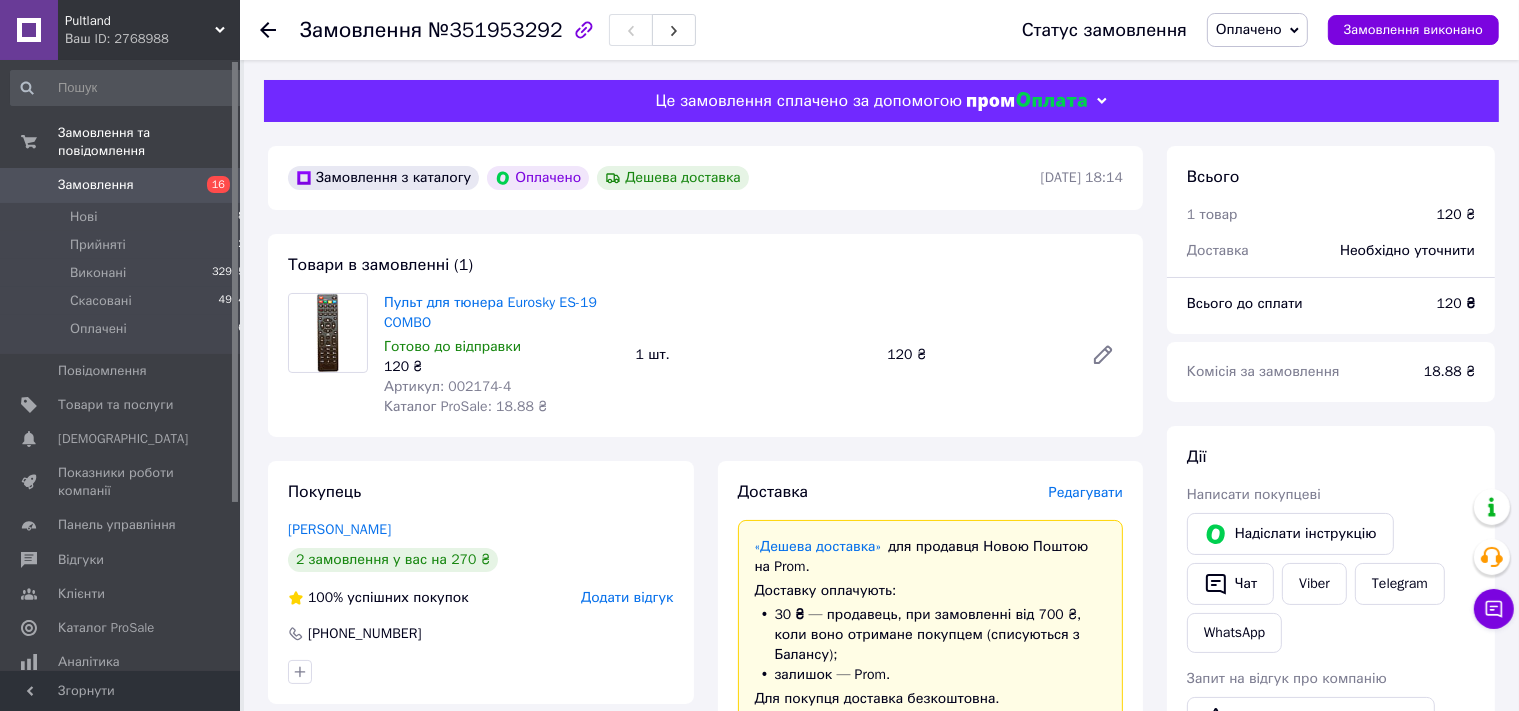 click on "Оплачено" at bounding box center [1249, 29] 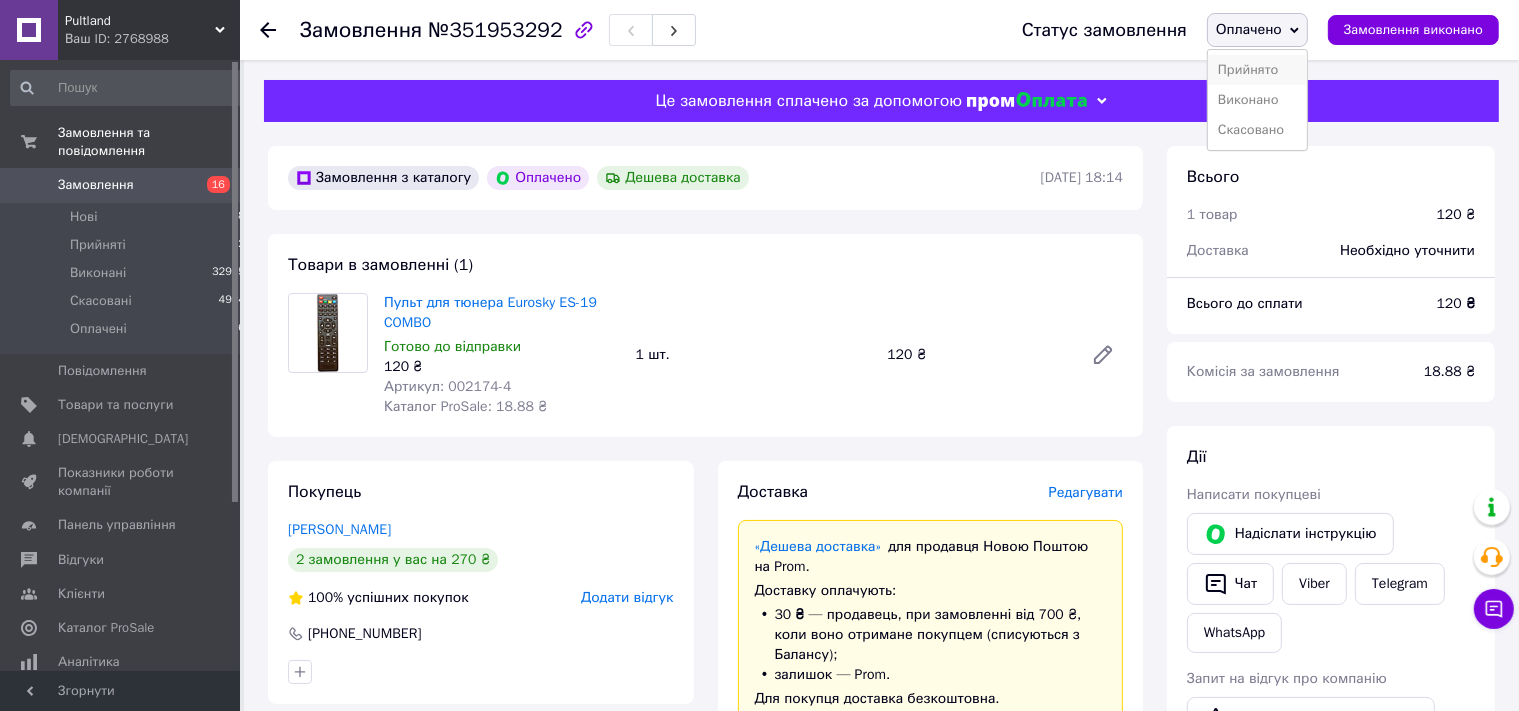 click on "Прийнято" at bounding box center [1257, 70] 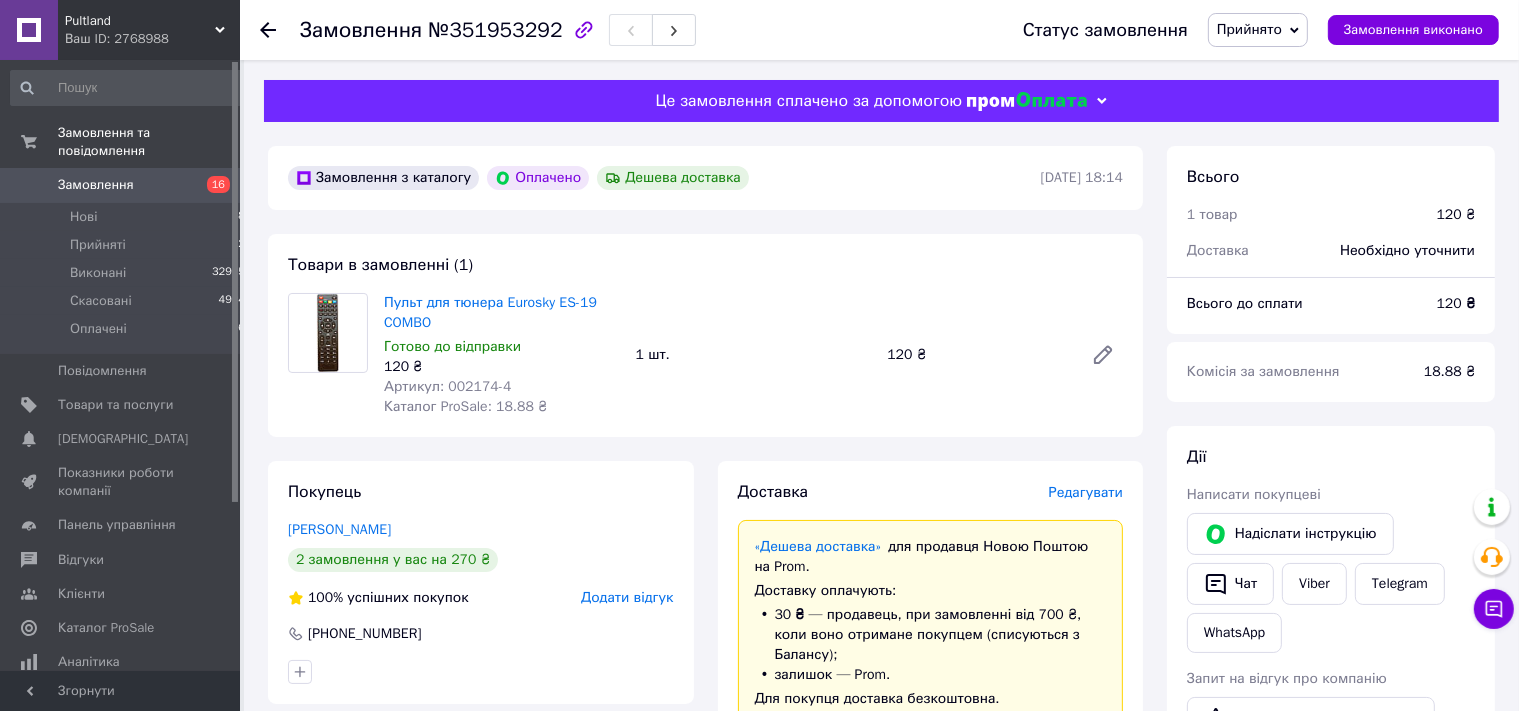 click 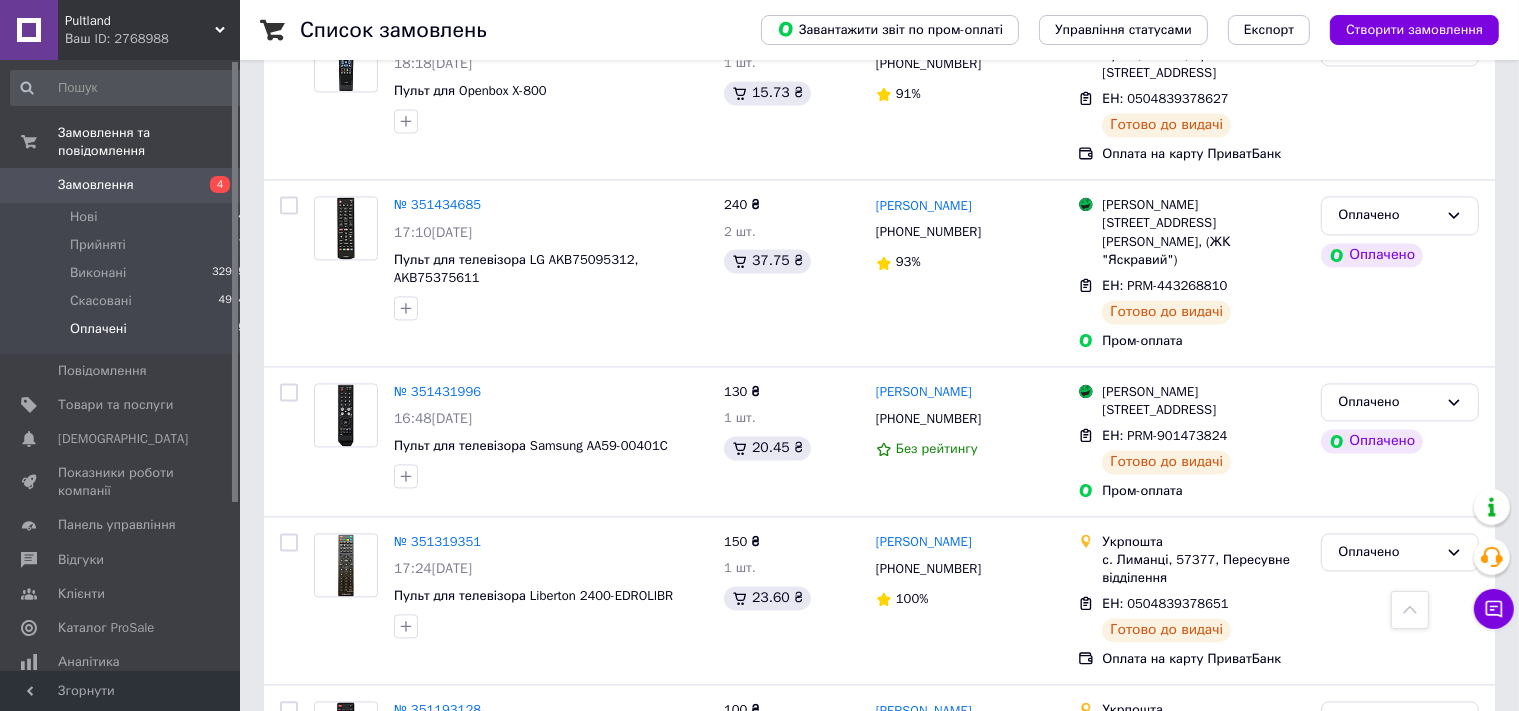 scroll, scrollTop: 4128, scrollLeft: 0, axis: vertical 